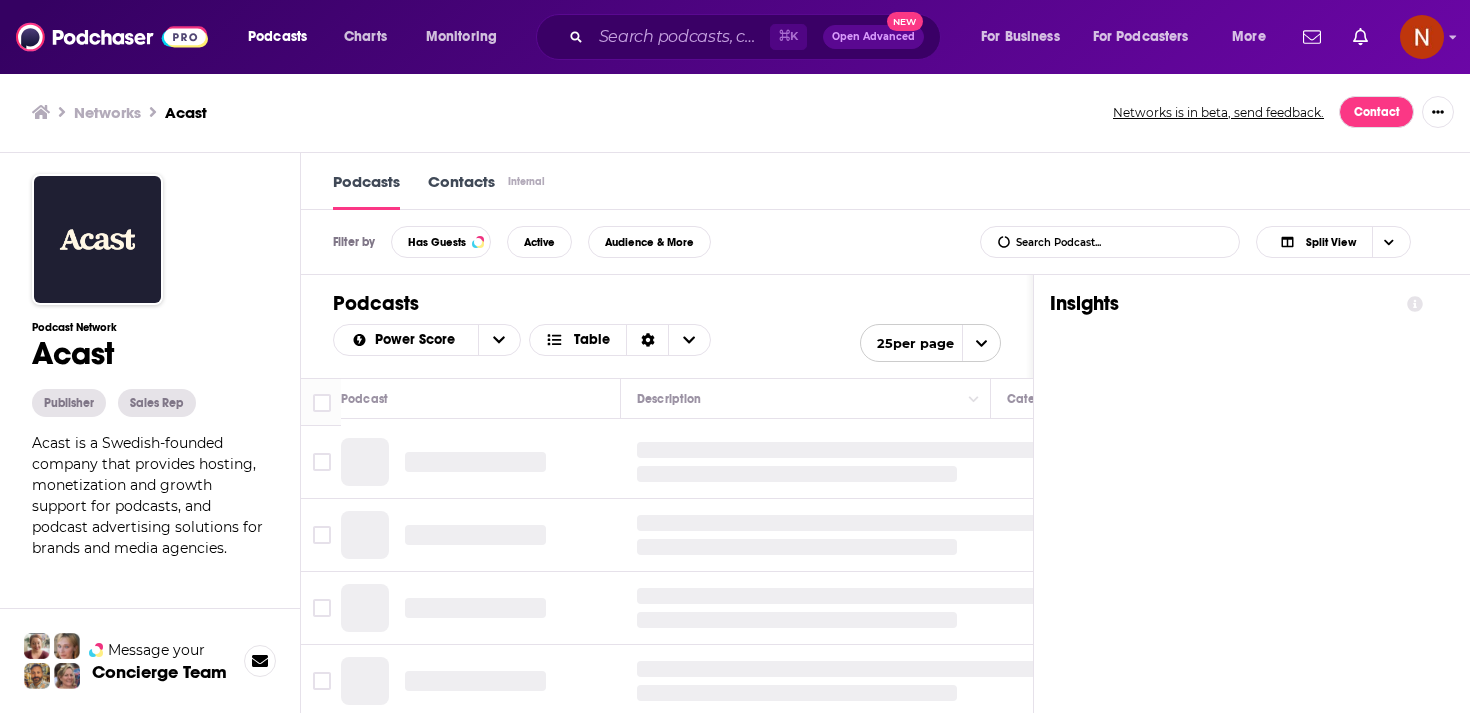 scroll, scrollTop: 0, scrollLeft: 0, axis: both 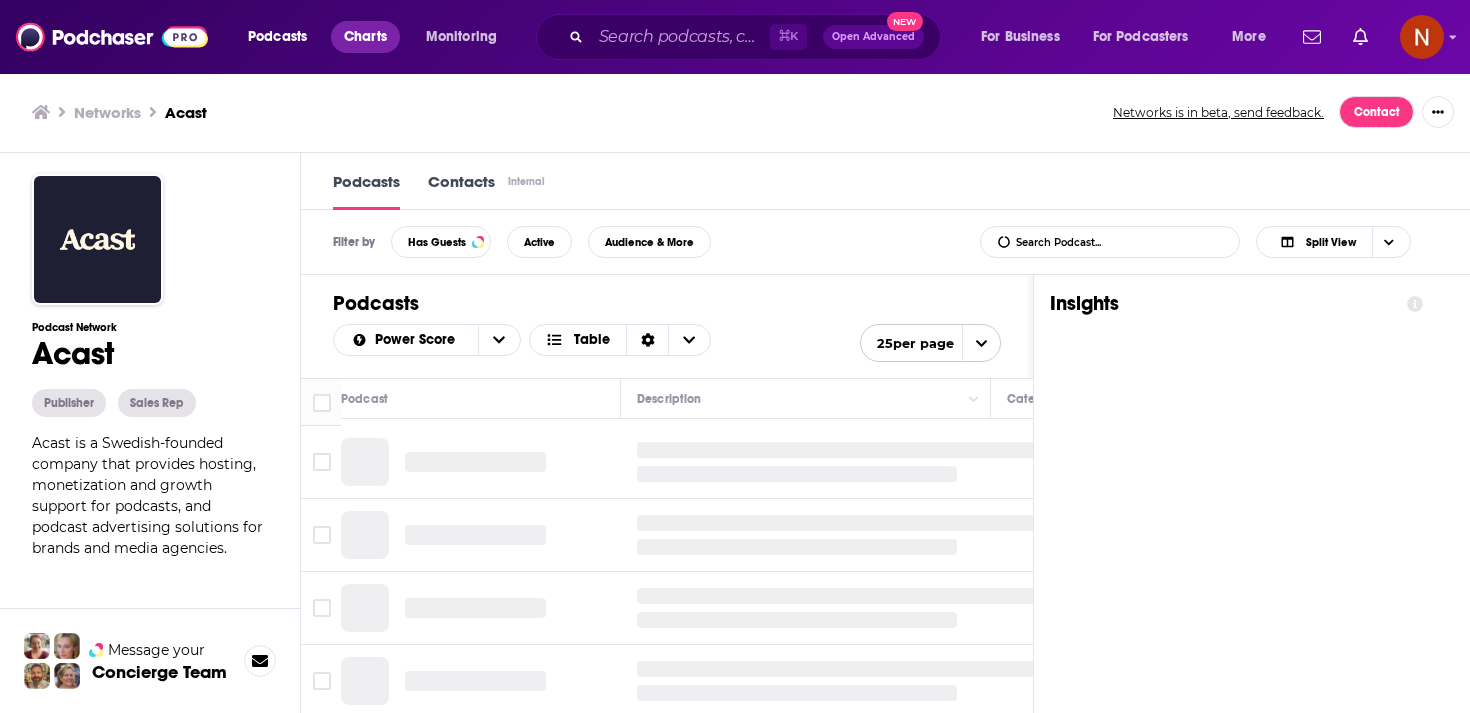 click on "Charts" at bounding box center (365, 37) 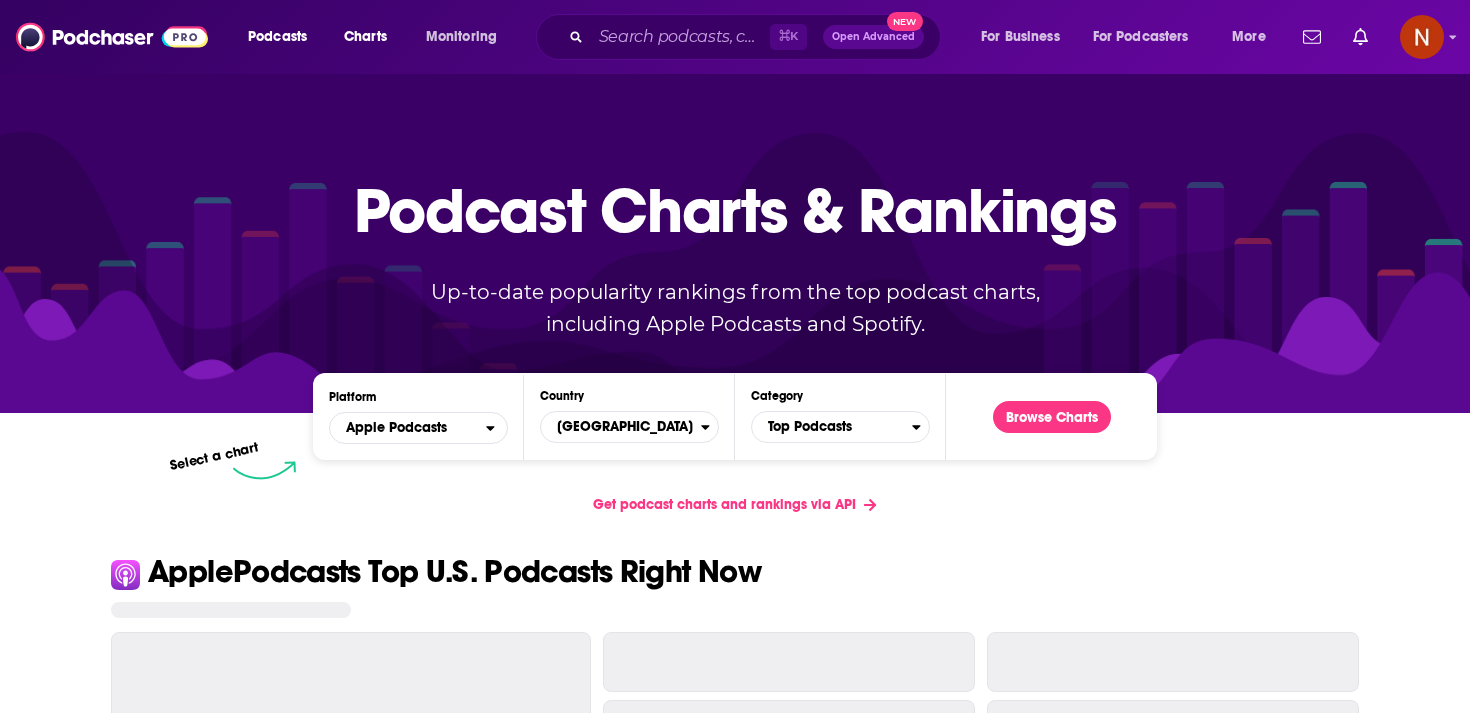 click on "Platform Apple Podcasts Country [GEOGRAPHIC_DATA] Category Top Podcasts Browse Charts" at bounding box center [735, 416] 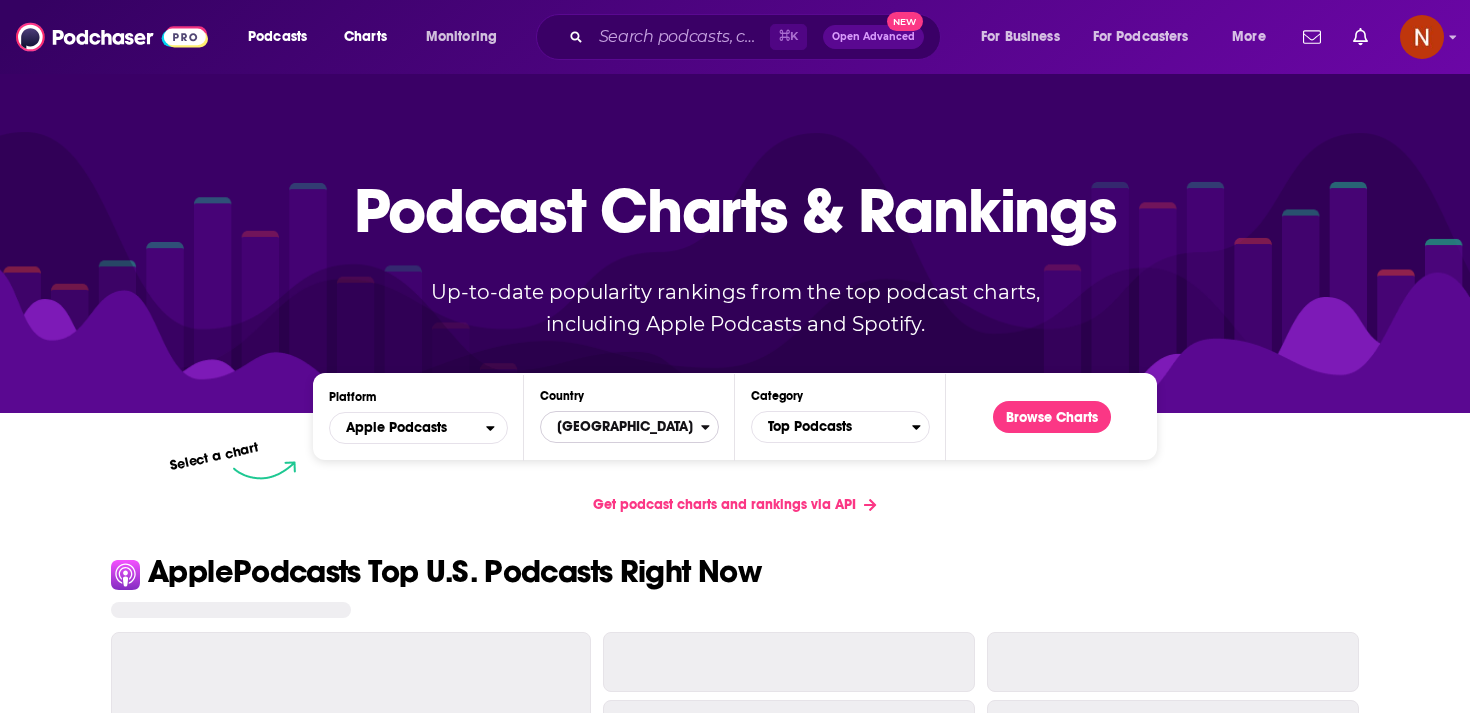 click on "[GEOGRAPHIC_DATA]" at bounding box center [621, 427] 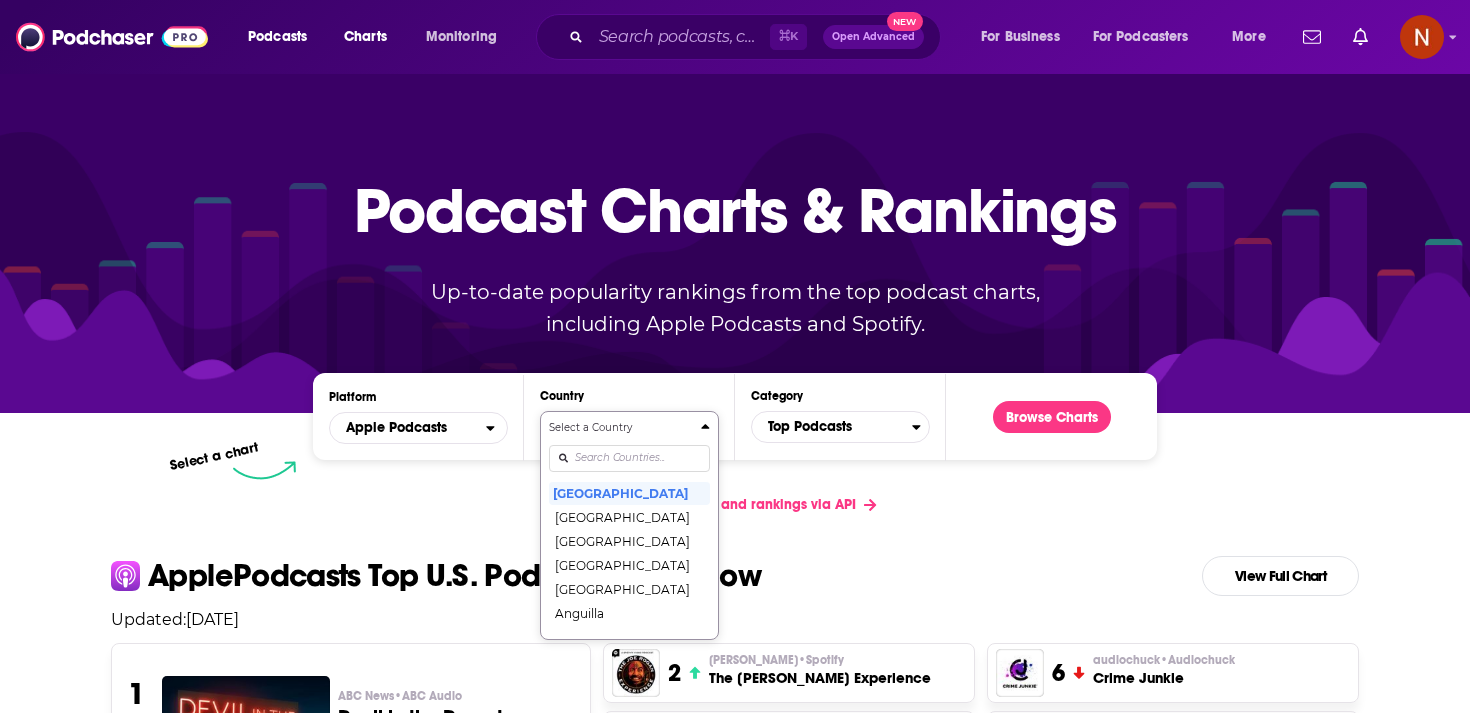 click at bounding box center (629, 458) 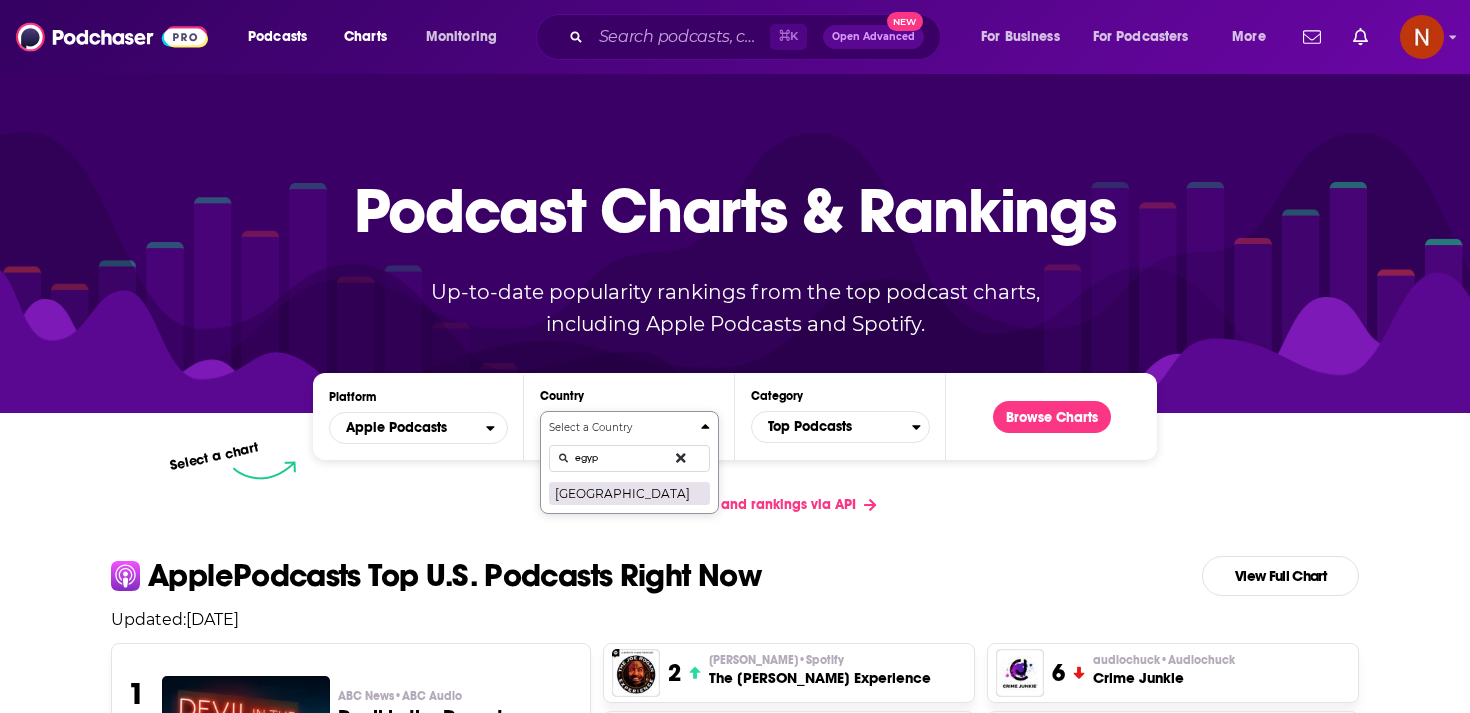 type on "egyp" 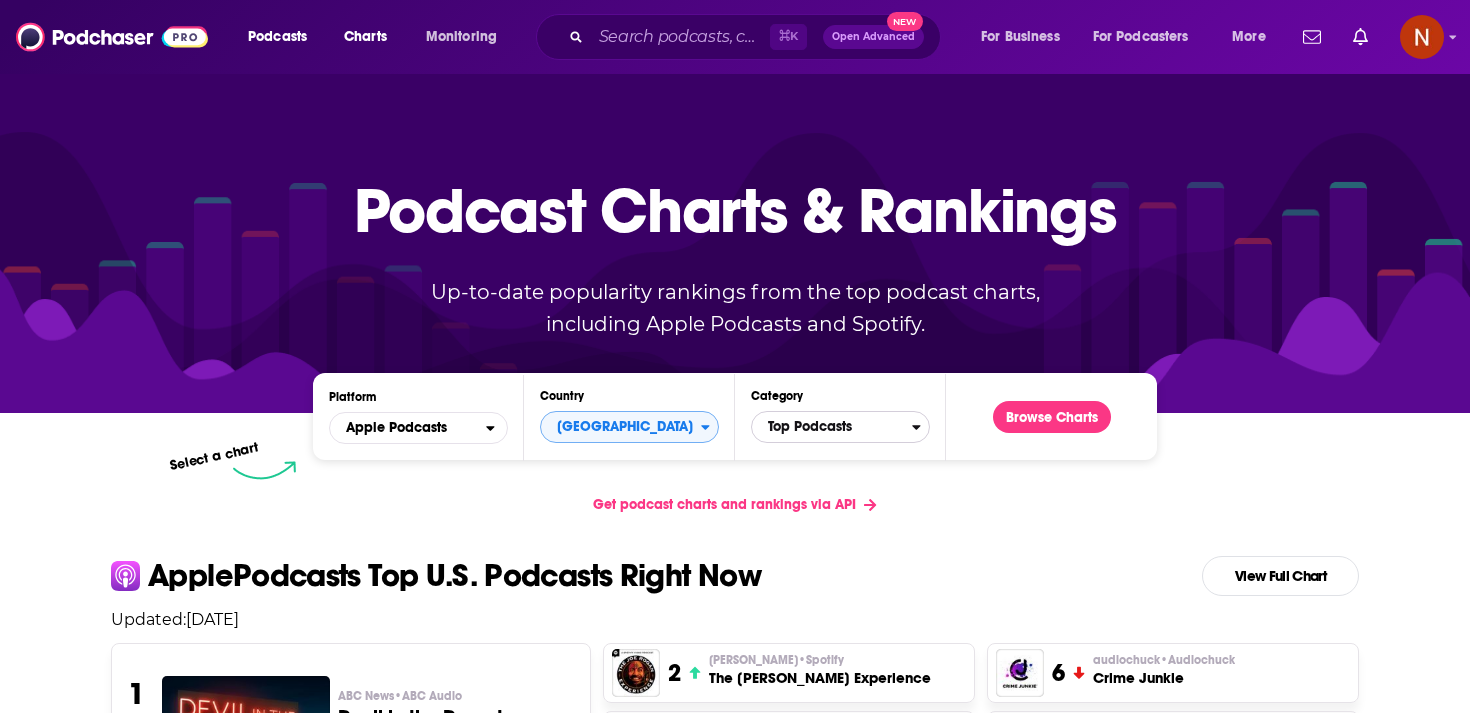 click on "Top Podcasts" at bounding box center [832, 427] 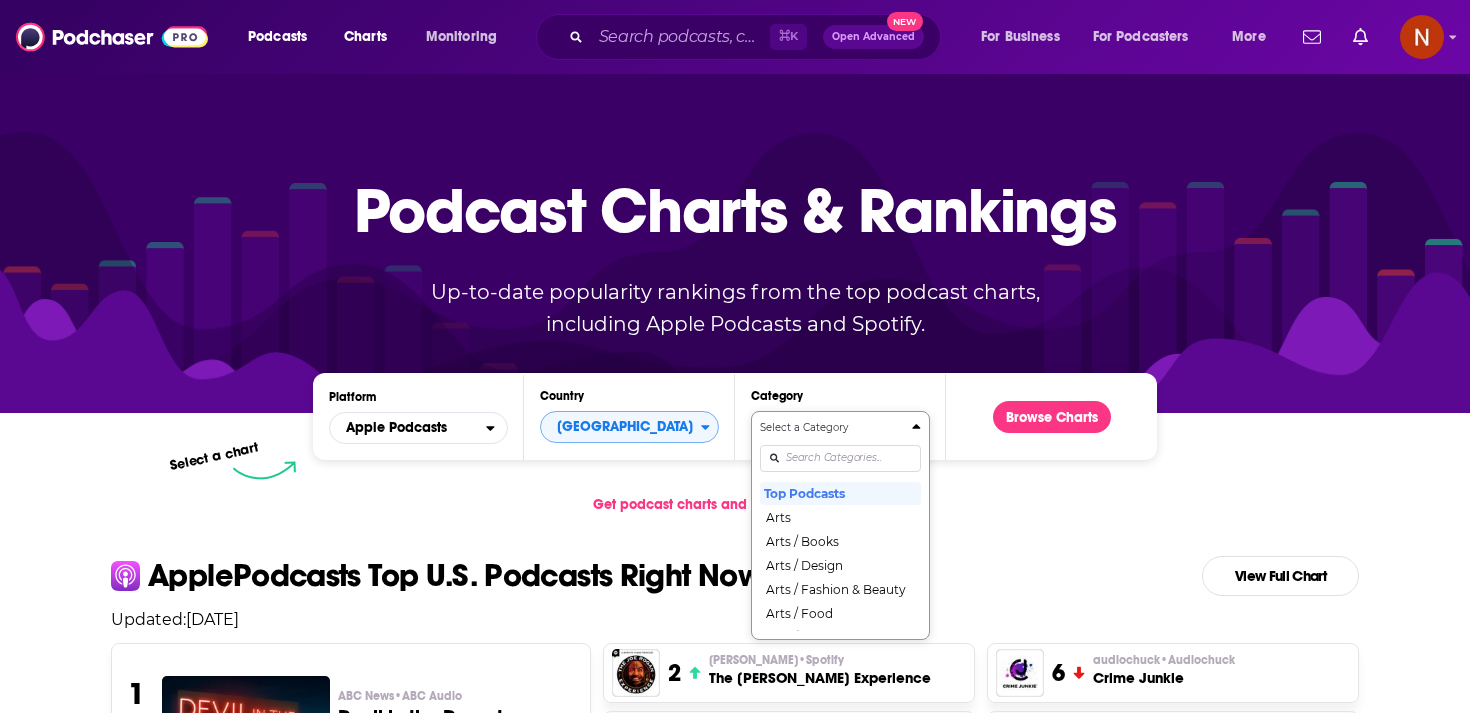 scroll, scrollTop: 102, scrollLeft: 0, axis: vertical 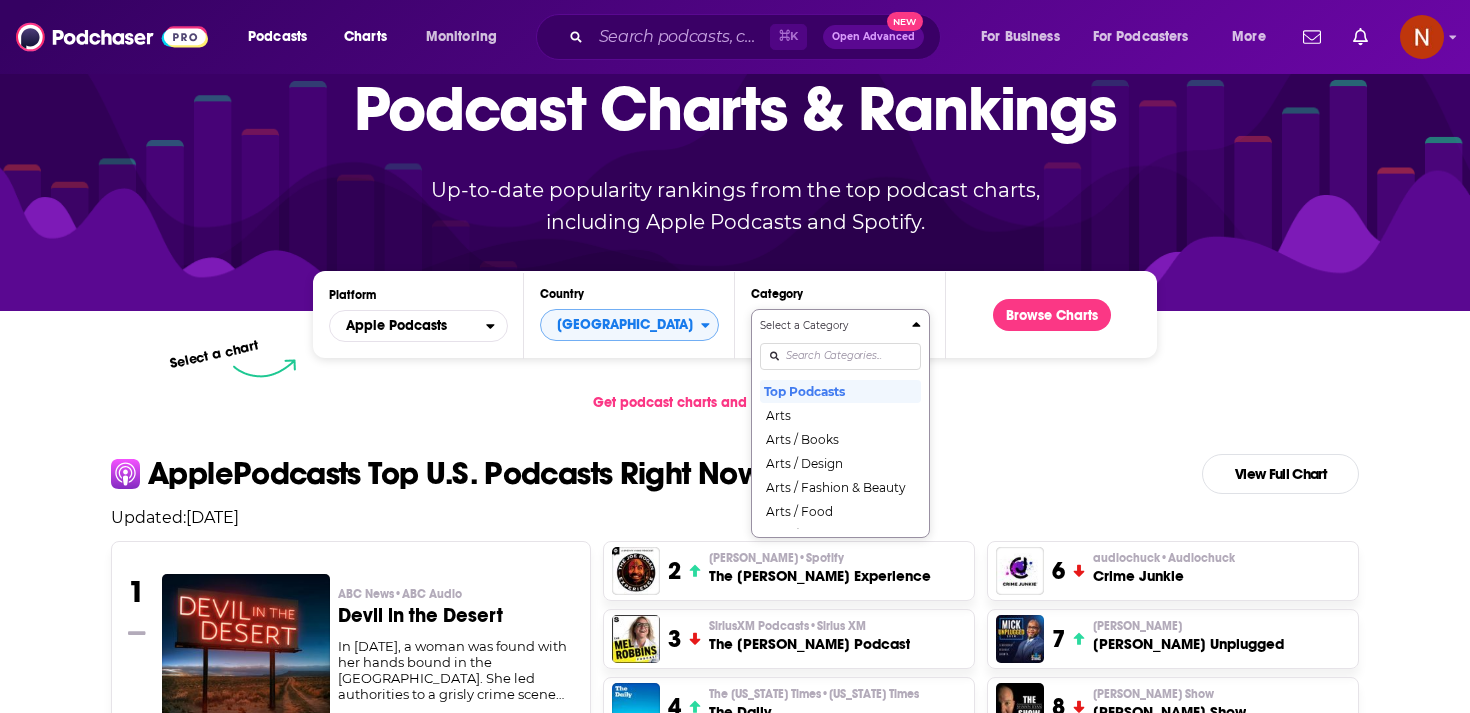 click on "Select a Category Top Podcasts Arts Arts / Books Arts / Design Arts / Fashion & Beauty Arts / Food Arts / Performing Arts Arts / Visual Arts Business Business / Careers Business / Entrepreneurship Business / Investing Business / Management Business / Marketing Business / Non-Profit Comedy Comedy / Comedy Interviews Comedy / Improv Comedy / Stand-Up Education Education / Courses Education / How To Education / Language Learning Education / [MEDICAL_DATA] Fiction Fiction / Comedy Fiction Fiction / Drama Fiction / Science Fiction Government Health & Fitness Health & Fitness / Alternative Health Health & Fitness / Fitness Health & Fitness / Medicine Health & Fitness / Mental Health Health & Fitness / Nutrition Health & Fitness / Sexuality History Kids & Family Kids & Family / Education for Kids Kids & Family / Parenting Kids & Family / Pets & Animals Kids & Family / Stories for Kids Leisure Leisure / Animation & Manga Leisure / Automotive Leisure / Aviation Leisure / Crafts Leisure / Games Leisure / Hobbies News" at bounding box center [840, 423] 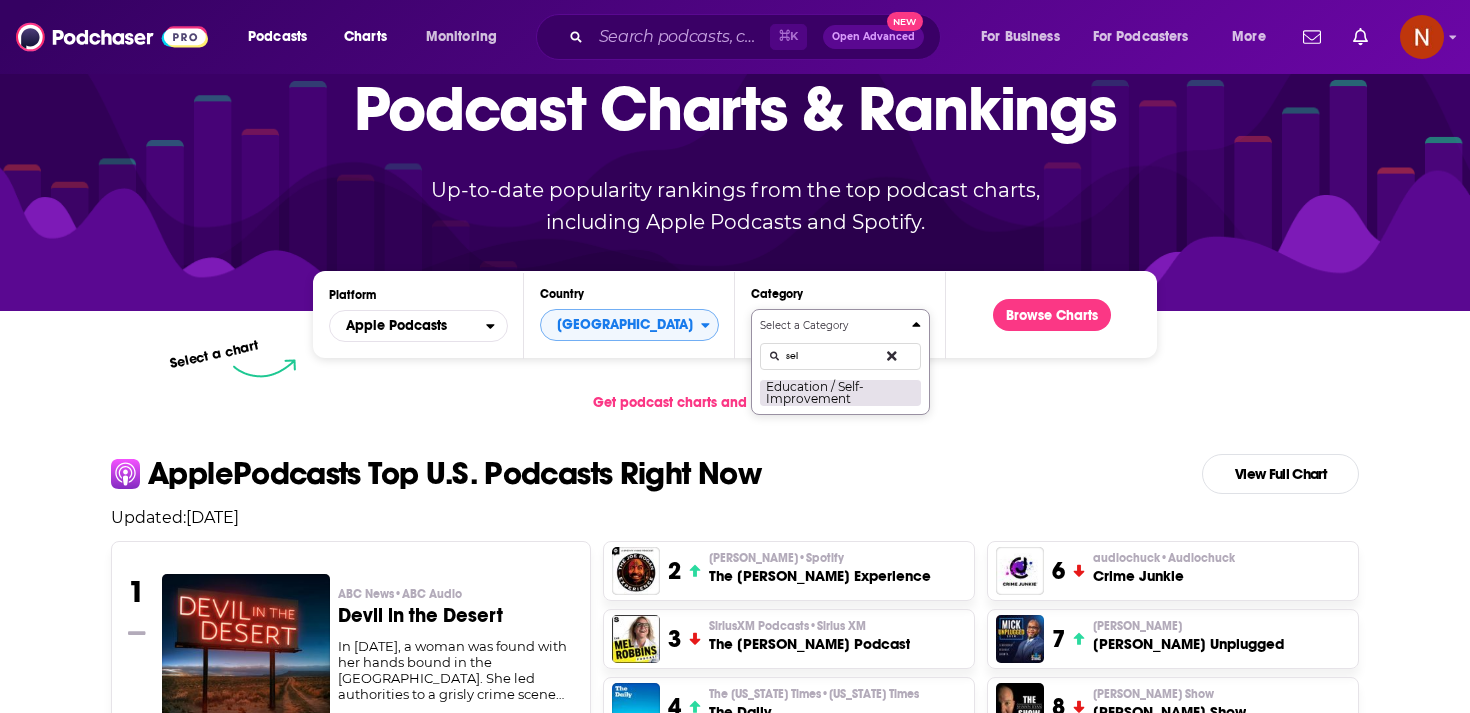 type on "sel" 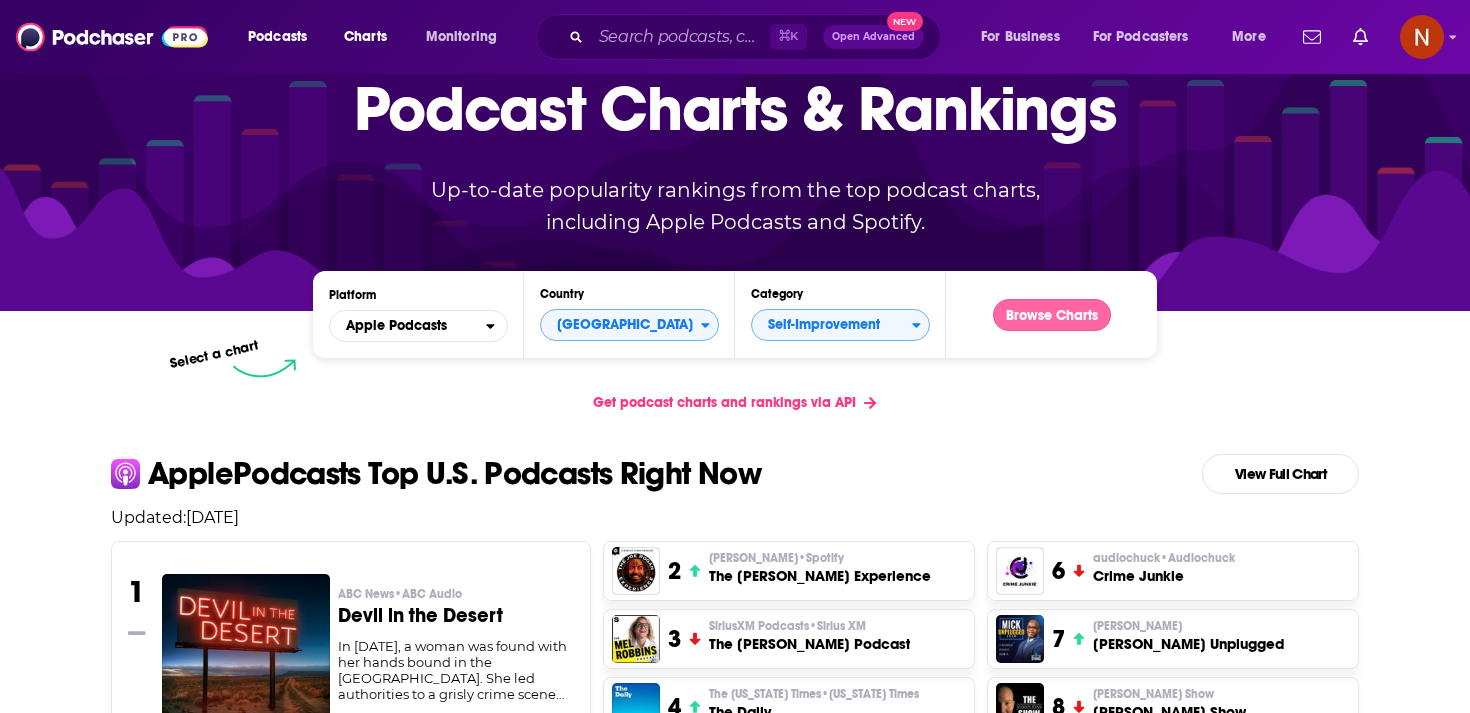 click on "Browse Charts" at bounding box center (1052, 315) 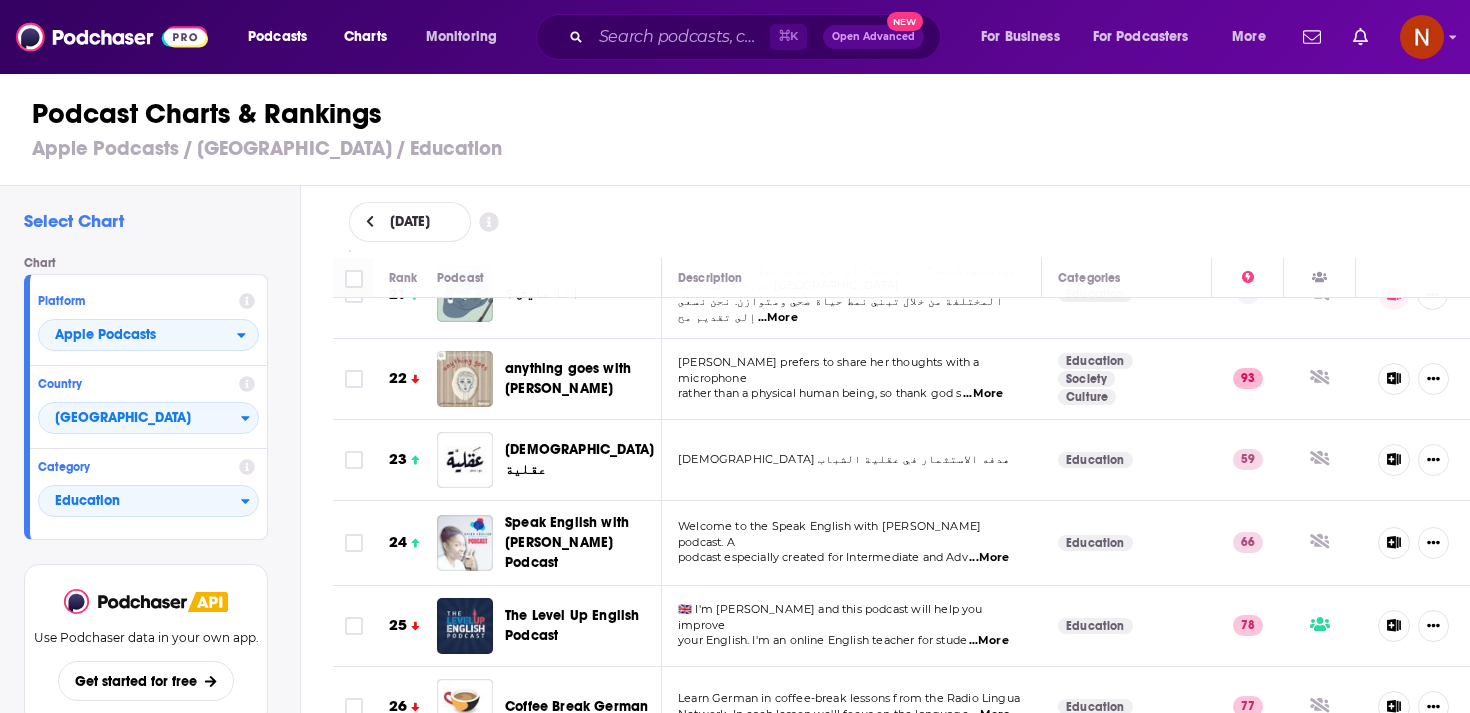 scroll, scrollTop: 1766, scrollLeft: 0, axis: vertical 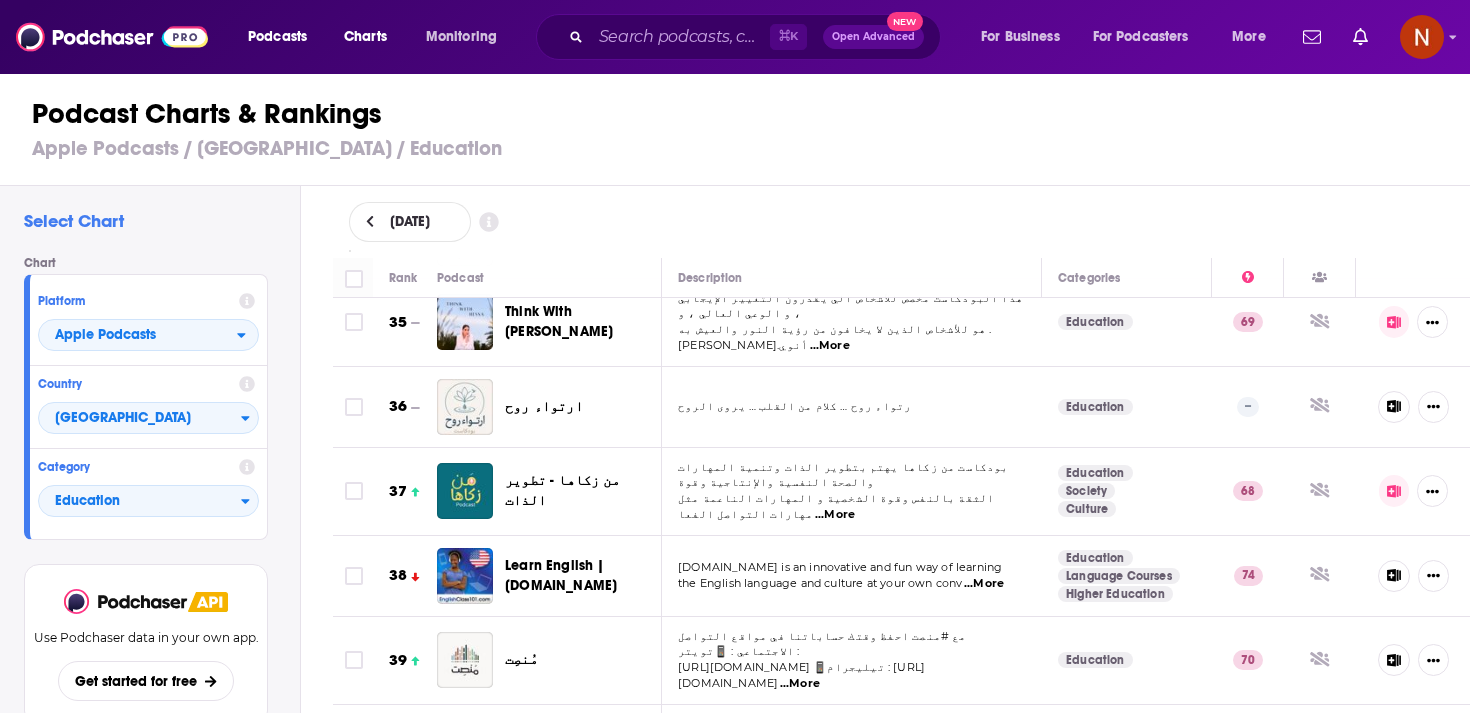 click on "من زكاها - تطوير الذات" at bounding box center (562, 490) 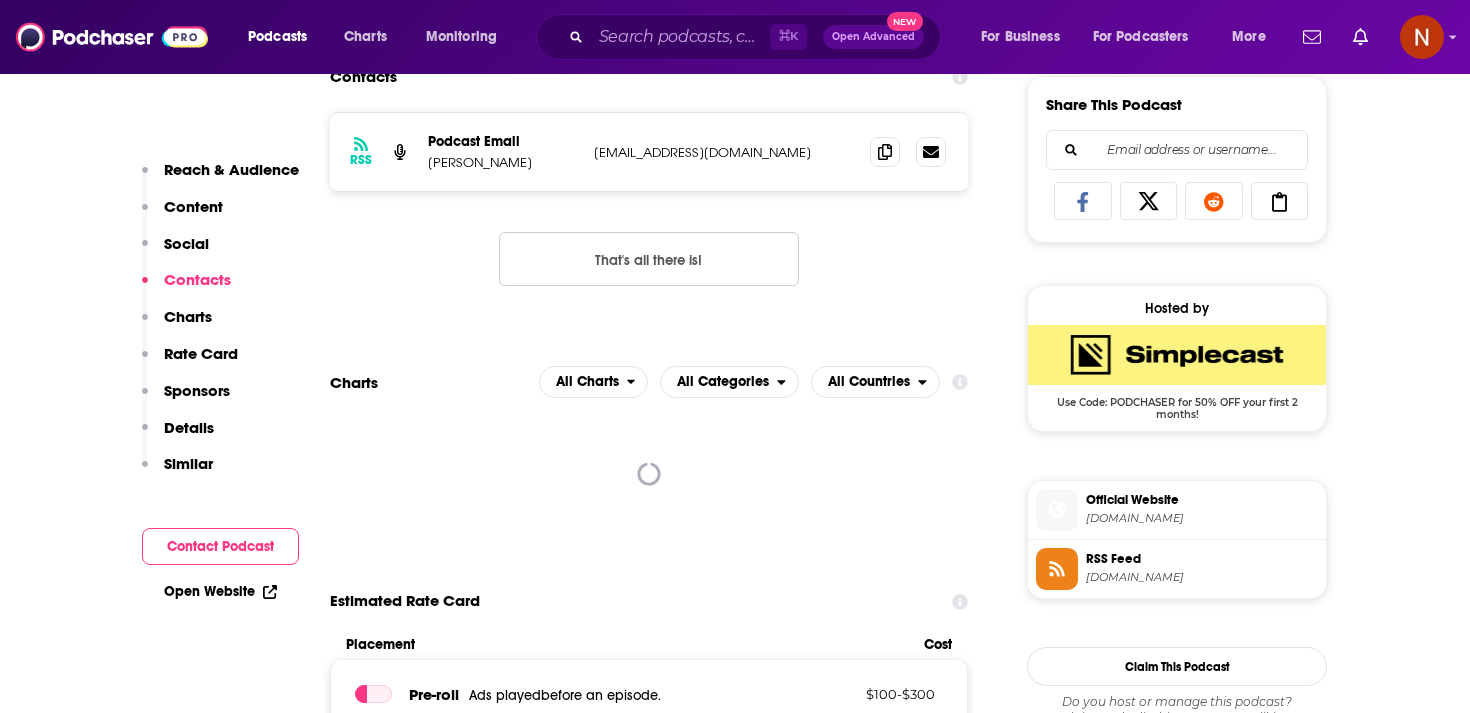 scroll, scrollTop: 1267, scrollLeft: 0, axis: vertical 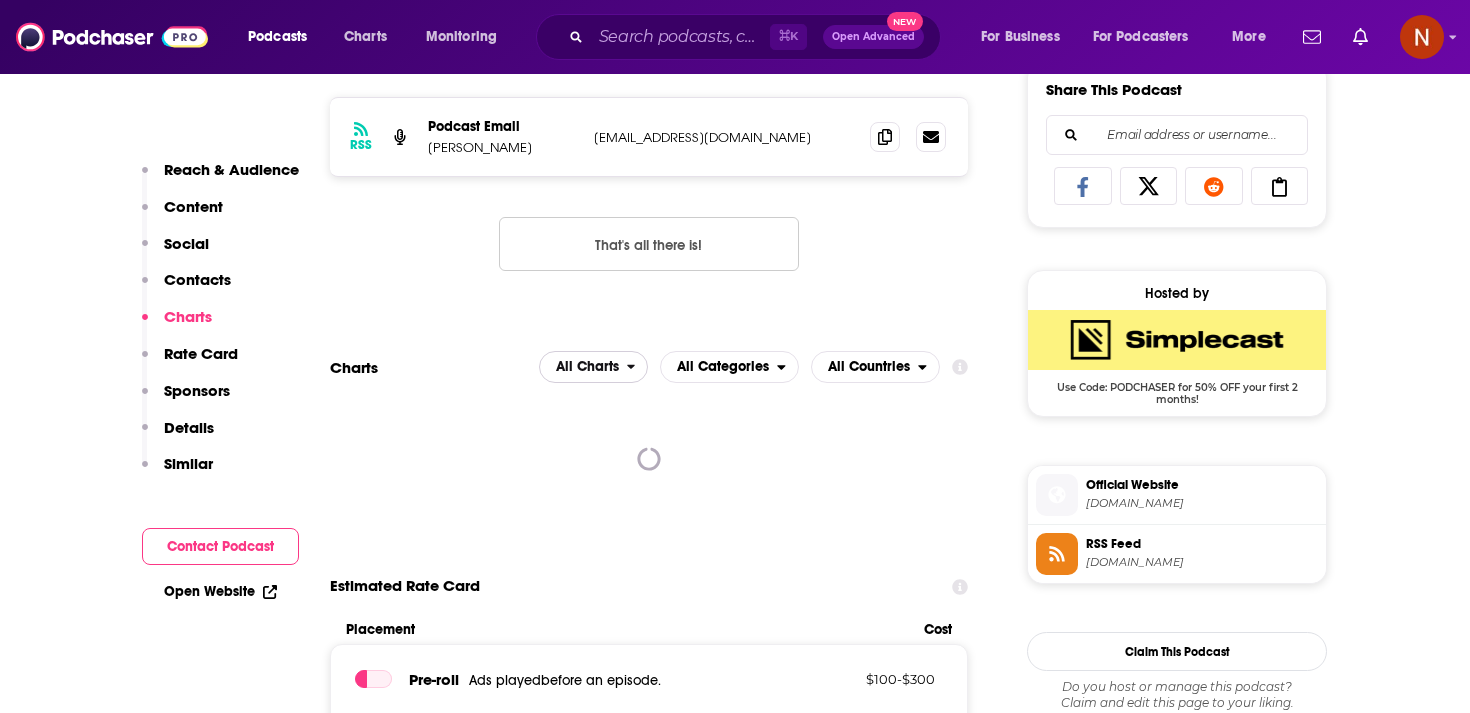 click 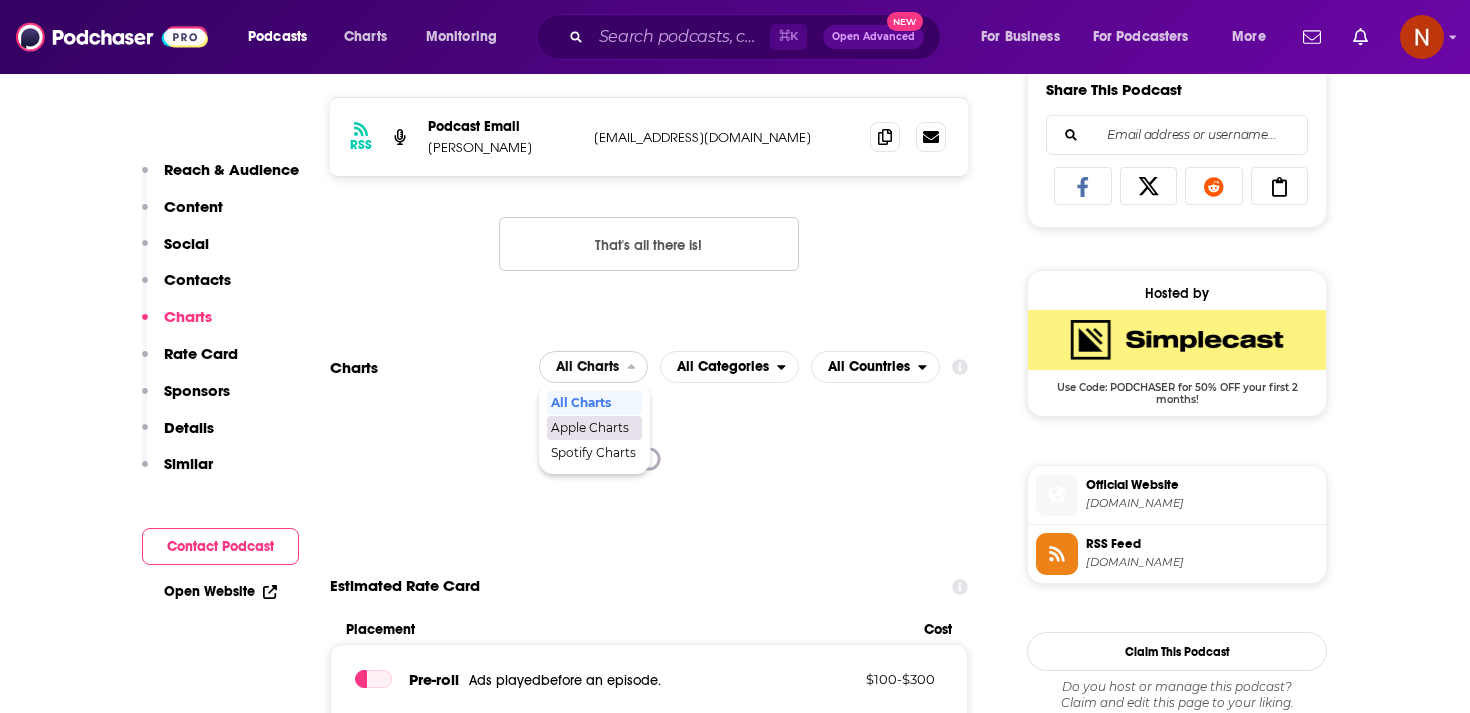 click on "Apple Charts" at bounding box center (593, 428) 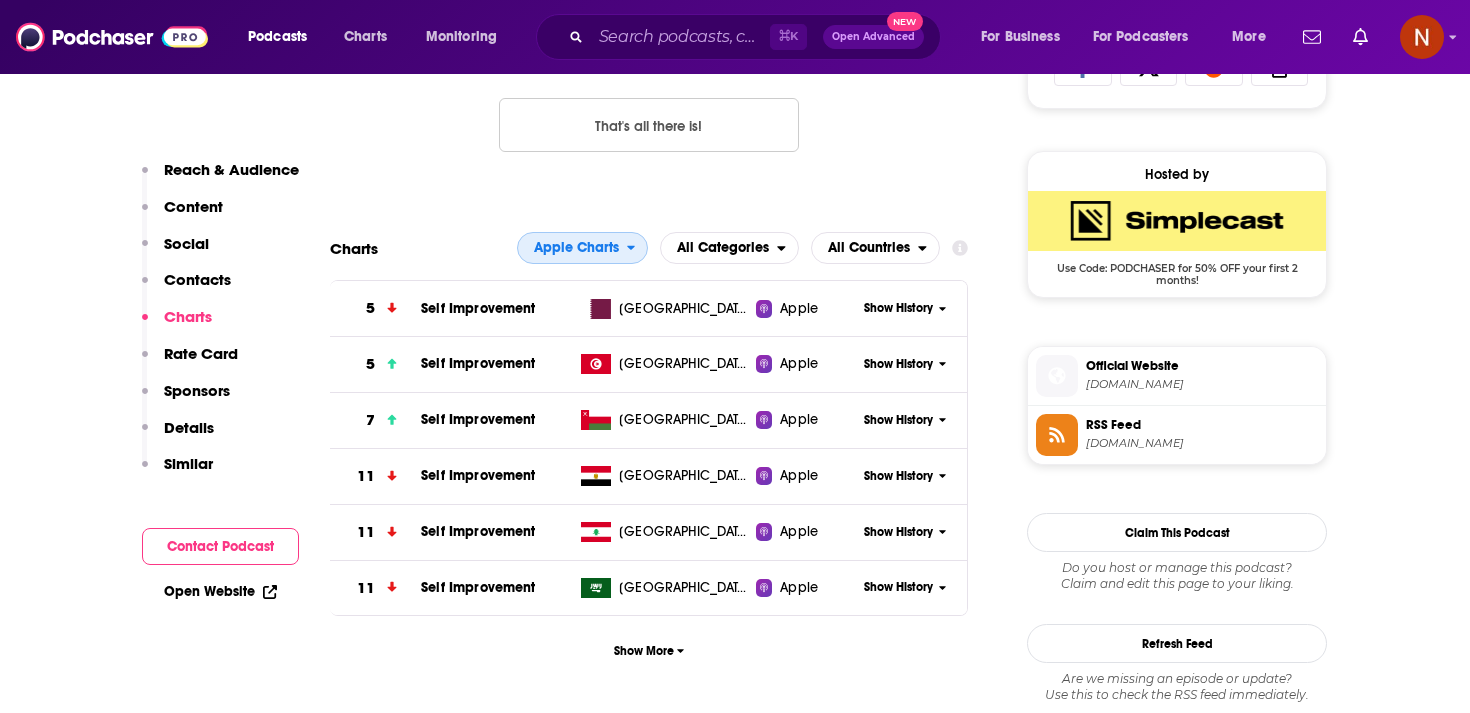 scroll, scrollTop: 1394, scrollLeft: 0, axis: vertical 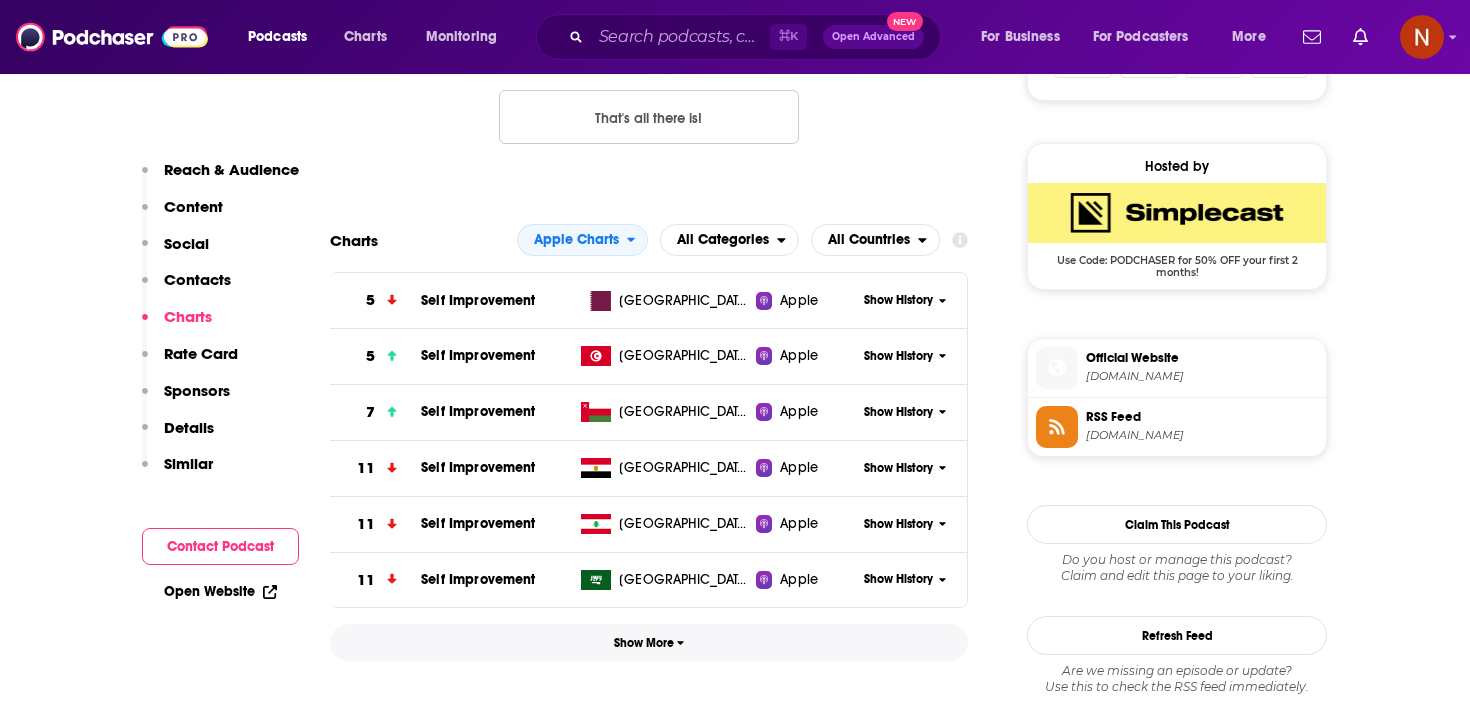 click on "Show More" at bounding box center [649, 643] 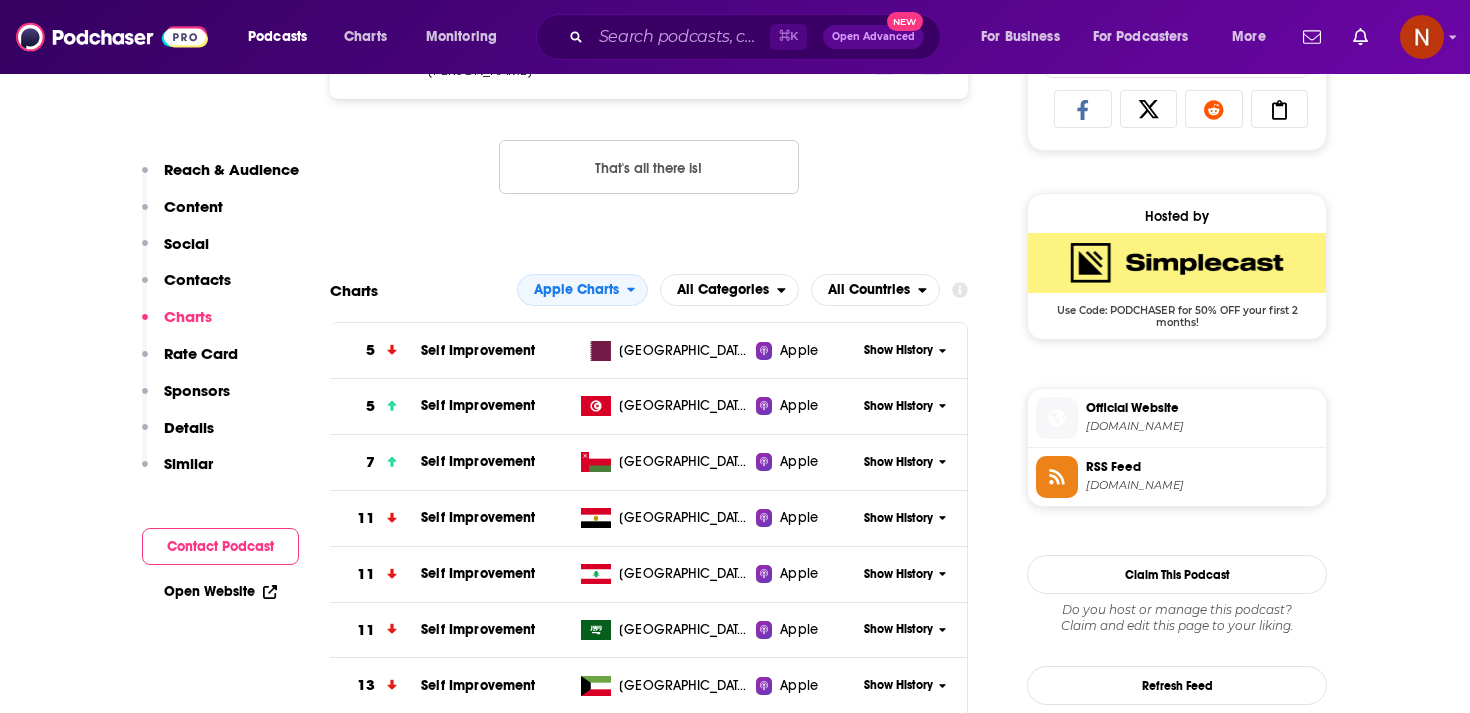 scroll, scrollTop: 1318, scrollLeft: 0, axis: vertical 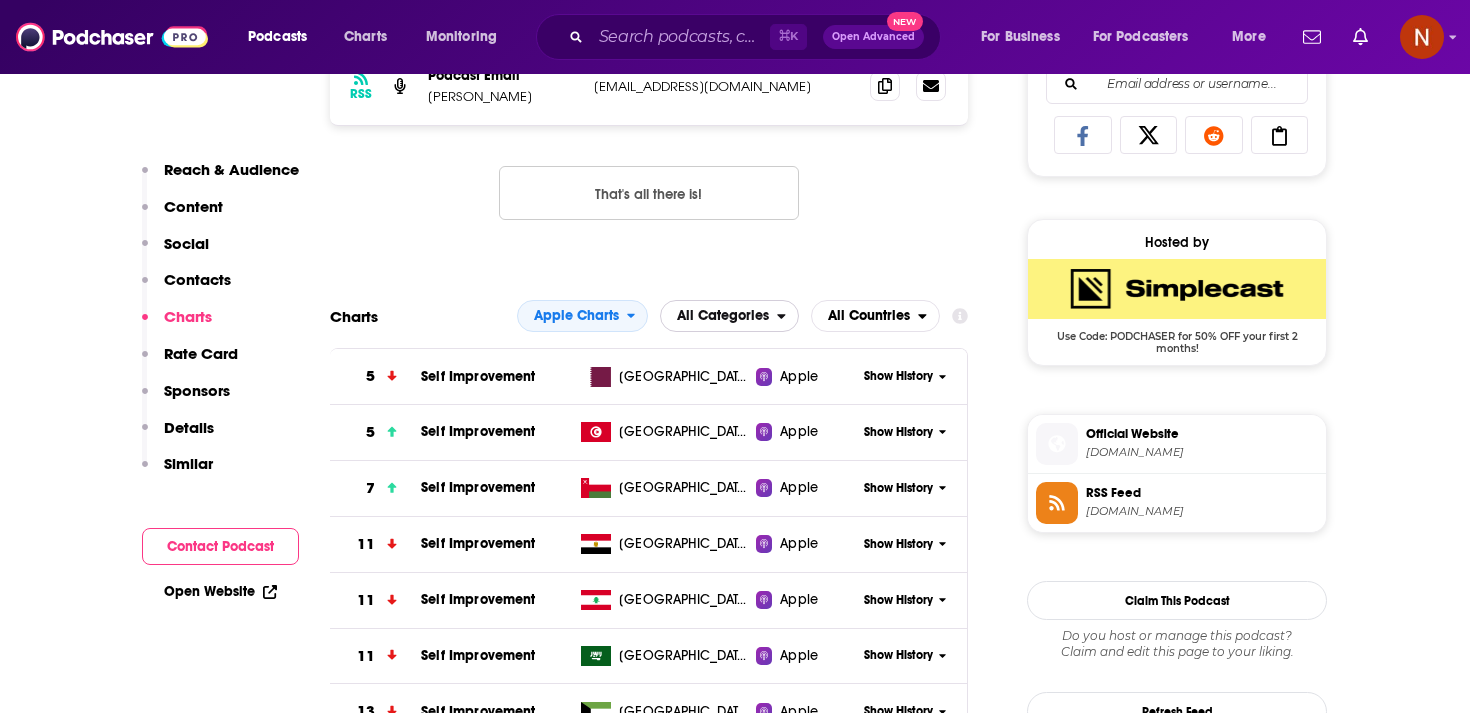 click on "All Categories" at bounding box center [719, 316] 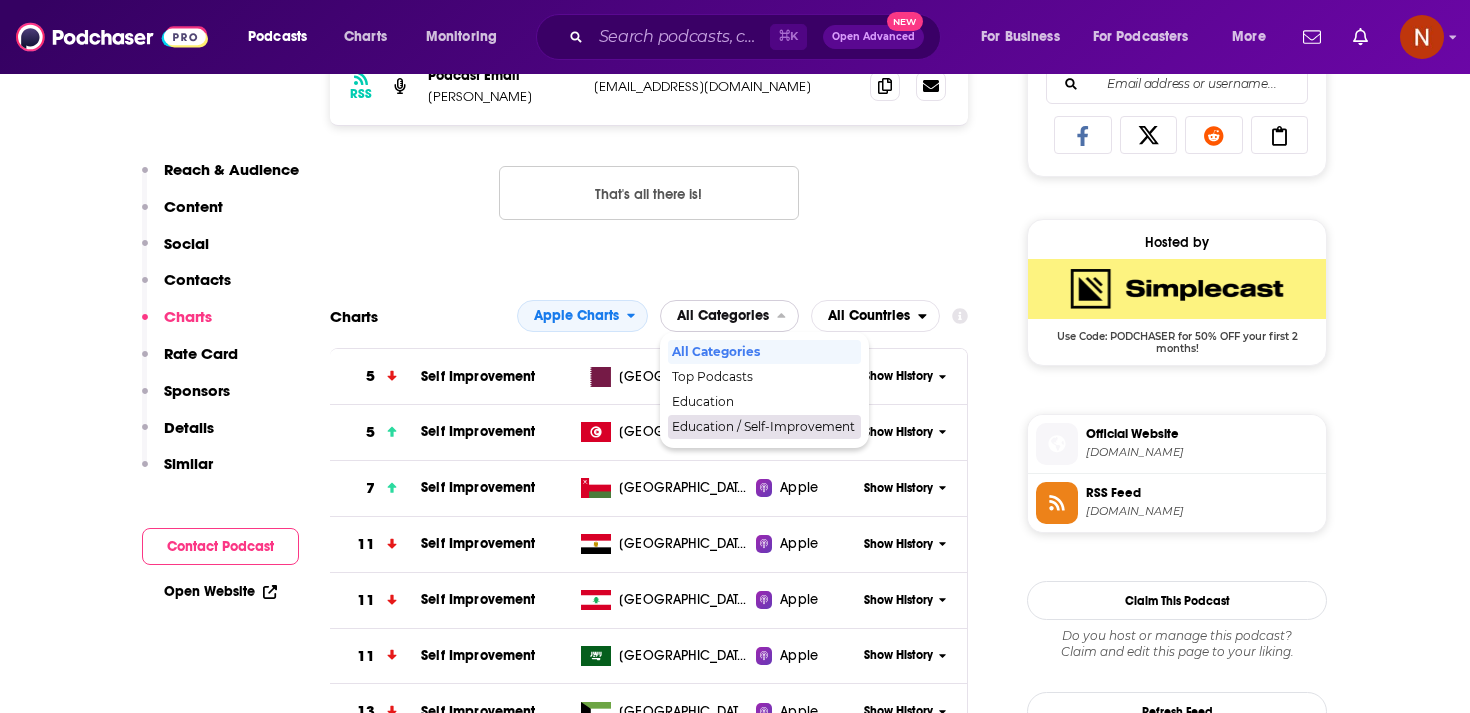 click on "Education / Self-Improvement" at bounding box center [764, 427] 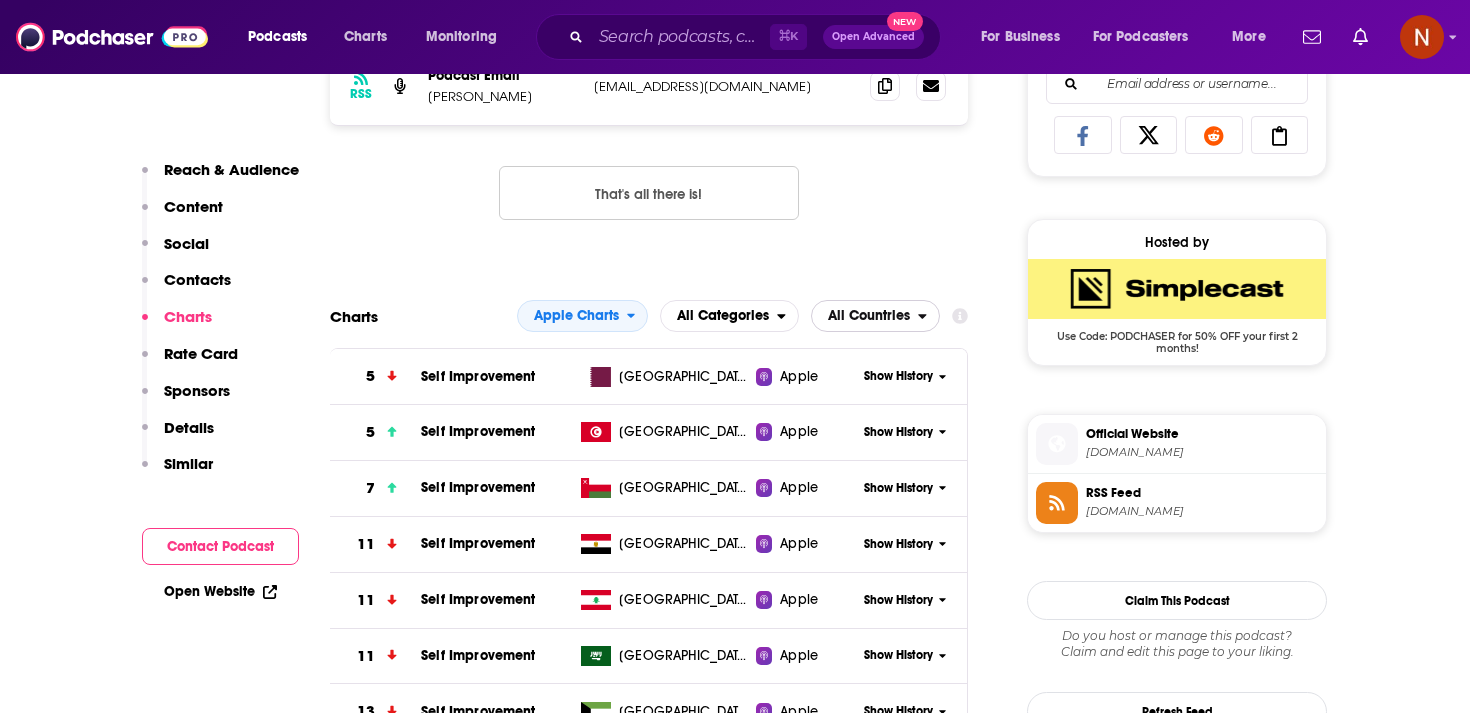 click on "All Countries" at bounding box center (869, 316) 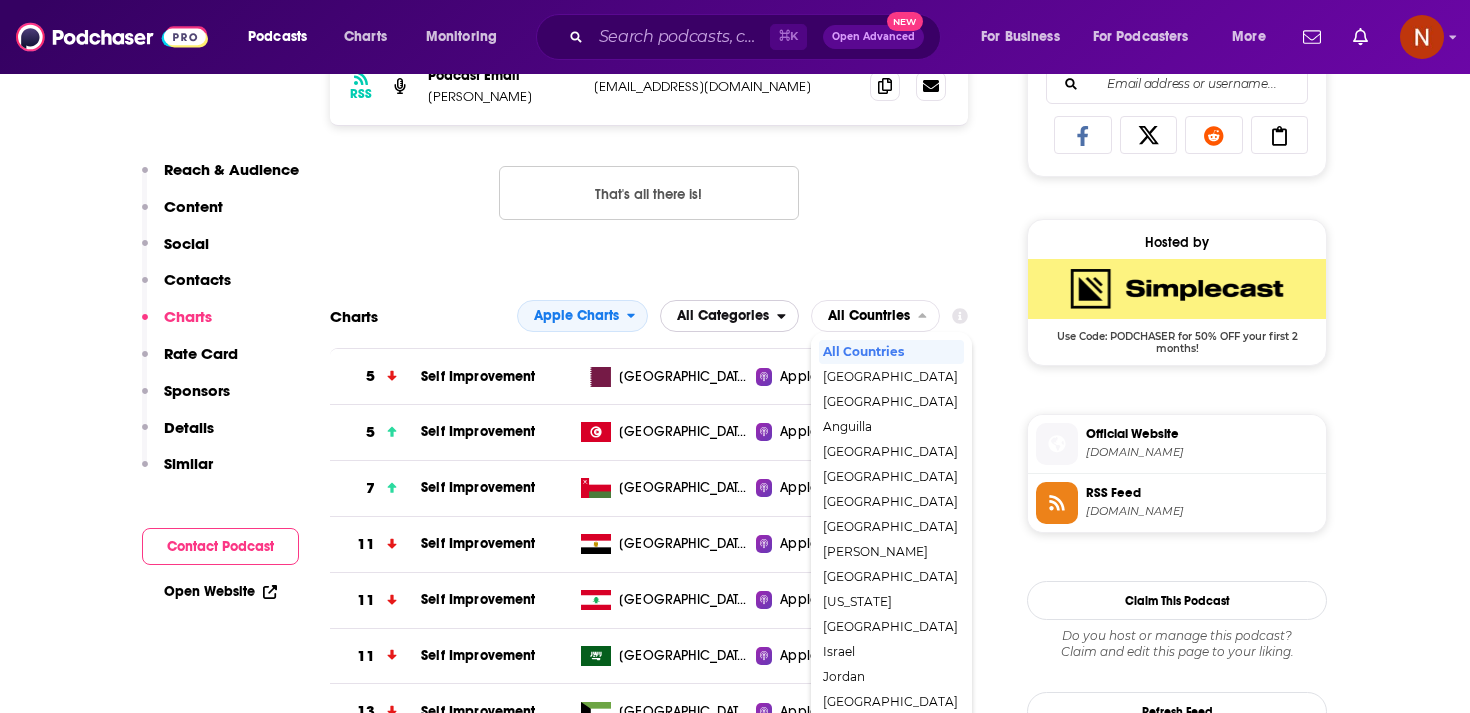 click on "All Categories" at bounding box center [719, 316] 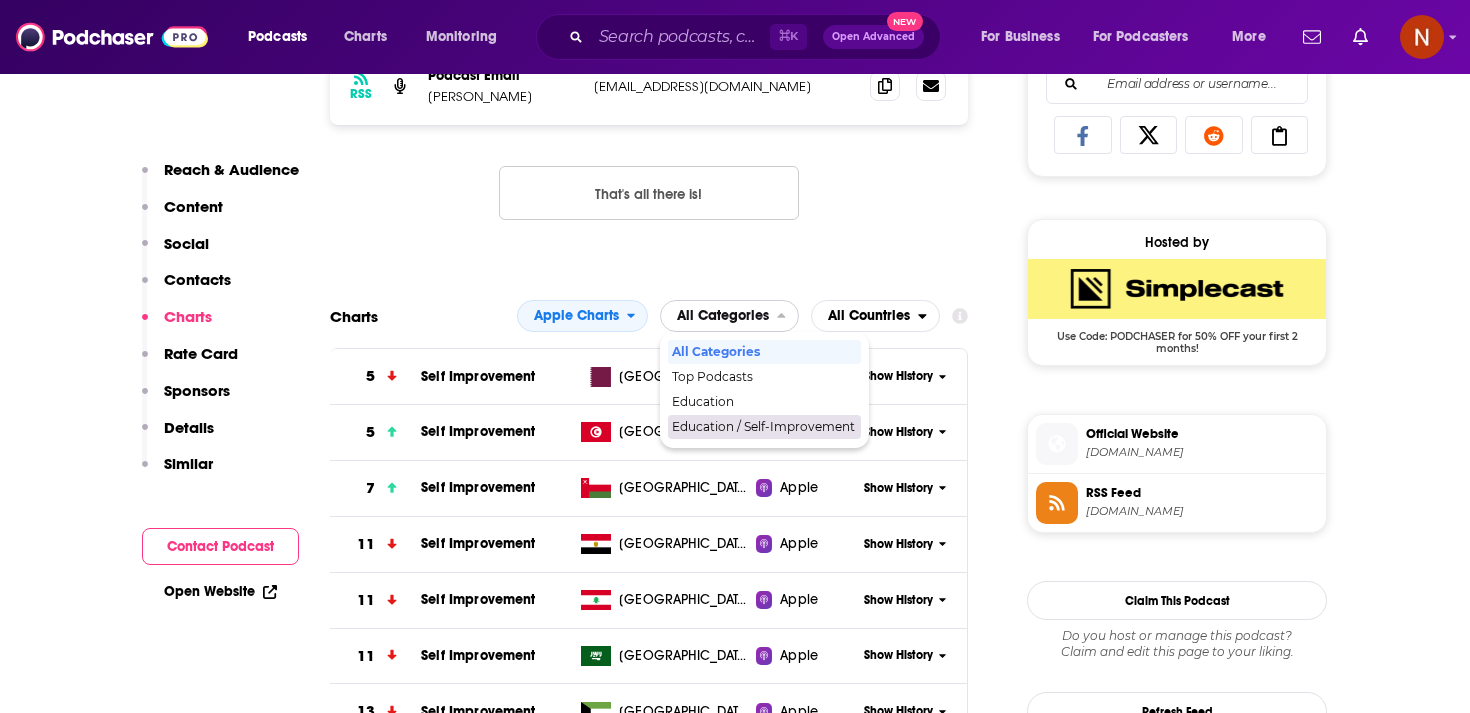 click on "Education / Self-Improvement" at bounding box center [763, 427] 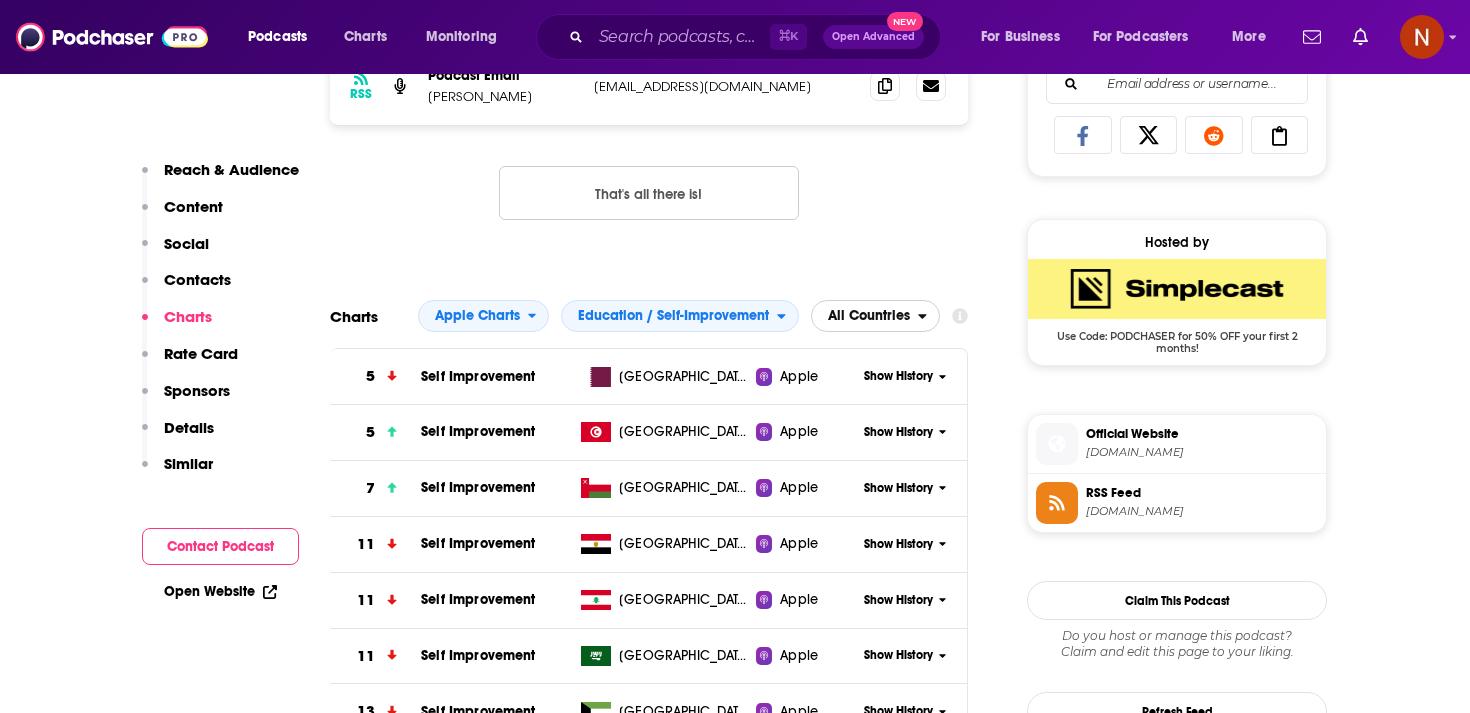 click on "All Countries" at bounding box center (869, 316) 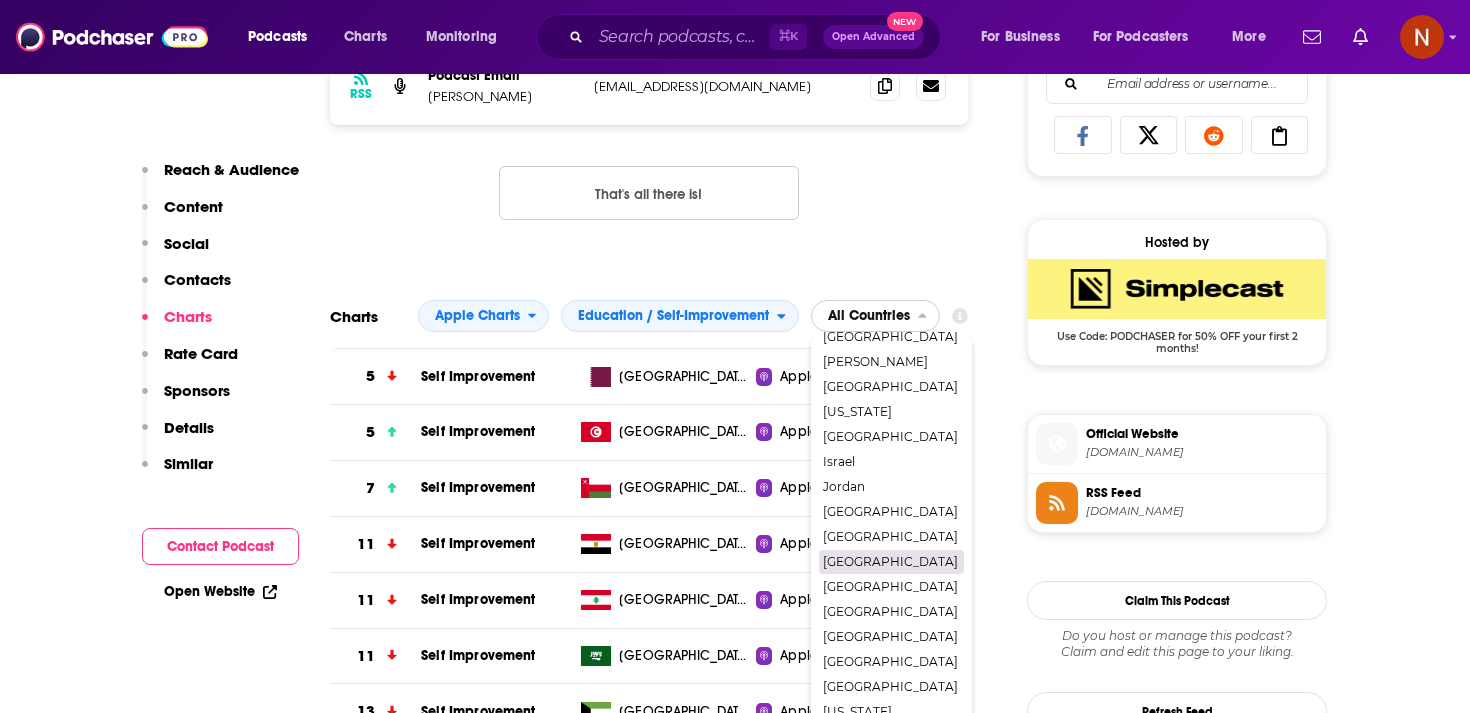 scroll, scrollTop: 171, scrollLeft: 0, axis: vertical 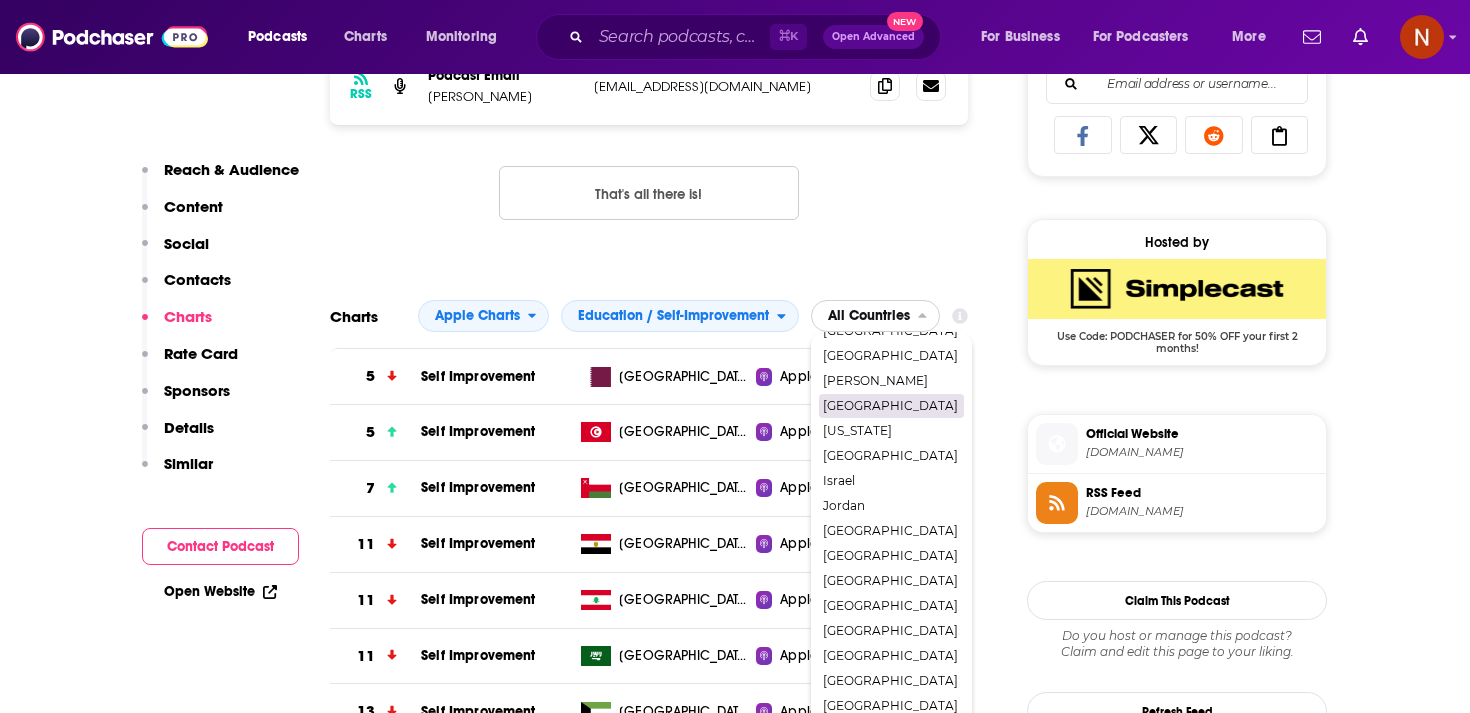 click on "[GEOGRAPHIC_DATA]" at bounding box center [890, 406] 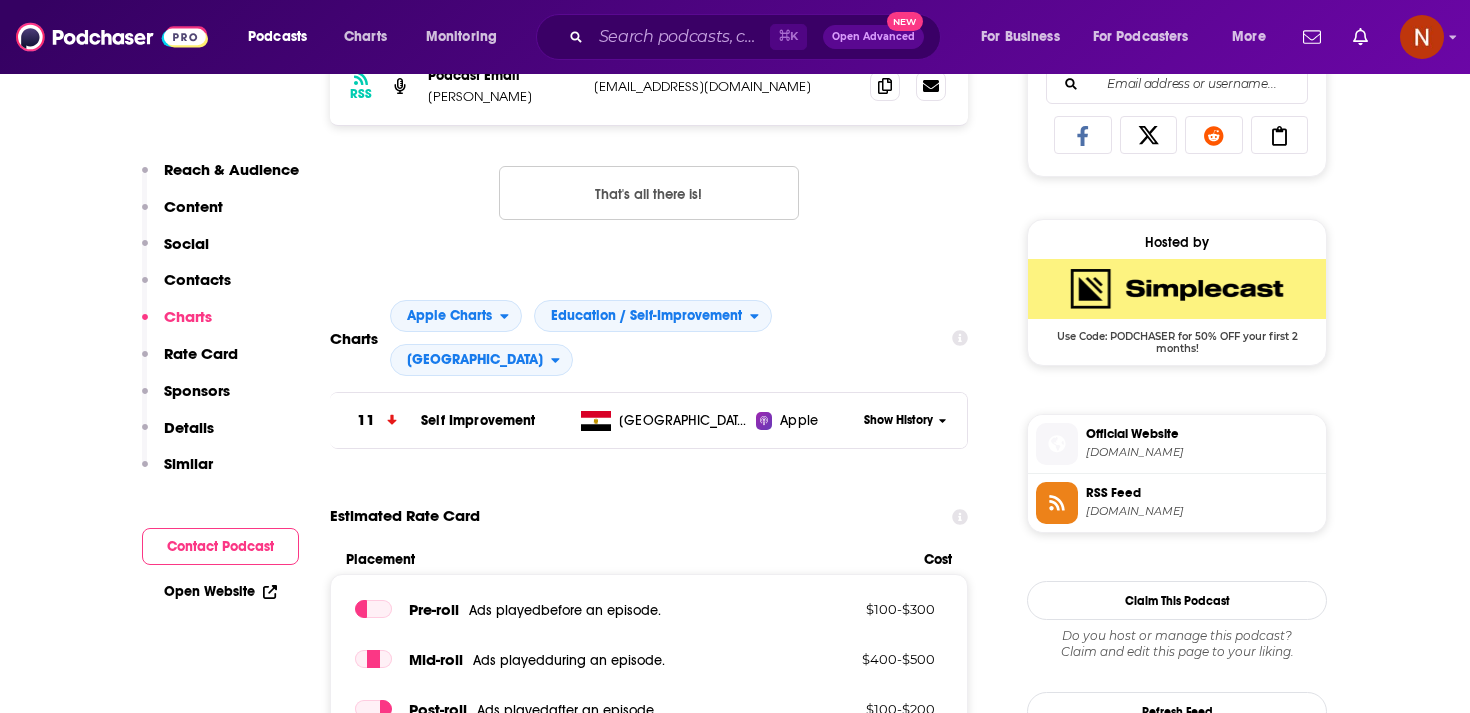 click on "Show History" at bounding box center [898, 420] 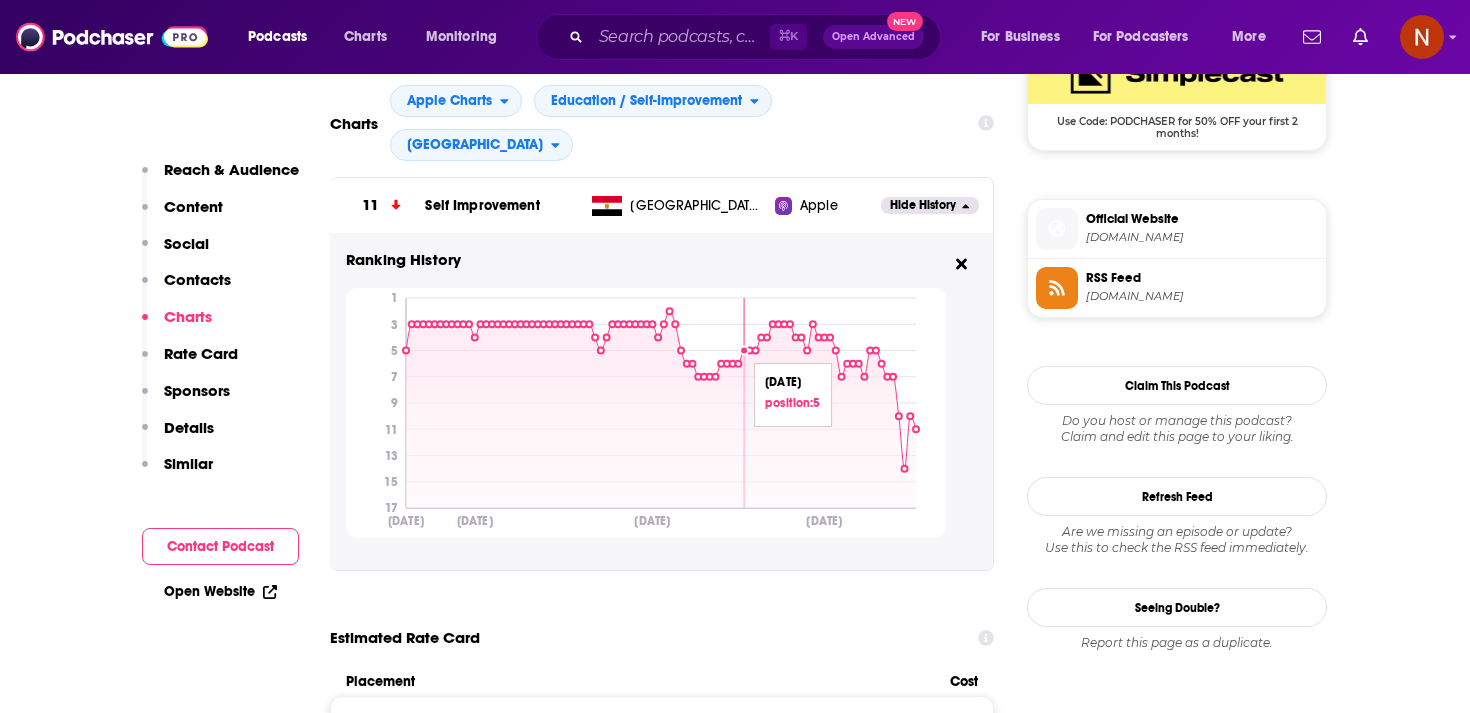 scroll, scrollTop: 1538, scrollLeft: 0, axis: vertical 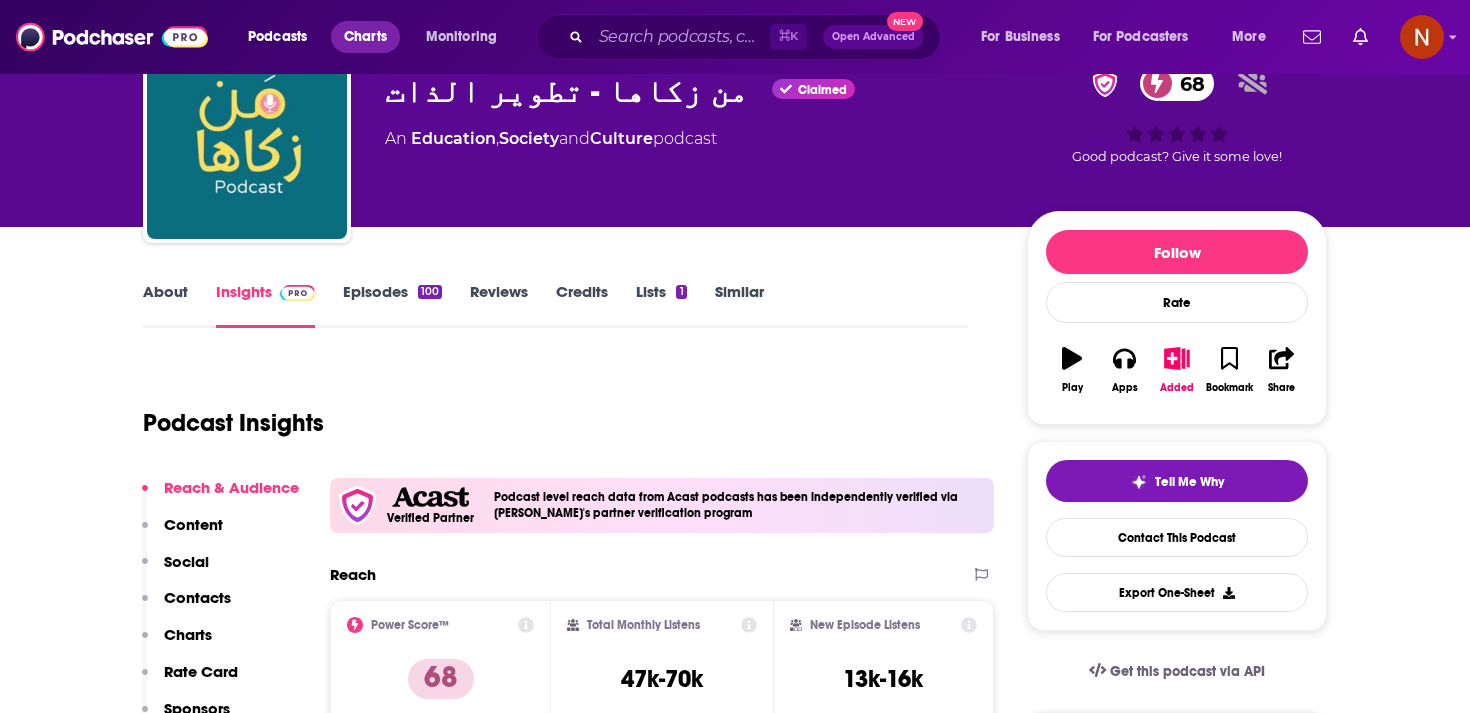 click on "Charts" at bounding box center [365, 37] 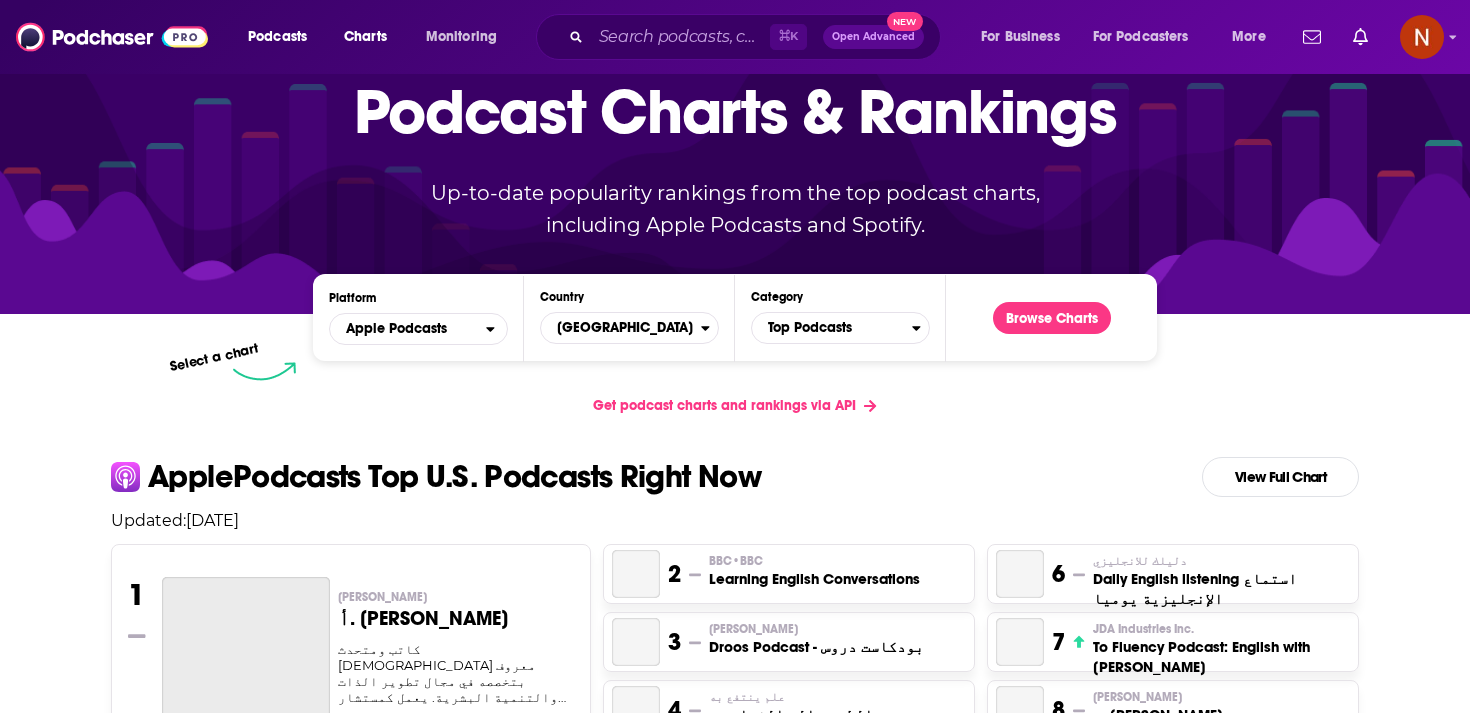 scroll, scrollTop: 0, scrollLeft: 0, axis: both 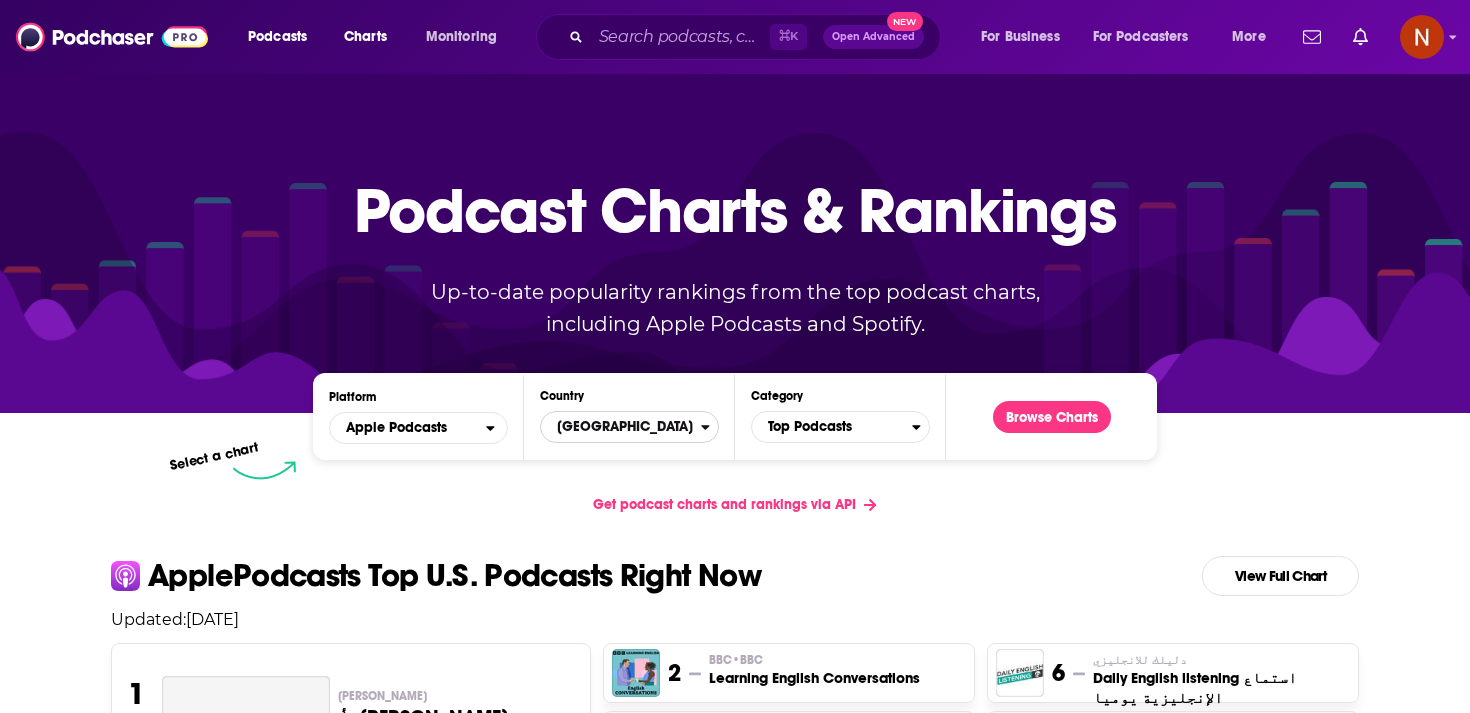 click on "[GEOGRAPHIC_DATA]" at bounding box center [621, 427] 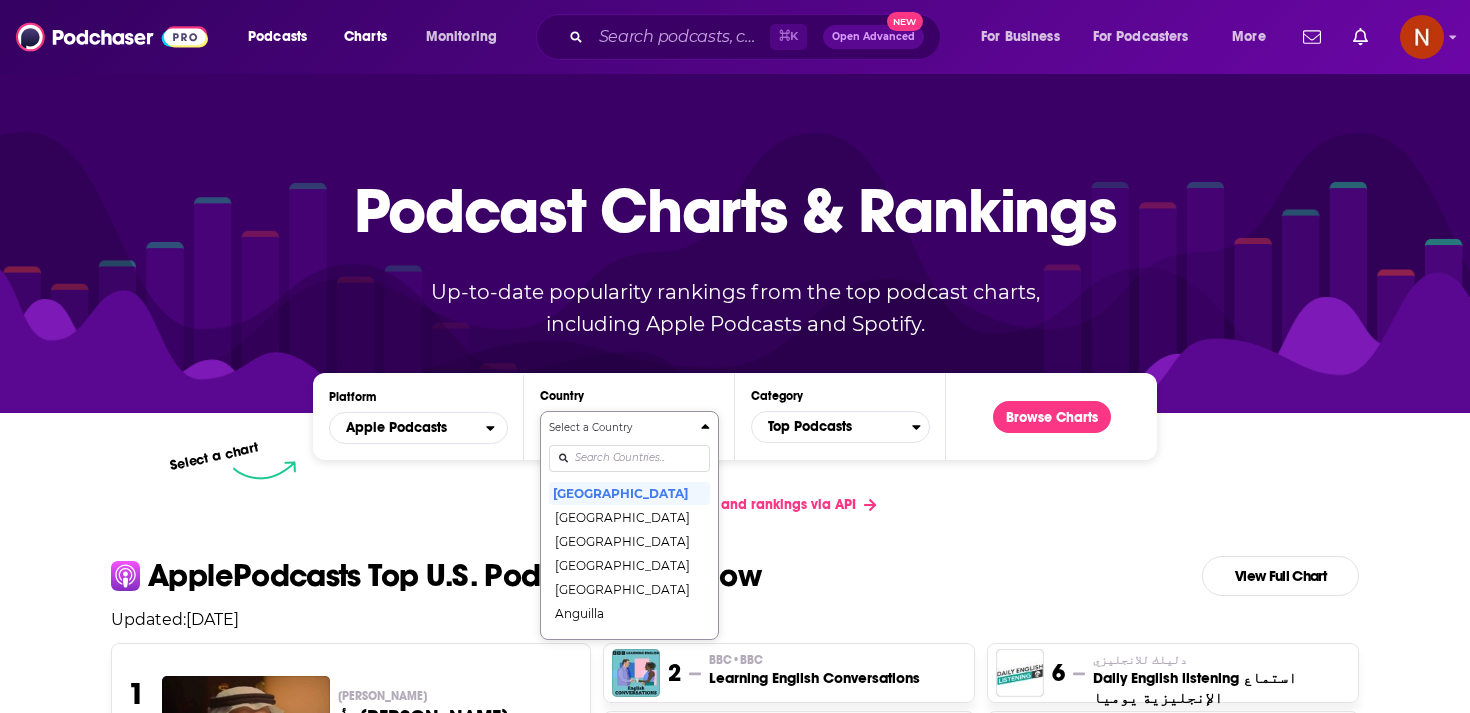 click on "Select a Country United States Afghanistan Albania Algeria Angola Anguilla Antigua and Barbuda Argentina Armenia Australia Austria Azerbaijan Bahamas Bahrain Barbados Belarus Belgium Belize Benin Bermuda Bhutan Bolivia Bosnia and Herzegovina Botswana Brazil British Virgin Islands Brunei Darussalam Bulgaria Burkina Faso Cambodia Cameroon Canada Cape Verde Cayman Islands Chad Chile China Colombia Congo Congo (Brazzaville) Costa Rica Côte dIvoire Croatia Cyprus Czech Republic Denmark Dominica Dominican Republic Ecuador Egypt El Salvador Estonia Fiji Finland France Gabon Gambia Georgia Germany Ghana Greece Grenada Guatemala Guinea-Bissau Guyana Honduras Hong Kong Hungary Iceland India Indonesia Iraq Ireland Israel Italy Jamaica Japan Jordan Kazakhstan Kenya Kosovo Kuwait Kyrgyzstan Lao PDR Latvia Lebanon Liberia Libya Lithuania Luxembourg Macao Macedonia, Republic of Madagascar Malawi Malaysia Maldives Mali Malta Mauritania Mauritius Mexico Micronesia, Federated States of Moldova Mongolia Montenegro Montserrat" at bounding box center [629, 525] 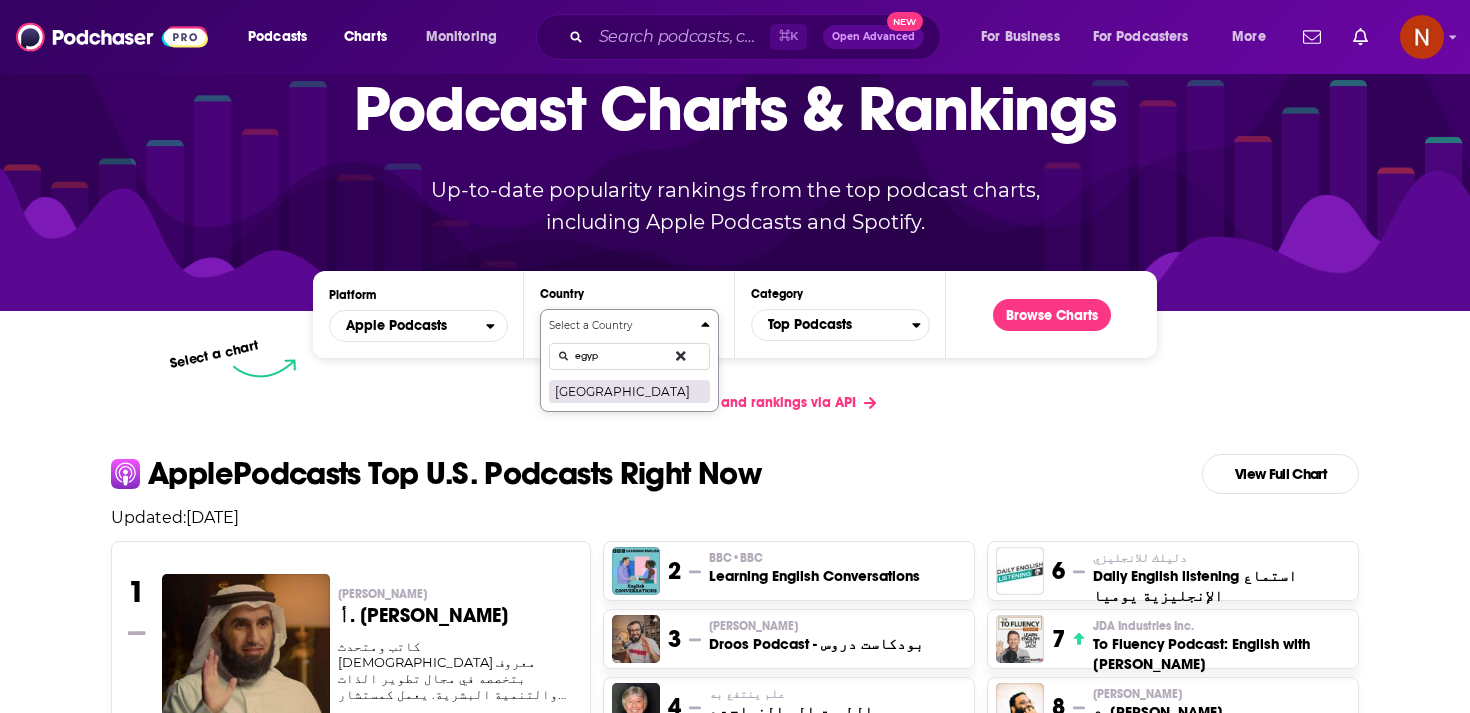 type on "egyp" 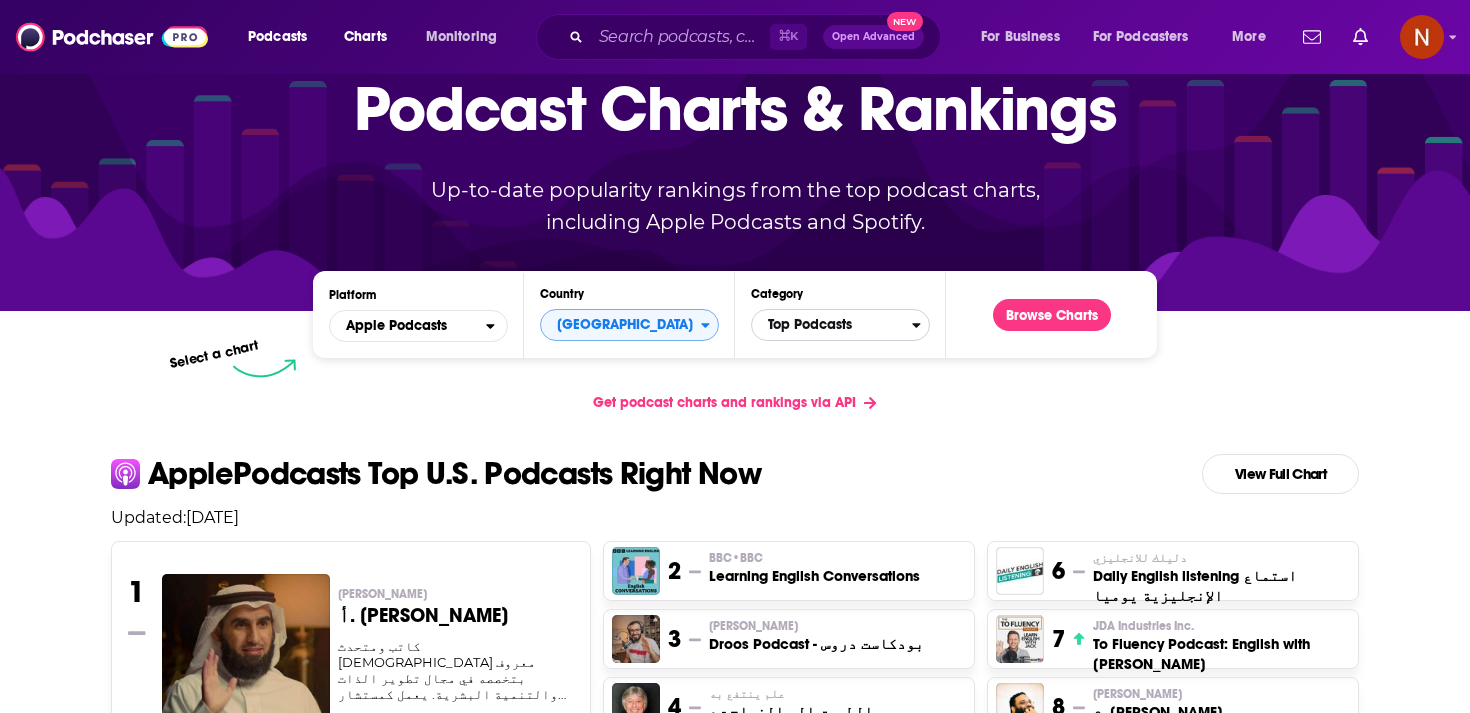 click on "Top Podcasts" at bounding box center [832, 325] 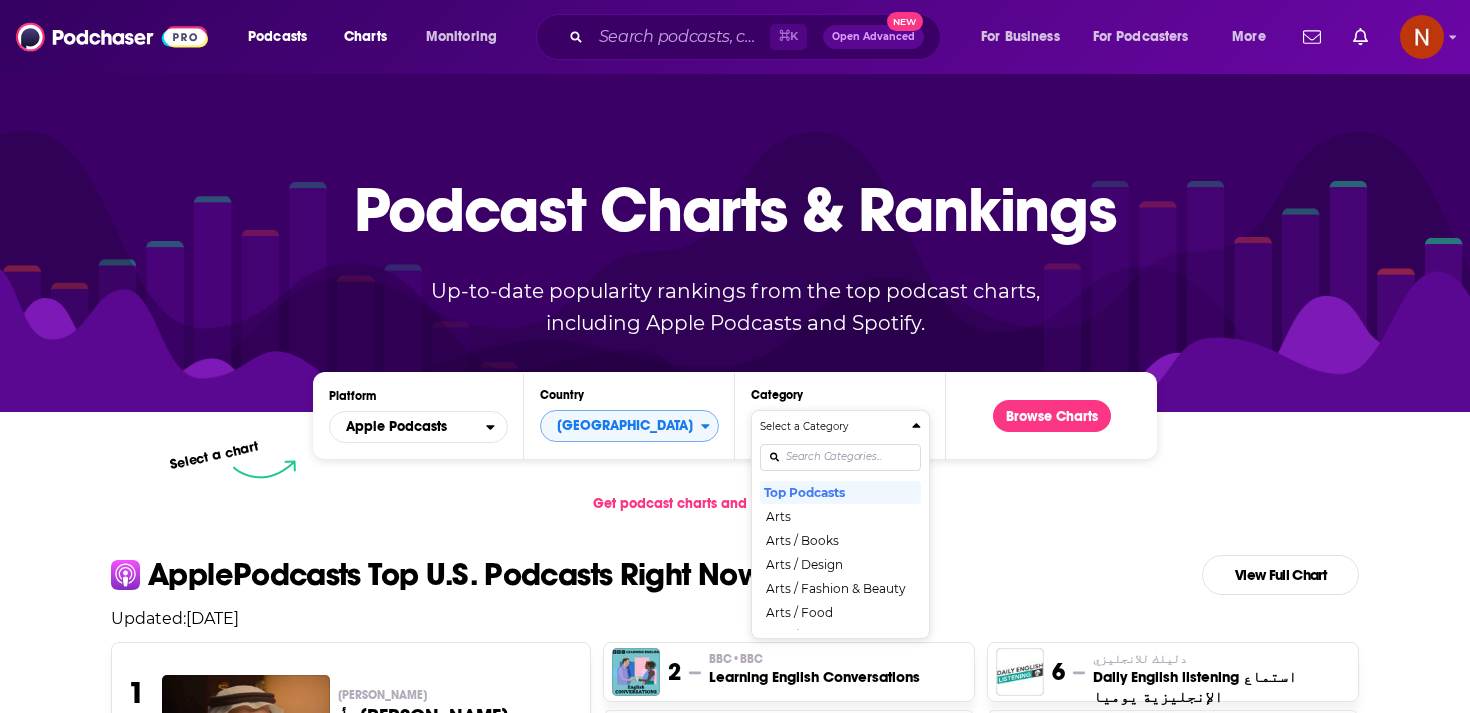 scroll, scrollTop: 0, scrollLeft: 0, axis: both 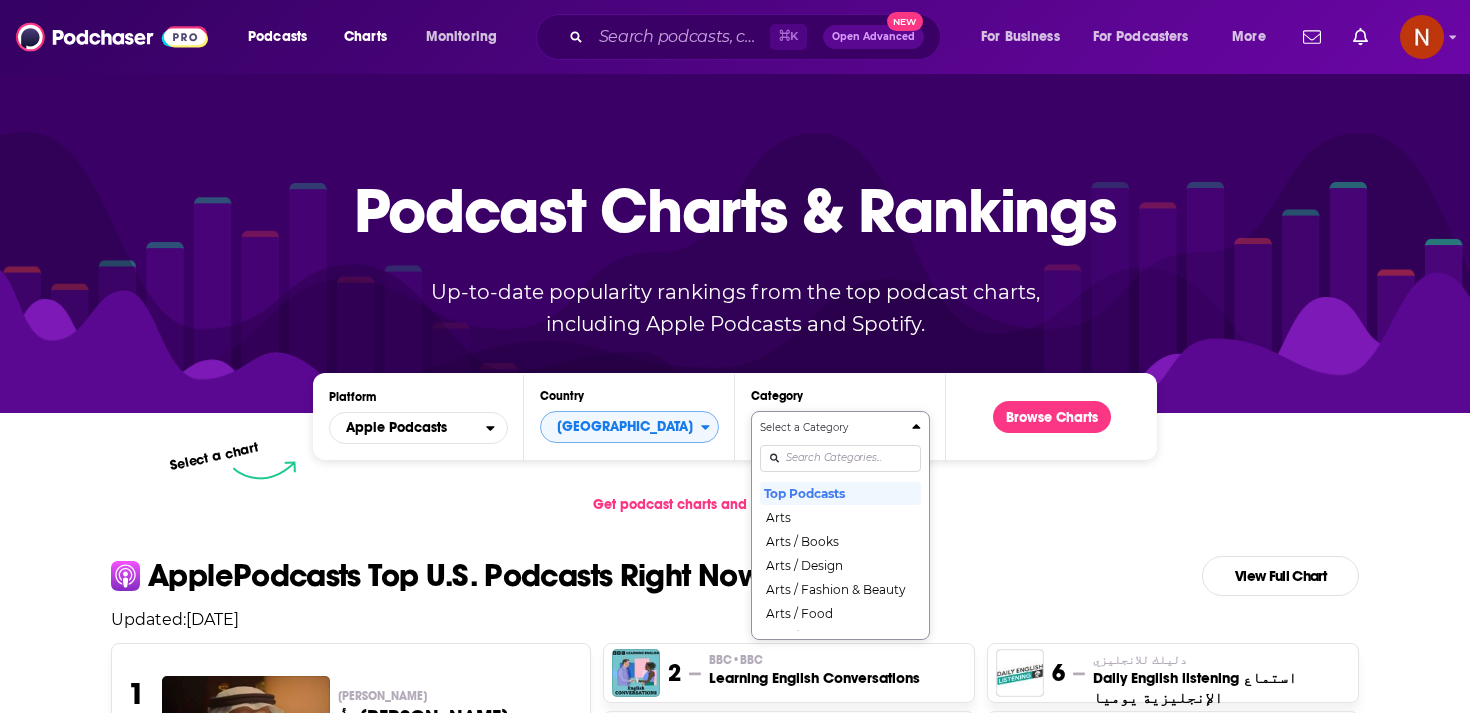 click on "Select a Category Top Podcasts Arts Arts / Books Arts / Design Arts / Fashion & Beauty Arts / Food Arts / Performing Arts Arts / Visual Arts Business Business / Careers Business / Entrepreneurship Business / Investing Business / Management Business / Marketing Business / Non-Profit Comedy Comedy / Comedy Interviews Comedy / Improv Comedy / Stand-Up Education Education / Courses Education / How To Education / Language Learning Education / Self-Improvement Fiction Fiction / Comedy Fiction Fiction / Drama Fiction / Science Fiction Government Health & Fitness Health & Fitness / Alternative Health Health & Fitness / Fitness Health & Fitness / Medicine Health & Fitness / Mental Health Health & Fitness / Nutrition Health & Fitness / Sexuality History Kids & Family Kids & Family / Education for Kids Kids & Family / Parenting Kids & Family / Pets & Animals Kids & Family / Stories for Kids Leisure Leisure / Animation & Manga Leisure / Automotive Leisure / Aviation Leisure / Crafts Leisure / Games Leisure / Hobbies News" at bounding box center [840, 525] 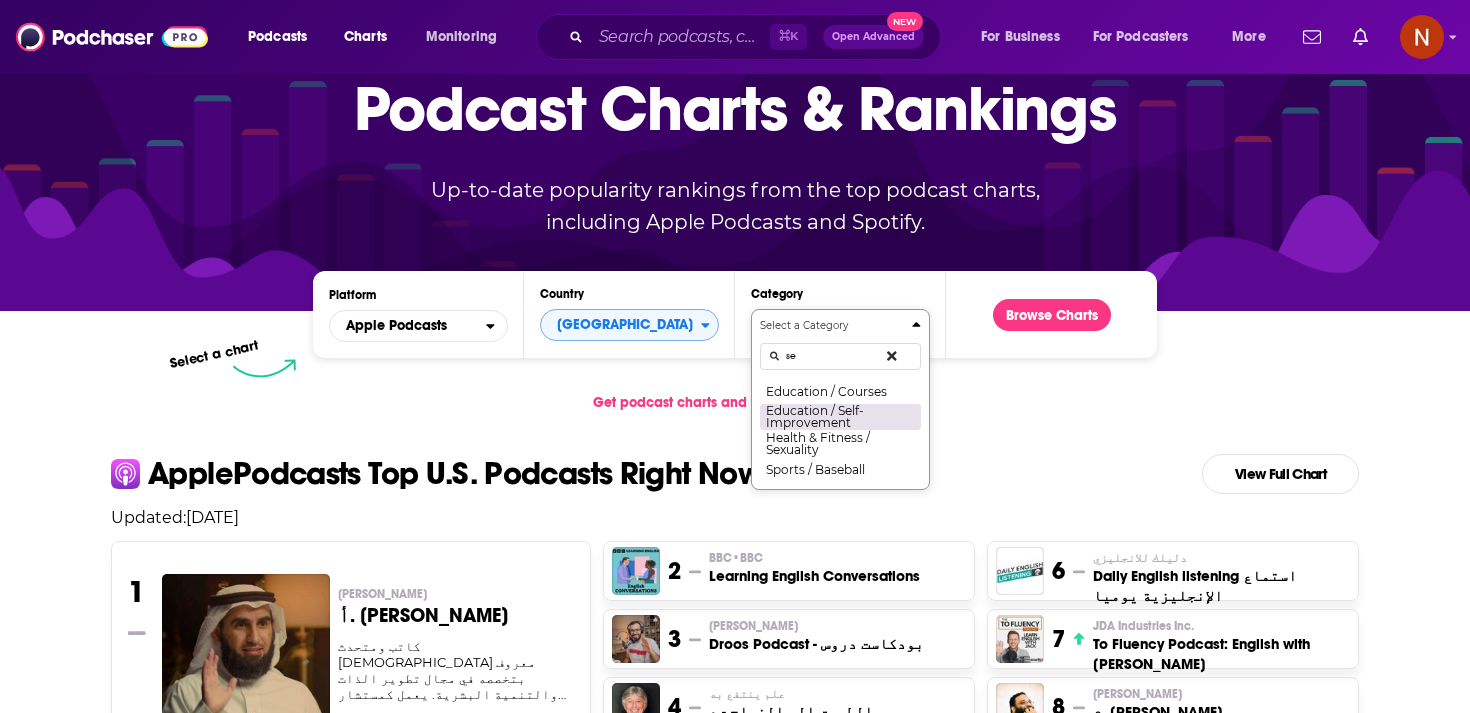 type on "se" 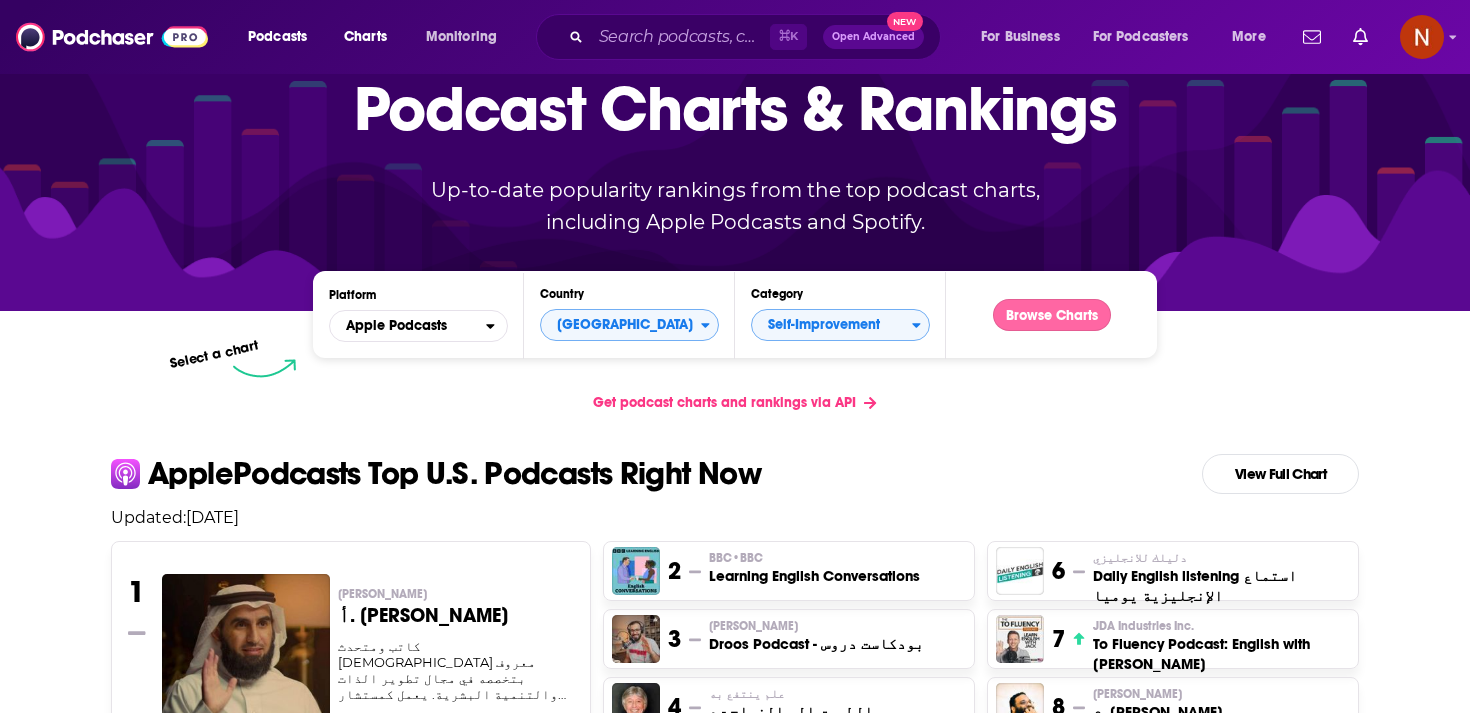 click on "Browse Charts" at bounding box center [1052, 315] 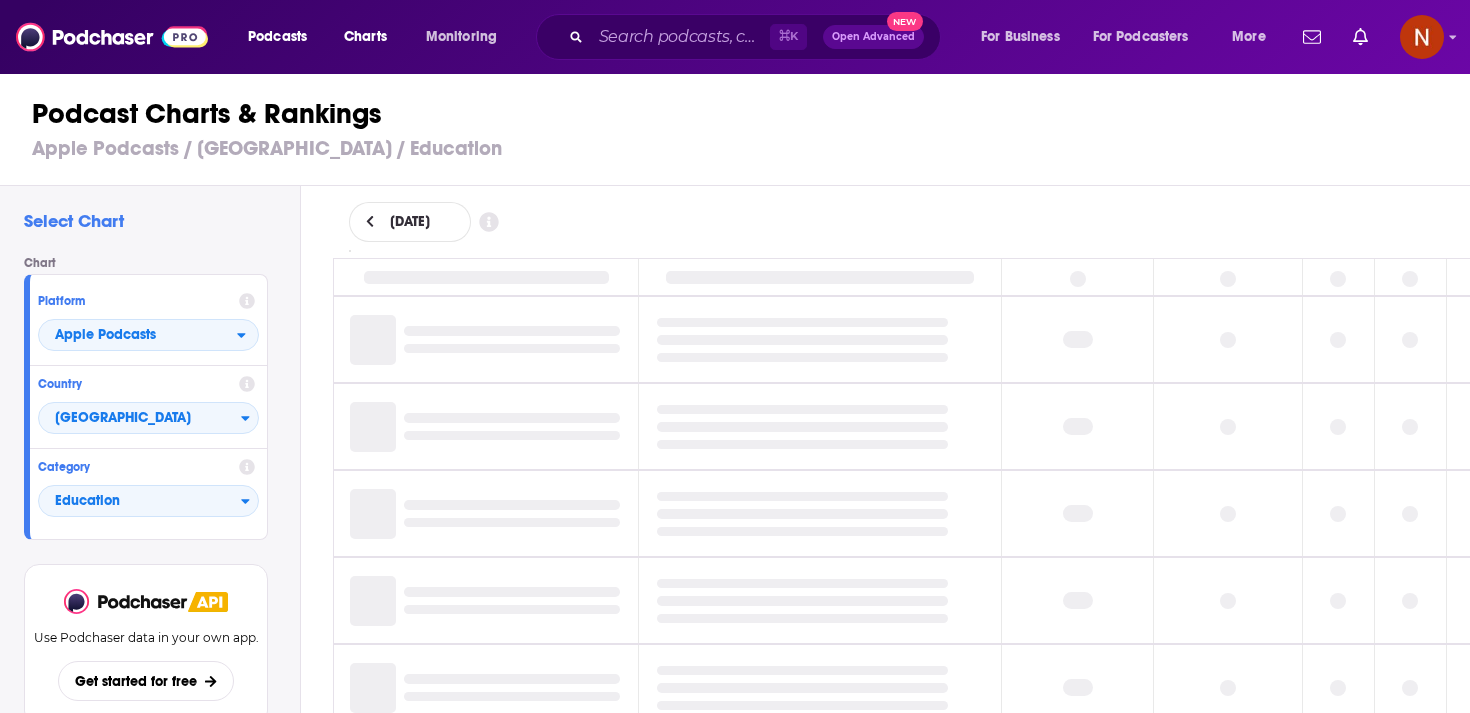 scroll, scrollTop: 0, scrollLeft: 0, axis: both 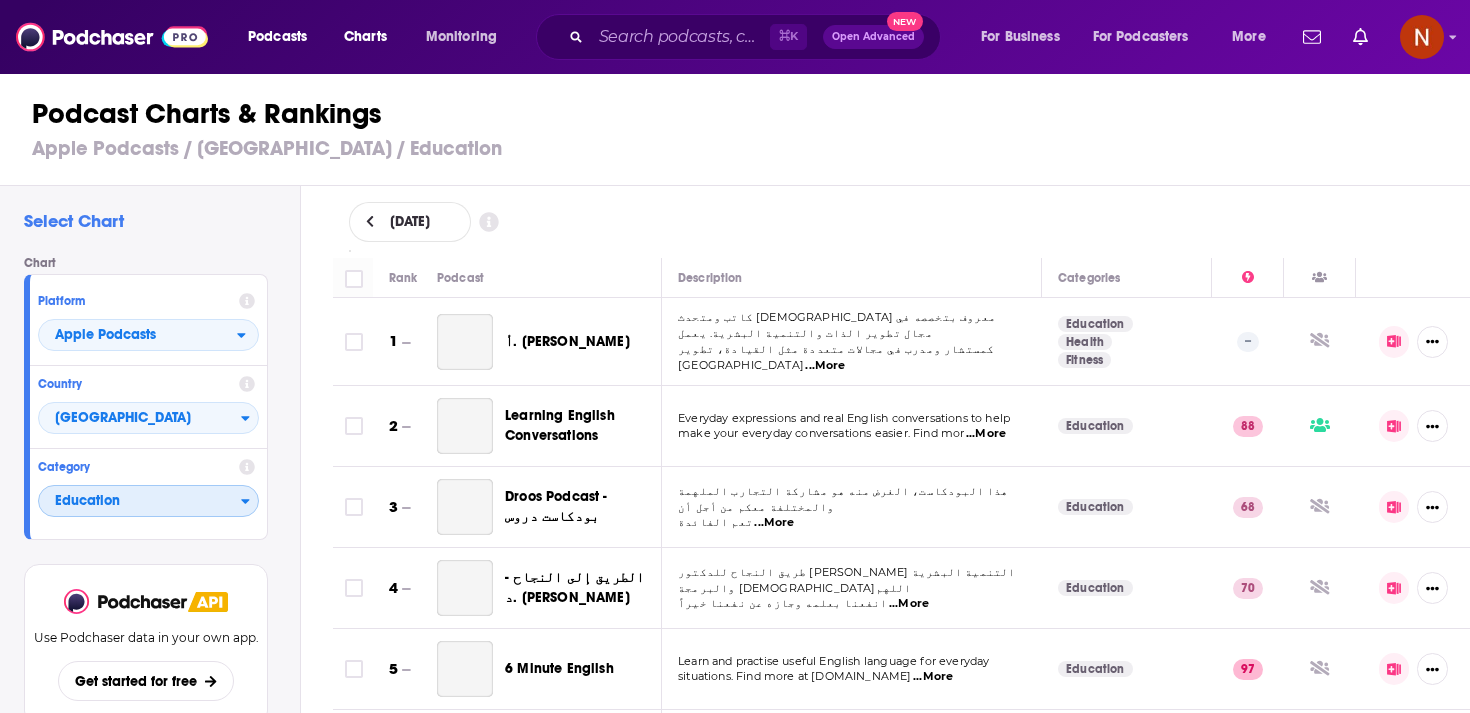 click on "Education" at bounding box center (140, 502) 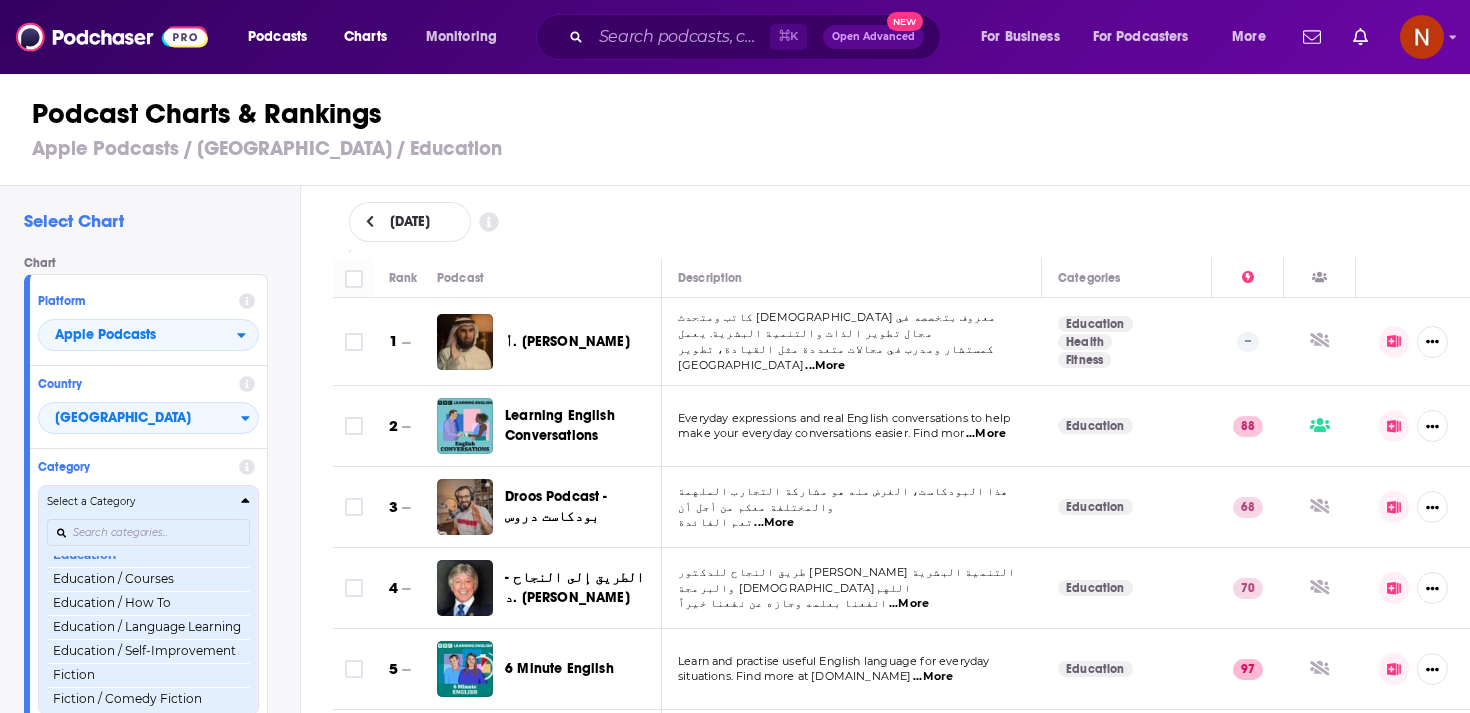 scroll, scrollTop: 477, scrollLeft: 0, axis: vertical 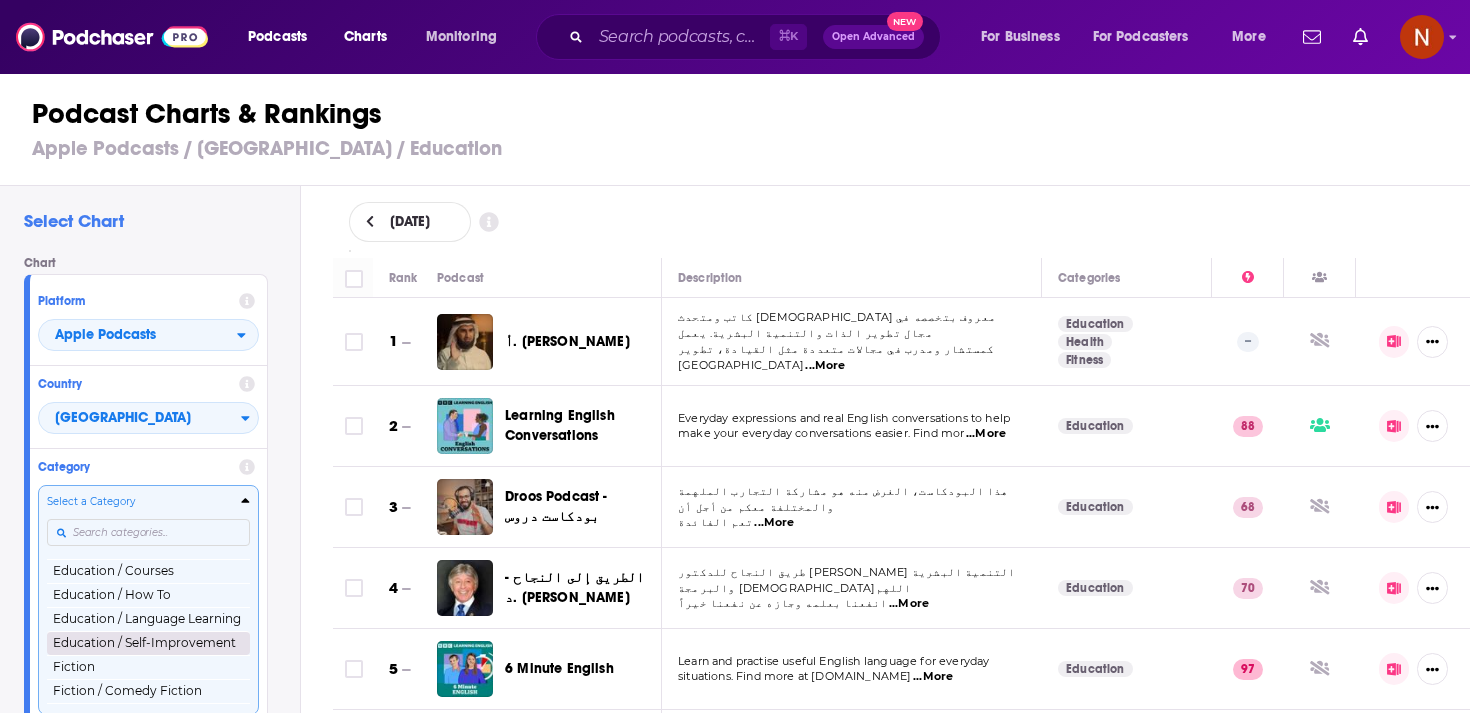 click on "Education / Self-Improvement" at bounding box center (148, 643) 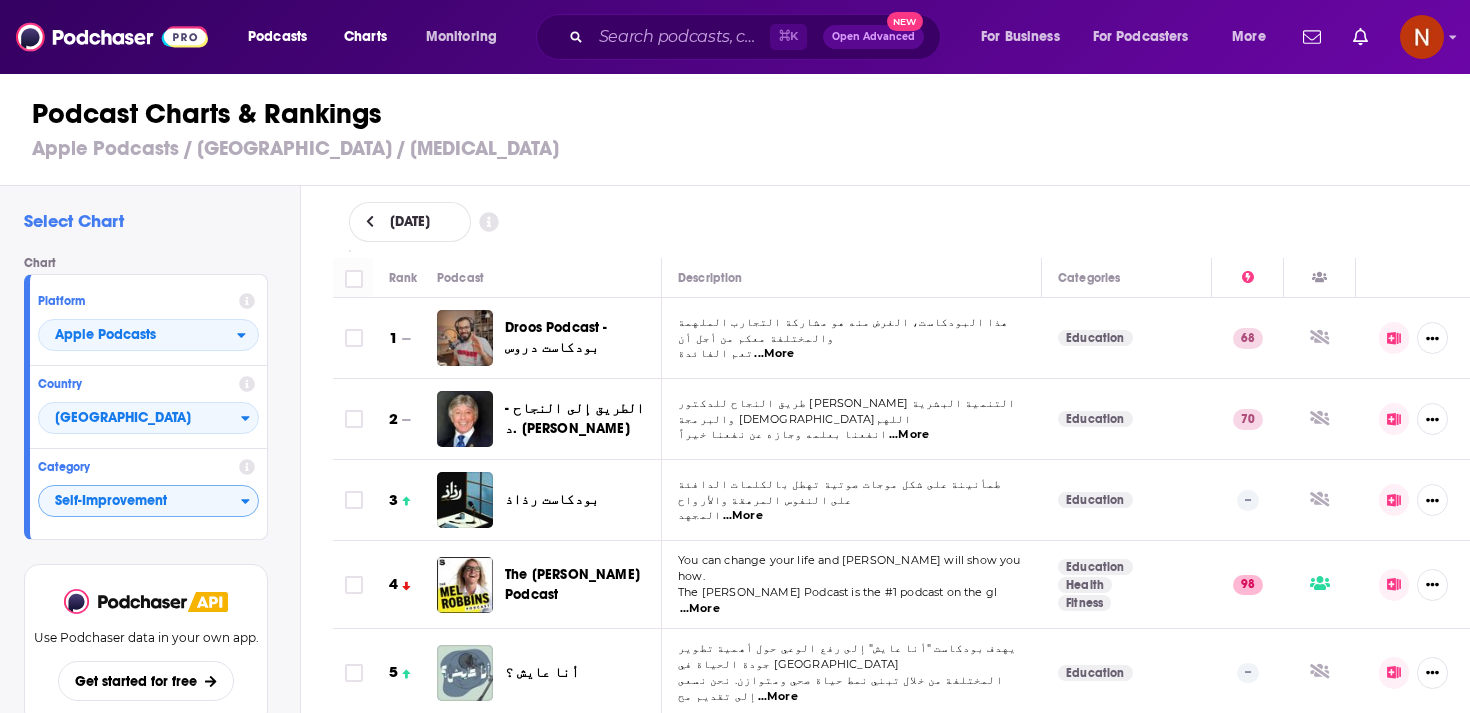 click on "July 17, 2025" at bounding box center (902, 222) 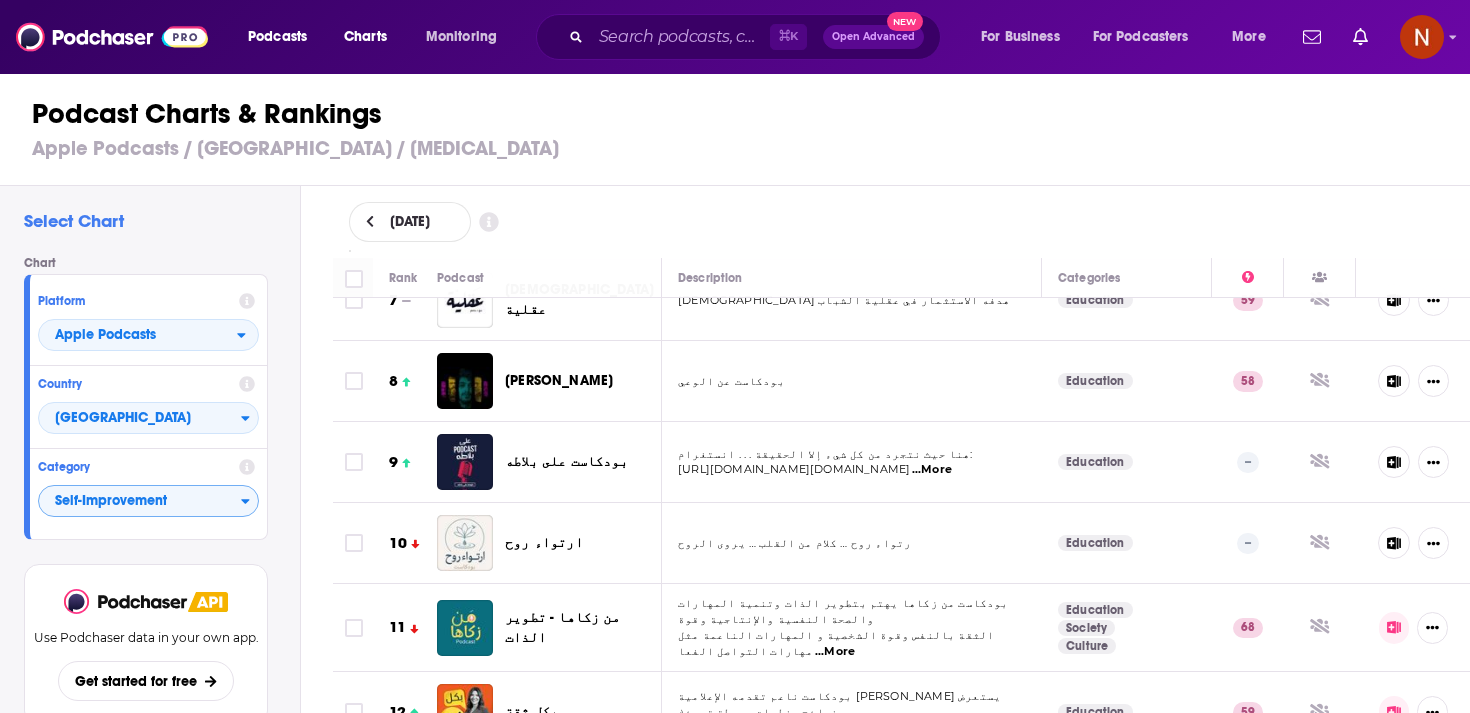 scroll, scrollTop: 540, scrollLeft: 0, axis: vertical 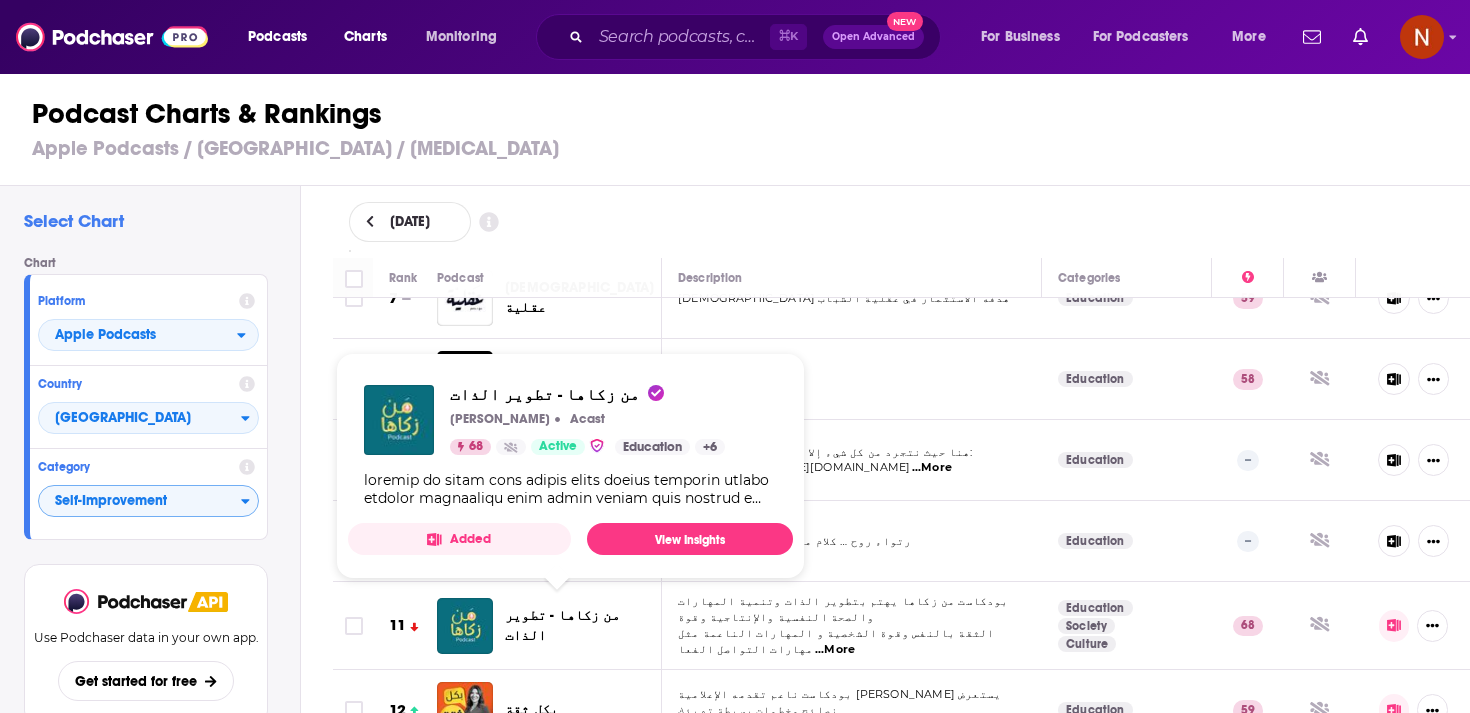 click on "من زكاها - تطوير الذات" at bounding box center [562, 625] 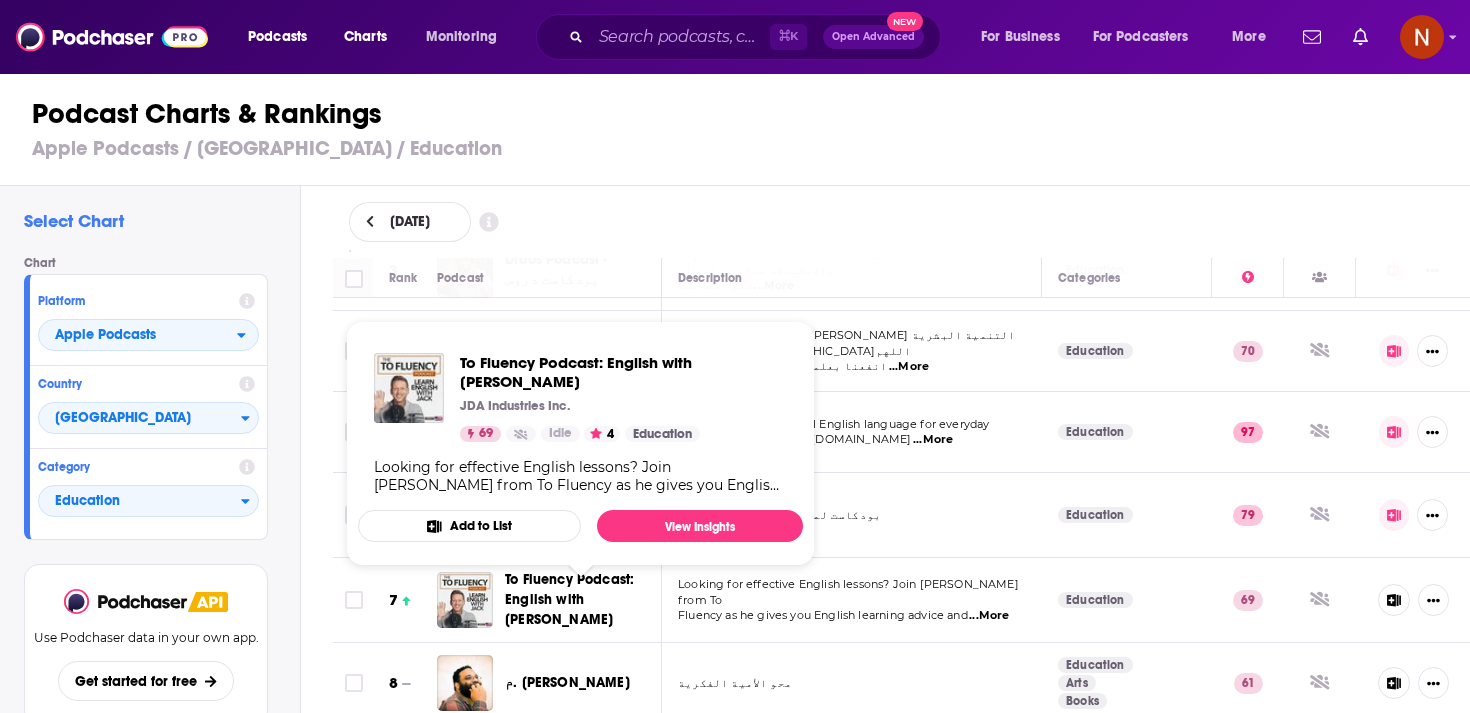 scroll, scrollTop: 259, scrollLeft: 0, axis: vertical 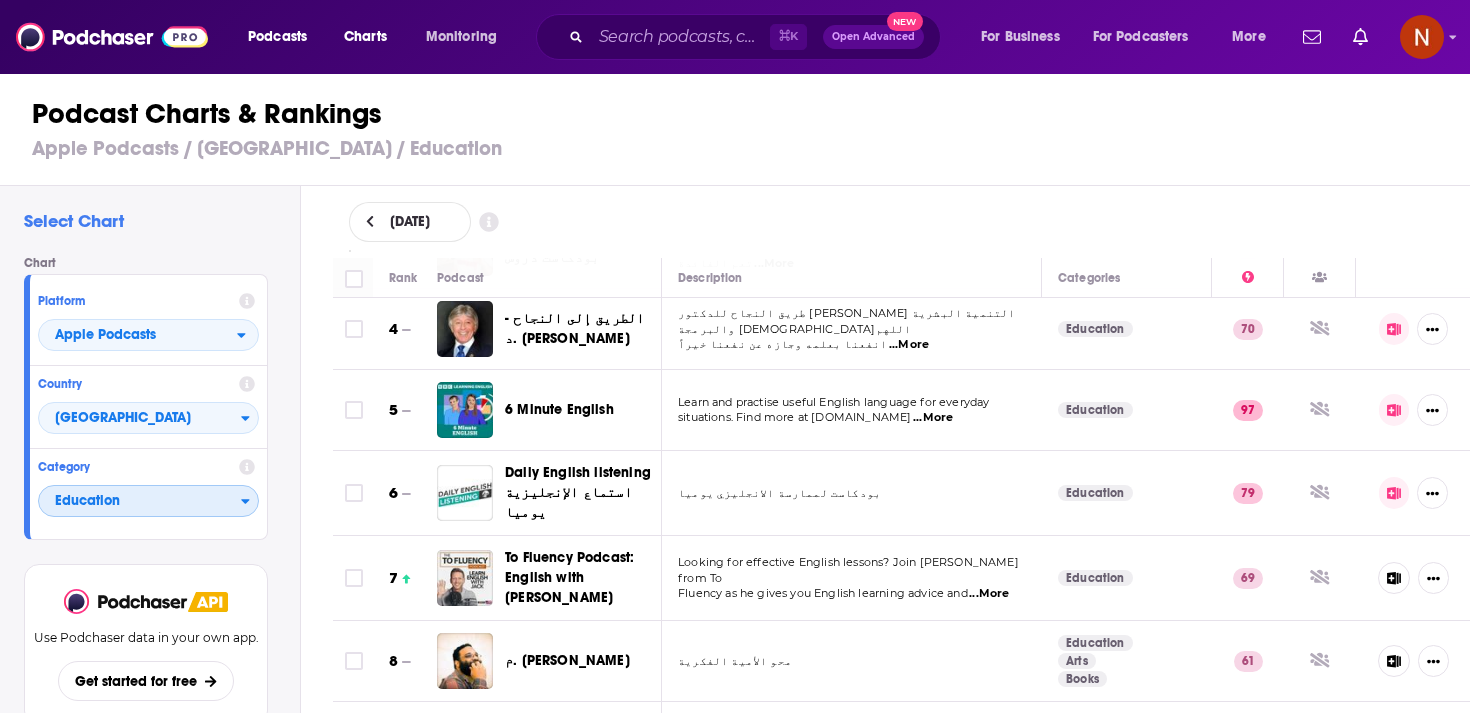 click on "Education" at bounding box center (140, 502) 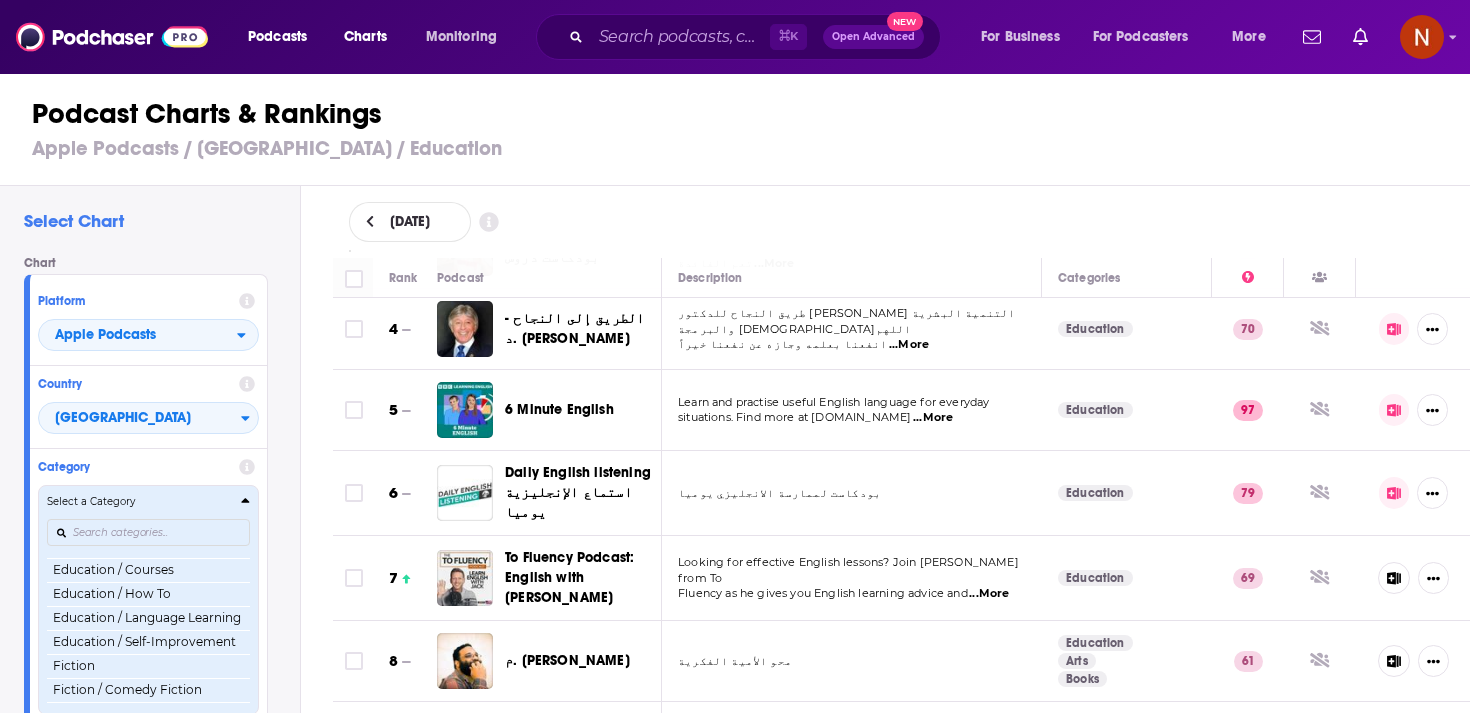 scroll, scrollTop: 547, scrollLeft: 0, axis: vertical 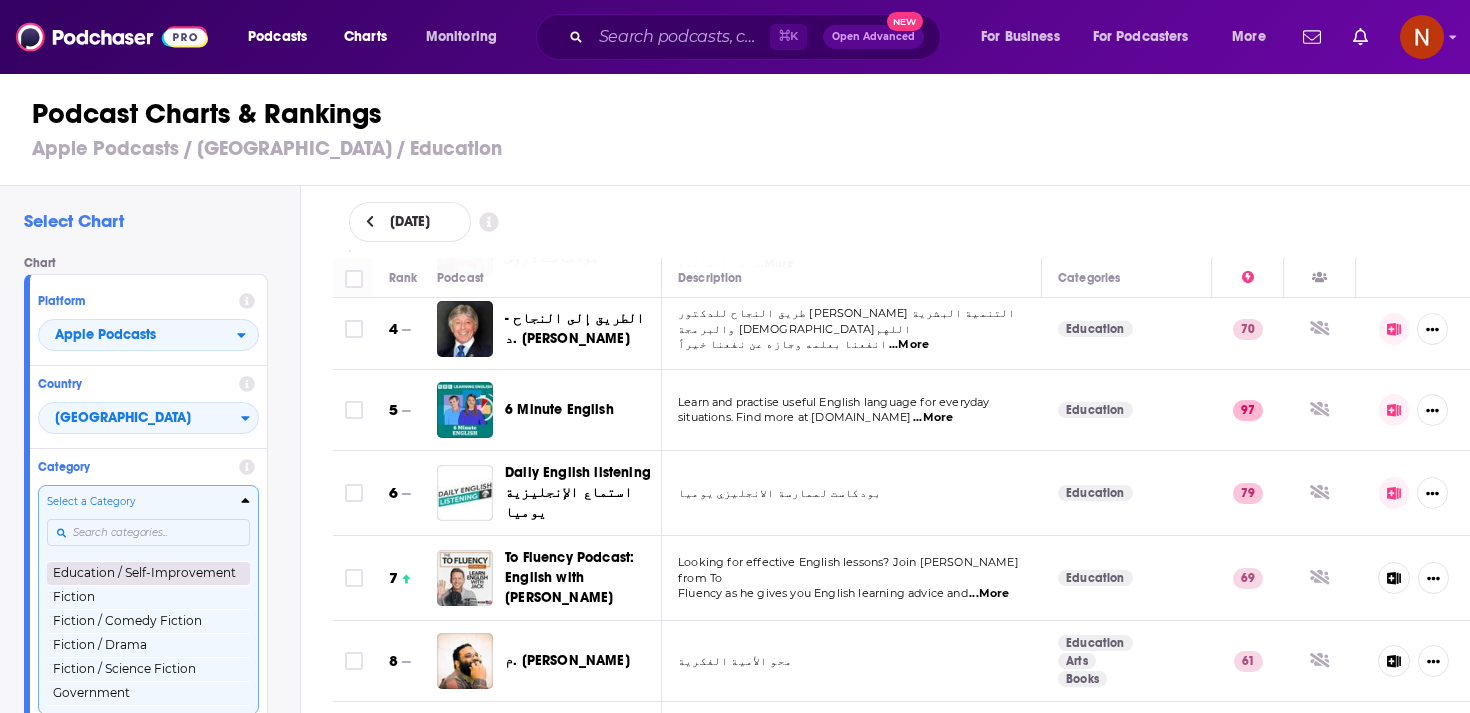 click on "Education / Self-Improvement" at bounding box center [148, 573] 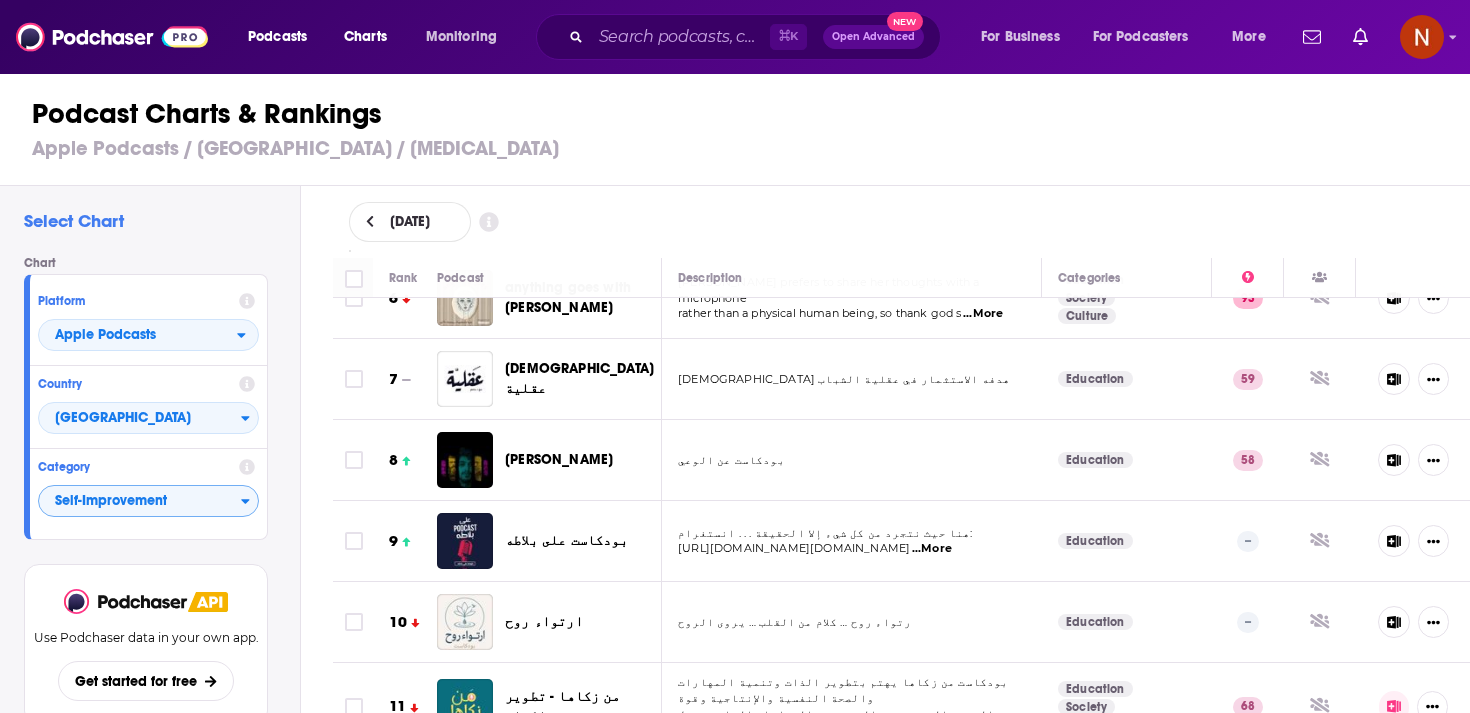 scroll, scrollTop: 468, scrollLeft: 0, axis: vertical 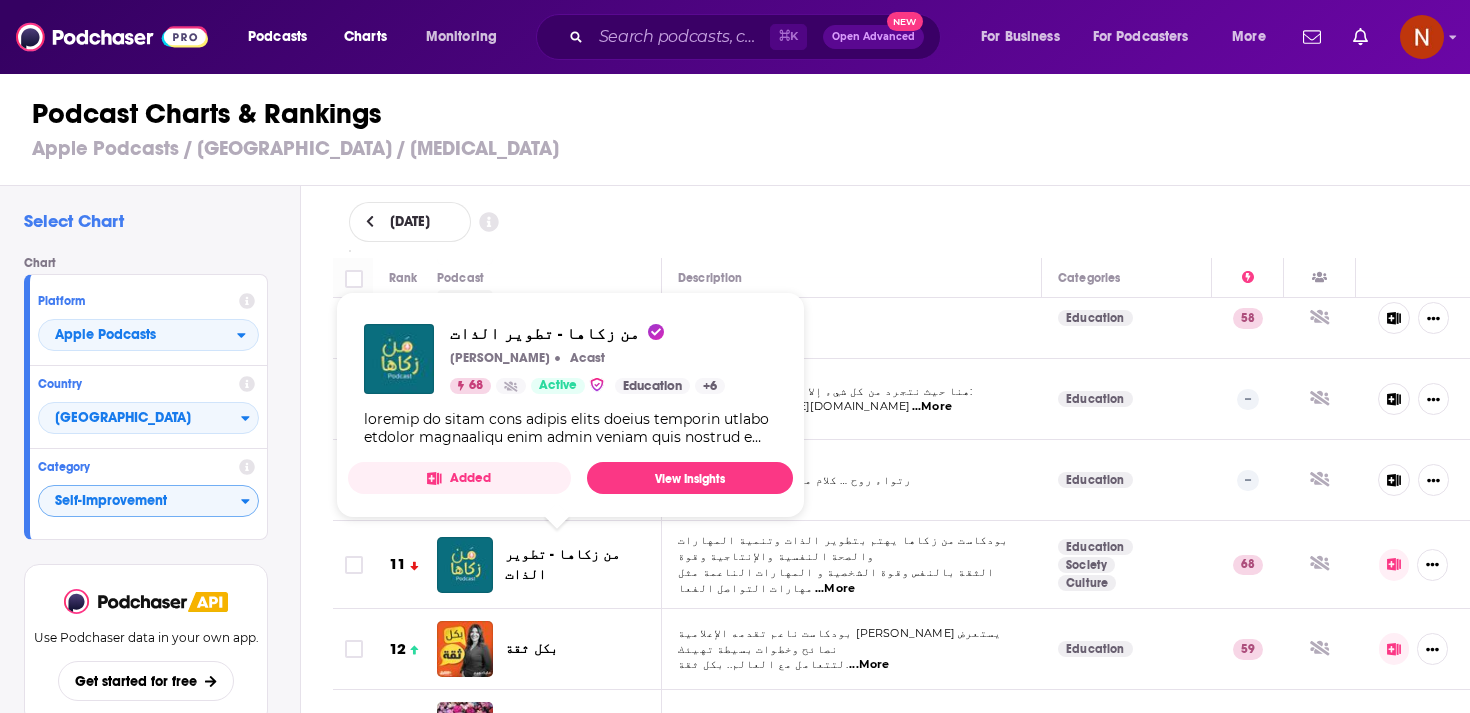 click on "من زكاها - تطوير الذات" at bounding box center [562, 564] 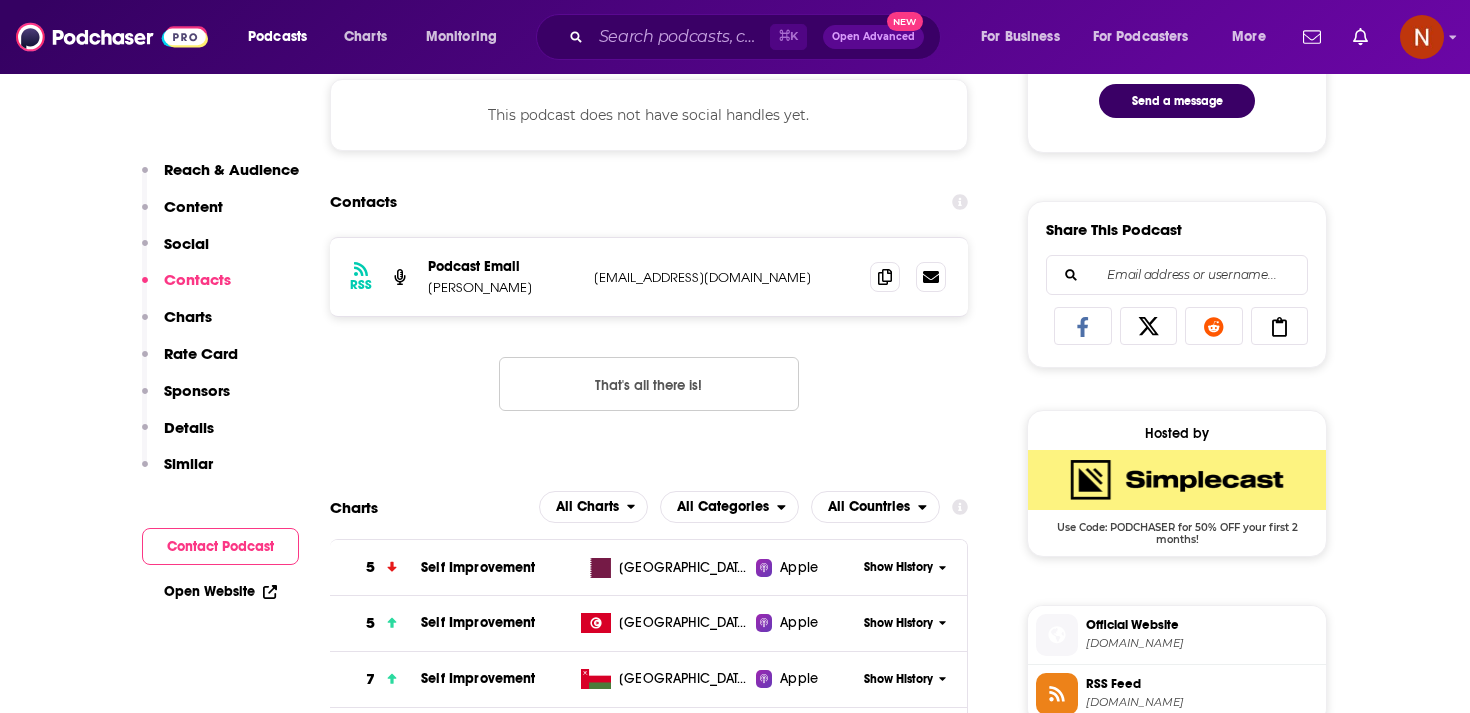 scroll, scrollTop: 1167, scrollLeft: 0, axis: vertical 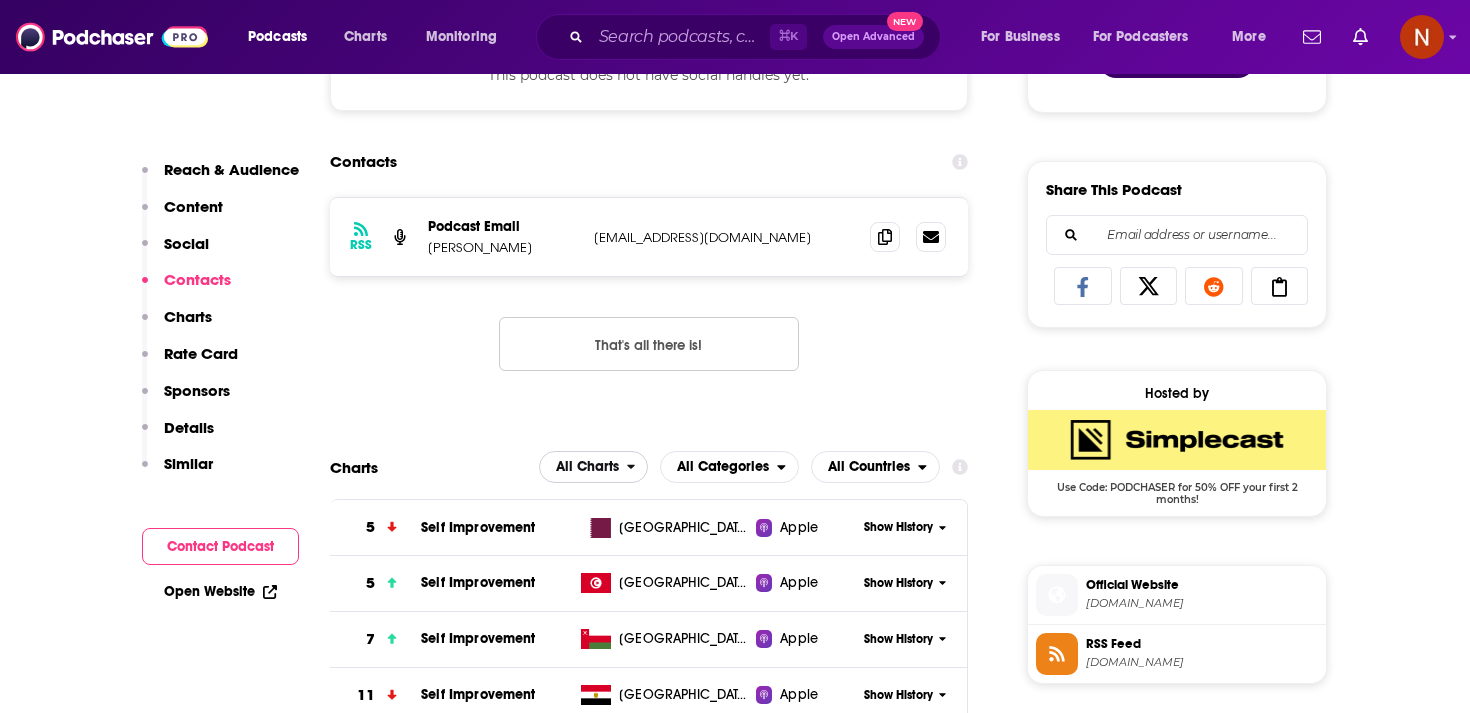 click at bounding box center (637, 467) 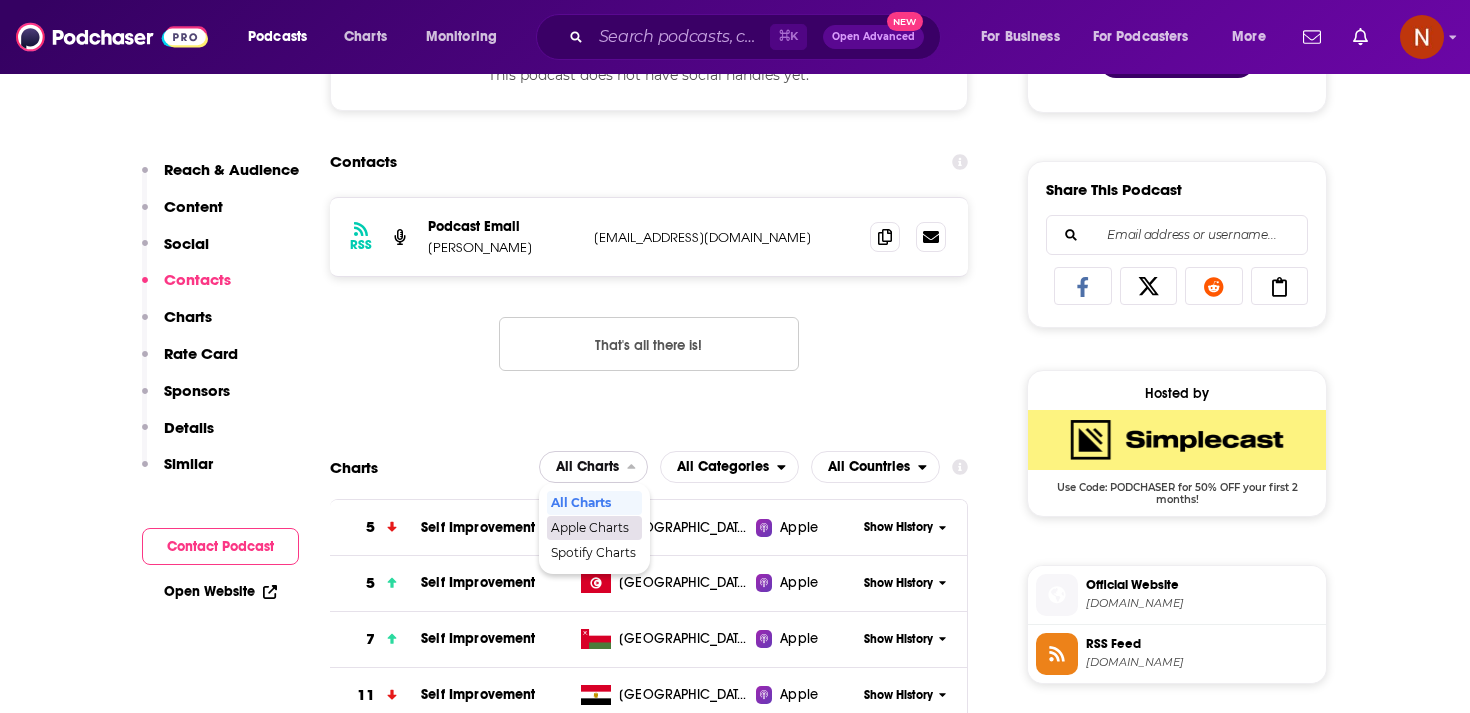 click on "Apple Charts" at bounding box center (593, 528) 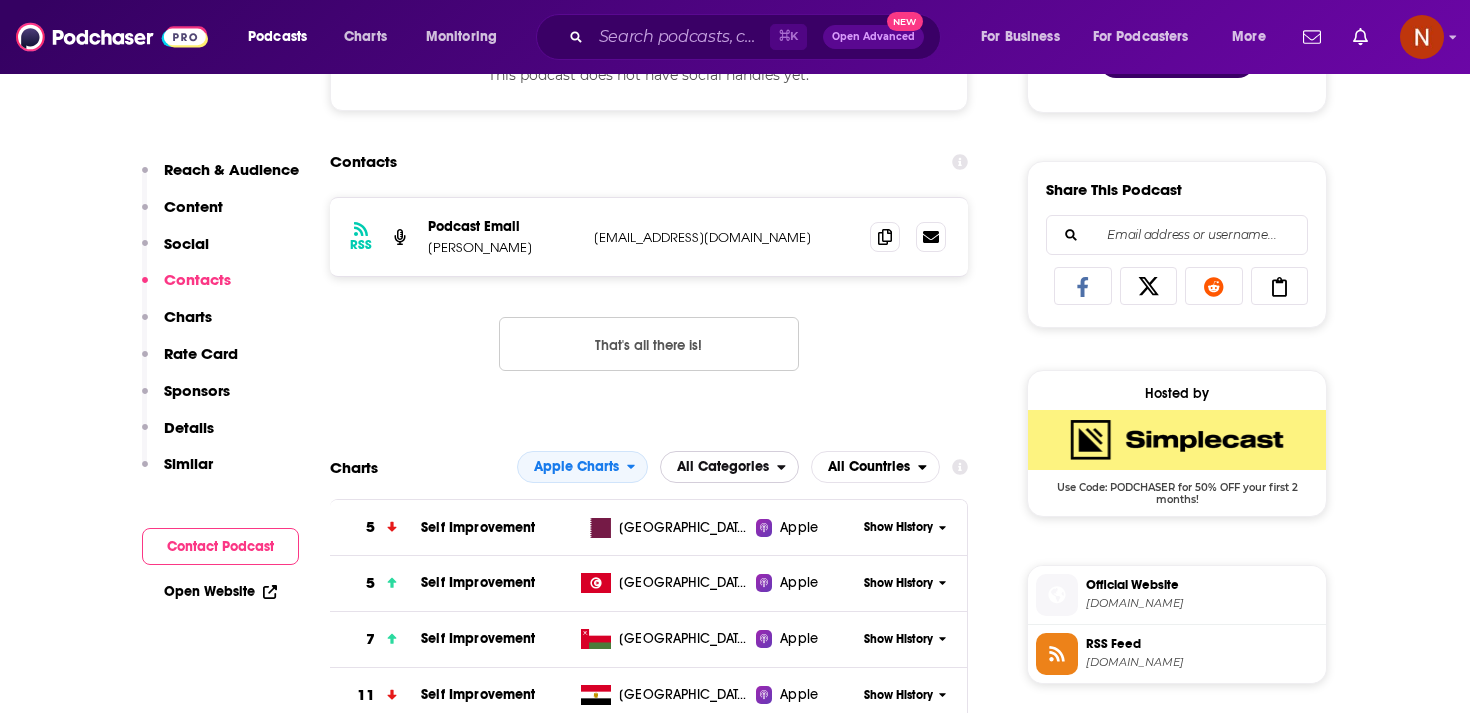 click on "All Categories" at bounding box center [723, 467] 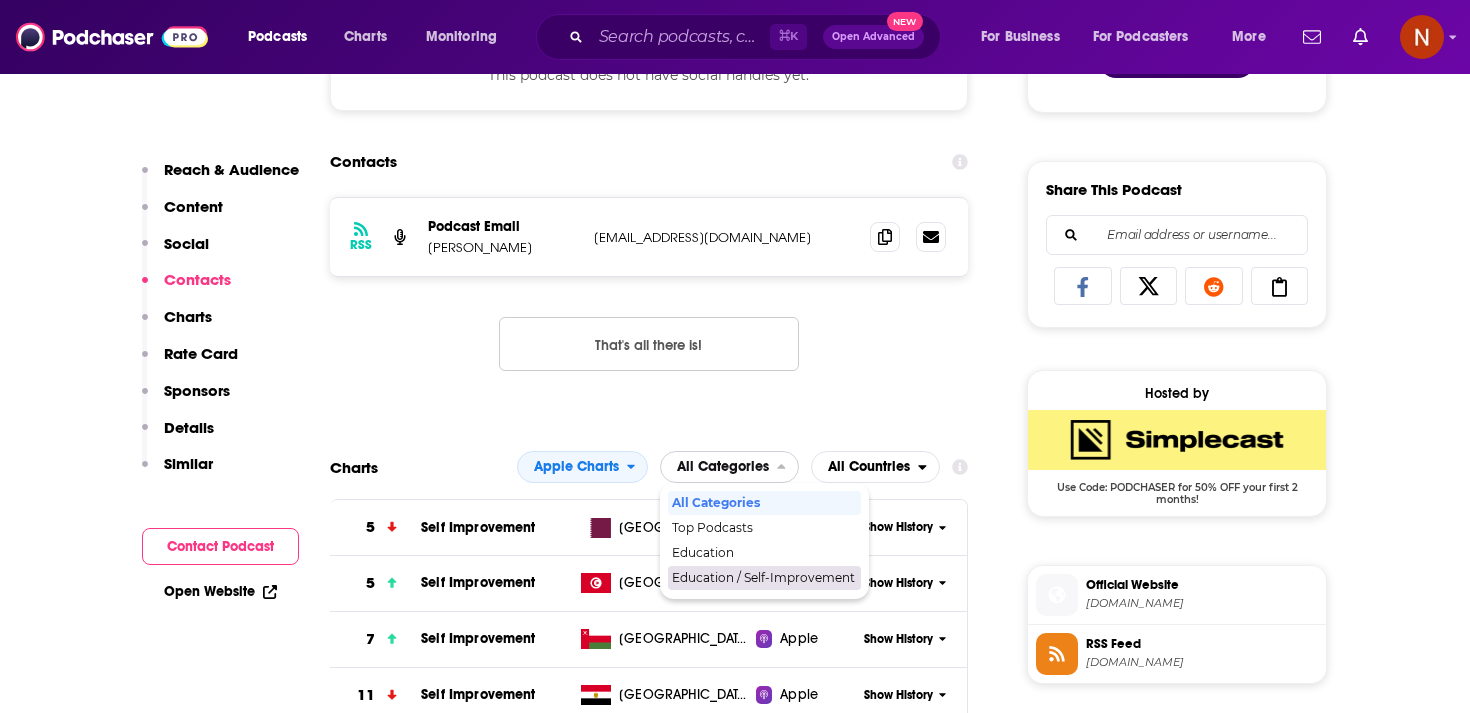 click on "Education / Self-Improvement" at bounding box center [763, 578] 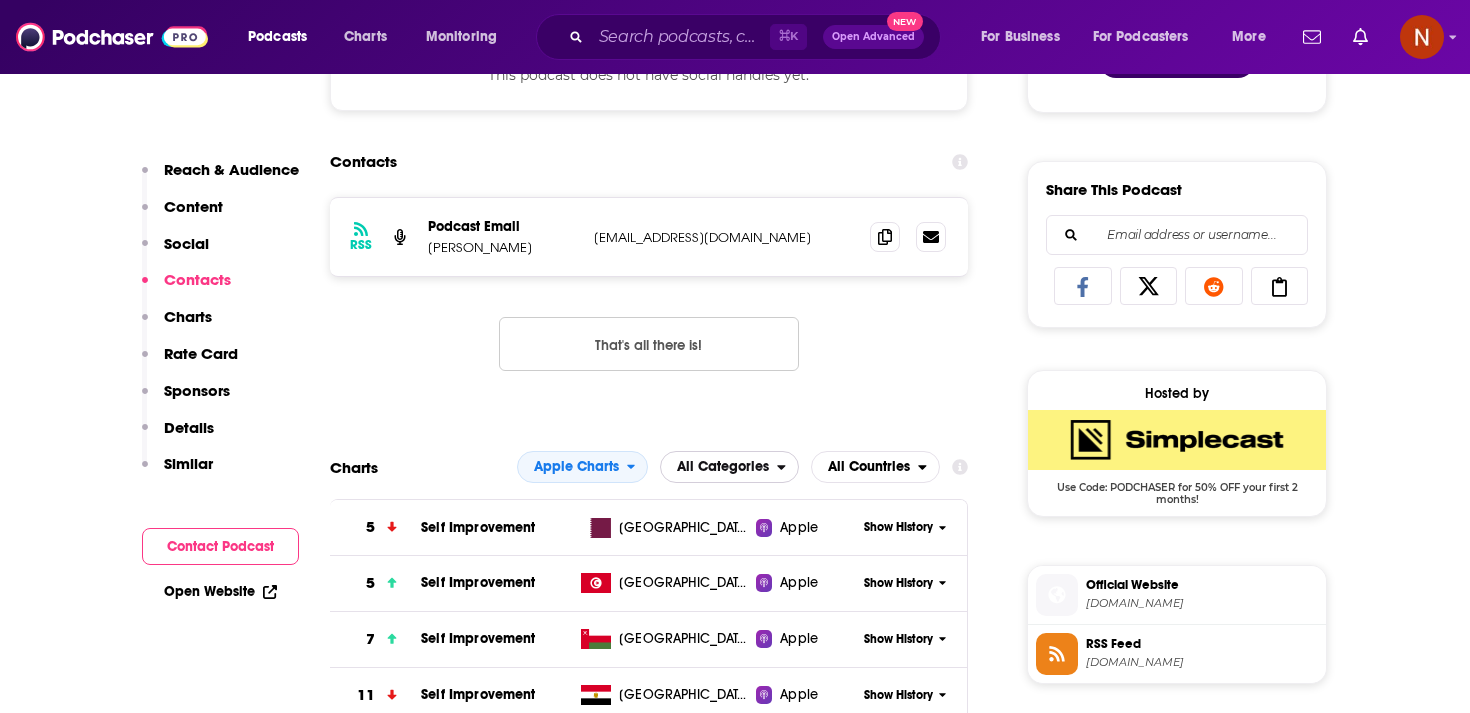 click on "All Categories" at bounding box center (723, 467) 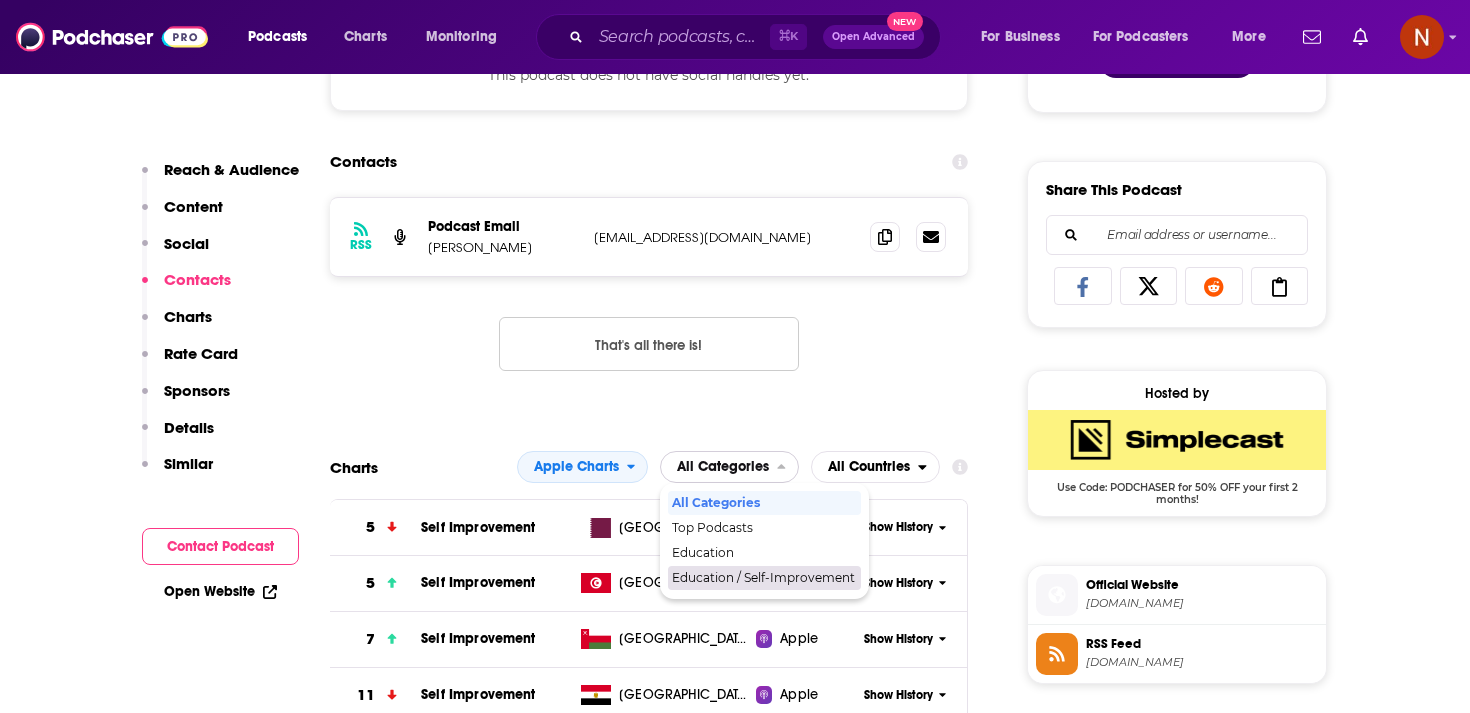 click on "Education / Self-Improvement" at bounding box center [763, 578] 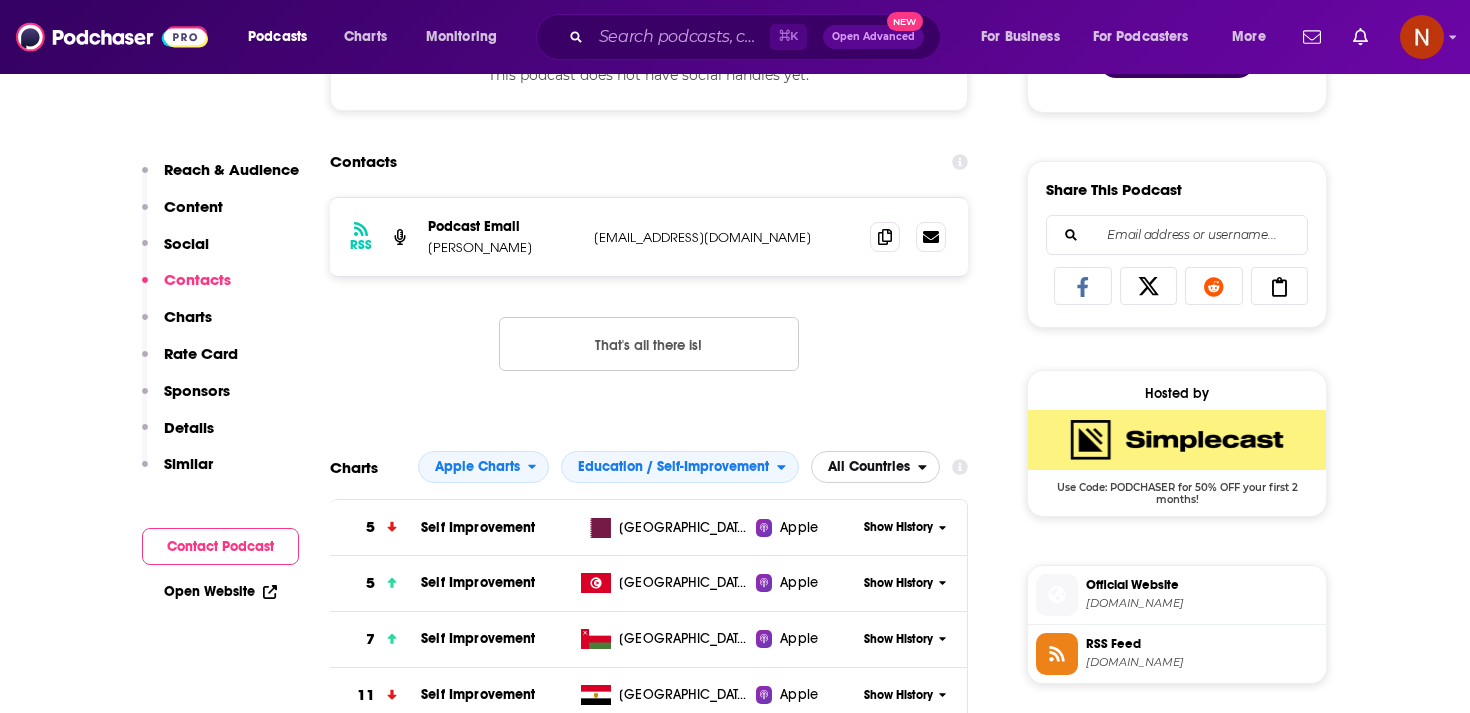 click on "All Countries" at bounding box center [865, 467] 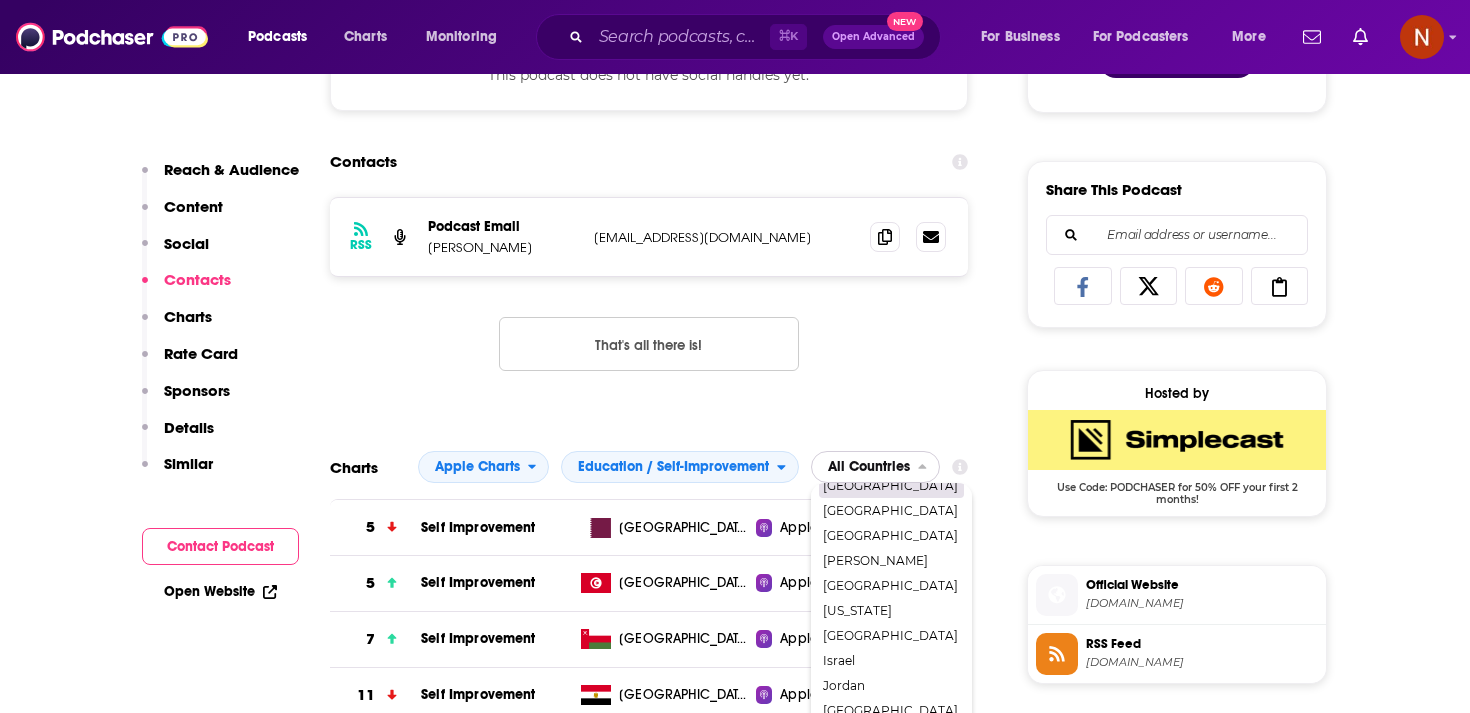 scroll, scrollTop: 149, scrollLeft: 0, axis: vertical 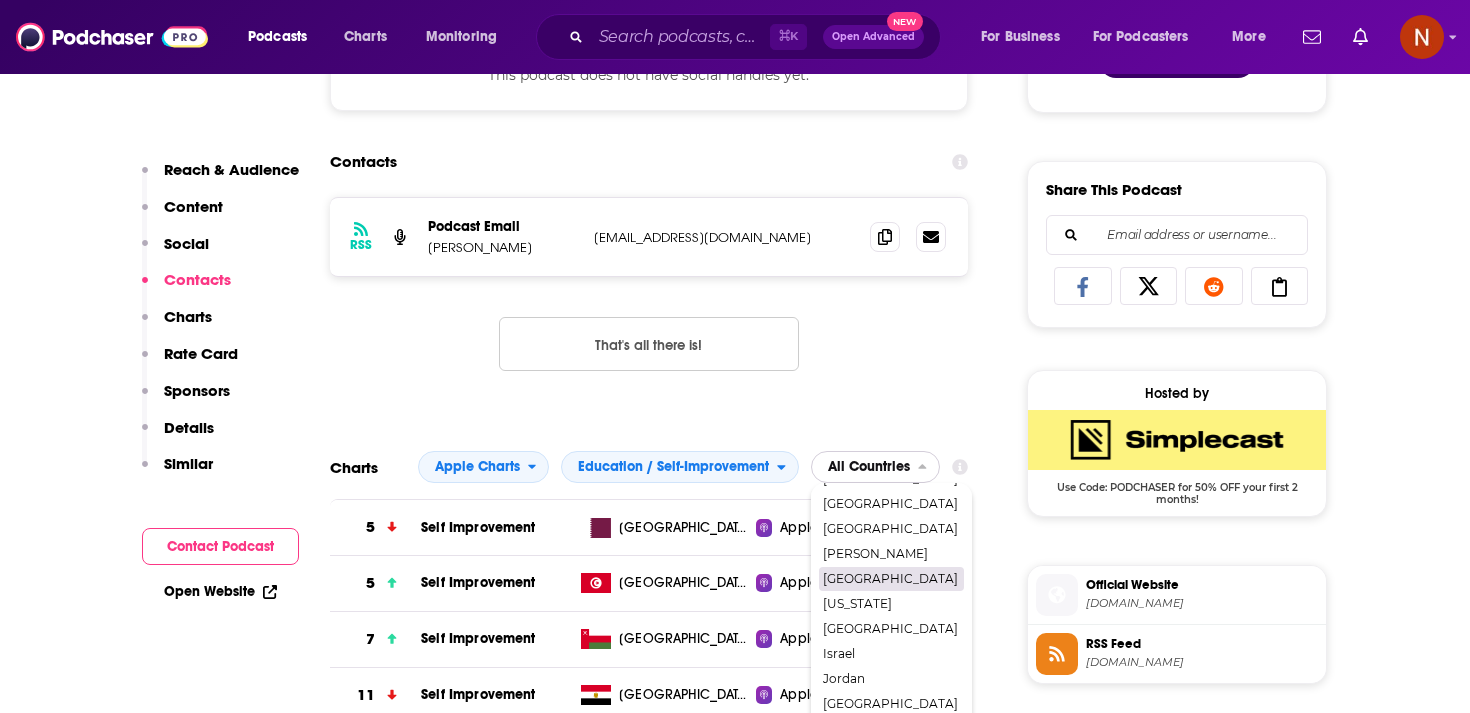 click on "Egypt" at bounding box center (890, 579) 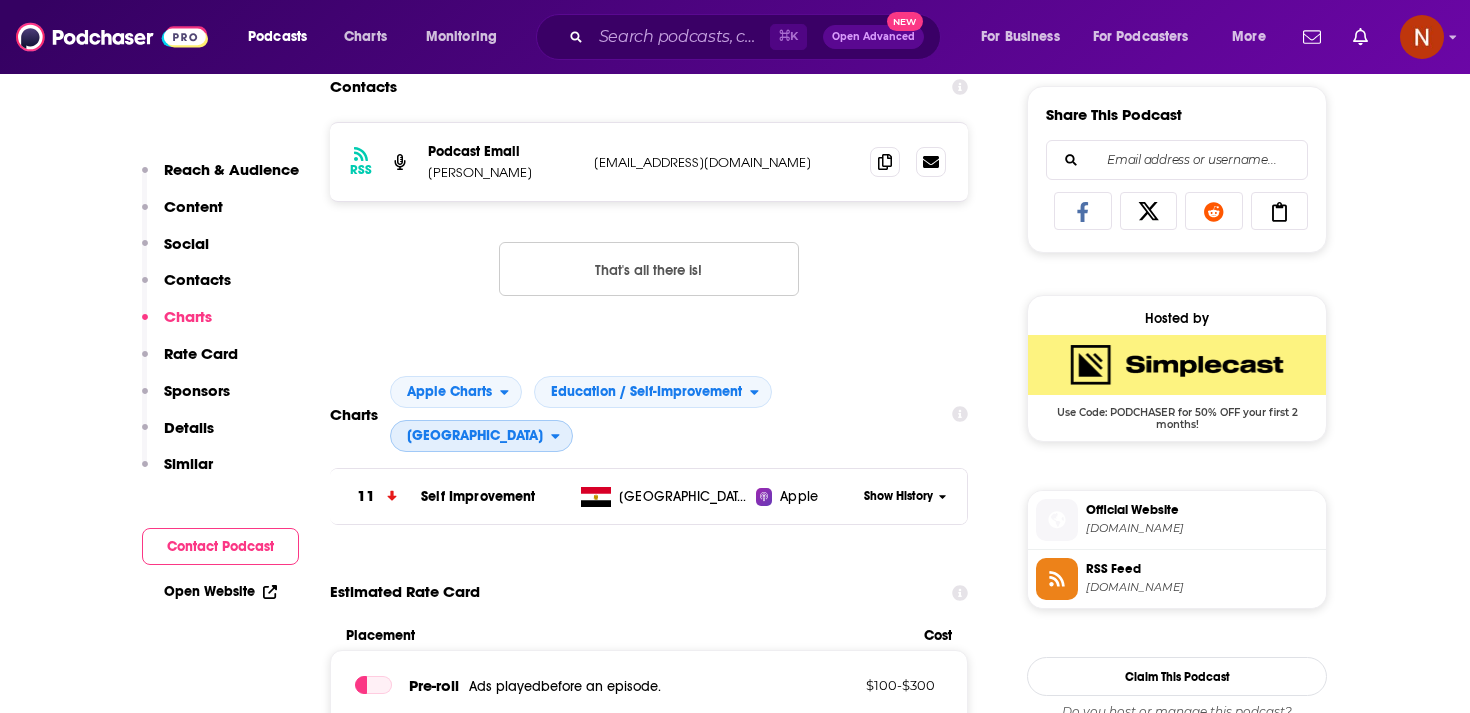 scroll, scrollTop: 1245, scrollLeft: 0, axis: vertical 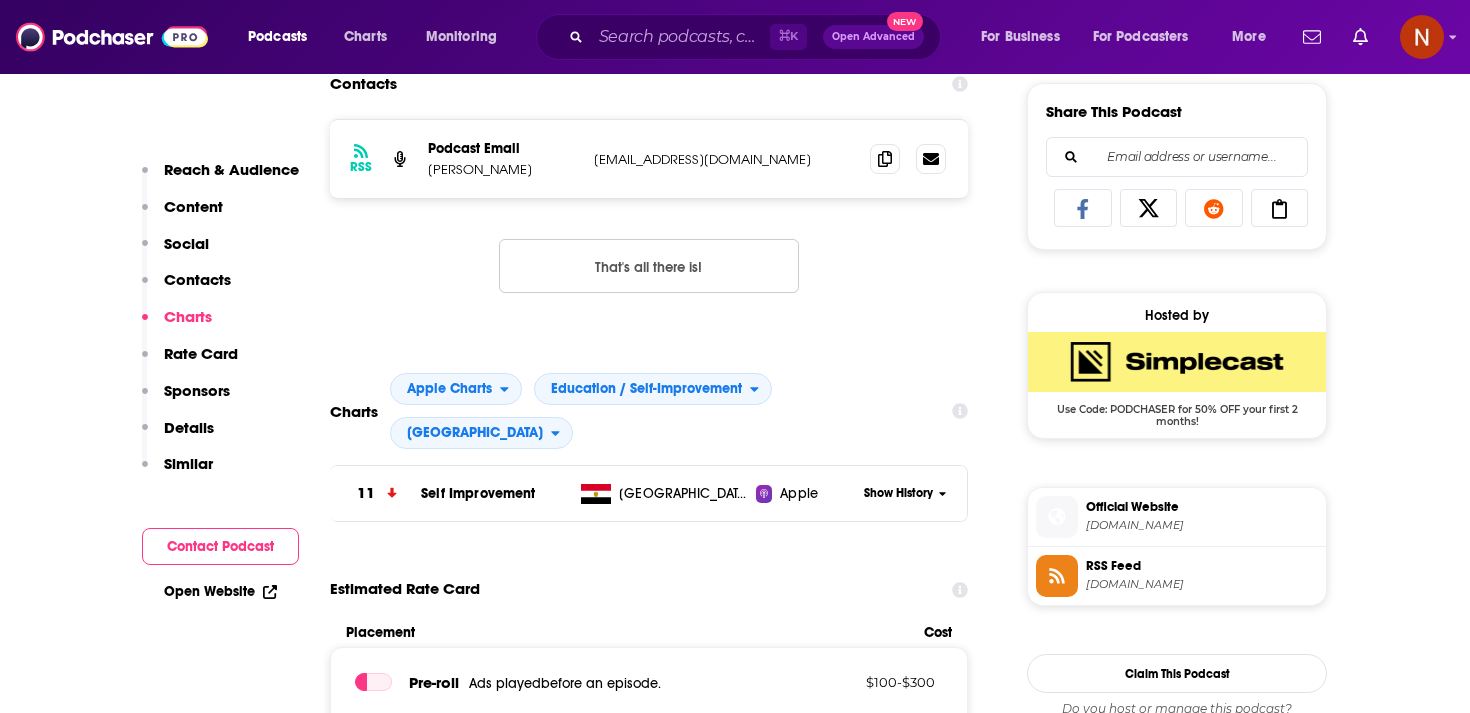 click on "Show History" at bounding box center (898, 493) 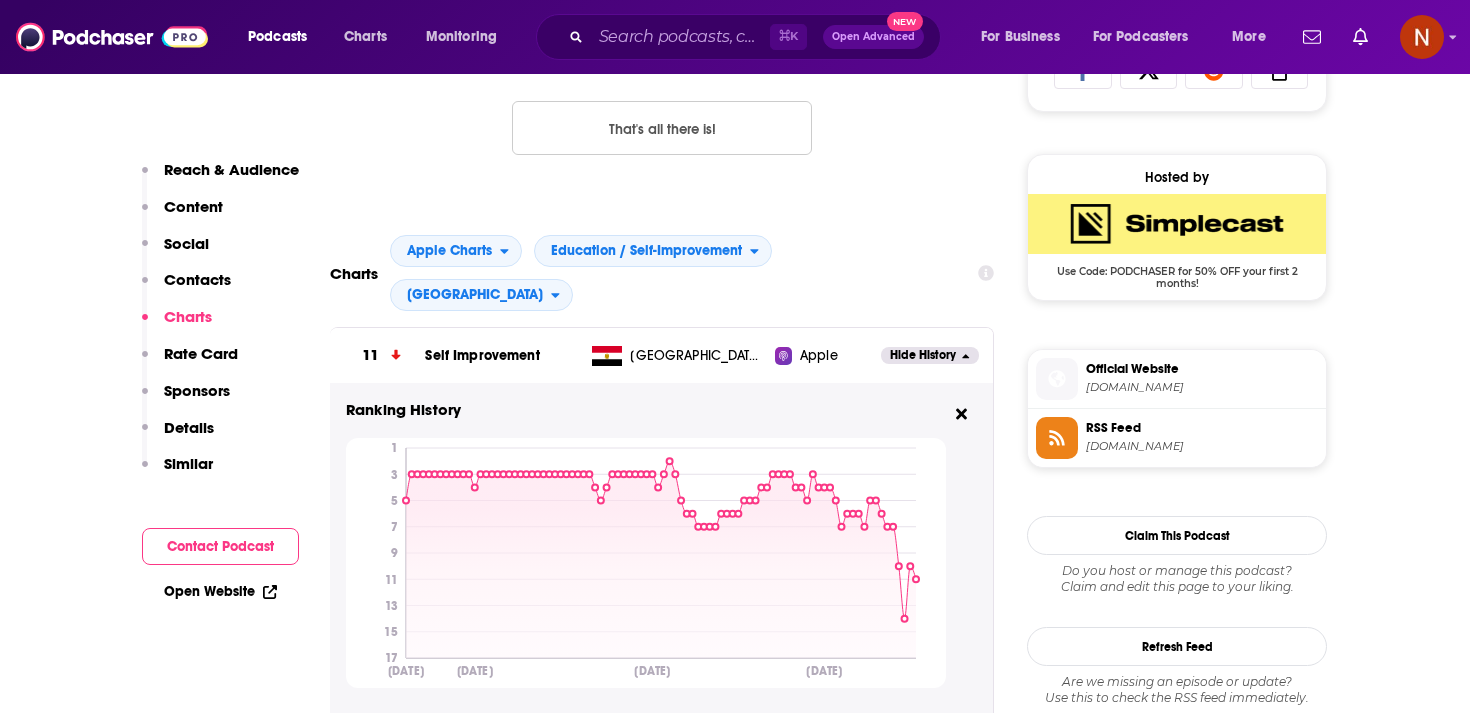 scroll, scrollTop: 1385, scrollLeft: 0, axis: vertical 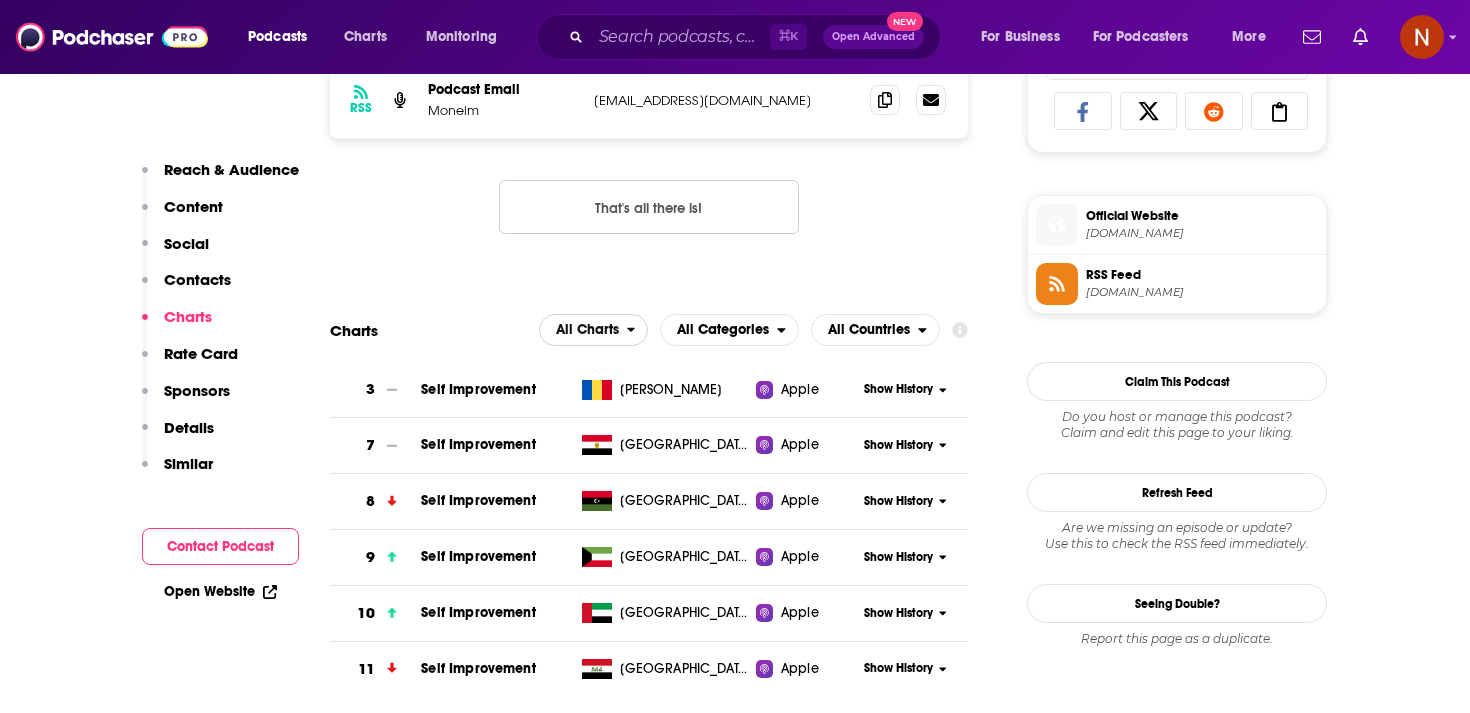 click on "All Charts" at bounding box center [594, 330] 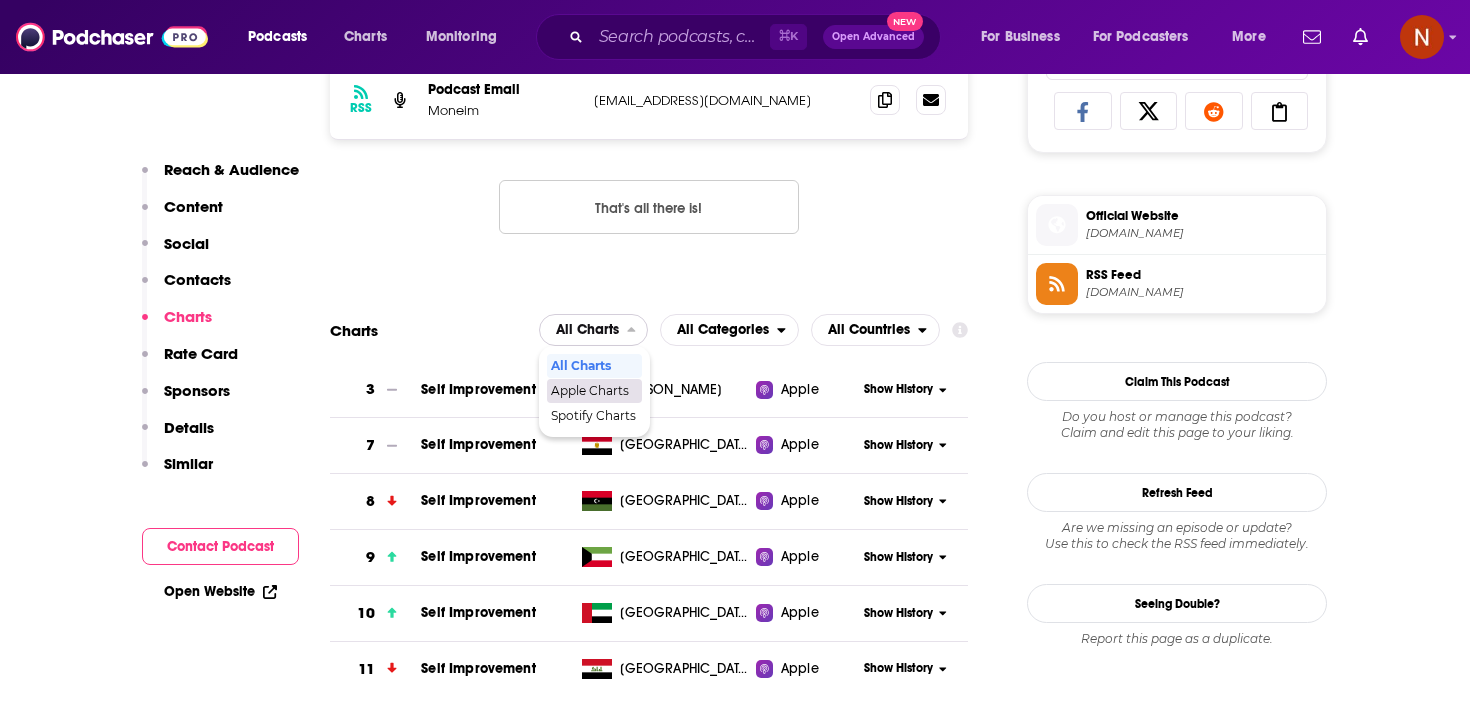 click on "Apple Charts" at bounding box center [594, 391] 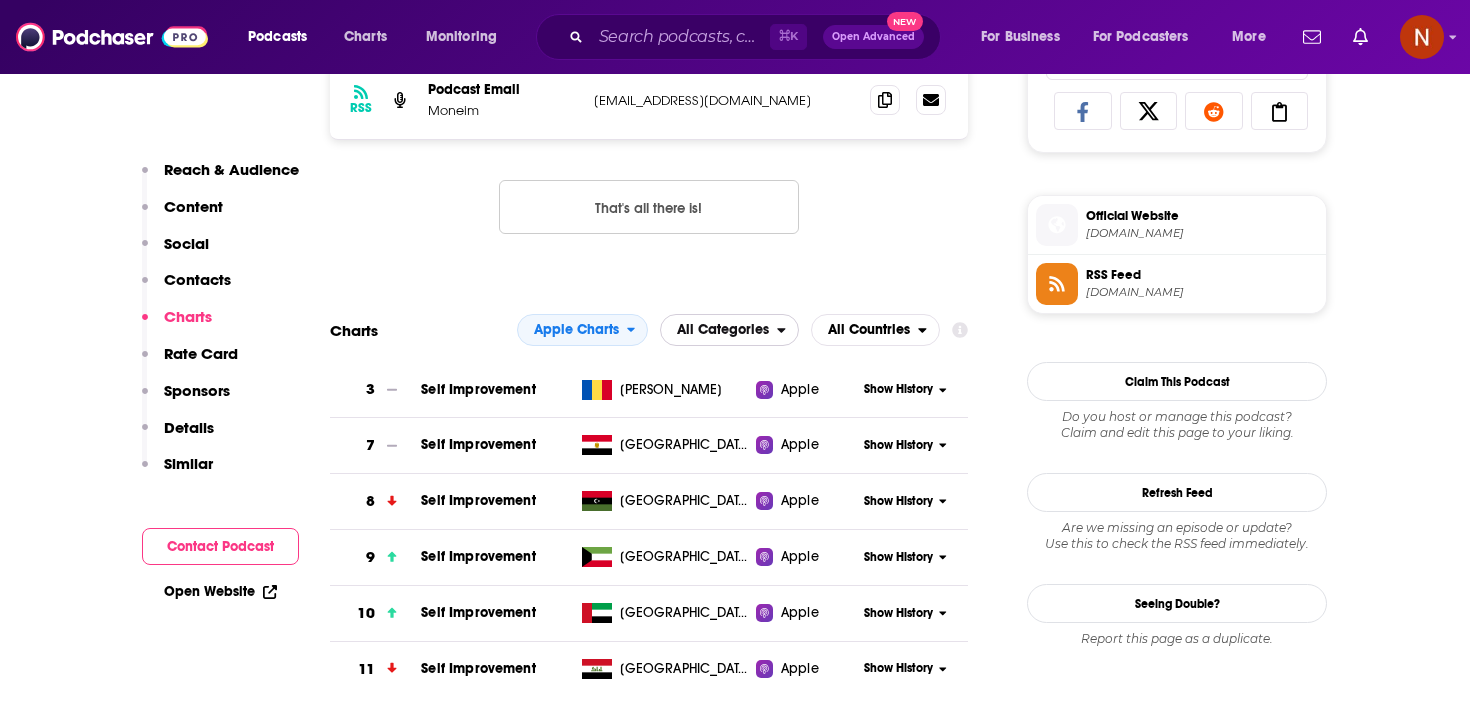 click on "All Categories" at bounding box center [723, 330] 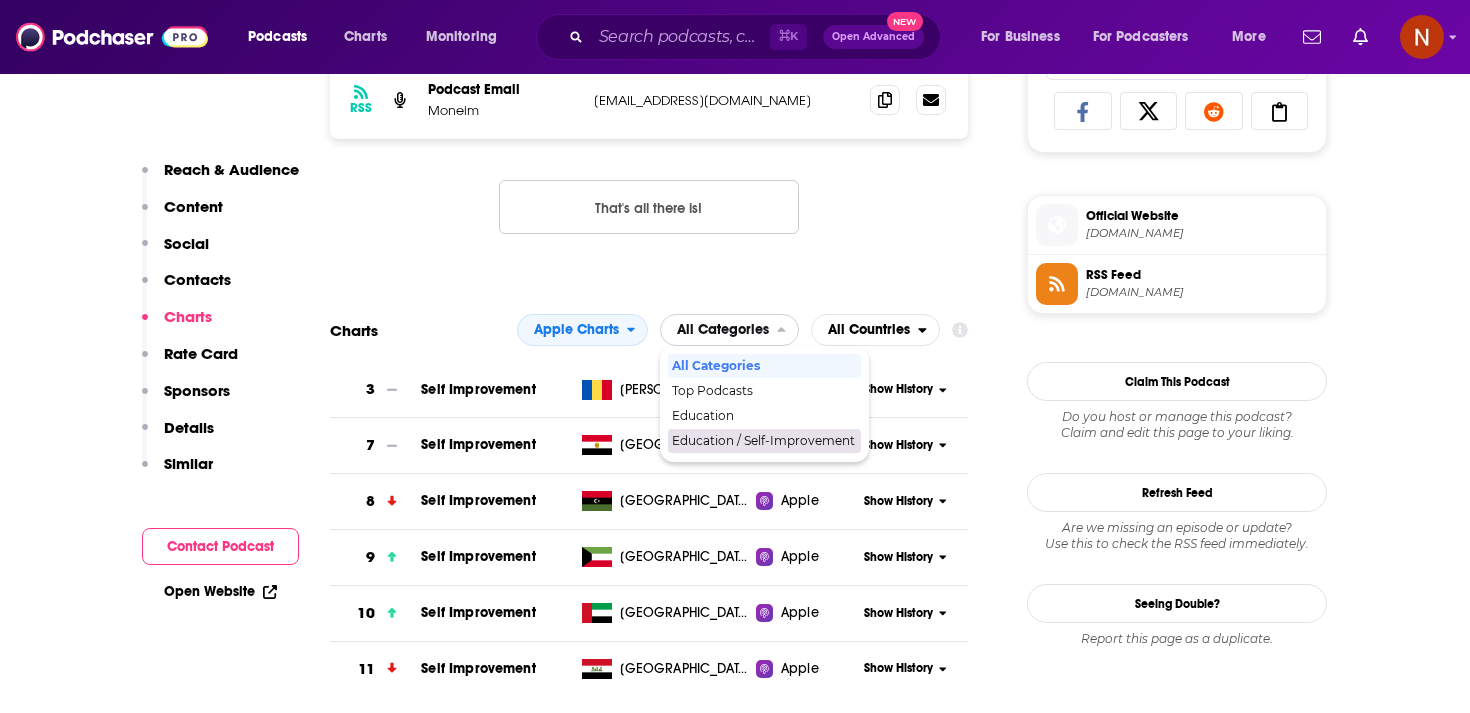 click on "Education / Self-Improvement" at bounding box center (763, 441) 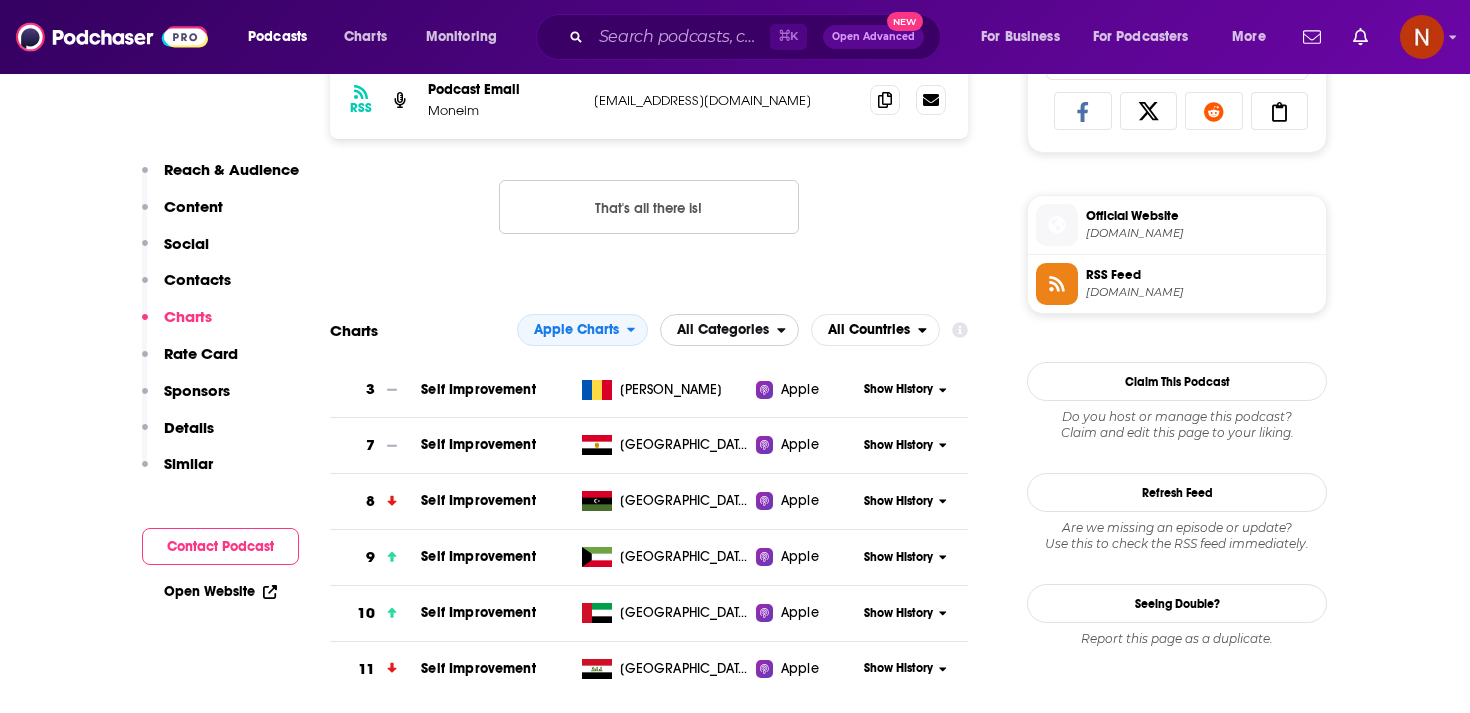 click on "All Categories" at bounding box center (719, 330) 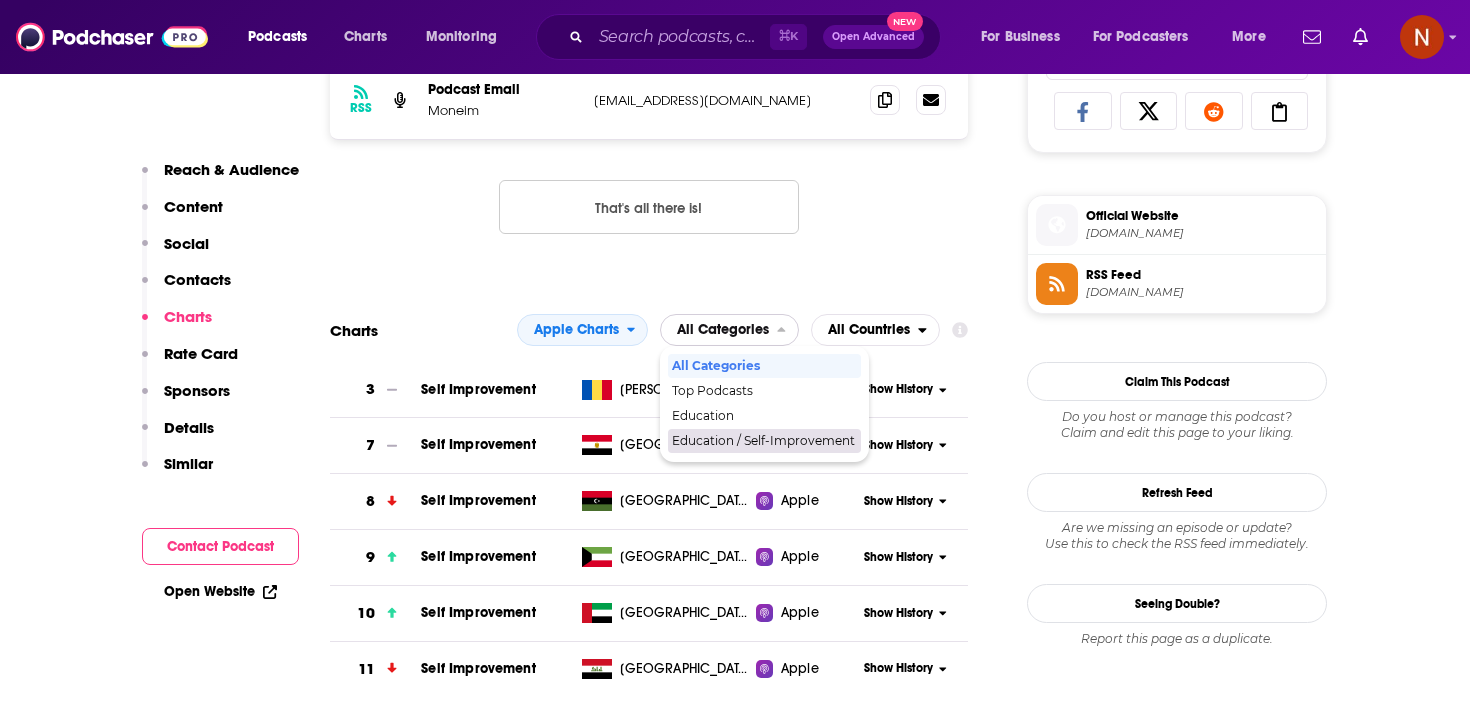click on "Education / Self-Improvement" at bounding box center [764, 441] 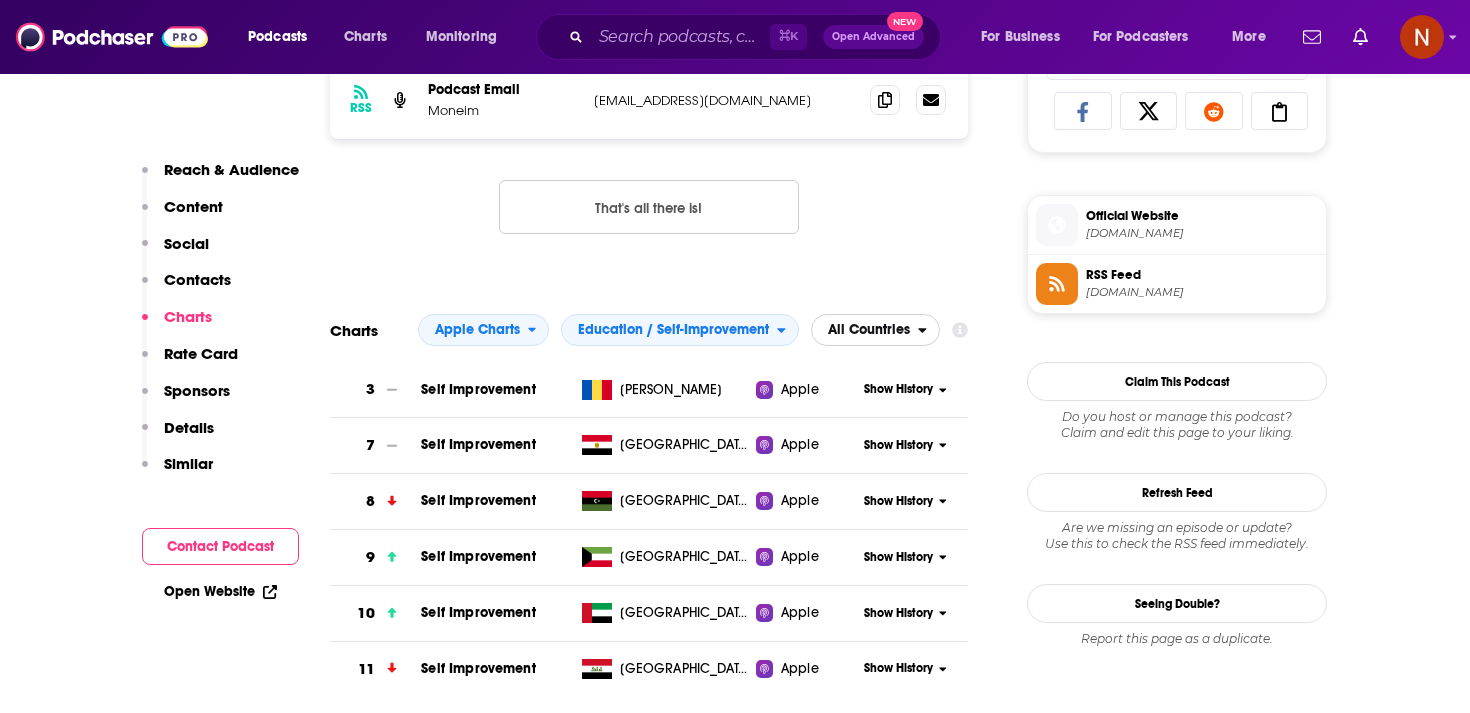click on "All Countries" at bounding box center (865, 330) 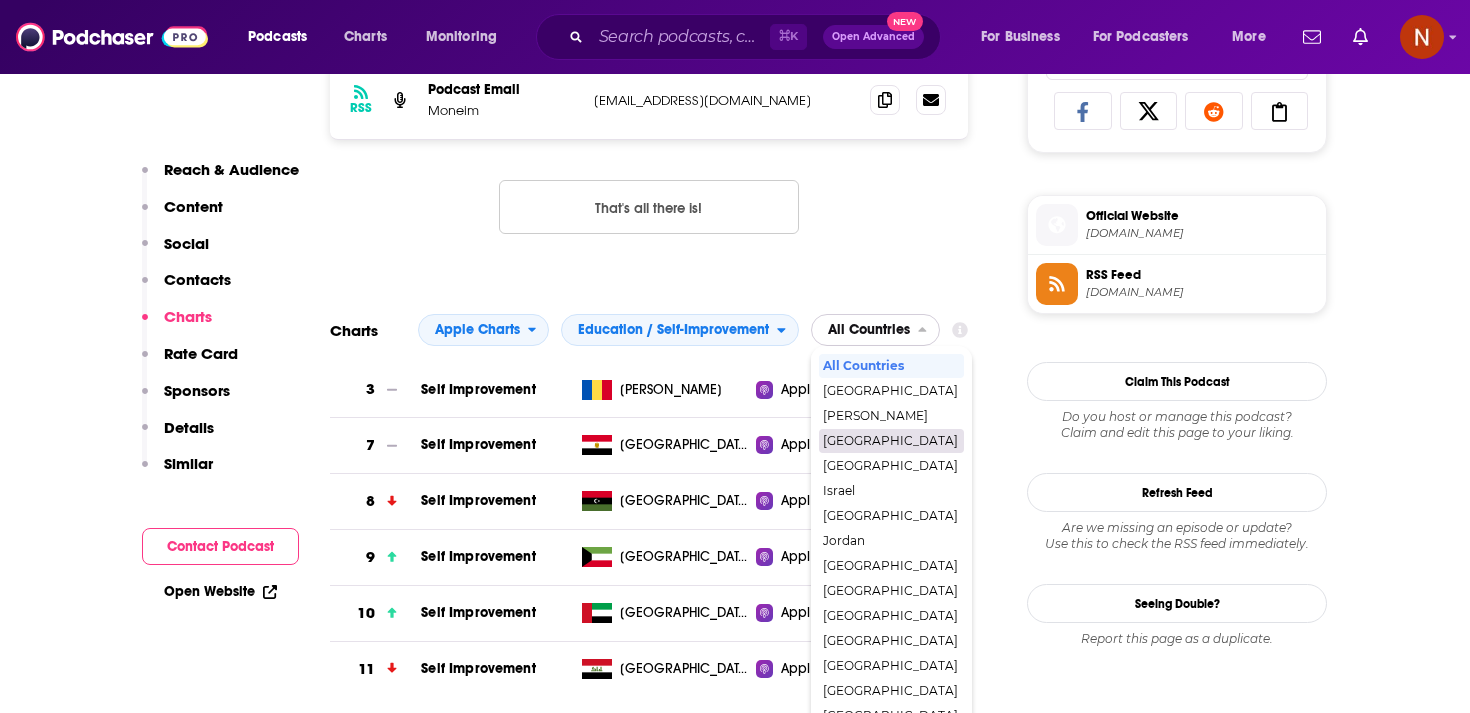 click on "[GEOGRAPHIC_DATA]" at bounding box center [891, 441] 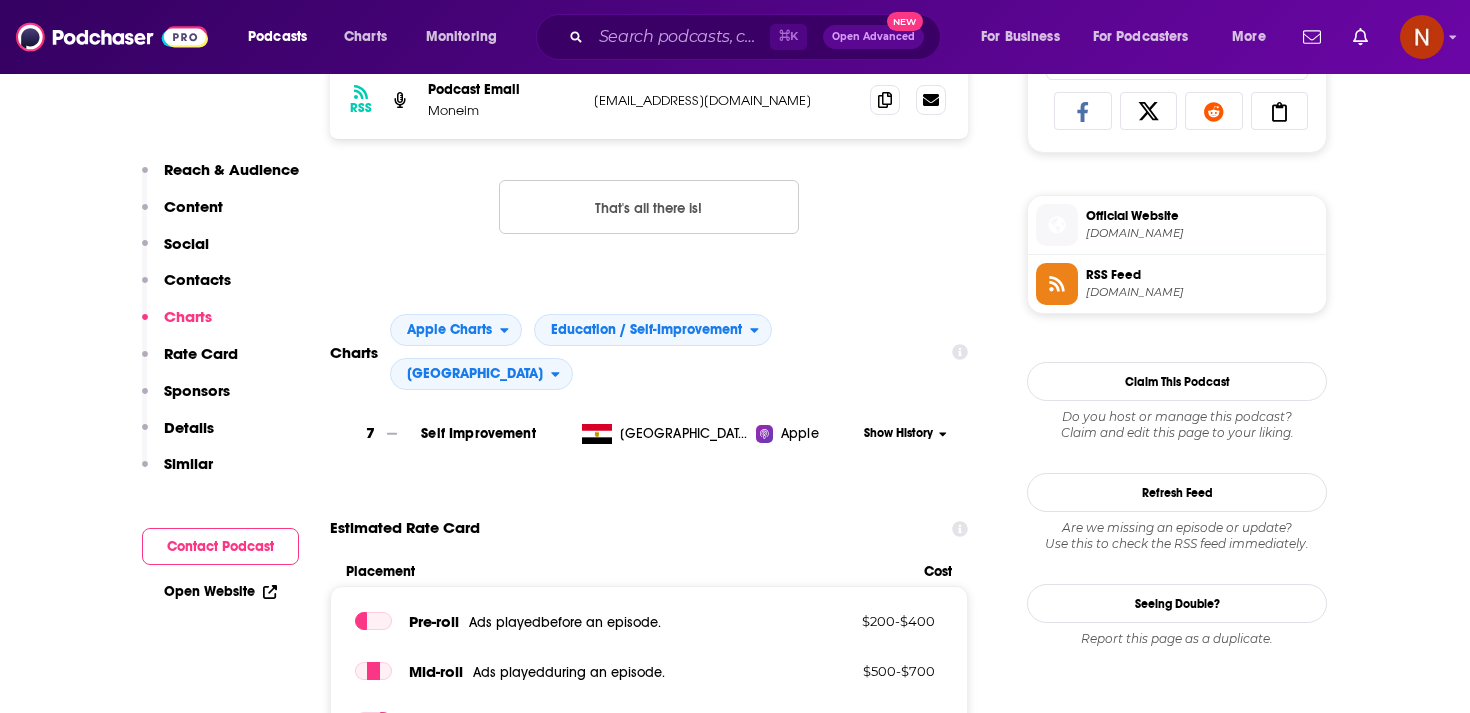 click on "Show History" at bounding box center (913, 433) 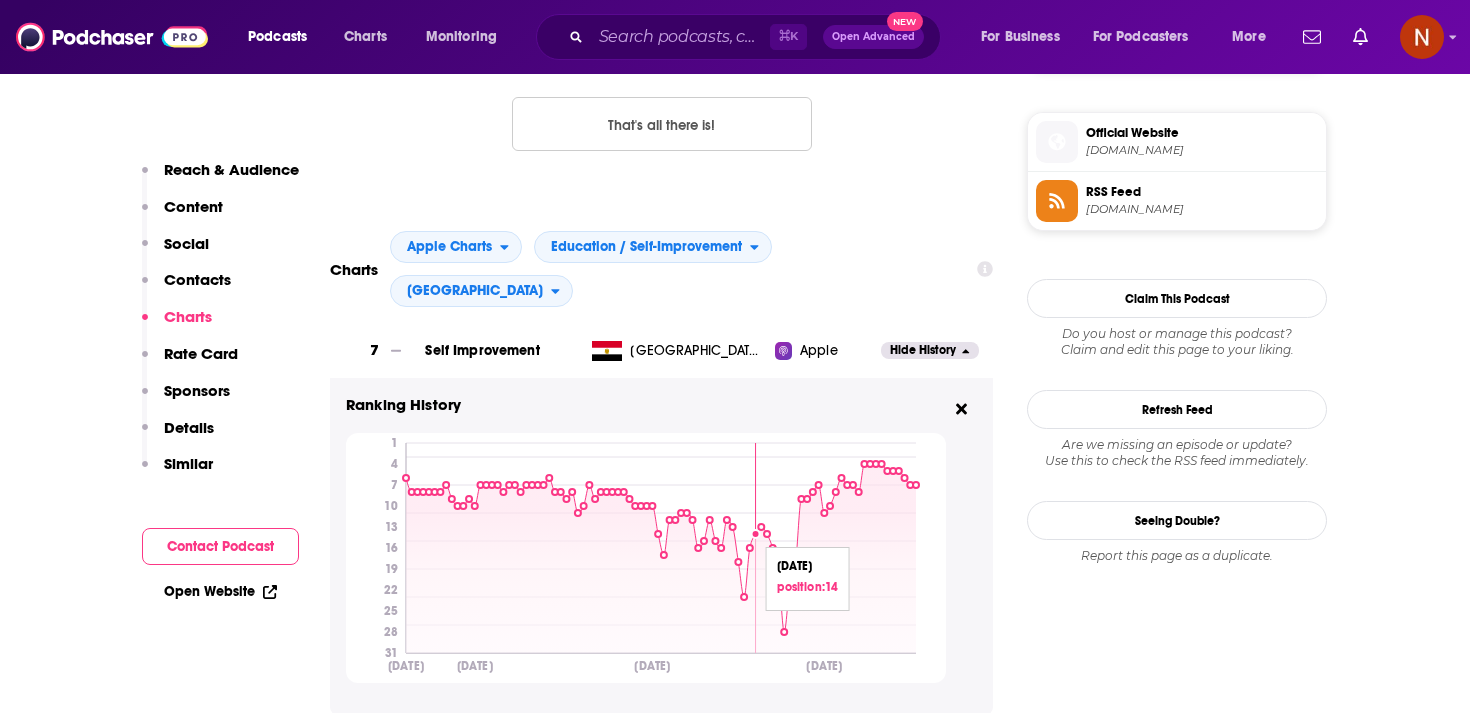 scroll, scrollTop: 1485, scrollLeft: 0, axis: vertical 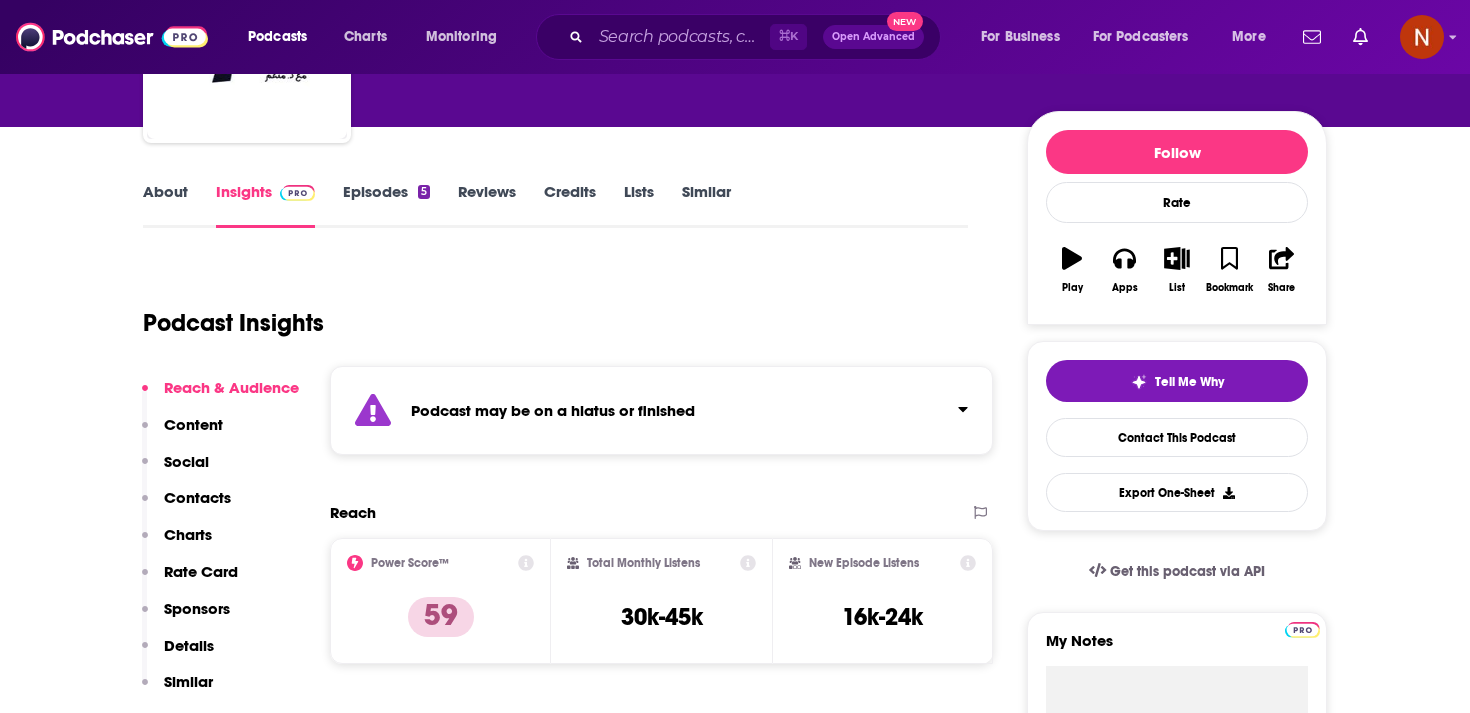 click on "Episodes 5" at bounding box center (386, 205) 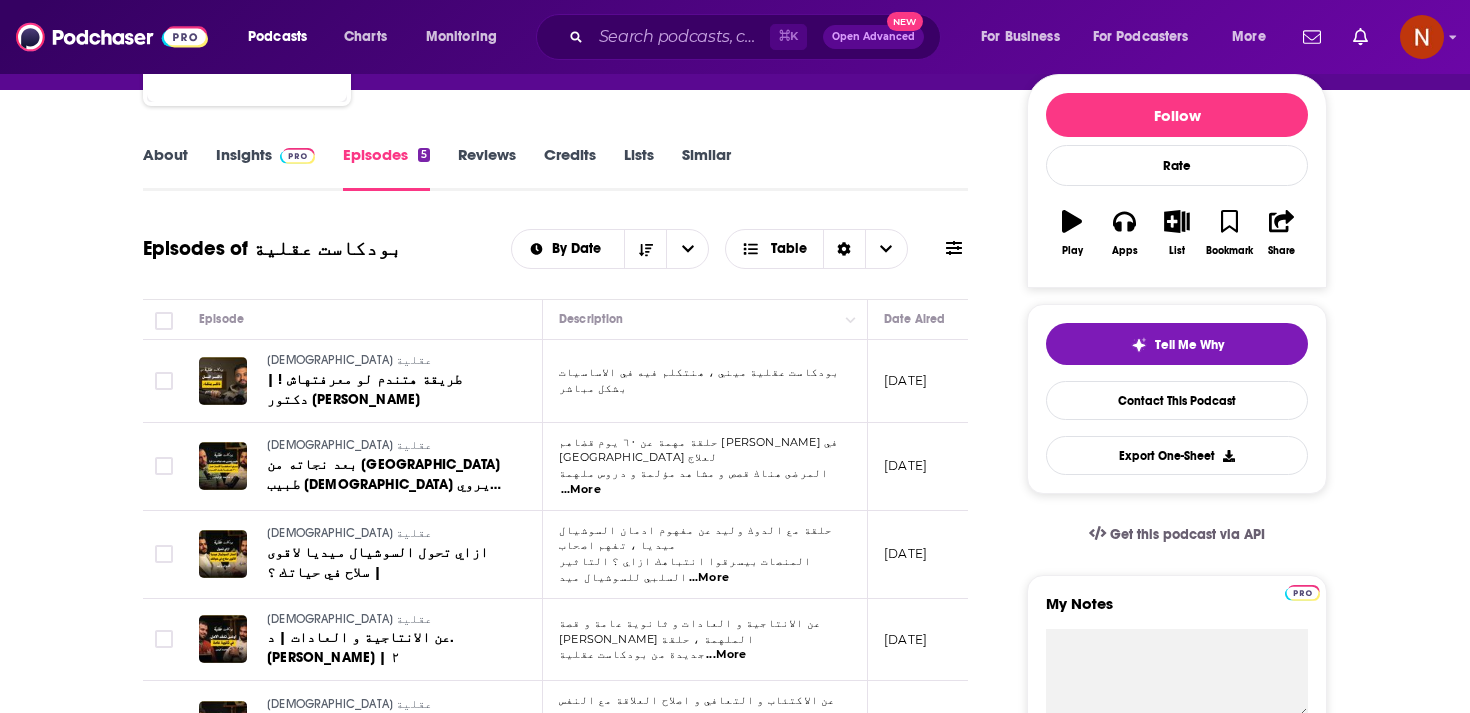 scroll, scrollTop: 239, scrollLeft: 0, axis: vertical 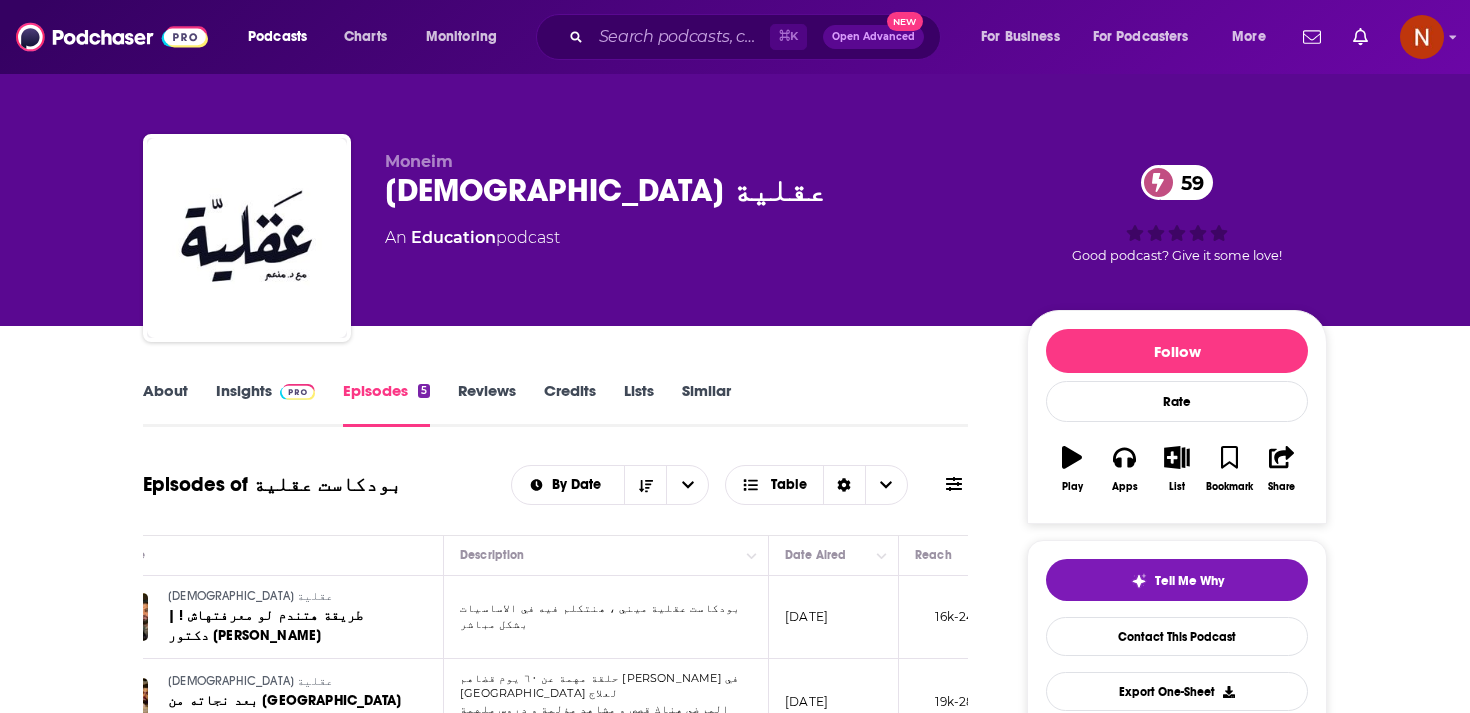 click on "بودكاست عقلية 59" at bounding box center [690, 190] 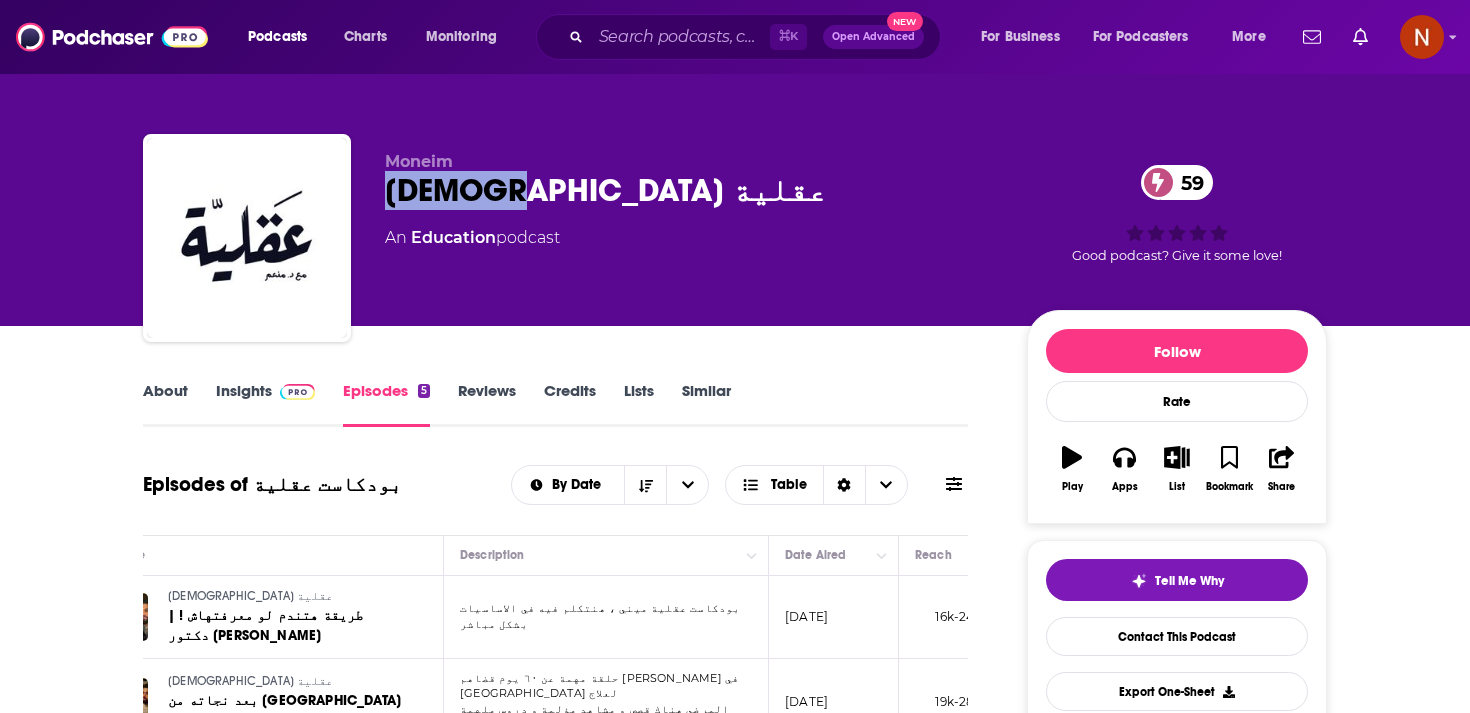 click on "بودكاست عقلية 59" at bounding box center (690, 190) 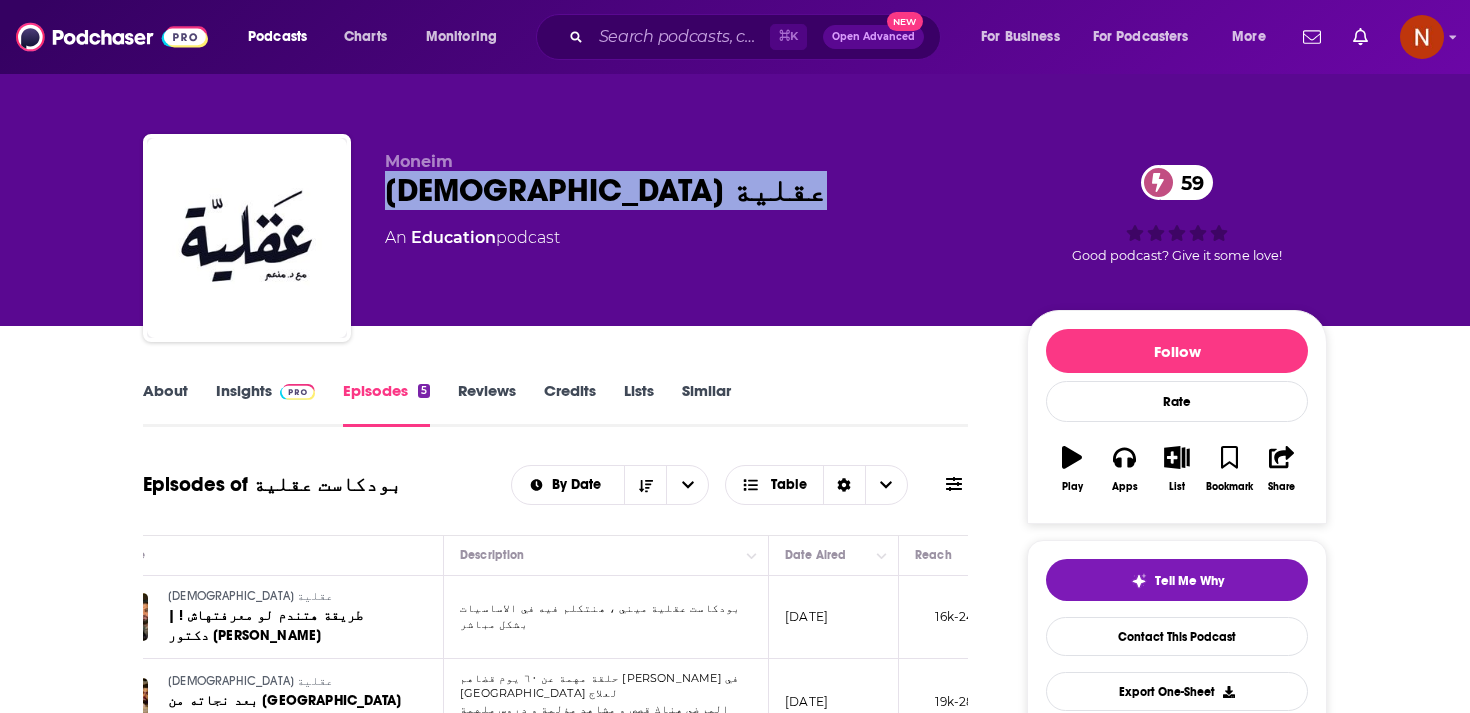 click on "بودكاست عقلية 59" at bounding box center [690, 190] 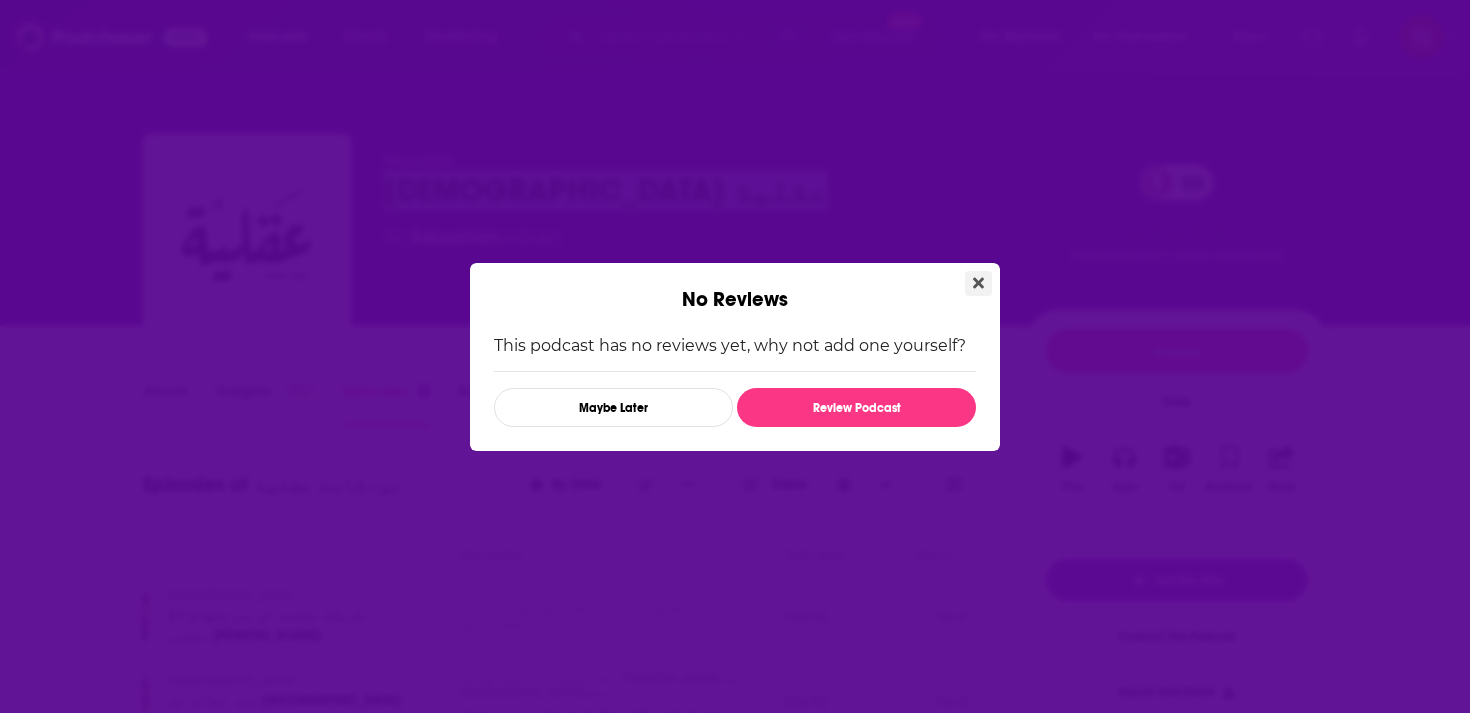 click 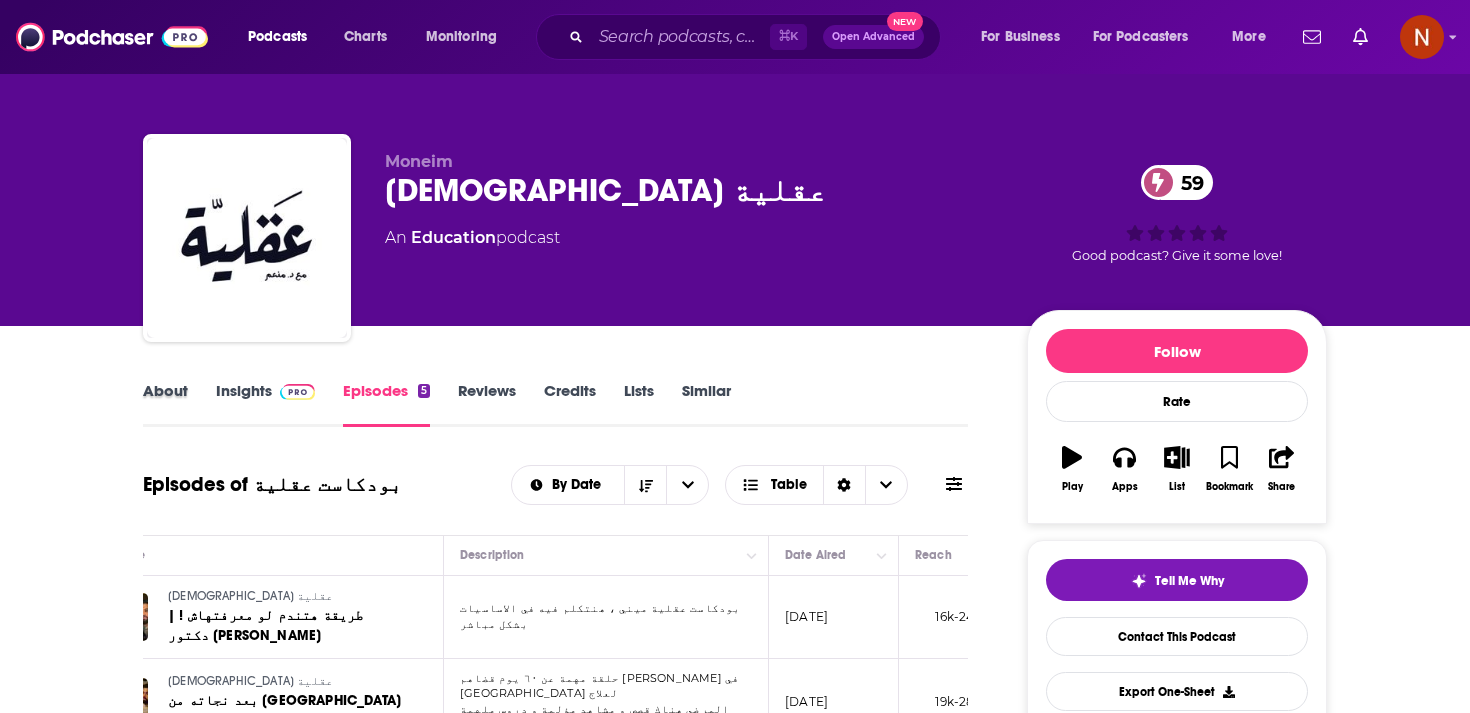 click on "About" at bounding box center (179, 404) 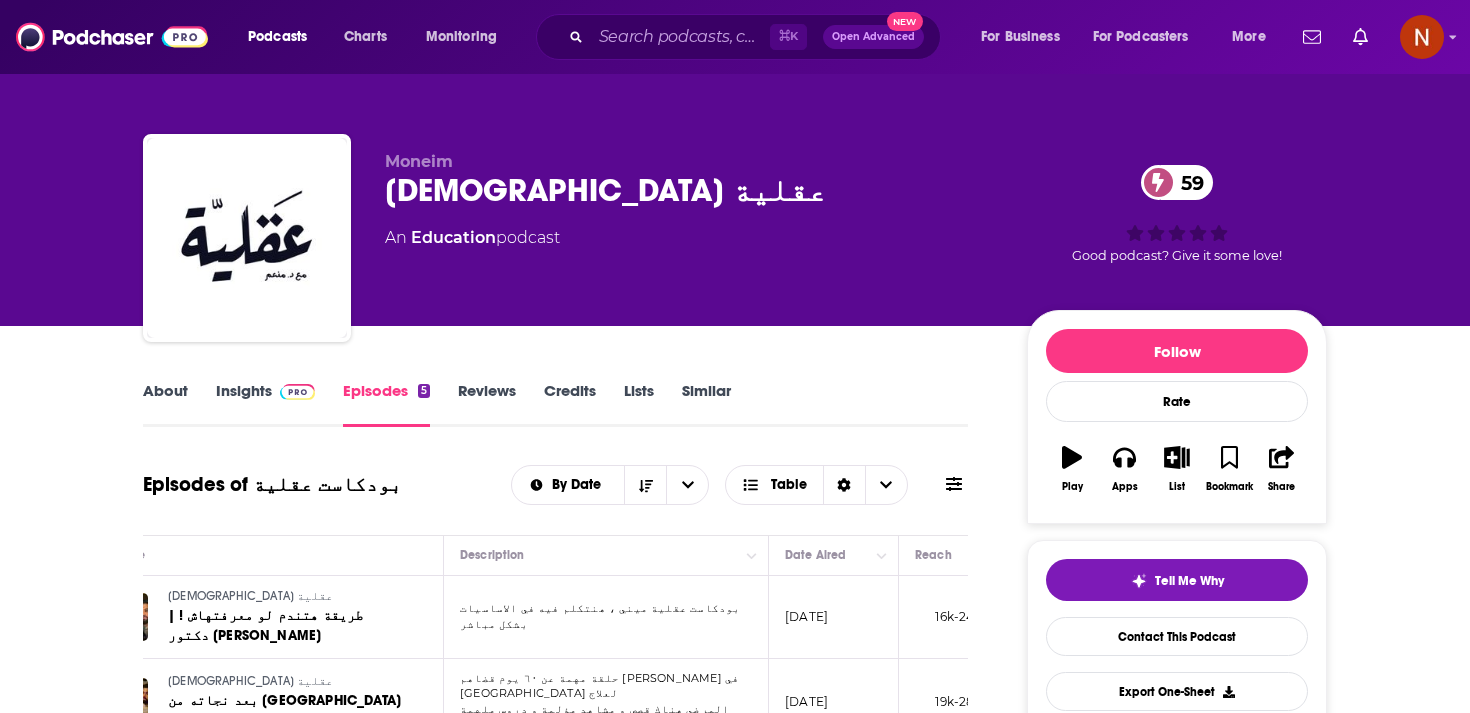 click on "Insights" at bounding box center [265, 404] 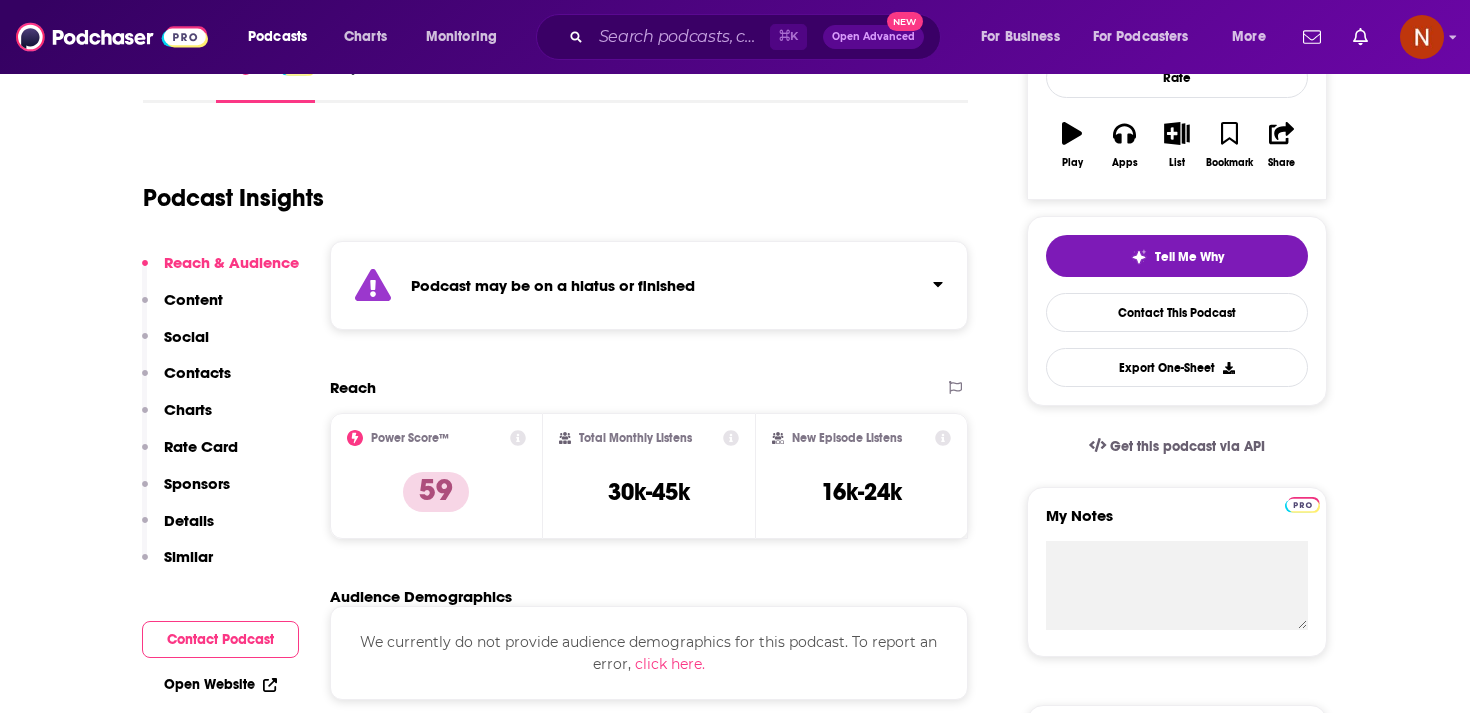 scroll, scrollTop: 252, scrollLeft: 0, axis: vertical 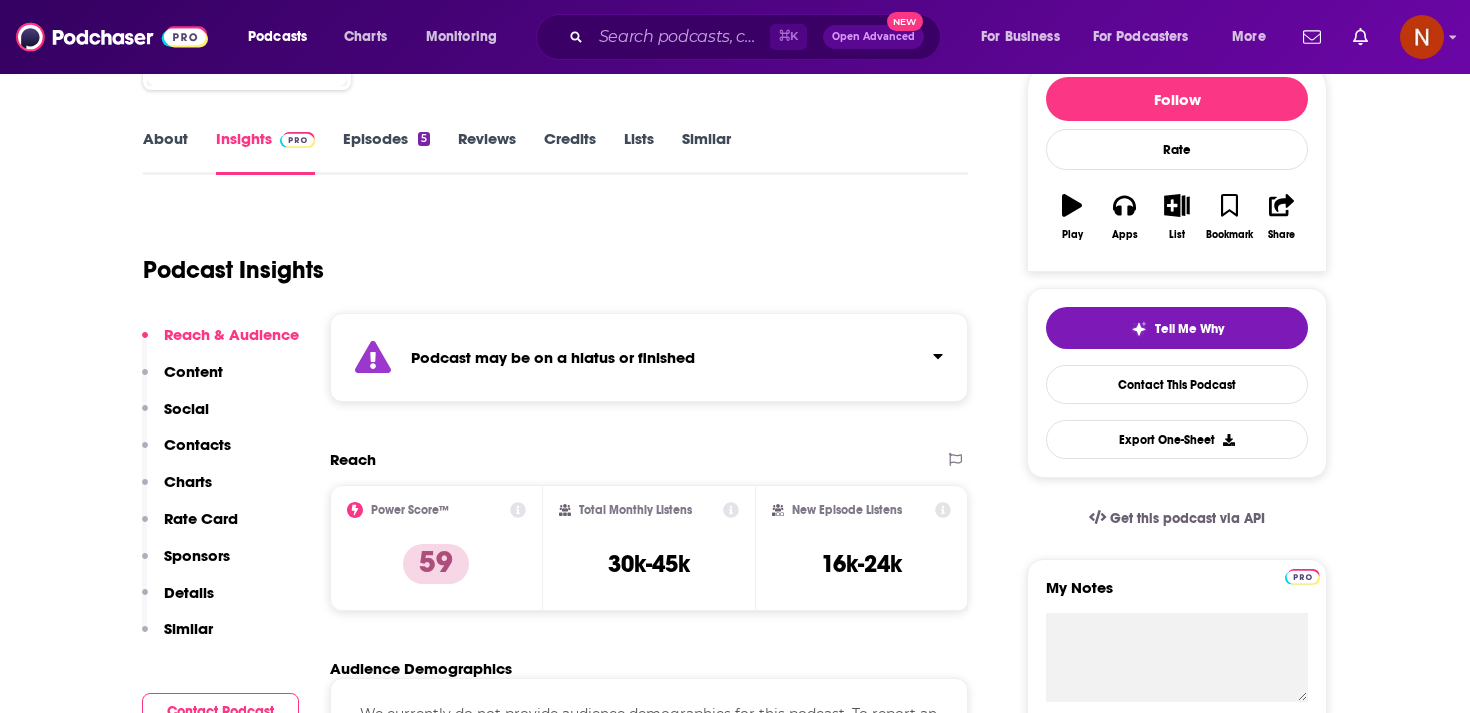click on "Episodes 5" at bounding box center [386, 152] 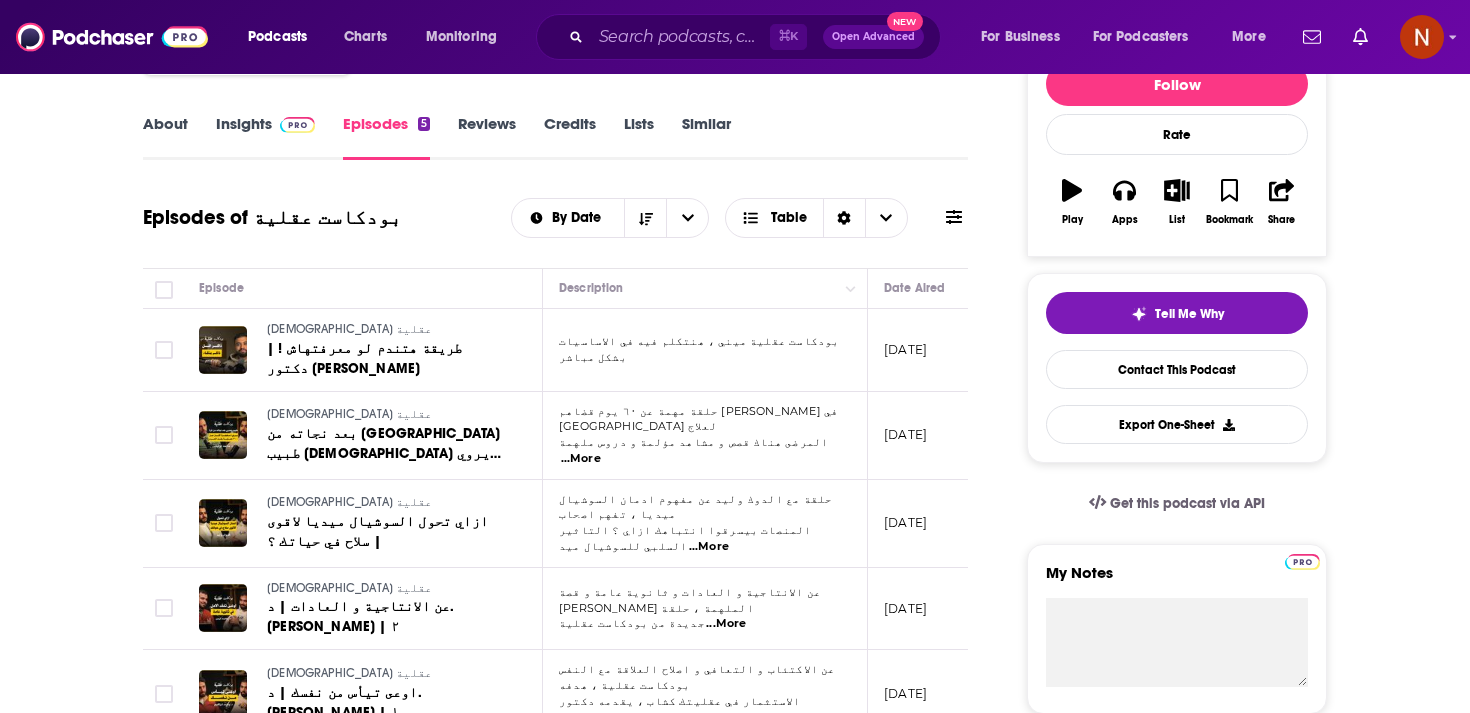 scroll, scrollTop: 251, scrollLeft: 0, axis: vertical 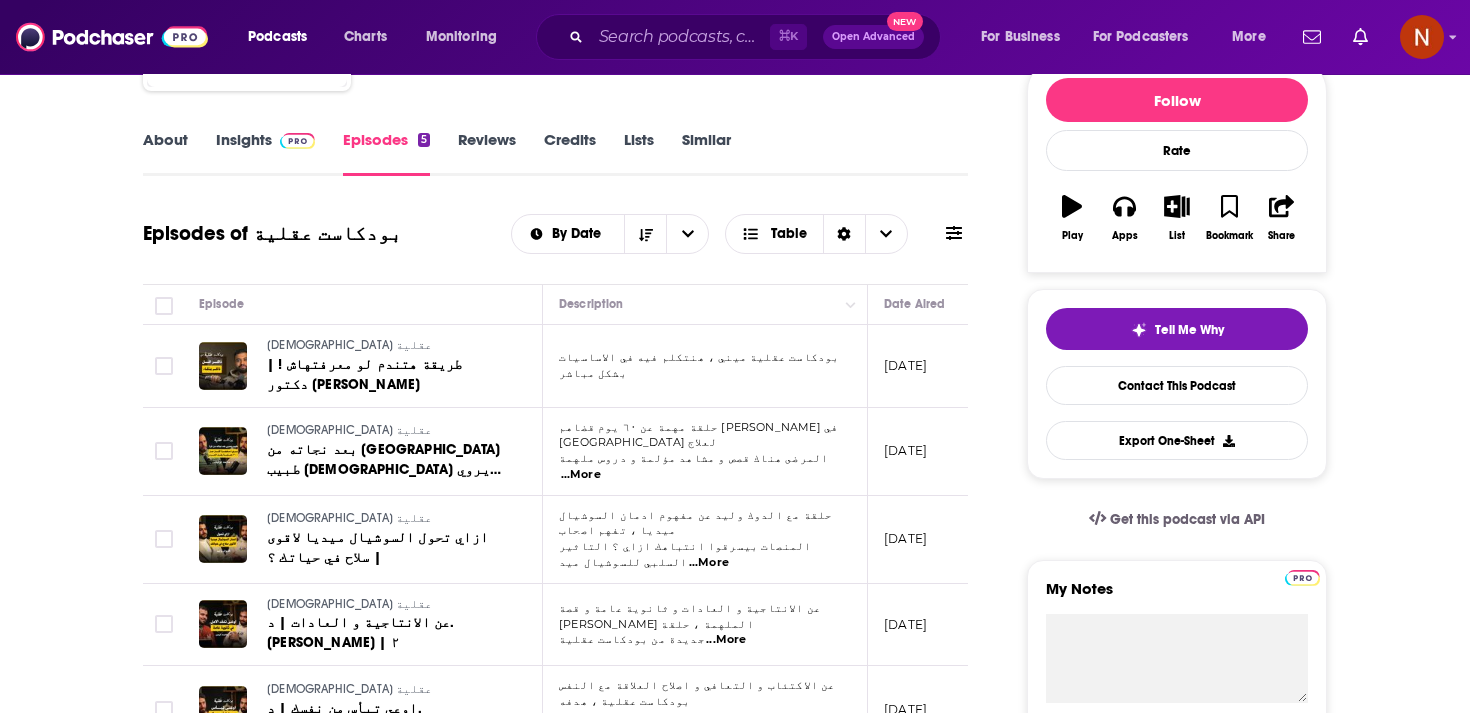 click at bounding box center [293, 139] 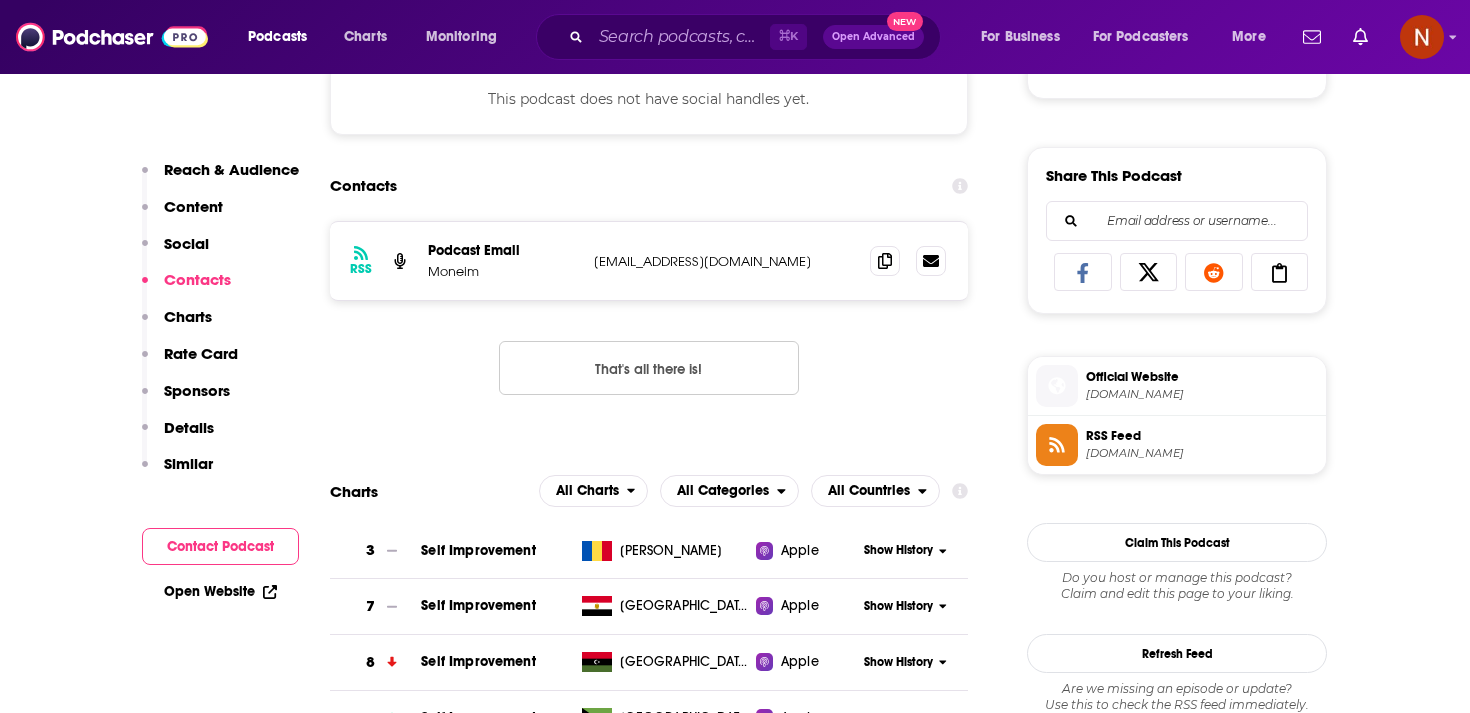 scroll, scrollTop: 1219, scrollLeft: 0, axis: vertical 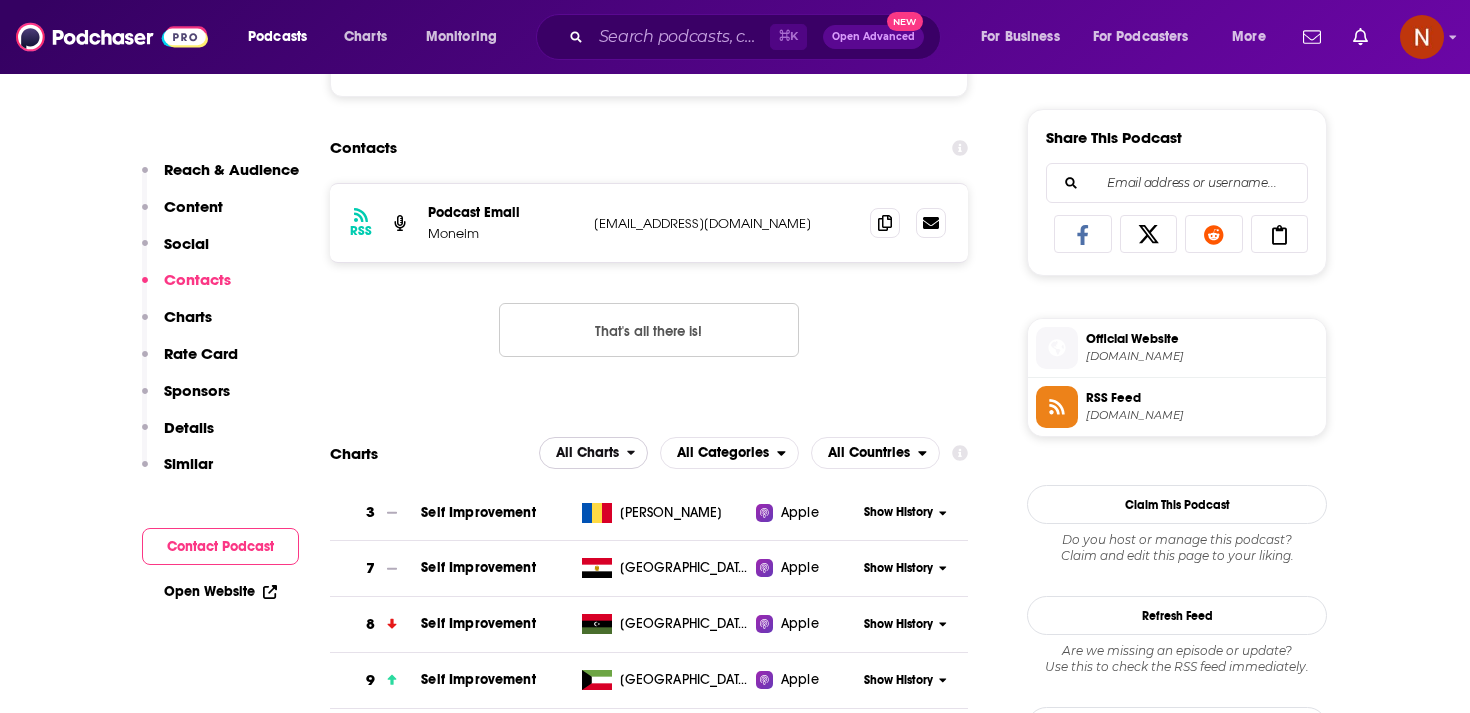 click on "All Charts" at bounding box center (587, 453) 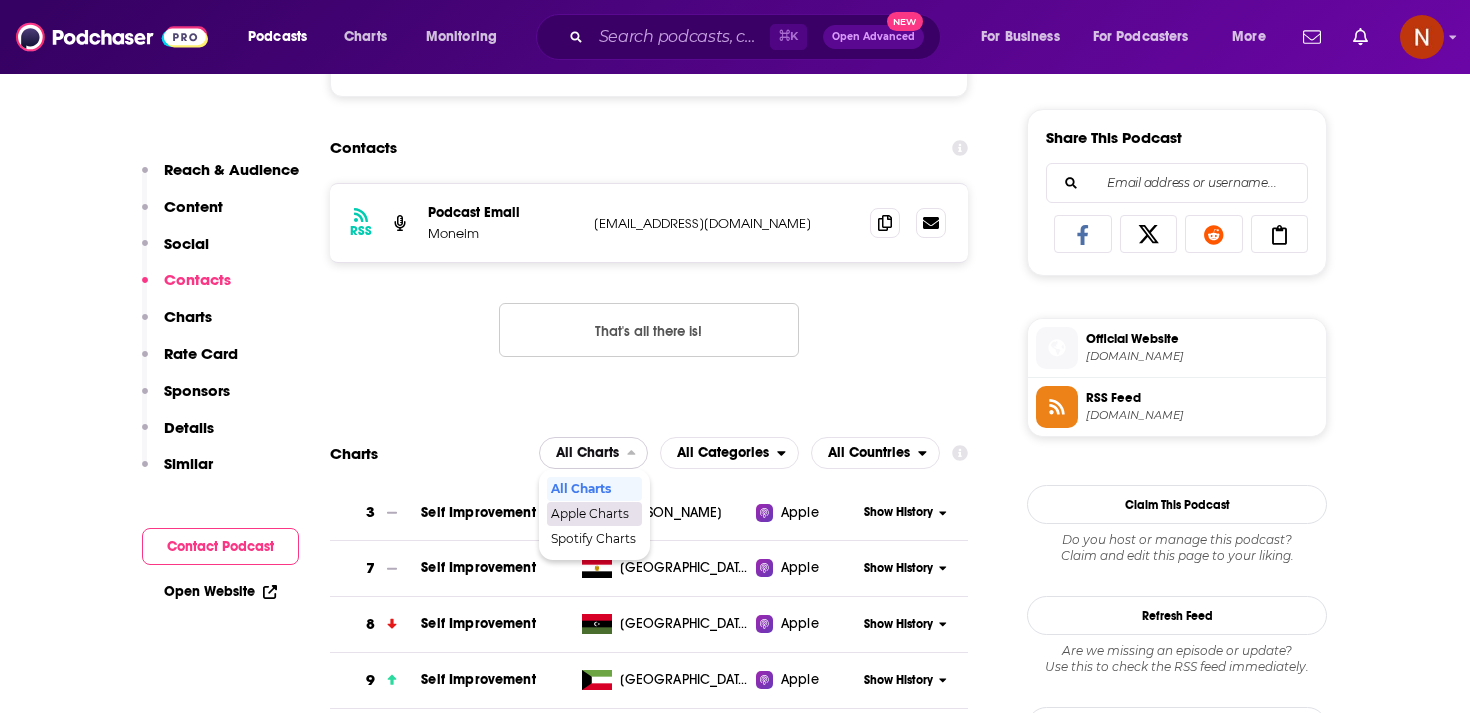 click on "Apple Charts" at bounding box center (593, 514) 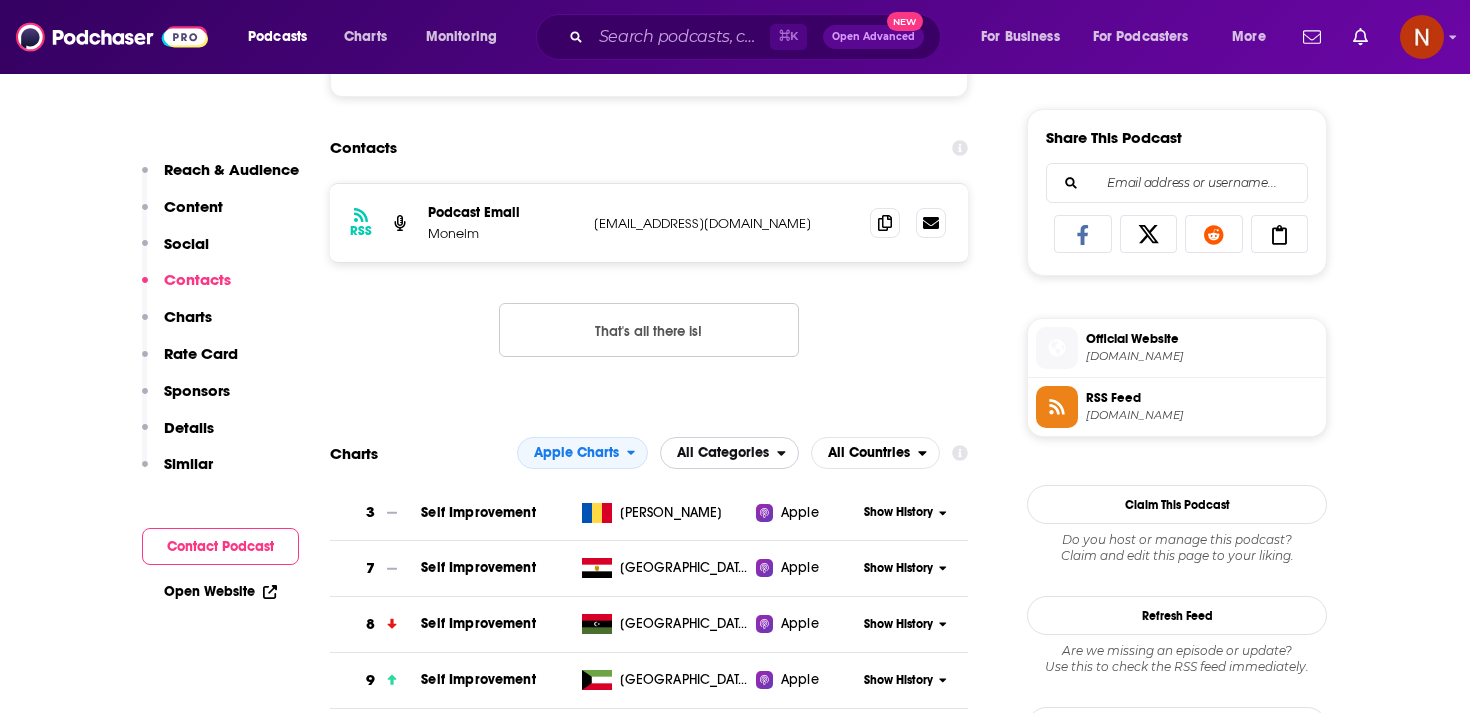 click on "All Categories" at bounding box center [723, 453] 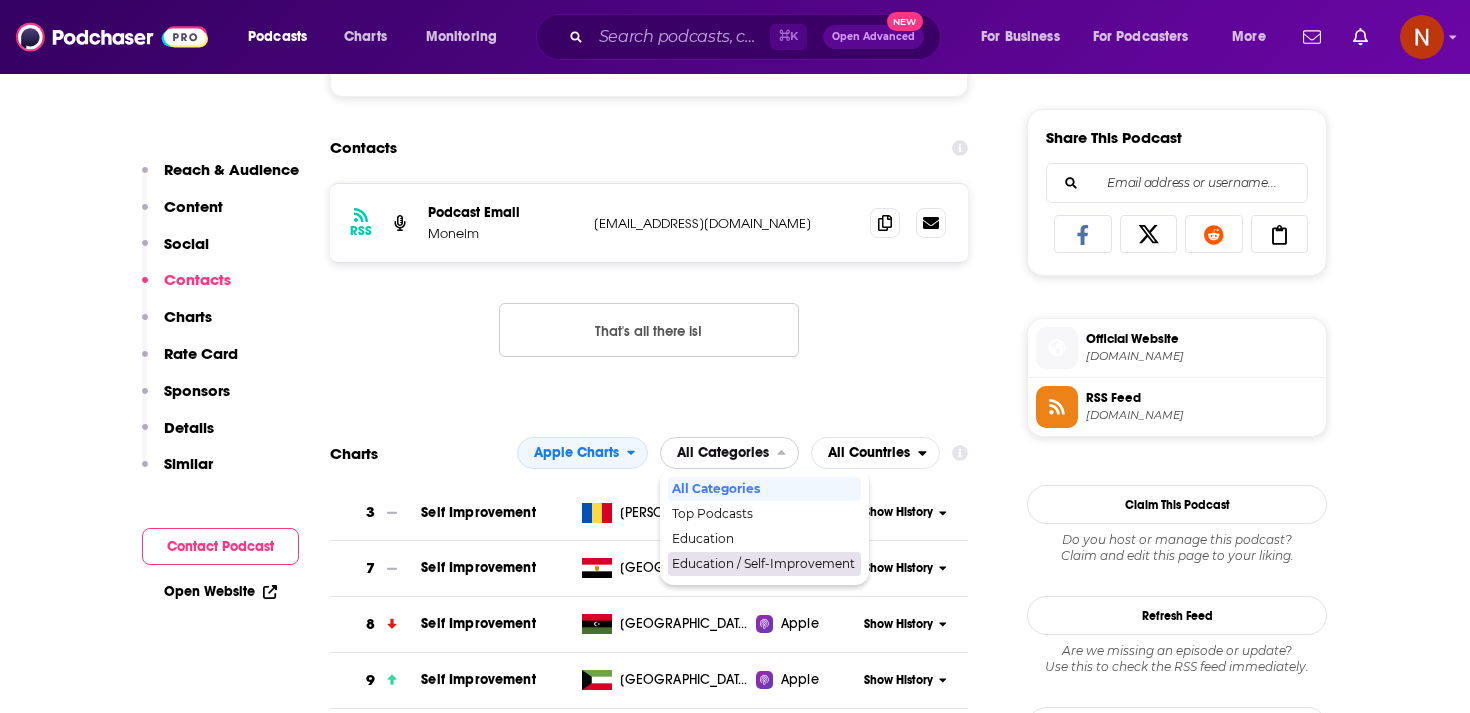 click on "Education / Self-Improvement" at bounding box center (763, 564) 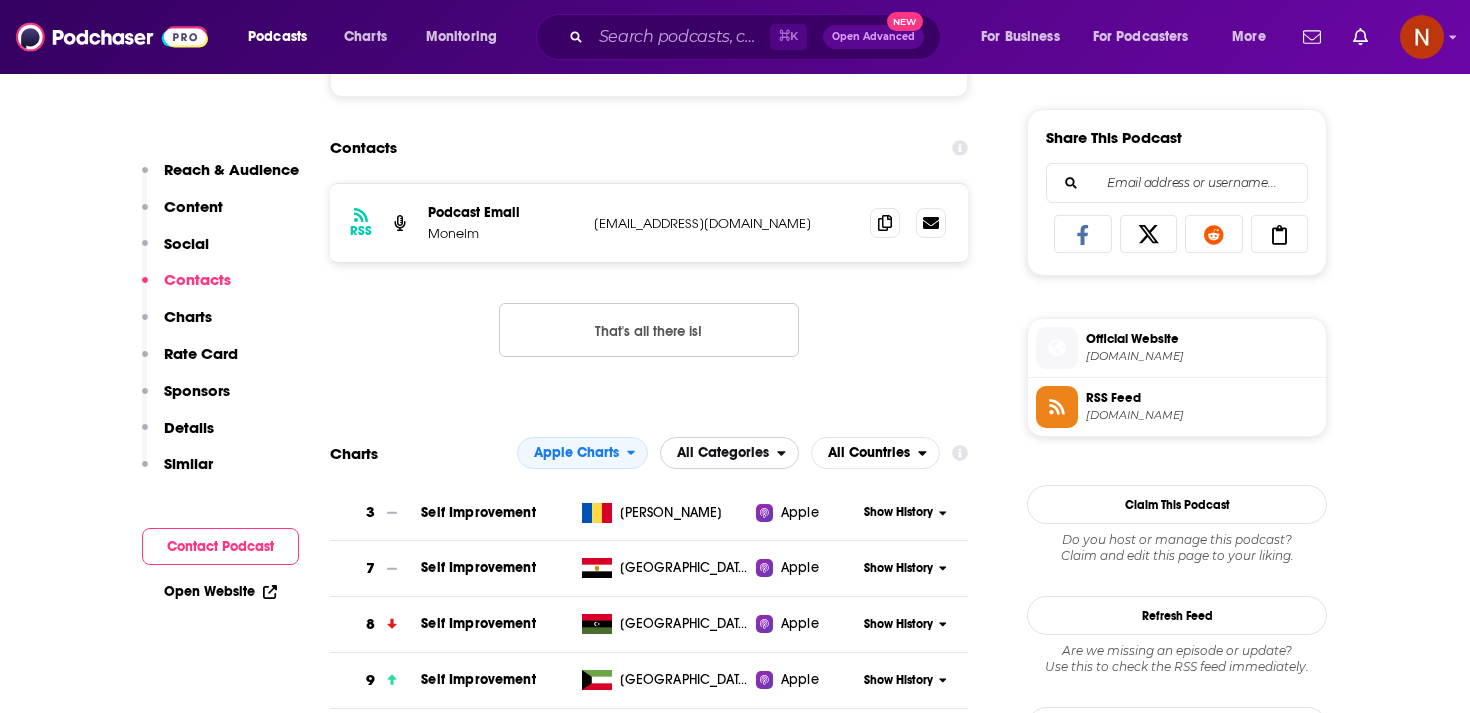 click on "All Categories" at bounding box center (719, 453) 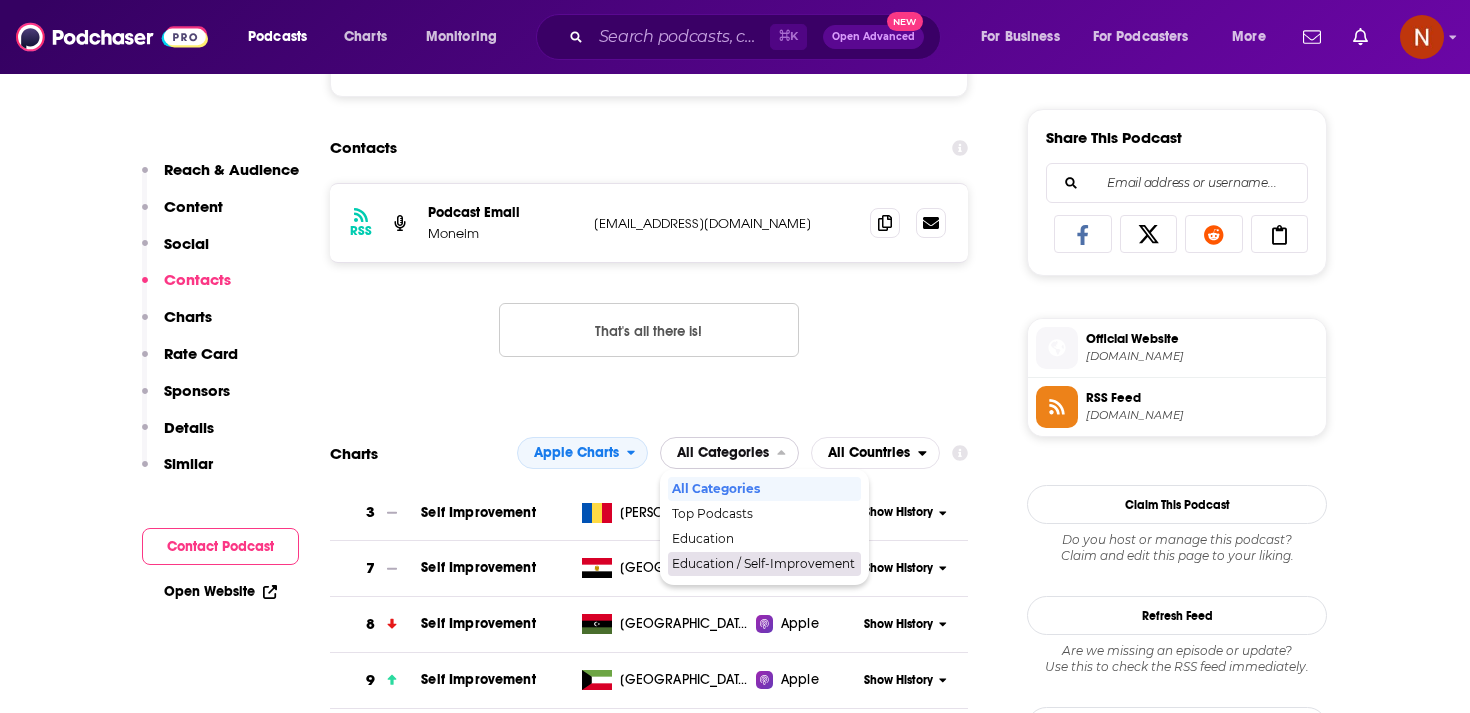 click on "Education / Self-Improvement" at bounding box center (763, 564) 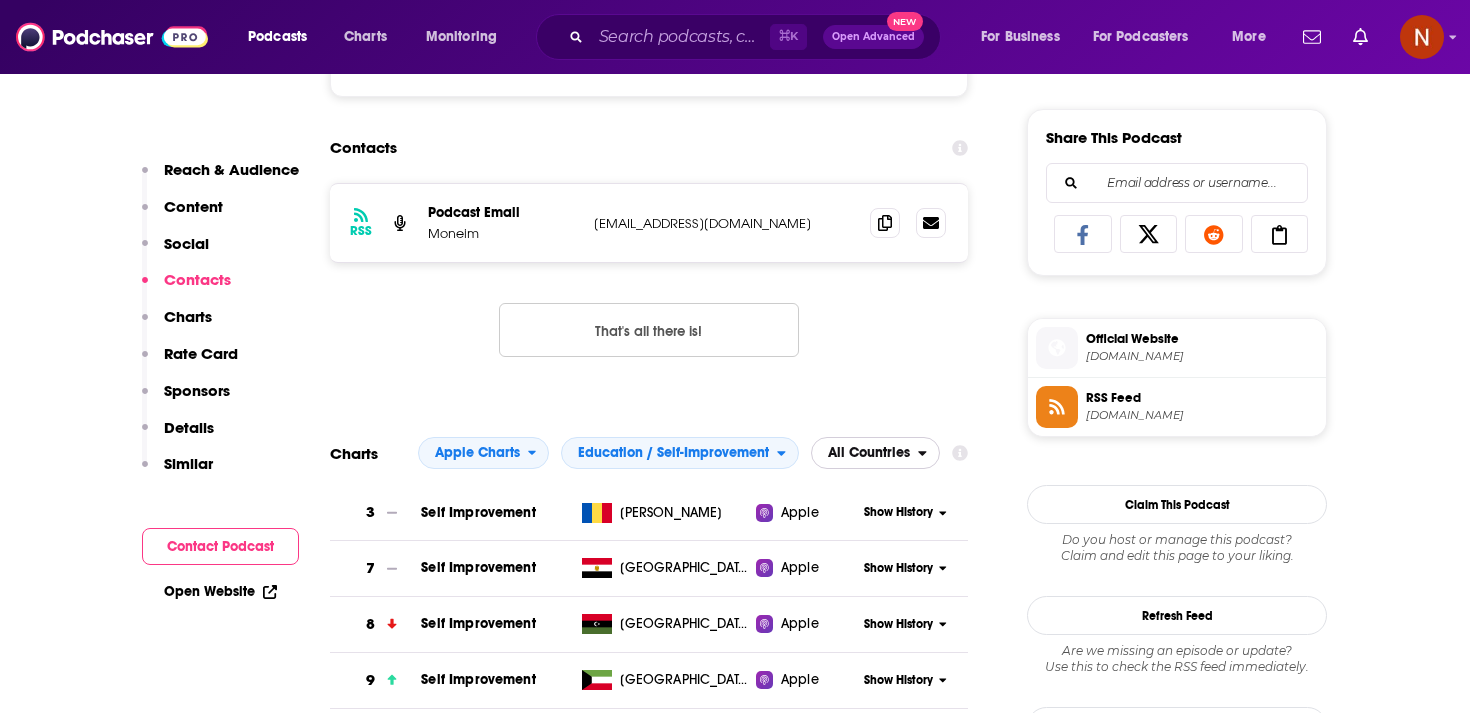 click on "All Countries" at bounding box center [869, 453] 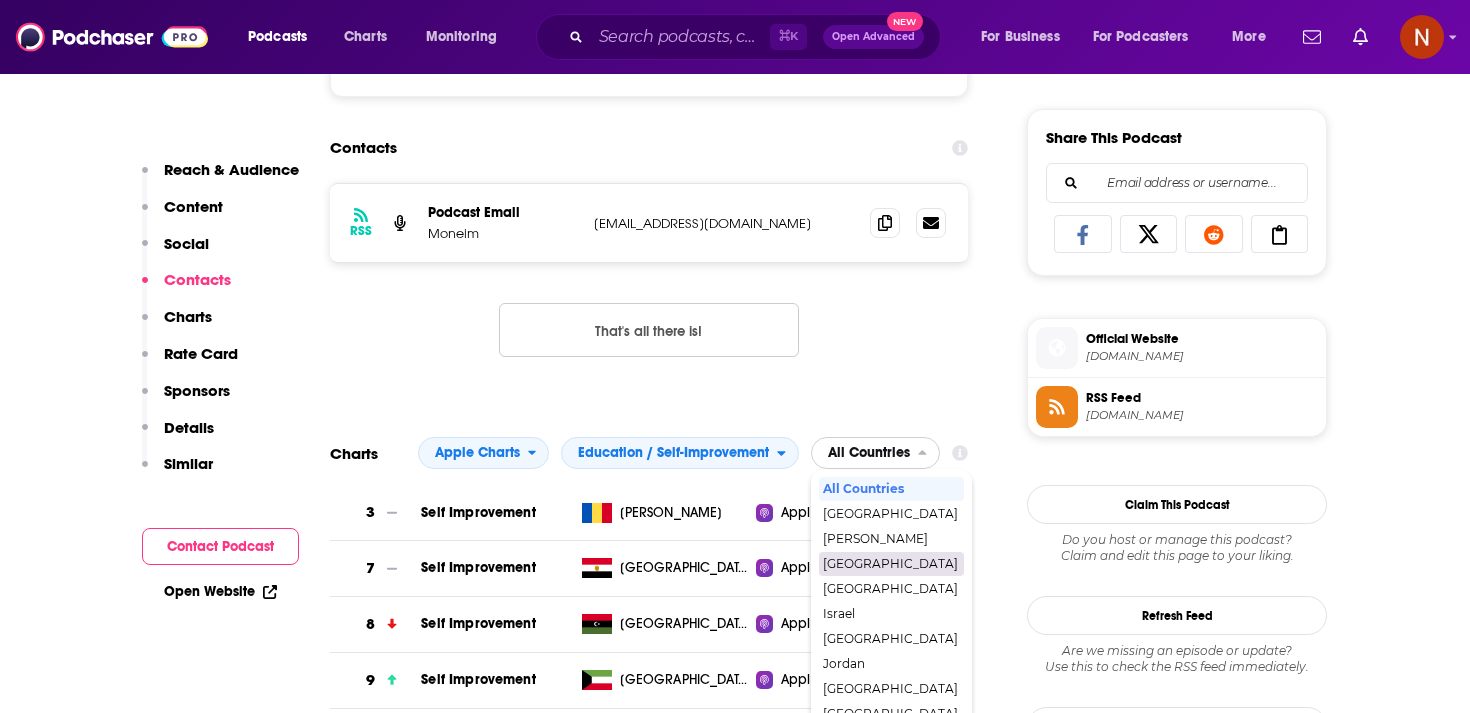 click on "[GEOGRAPHIC_DATA]" at bounding box center [890, 564] 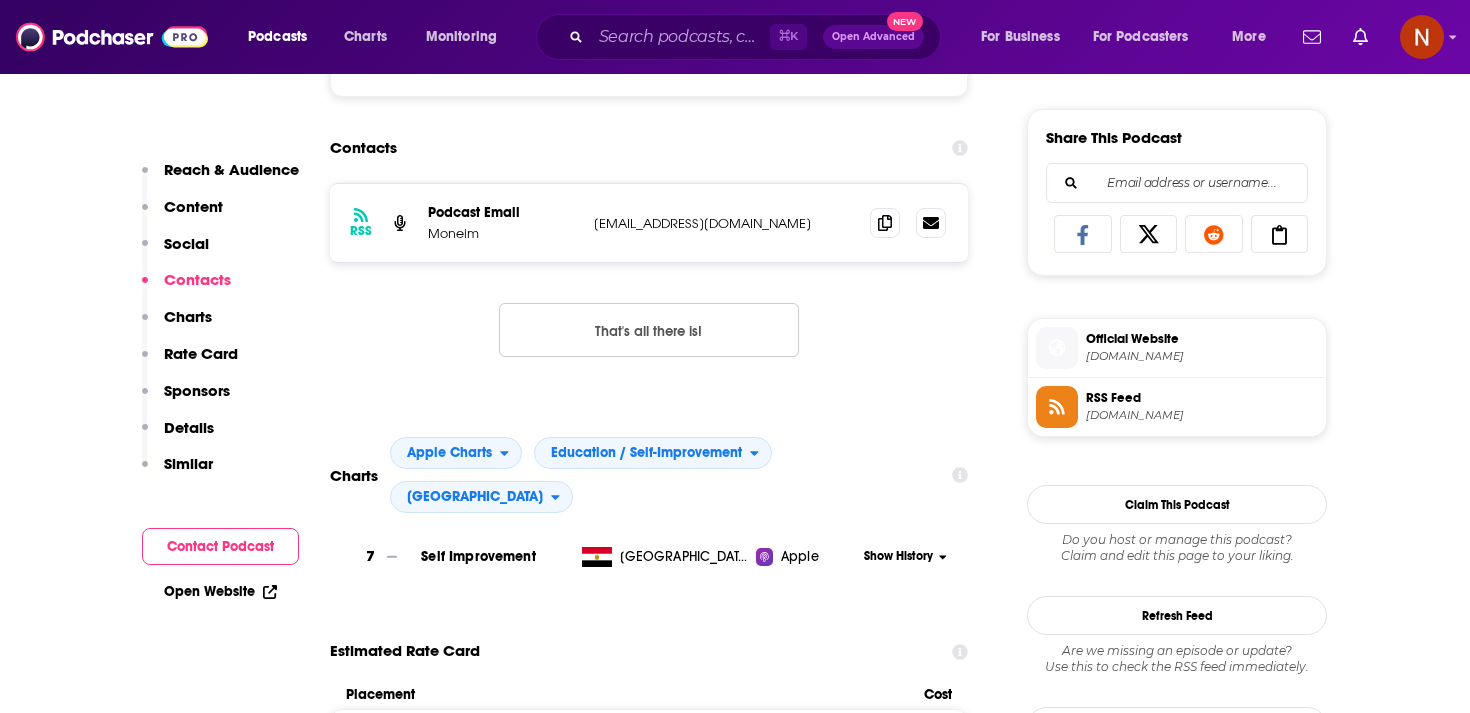 click on "Show History" at bounding box center [913, 556] 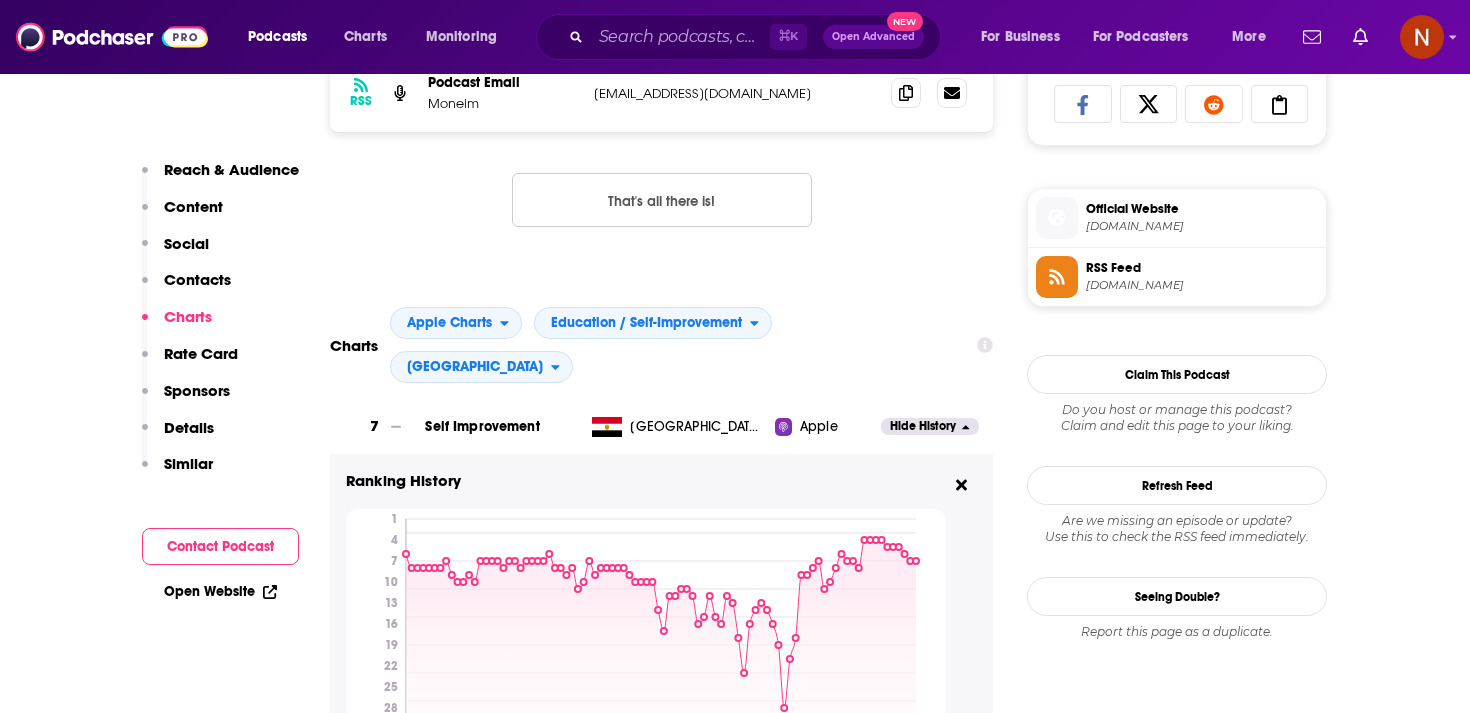 scroll, scrollTop: 1385, scrollLeft: 0, axis: vertical 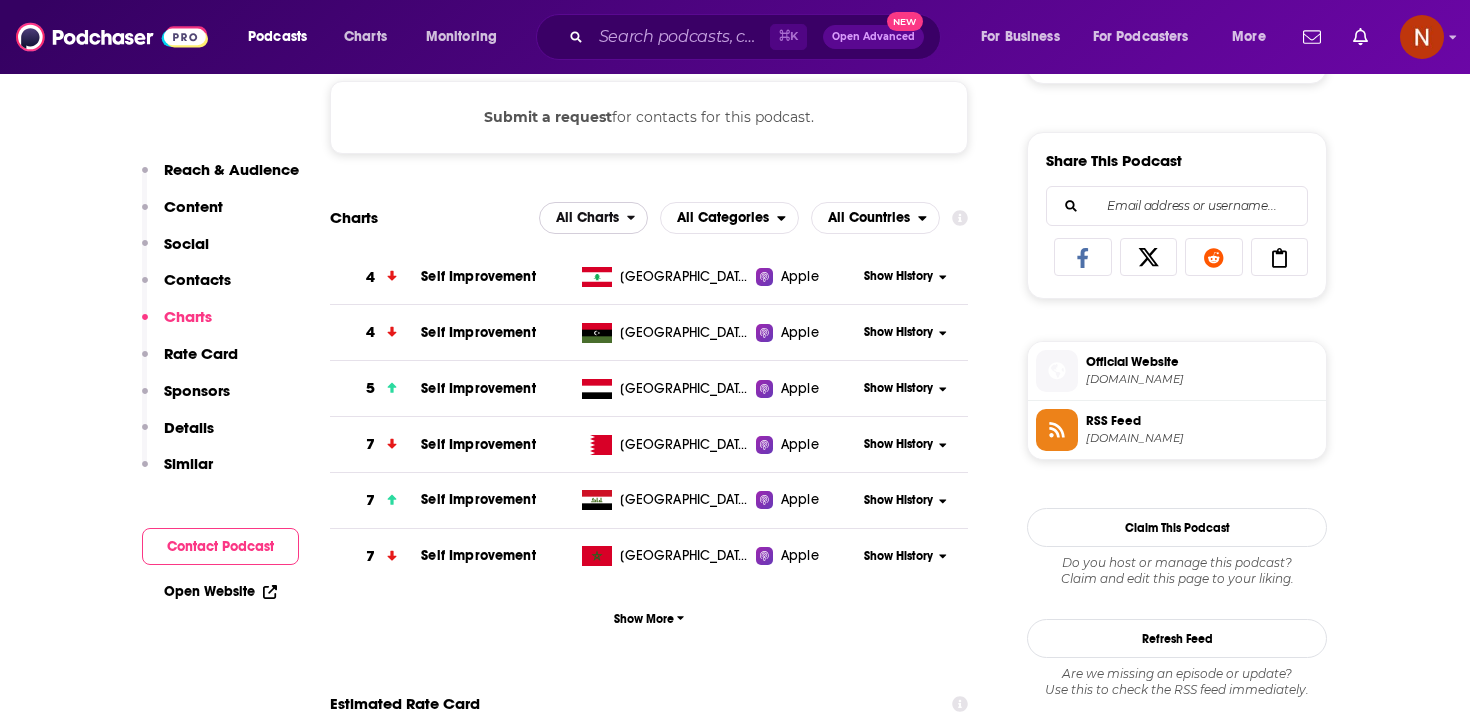 click 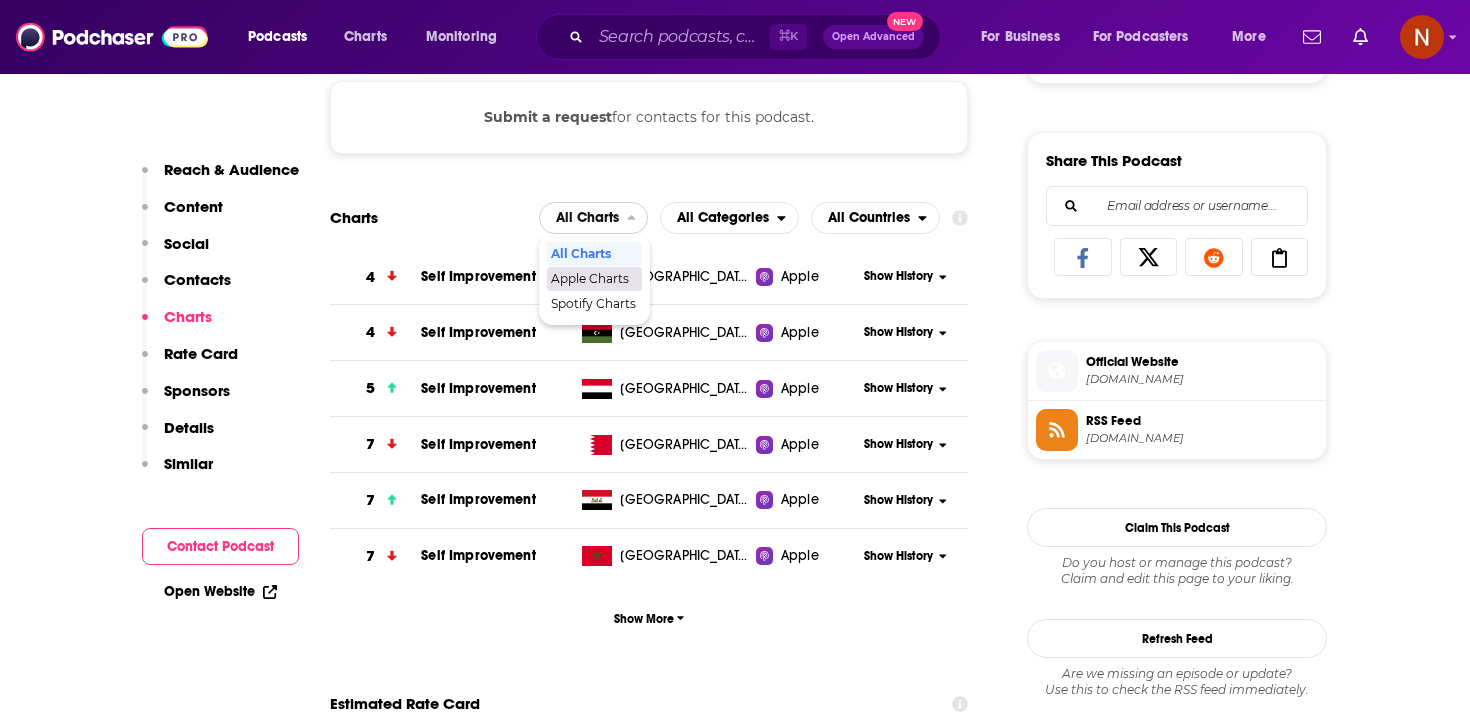 click on "Apple Charts" at bounding box center [593, 279] 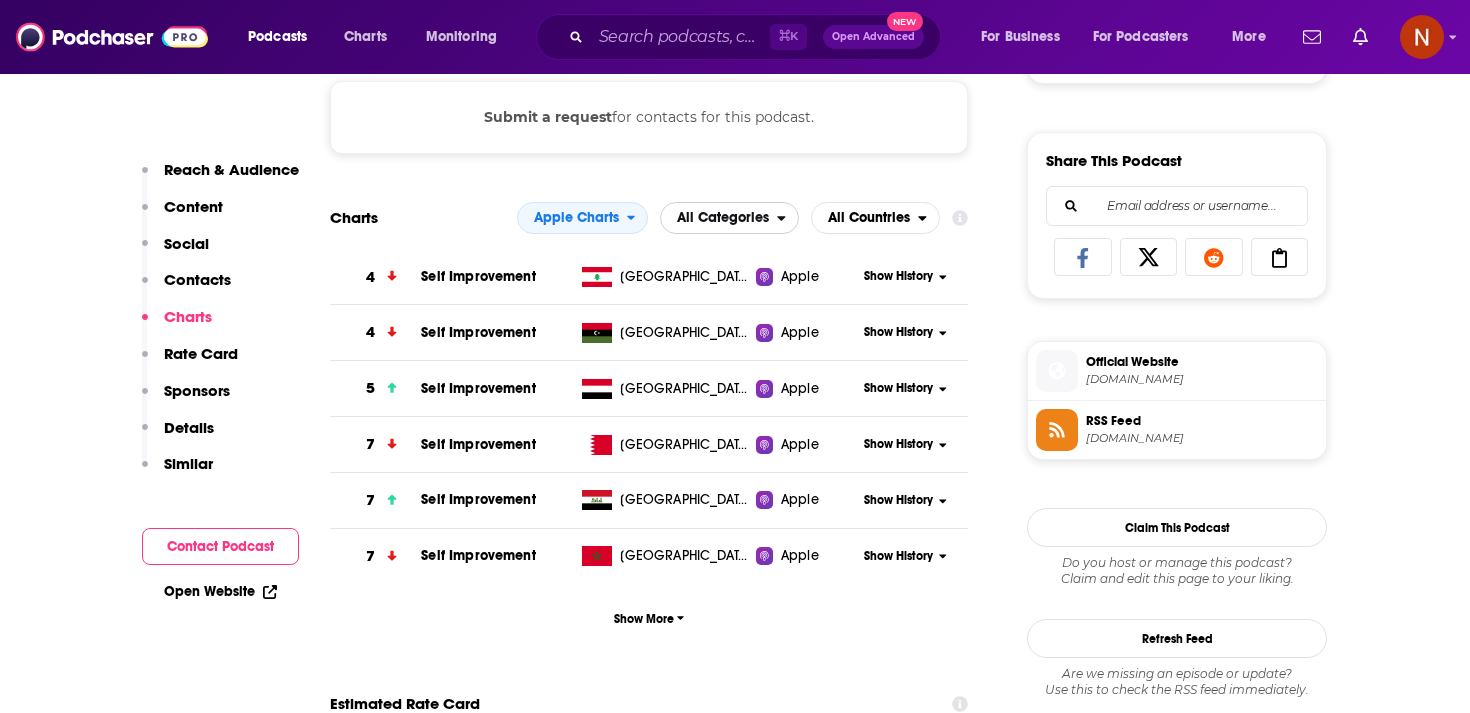 click on "All Categories" at bounding box center (723, 218) 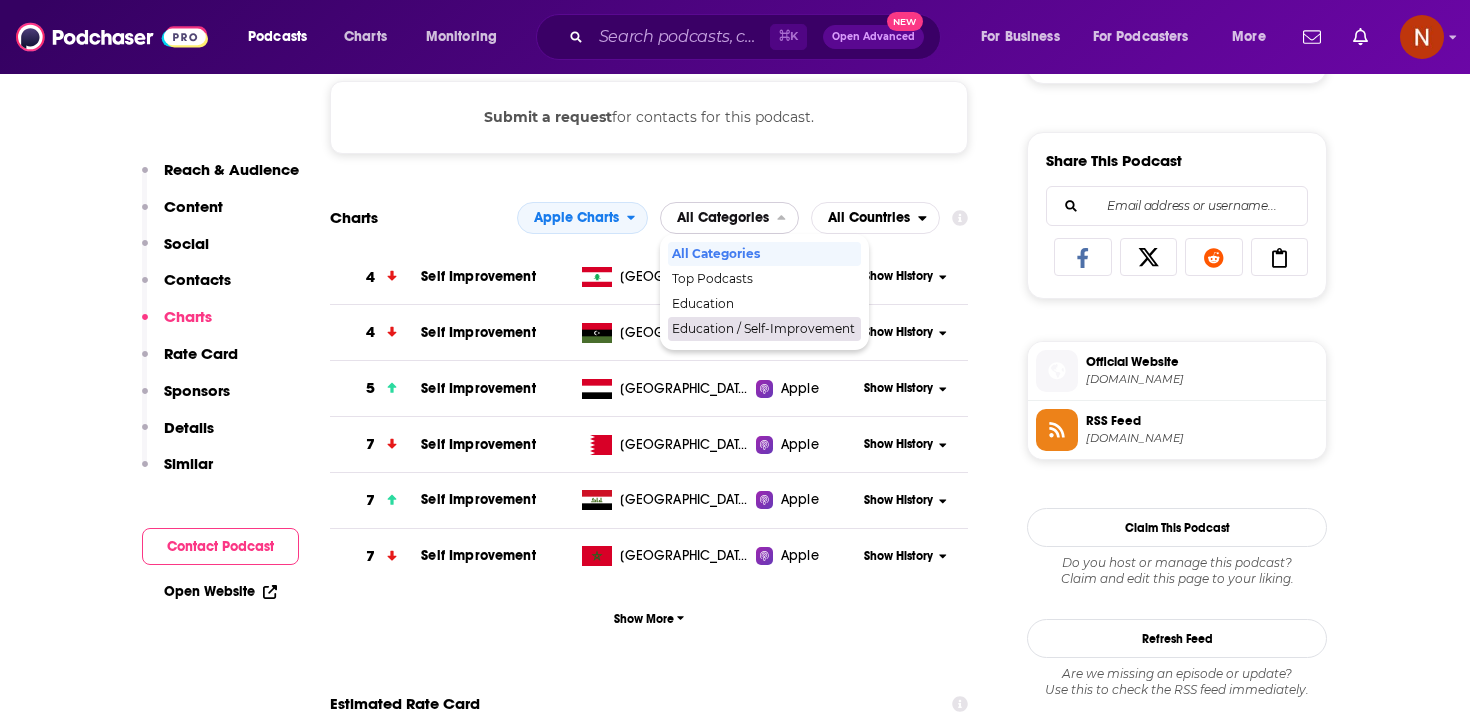 click on "Education / Self-Improvement" at bounding box center [763, 329] 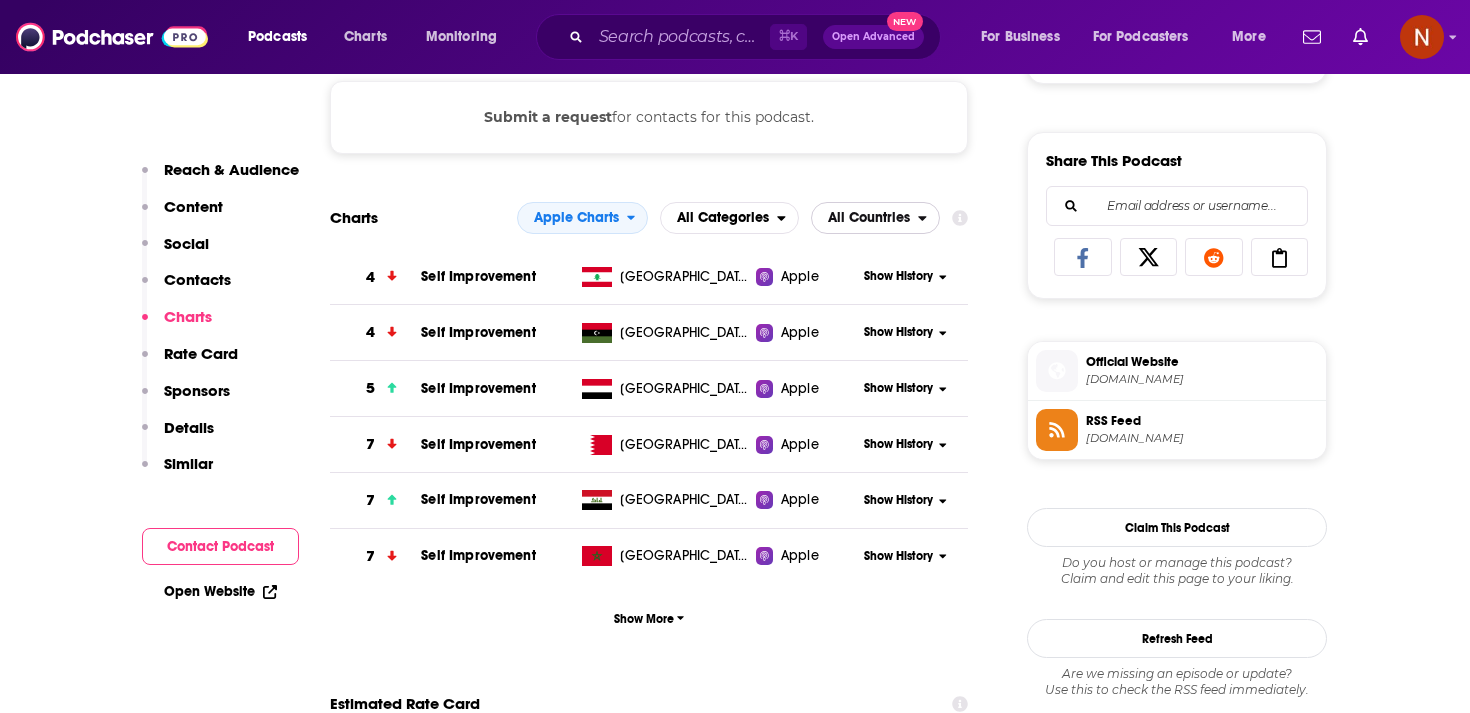 click on "All Countries" at bounding box center [869, 218] 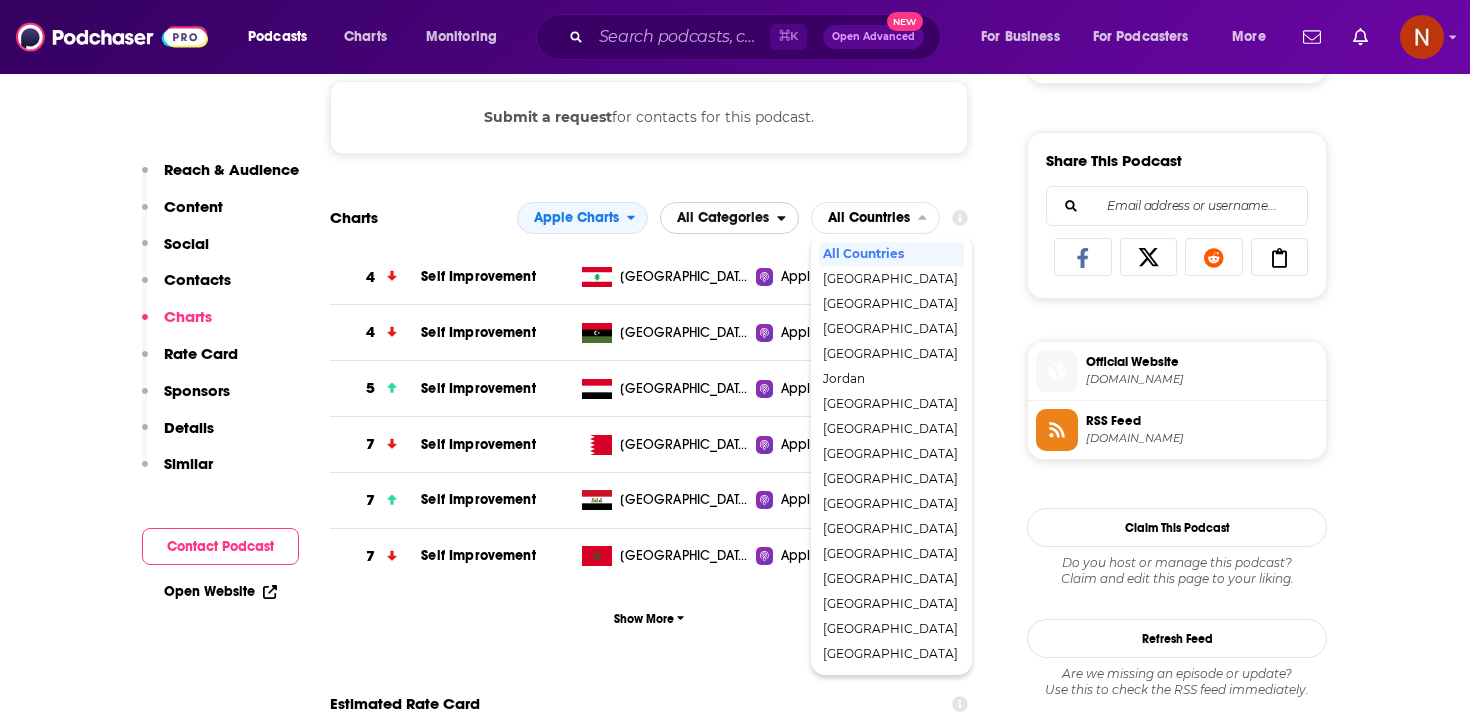 click on "All Categories" at bounding box center [719, 218] 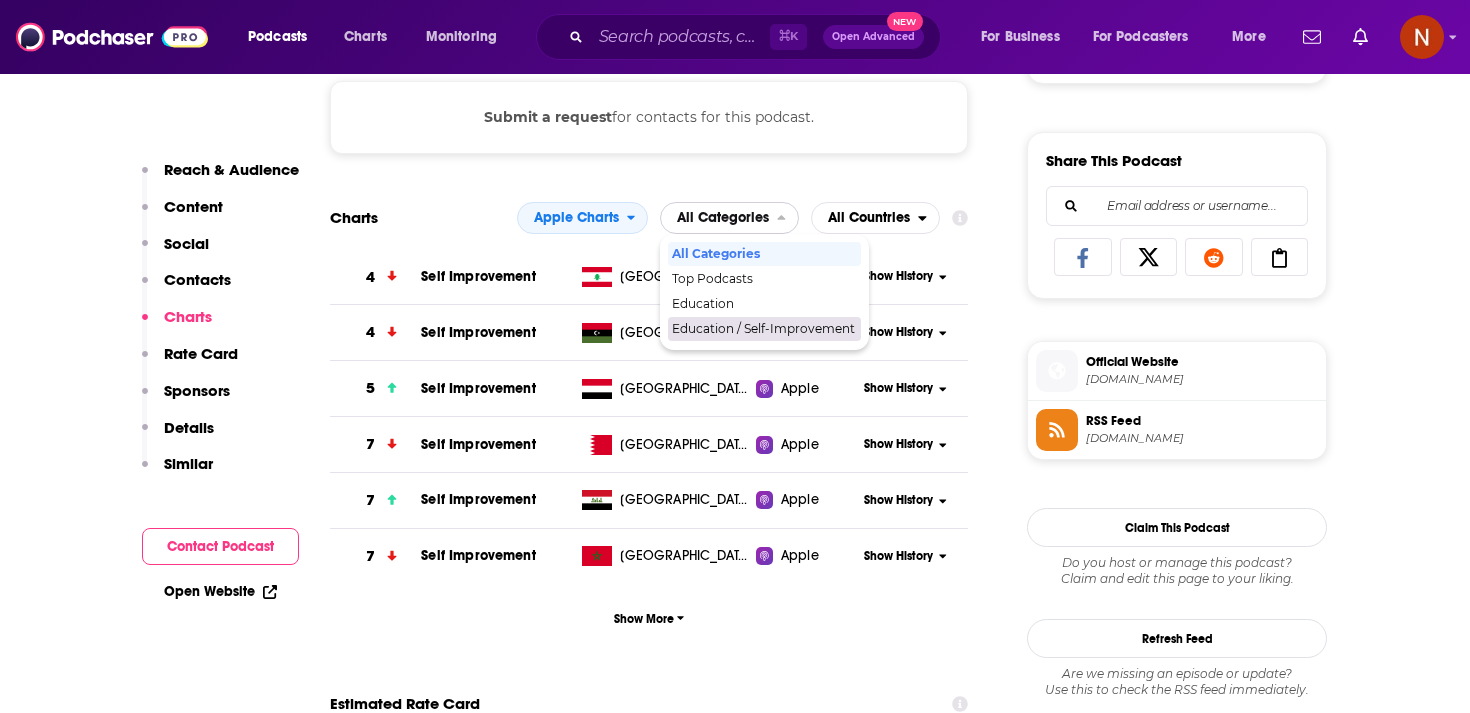 click on "Education / Self-Improvement" at bounding box center (763, 329) 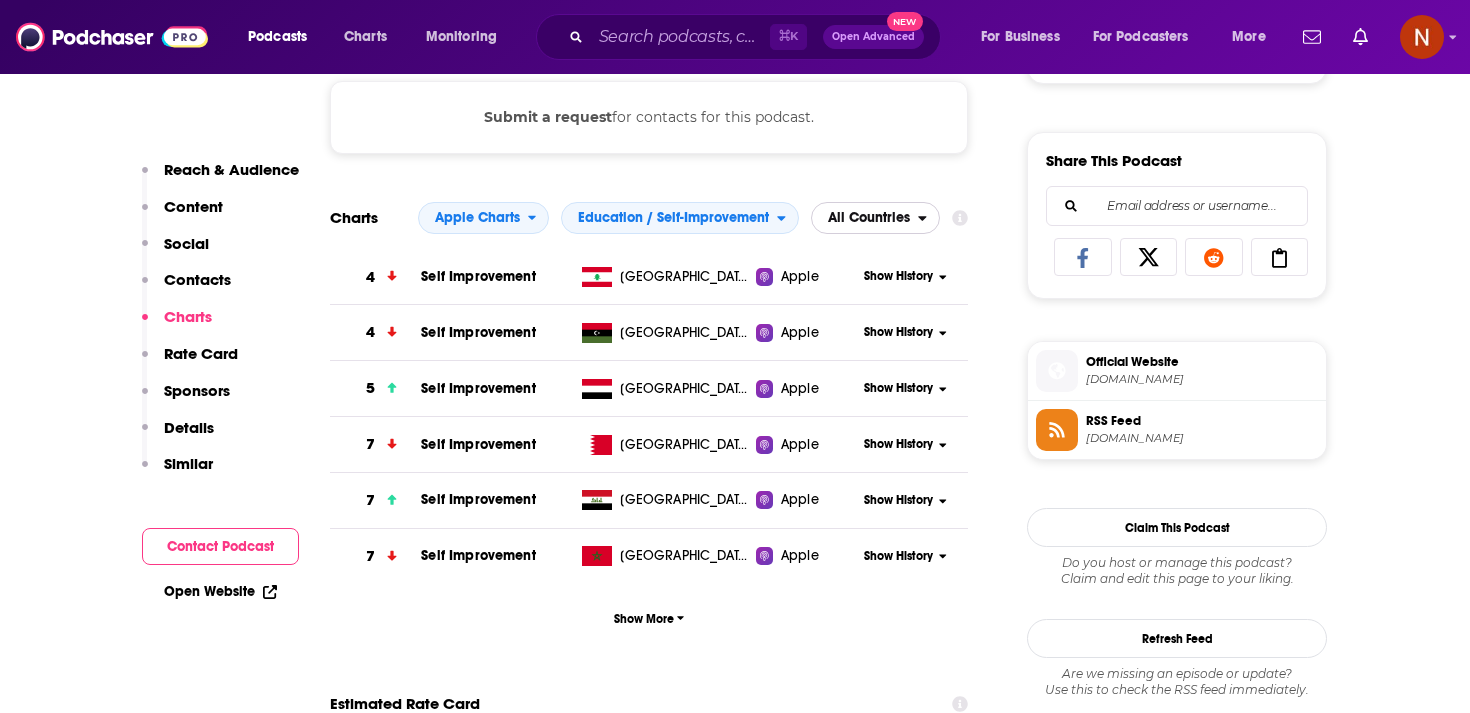 click on "All Countries" at bounding box center [869, 218] 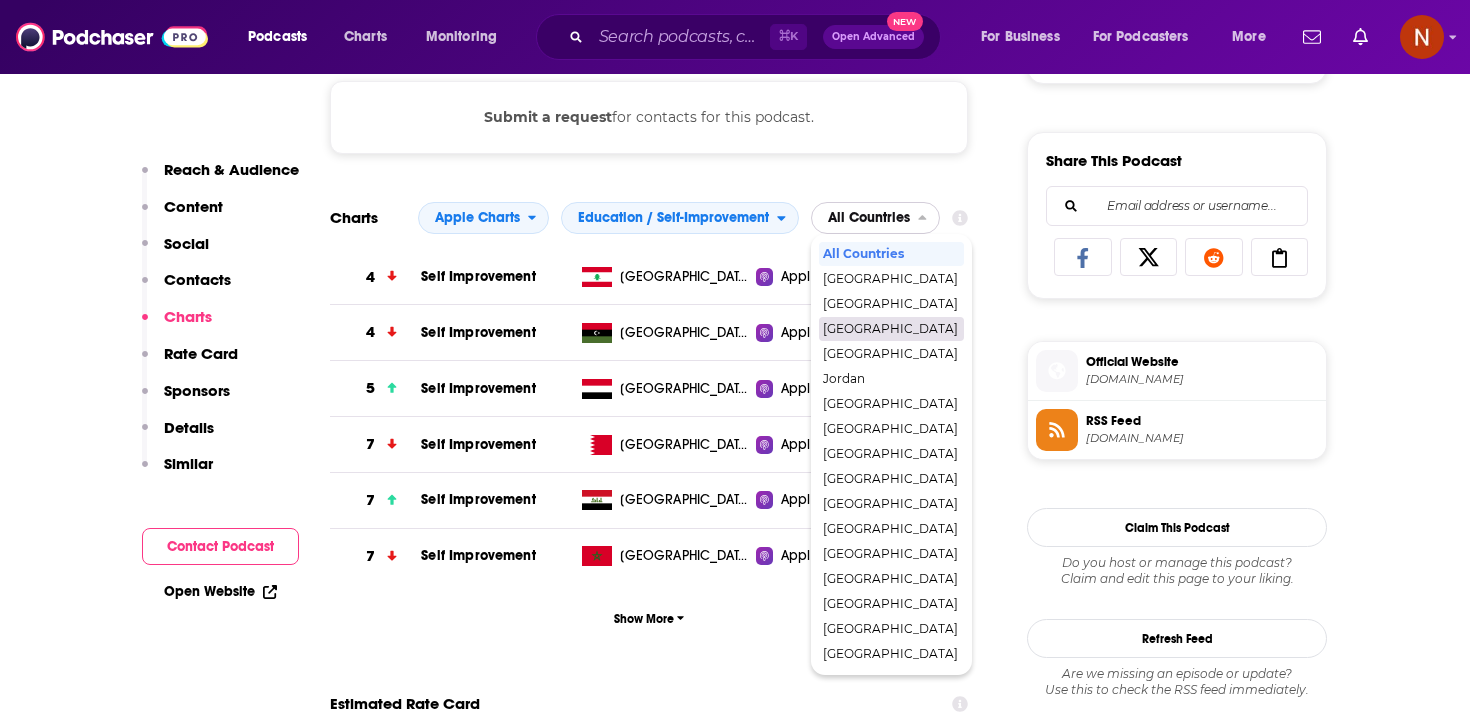 click on "[GEOGRAPHIC_DATA]" at bounding box center [890, 329] 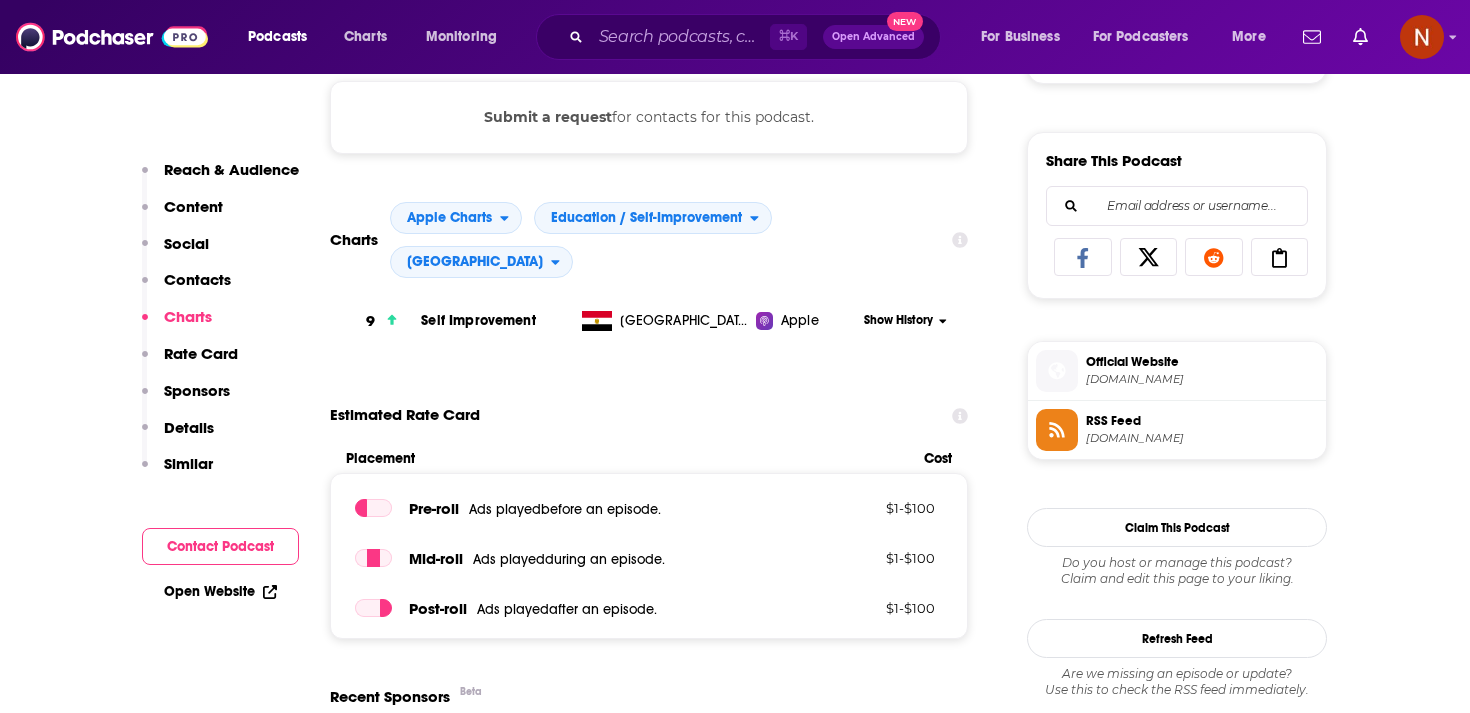 click on "Show History" at bounding box center [898, 320] 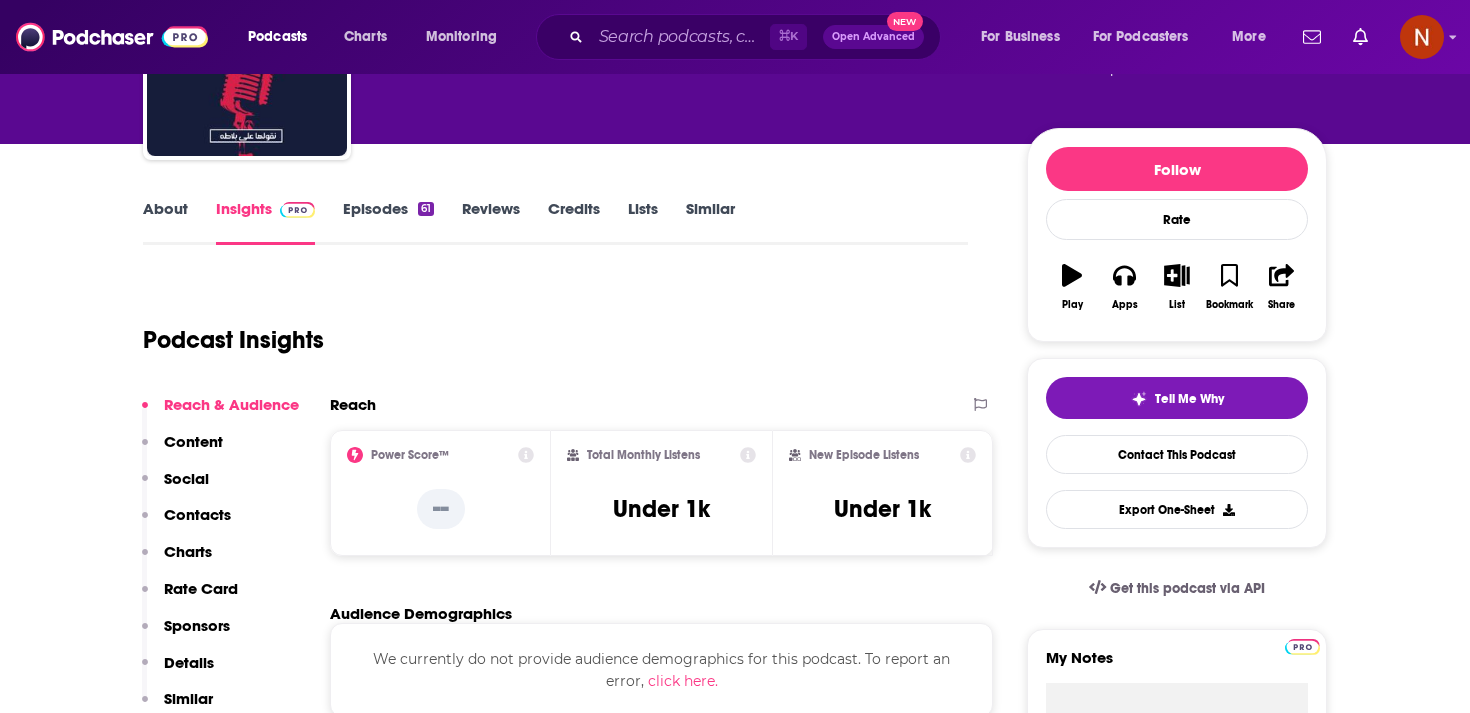 scroll, scrollTop: 0, scrollLeft: 0, axis: both 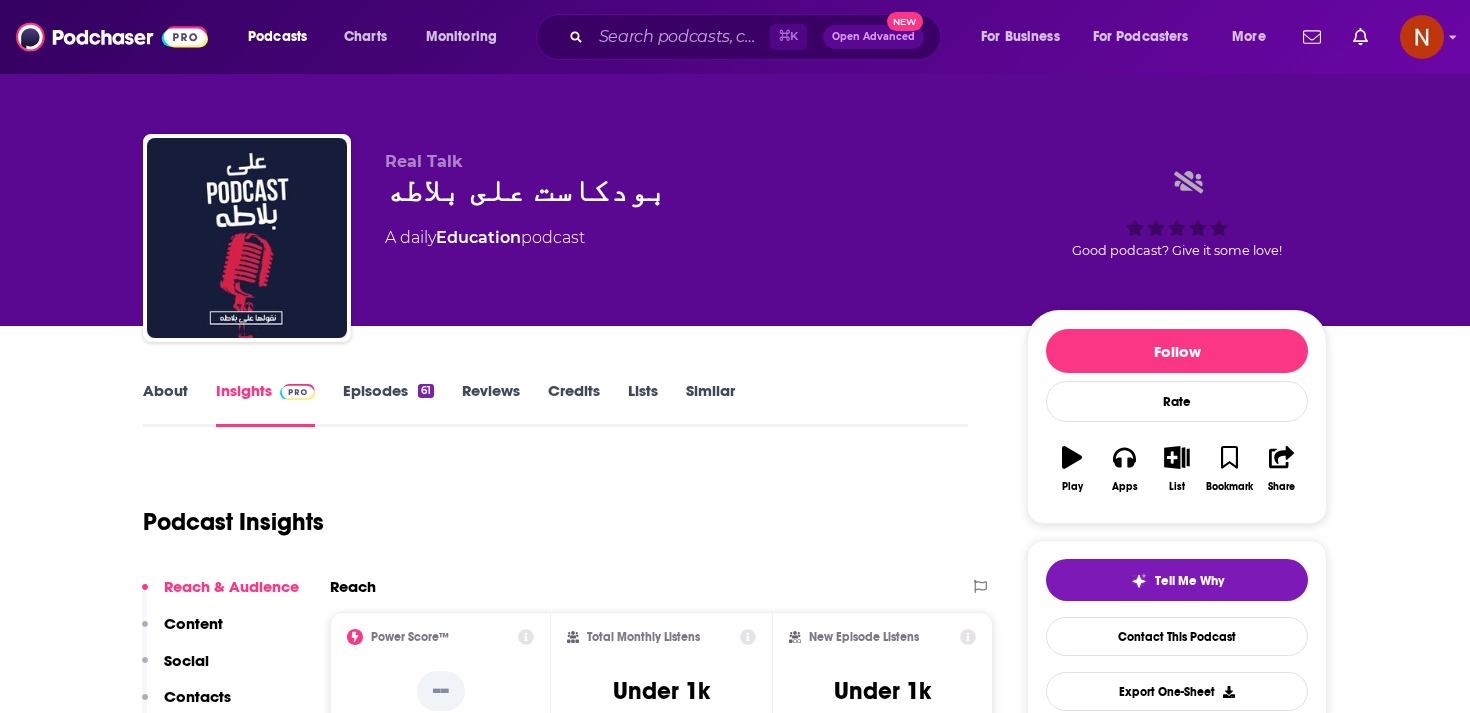 click on "بودكاست على بلاطه" at bounding box center [690, 190] 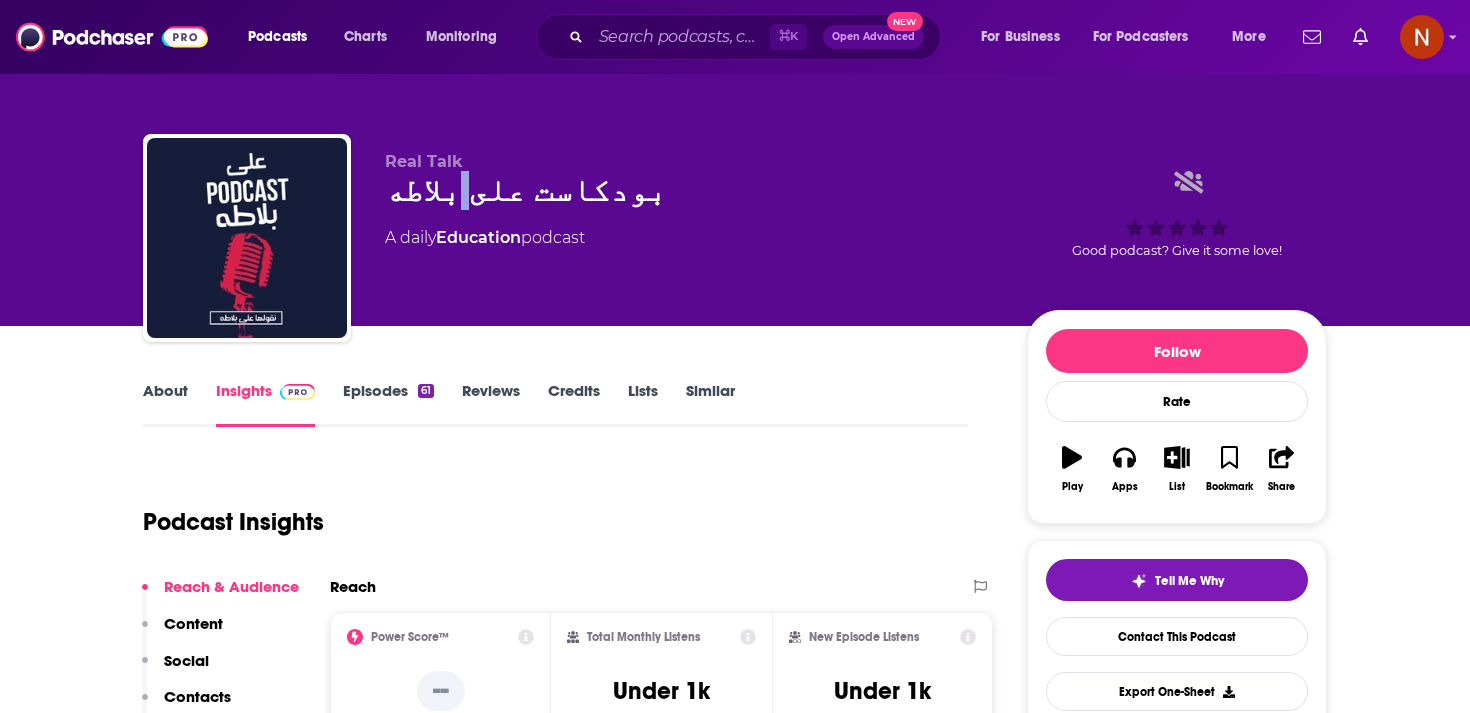 click on "بودكاست على بلاطه" at bounding box center [690, 190] 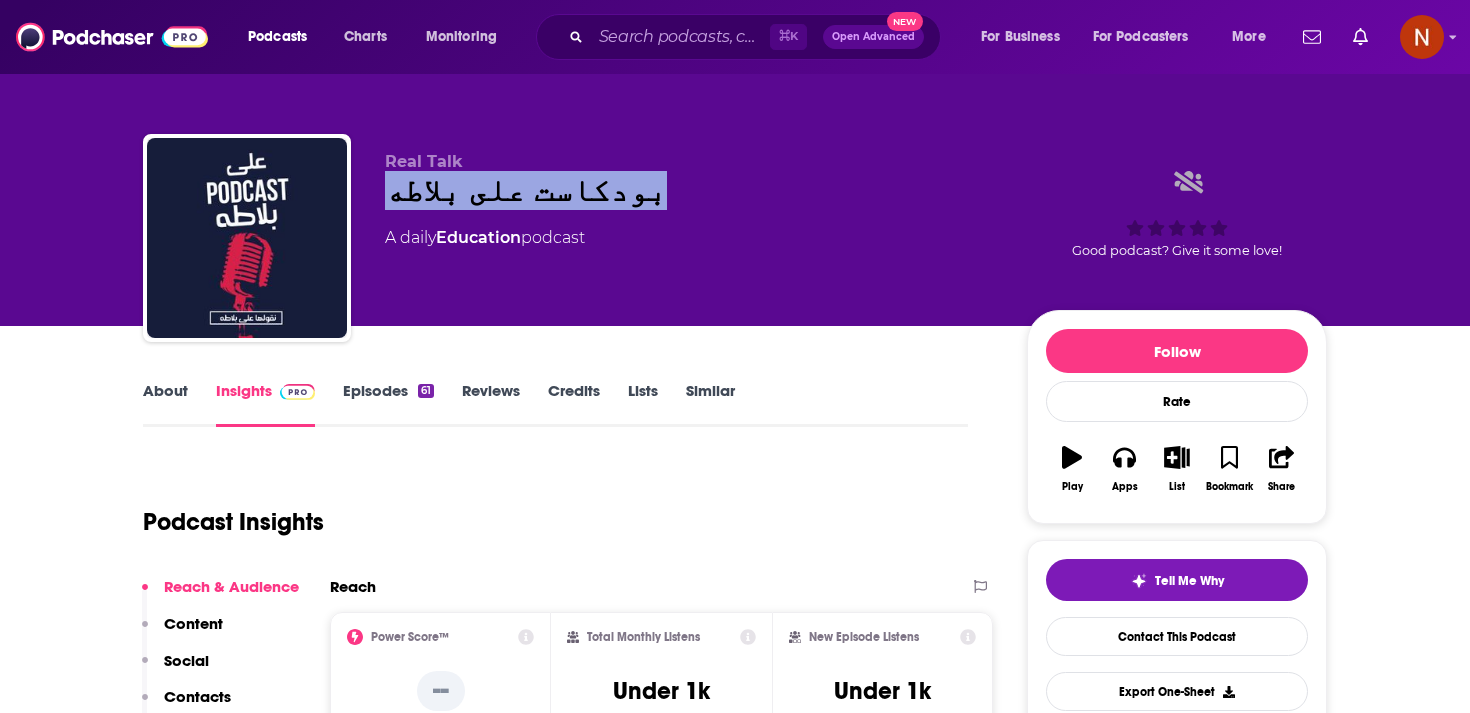 click on "بودكاست على بلاطه" at bounding box center [690, 190] 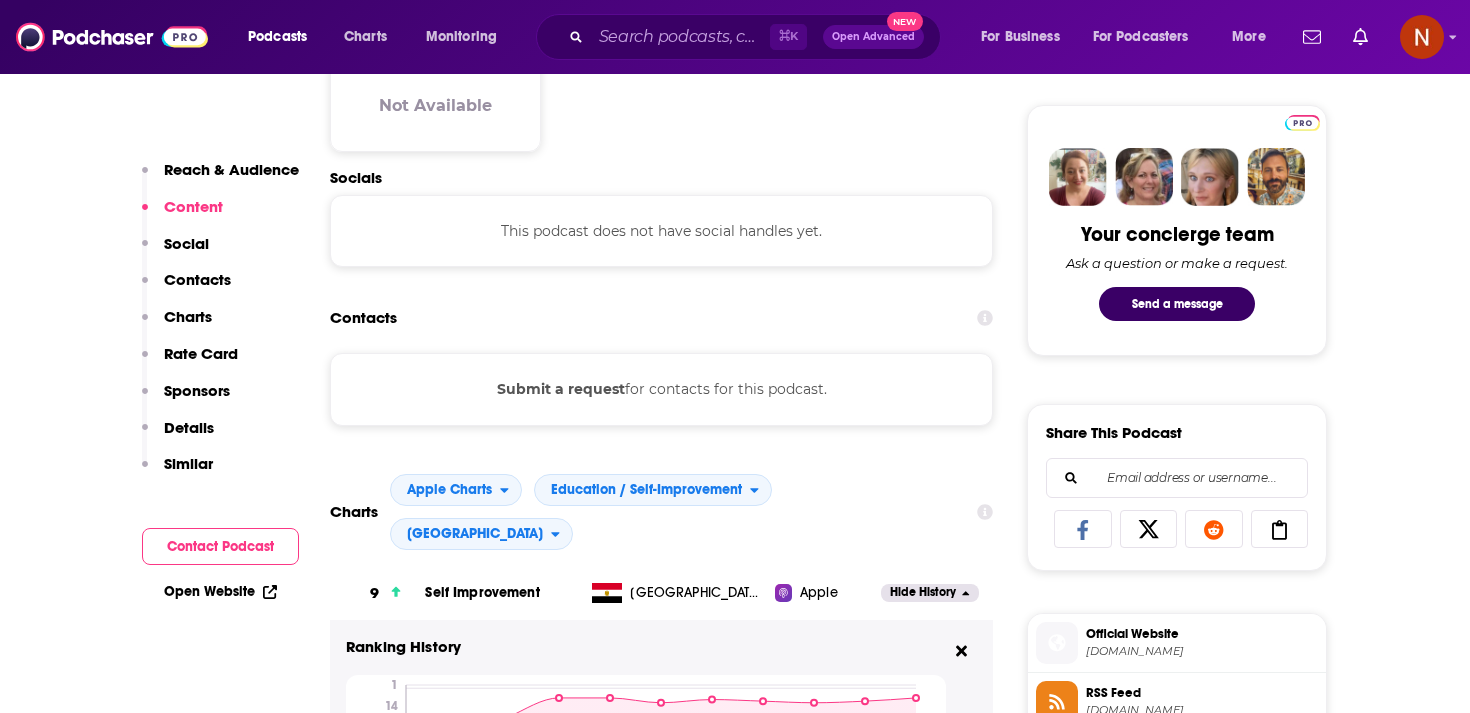 scroll, scrollTop: 1119, scrollLeft: 0, axis: vertical 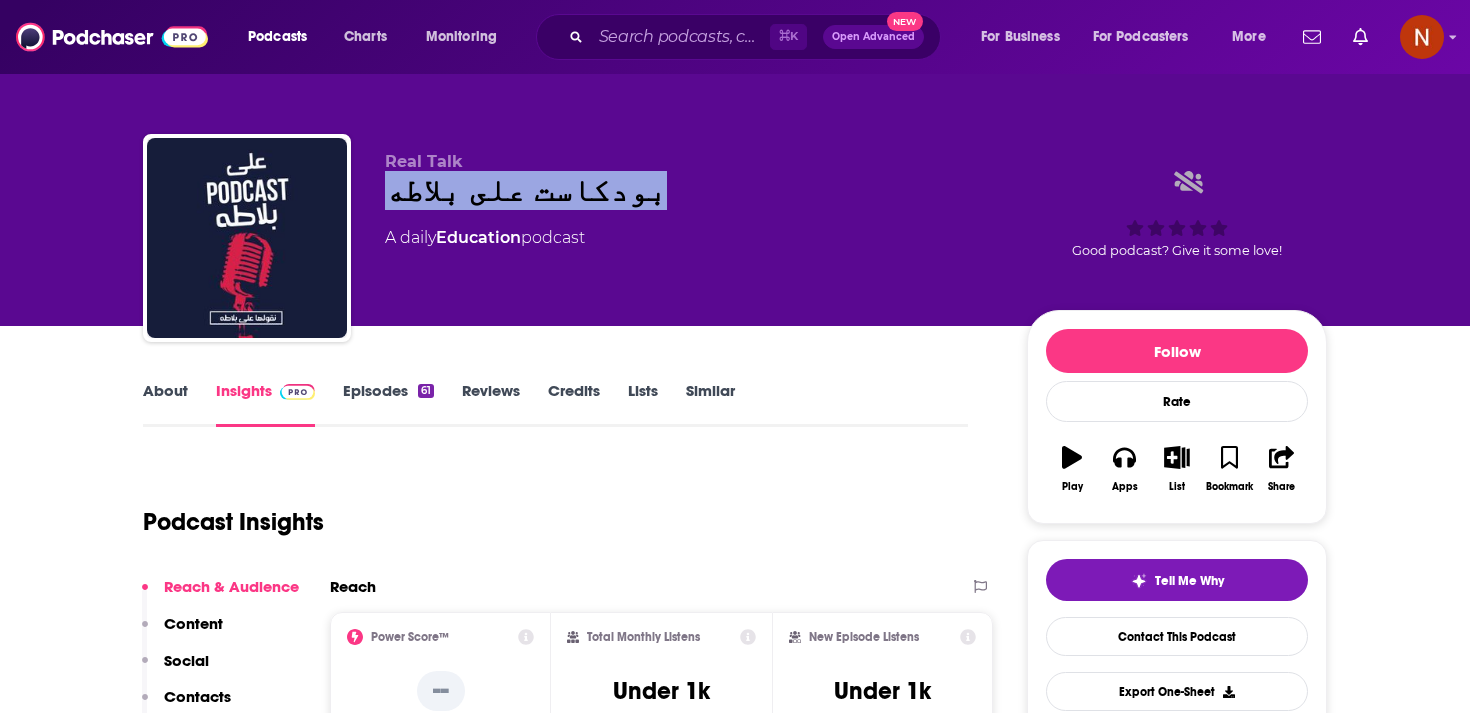 click on "Episodes 61" at bounding box center (388, 404) 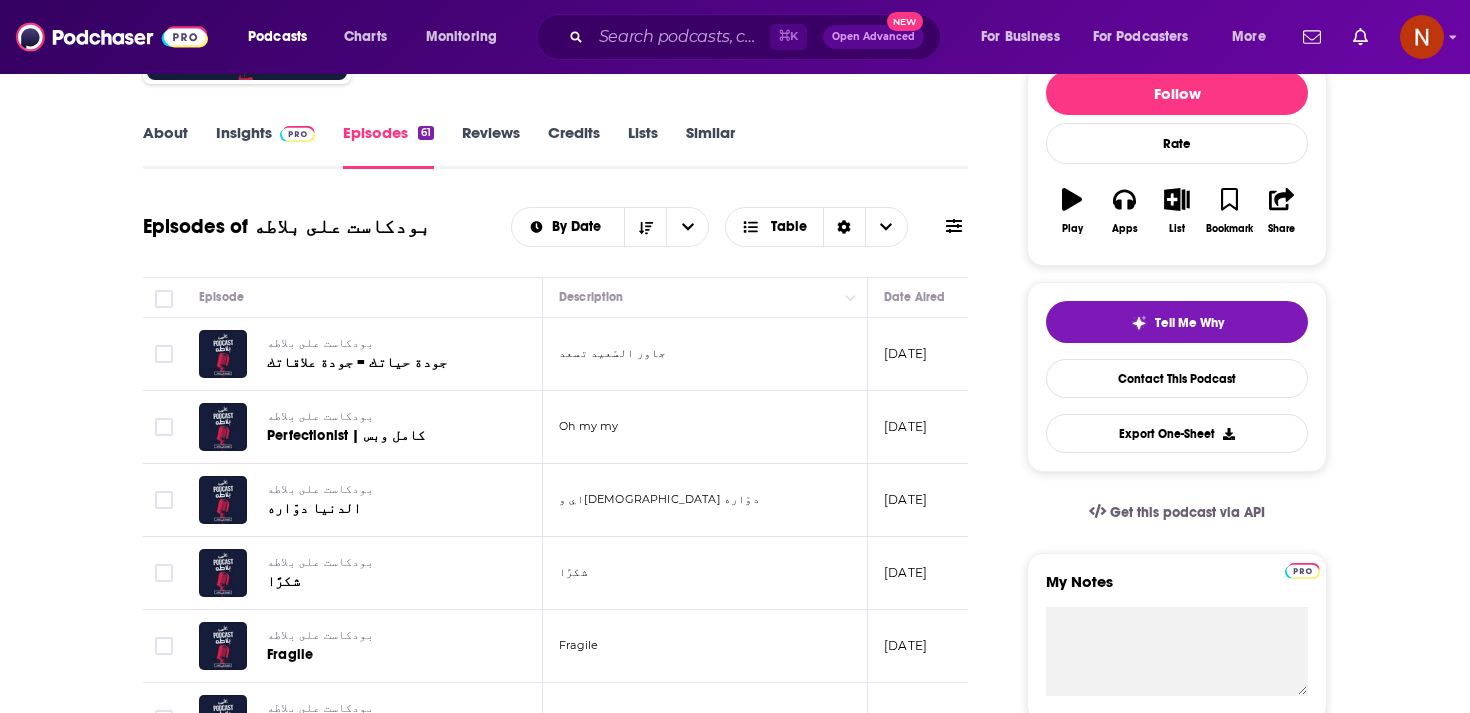 scroll, scrollTop: 0, scrollLeft: 0, axis: both 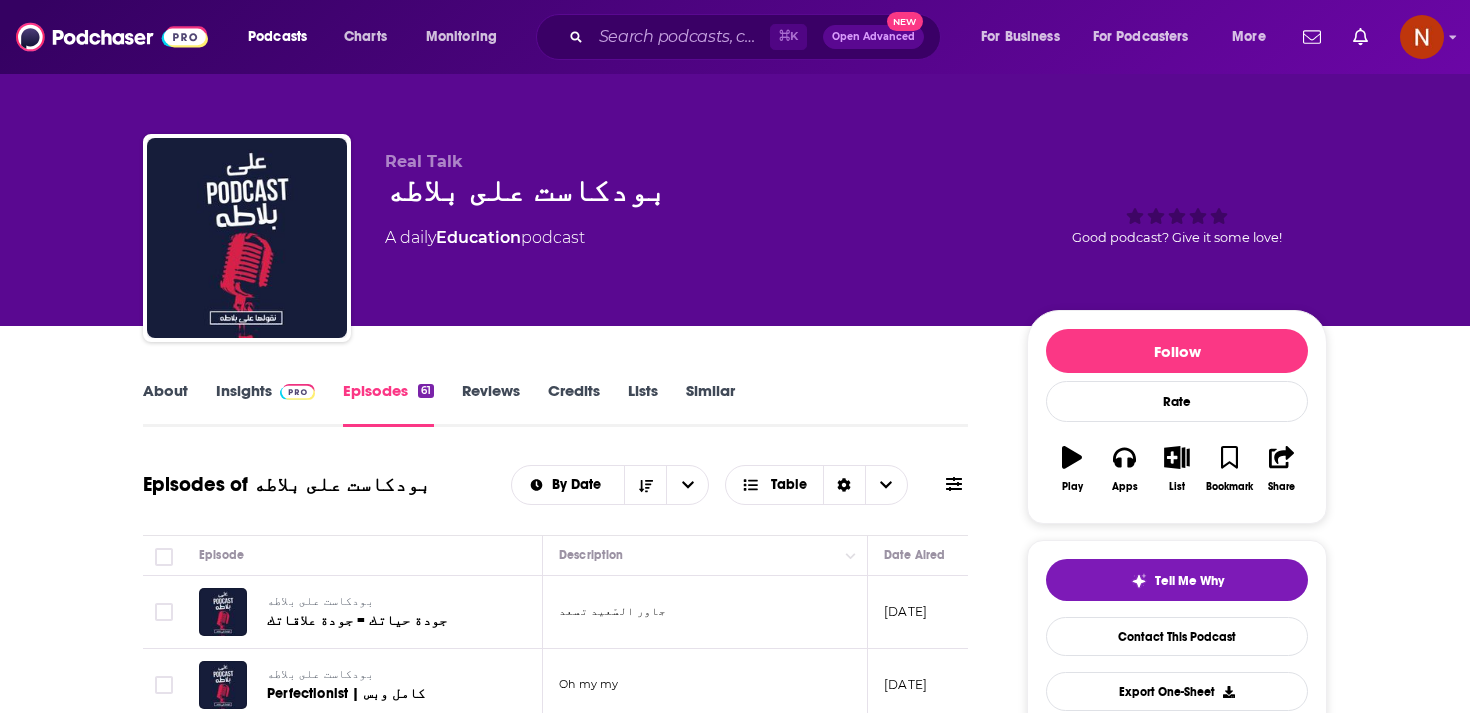 click on "بودكاست على بلاطه" at bounding box center (690, 190) 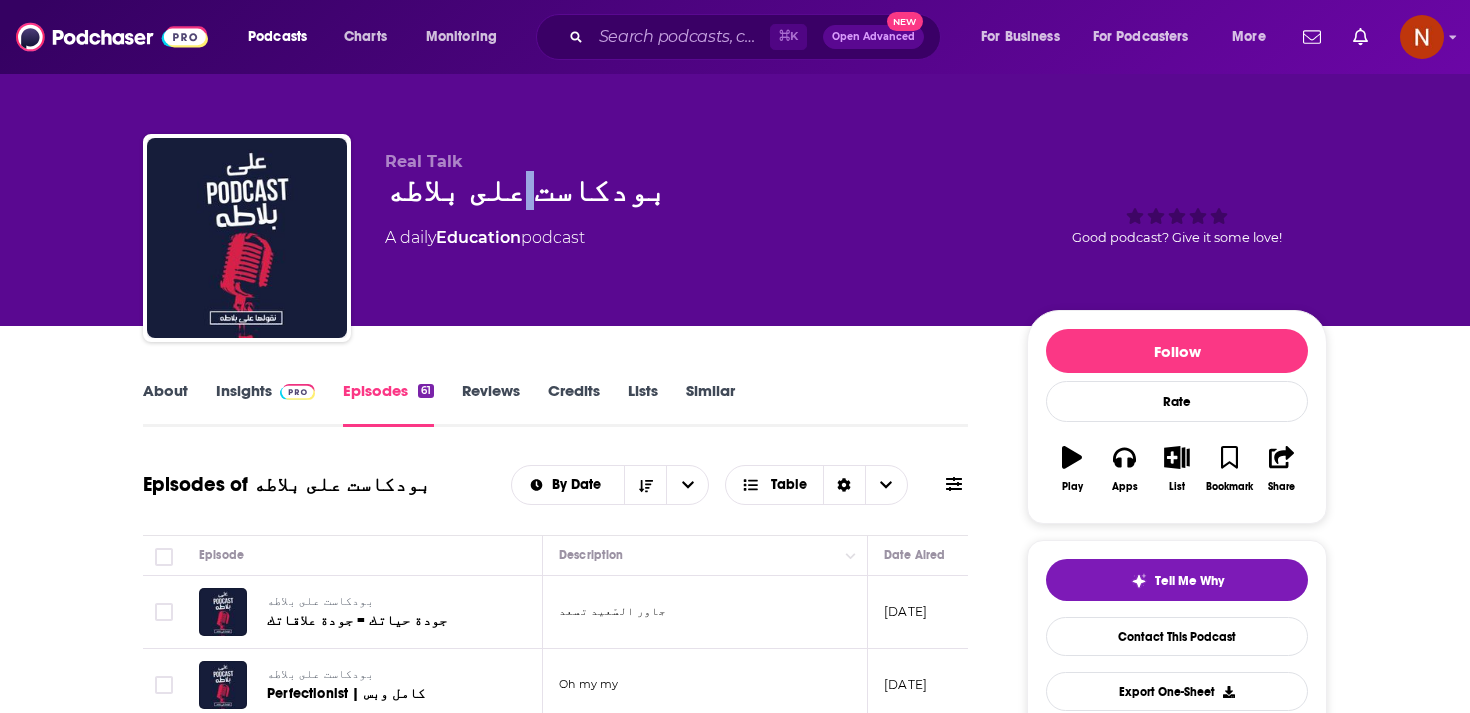 click on "بودكاست على بلاطه" at bounding box center (690, 190) 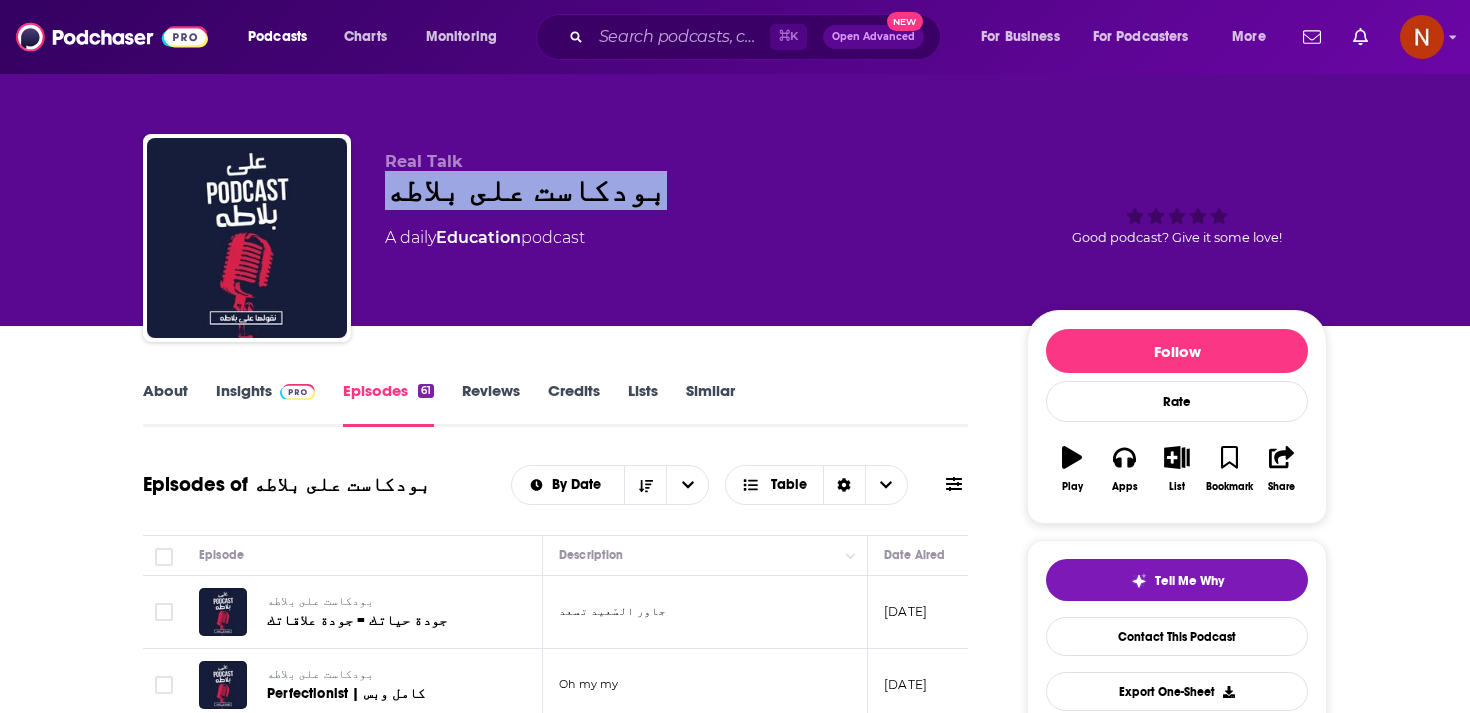click on "بودكاست على بلاطه" at bounding box center (690, 190) 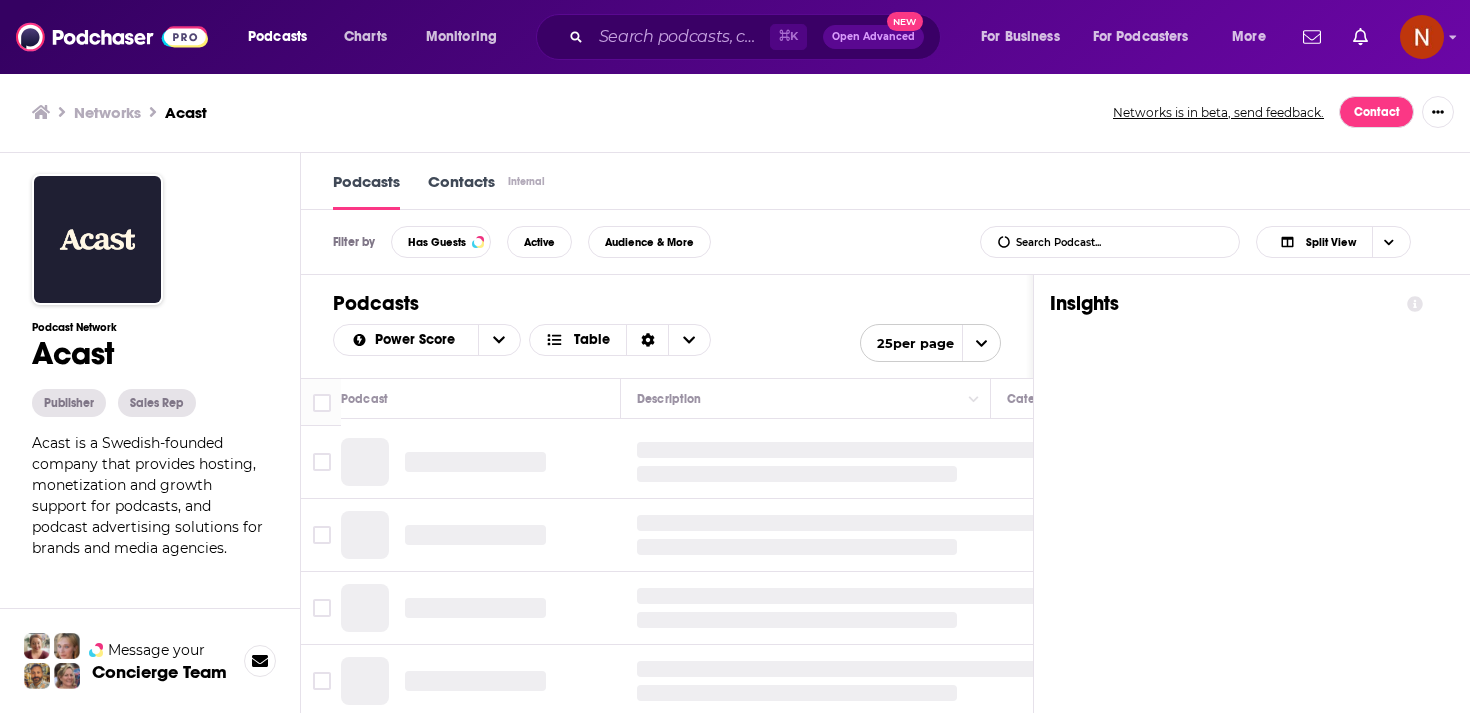 scroll, scrollTop: 0, scrollLeft: 0, axis: both 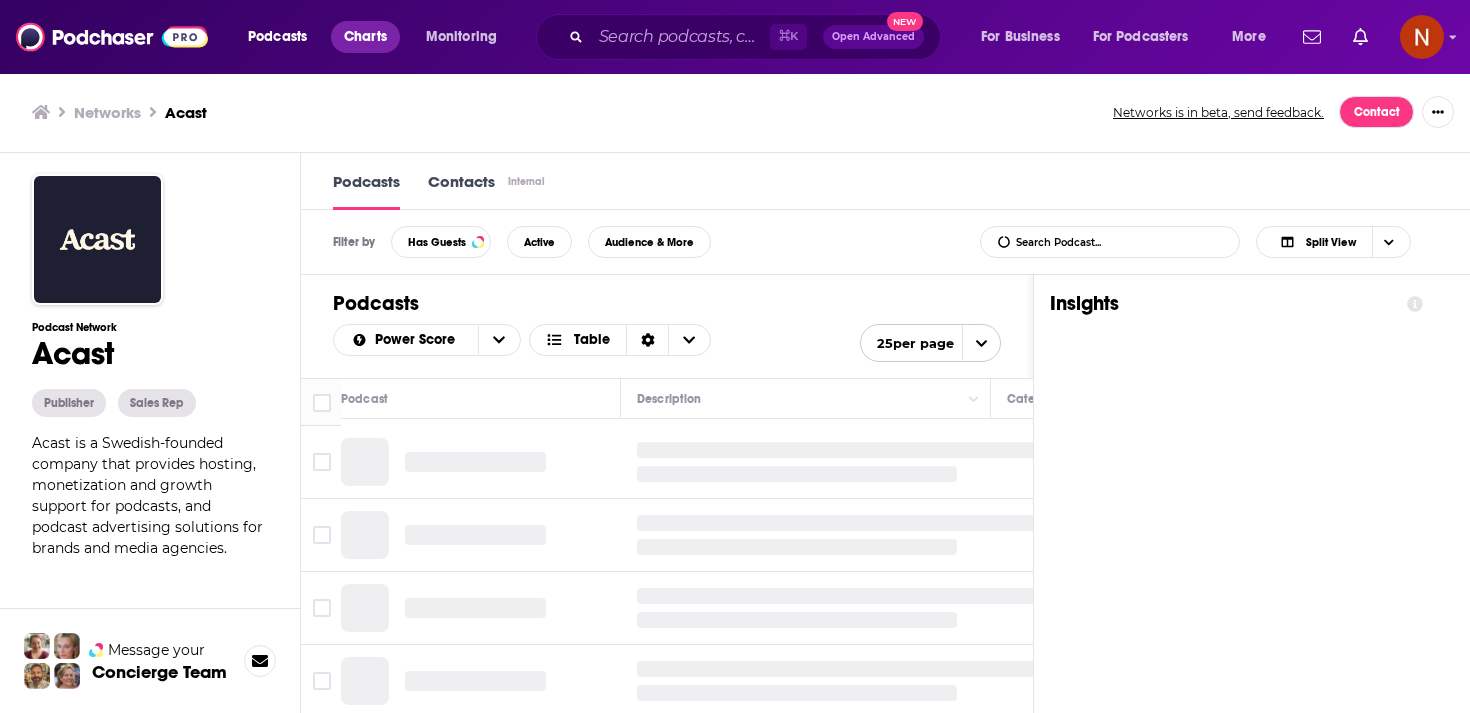 click on "Charts" at bounding box center (365, 37) 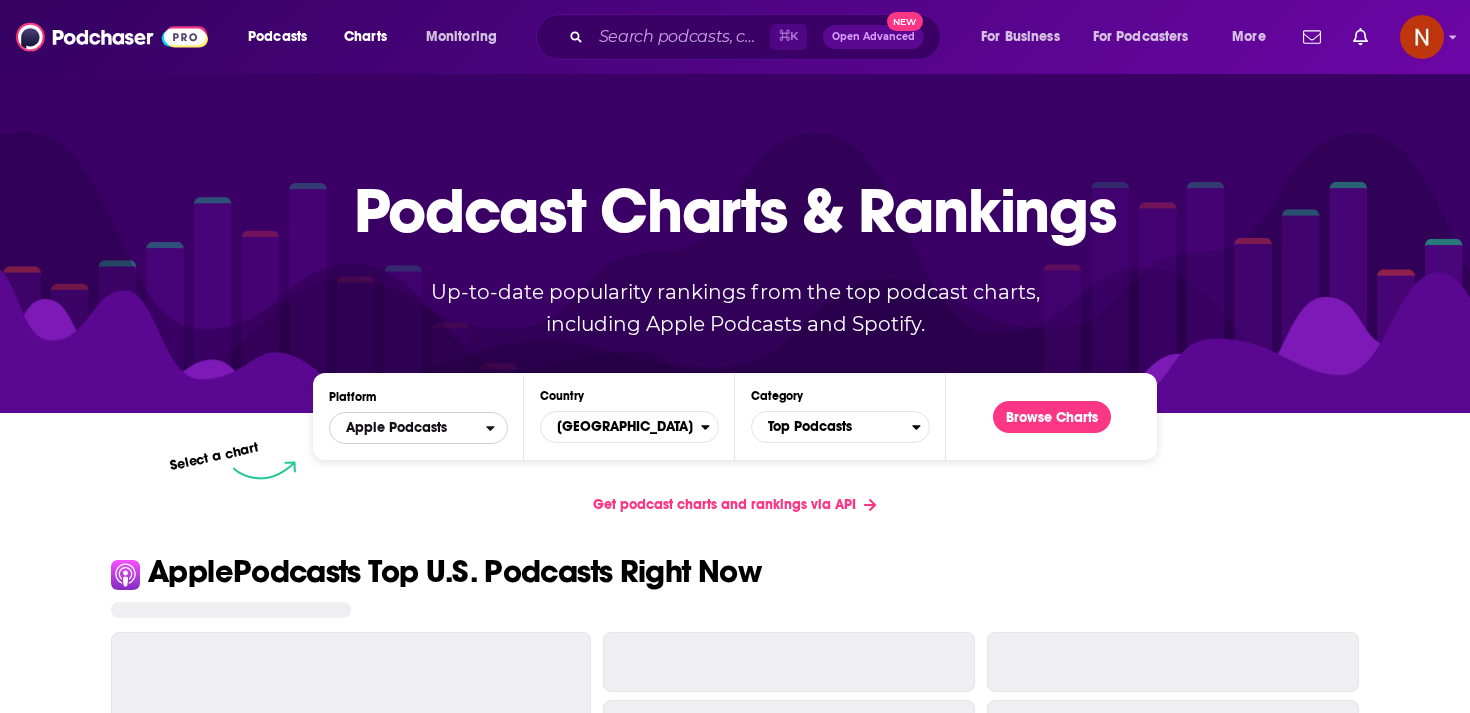click on "Apple Podcasts" at bounding box center (408, 428) 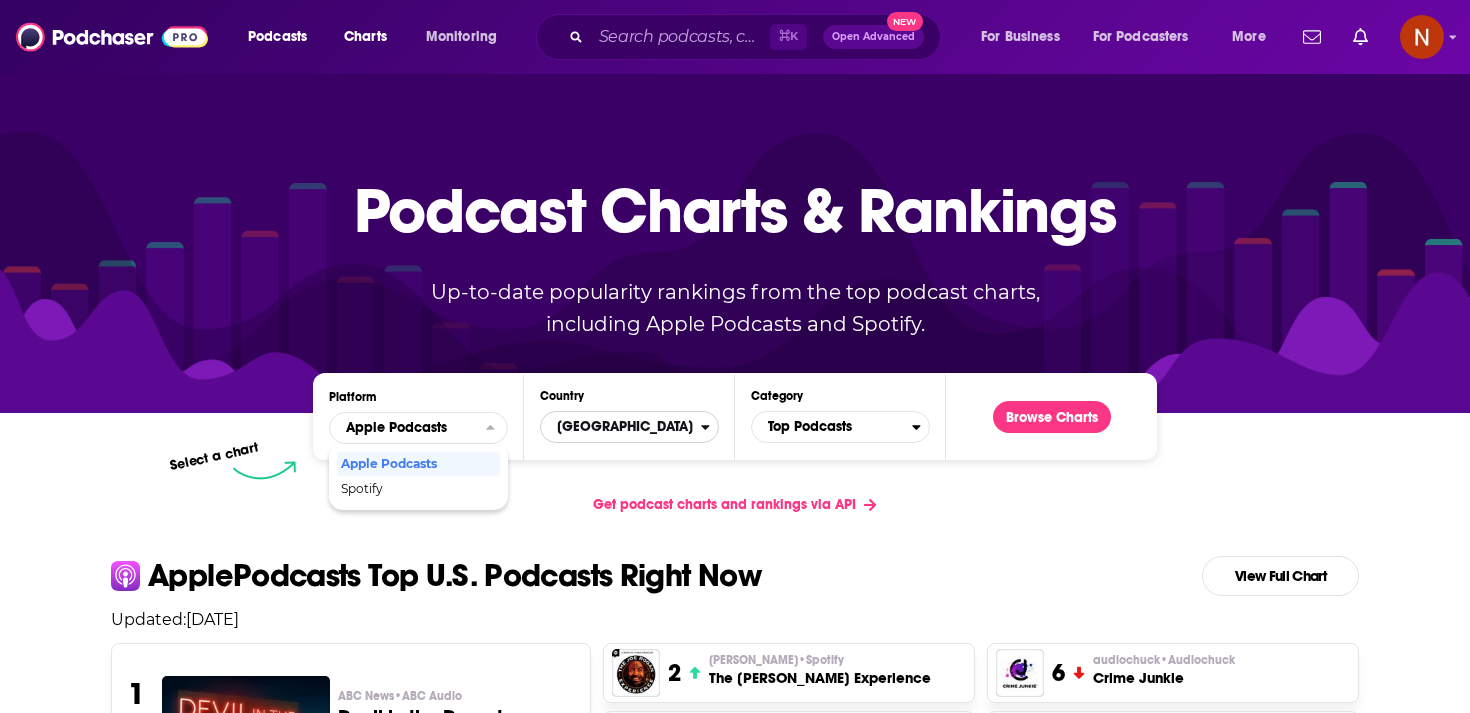 click on "[GEOGRAPHIC_DATA]" at bounding box center (621, 427) 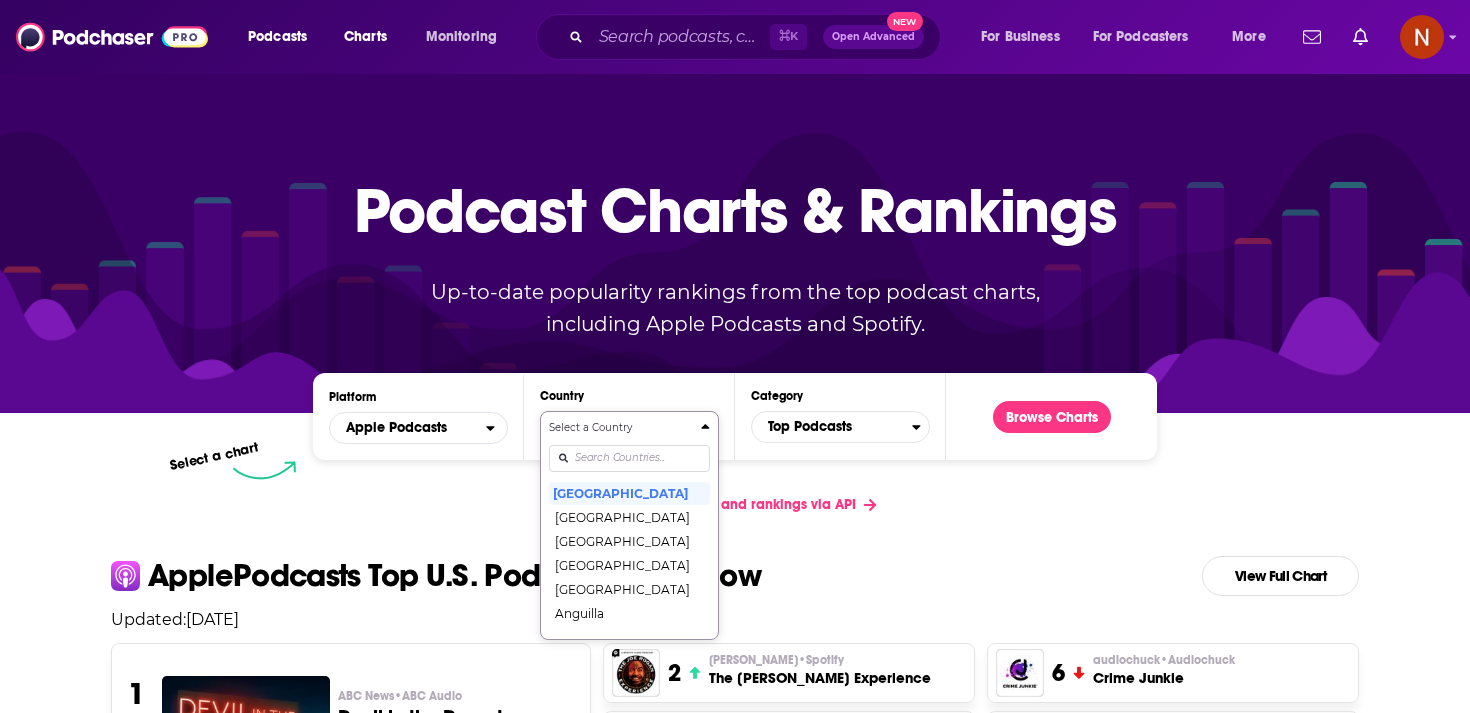 scroll, scrollTop: 102, scrollLeft: 0, axis: vertical 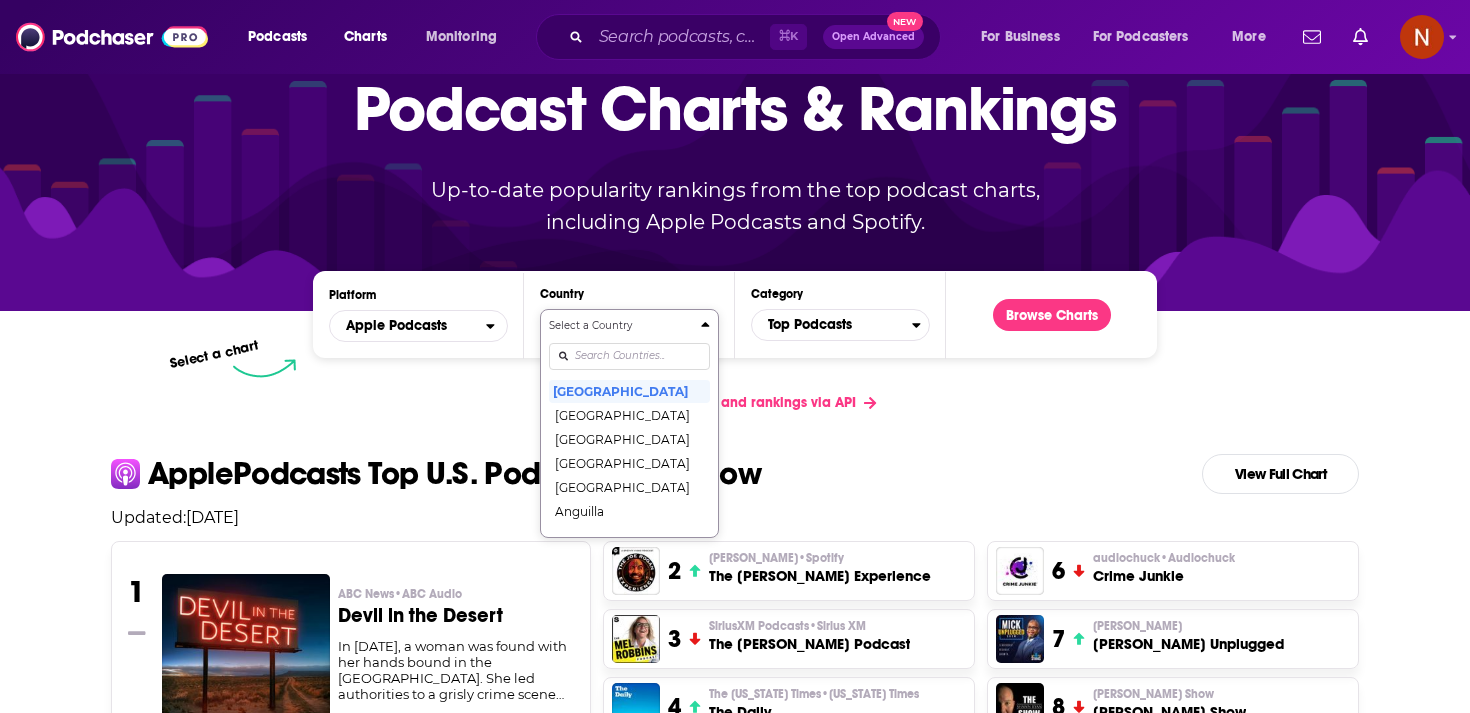 click on "Select a Country [GEOGRAPHIC_DATA] [GEOGRAPHIC_DATA] [GEOGRAPHIC_DATA] [GEOGRAPHIC_DATA] [GEOGRAPHIC_DATA] [GEOGRAPHIC_DATA] [GEOGRAPHIC_DATA] [GEOGRAPHIC_DATA] [GEOGRAPHIC_DATA] [GEOGRAPHIC_DATA] [GEOGRAPHIC_DATA] [GEOGRAPHIC_DATA] [GEOGRAPHIC_DATA] [GEOGRAPHIC_DATA] [GEOGRAPHIC_DATA] [GEOGRAPHIC_DATA] [GEOGRAPHIC_DATA] [GEOGRAPHIC_DATA] [GEOGRAPHIC_DATA] [GEOGRAPHIC_DATA] [GEOGRAPHIC_DATA] [GEOGRAPHIC_DATA] [GEOGRAPHIC_DATA] [GEOGRAPHIC_DATA] [GEOGRAPHIC_DATA] [GEOGRAPHIC_DATA] [GEOGRAPHIC_DATA] [GEOGRAPHIC_DATA] [GEOGRAPHIC_DATA] [GEOGRAPHIC_DATA] [GEOGRAPHIC_DATA] [GEOGRAPHIC_DATA] [GEOGRAPHIC_DATA] [GEOGRAPHIC_DATA] [GEOGRAPHIC_DATA] [GEOGRAPHIC_DATA] [GEOGRAPHIC_DATA] [GEOGRAPHIC_DATA] [GEOGRAPHIC_DATA] [GEOGRAPHIC_DATA] [GEOGRAPHIC_DATA] ([GEOGRAPHIC_DATA]) [GEOGRAPHIC_DATA] [GEOGRAPHIC_DATA] [GEOGRAPHIC_DATA] [GEOGRAPHIC_DATA] [GEOGRAPHIC_DATA] [GEOGRAPHIC_DATA] [GEOGRAPHIC_DATA] [GEOGRAPHIC_DATA] [GEOGRAPHIC_DATA] [GEOGRAPHIC_DATA] [GEOGRAPHIC_DATA] [GEOGRAPHIC_DATA] [GEOGRAPHIC_DATA] [GEOGRAPHIC_DATA] [GEOGRAPHIC_DATA] [GEOGRAPHIC_DATA] [GEOGRAPHIC_DATA] [US_STATE] [GEOGRAPHIC_DATA] [GEOGRAPHIC_DATA] [GEOGRAPHIC_DATA] [GEOGRAPHIC_DATA] [GEOGRAPHIC_DATA] [GEOGRAPHIC_DATA] [GEOGRAPHIC_DATA] [GEOGRAPHIC_DATA] [GEOGRAPHIC_DATA] [GEOGRAPHIC_DATA] [GEOGRAPHIC_DATA] [GEOGRAPHIC_DATA] [GEOGRAPHIC_DATA] [GEOGRAPHIC_DATA] [GEOGRAPHIC_DATA] [GEOGRAPHIC_DATA] [GEOGRAPHIC_DATA] [GEOGRAPHIC_DATA] [GEOGRAPHIC_DATA] [GEOGRAPHIC_DATA] [GEOGRAPHIC_DATA] [GEOGRAPHIC_DATA] [GEOGRAPHIC_DATA] [GEOGRAPHIC_DATA] [GEOGRAPHIC_DATA] [GEOGRAPHIC_DATA] [GEOGRAPHIC_DATA] [GEOGRAPHIC_DATA] [GEOGRAPHIC_DATA] [GEOGRAPHIC_DATA] [GEOGRAPHIC_DATA] [GEOGRAPHIC_DATA] [GEOGRAPHIC_DATA] [GEOGRAPHIC_DATA] [GEOGRAPHIC_DATA], [GEOGRAPHIC_DATA] [GEOGRAPHIC_DATA] [GEOGRAPHIC_DATA] [GEOGRAPHIC_DATA] [GEOGRAPHIC_DATA] [GEOGRAPHIC_DATA] [GEOGRAPHIC_DATA] [GEOGRAPHIC_DATA] [GEOGRAPHIC_DATA] [GEOGRAPHIC_DATA], [GEOGRAPHIC_DATA] [GEOGRAPHIC_DATA] [GEOGRAPHIC_DATA] [GEOGRAPHIC_DATA]" at bounding box center [629, 423] 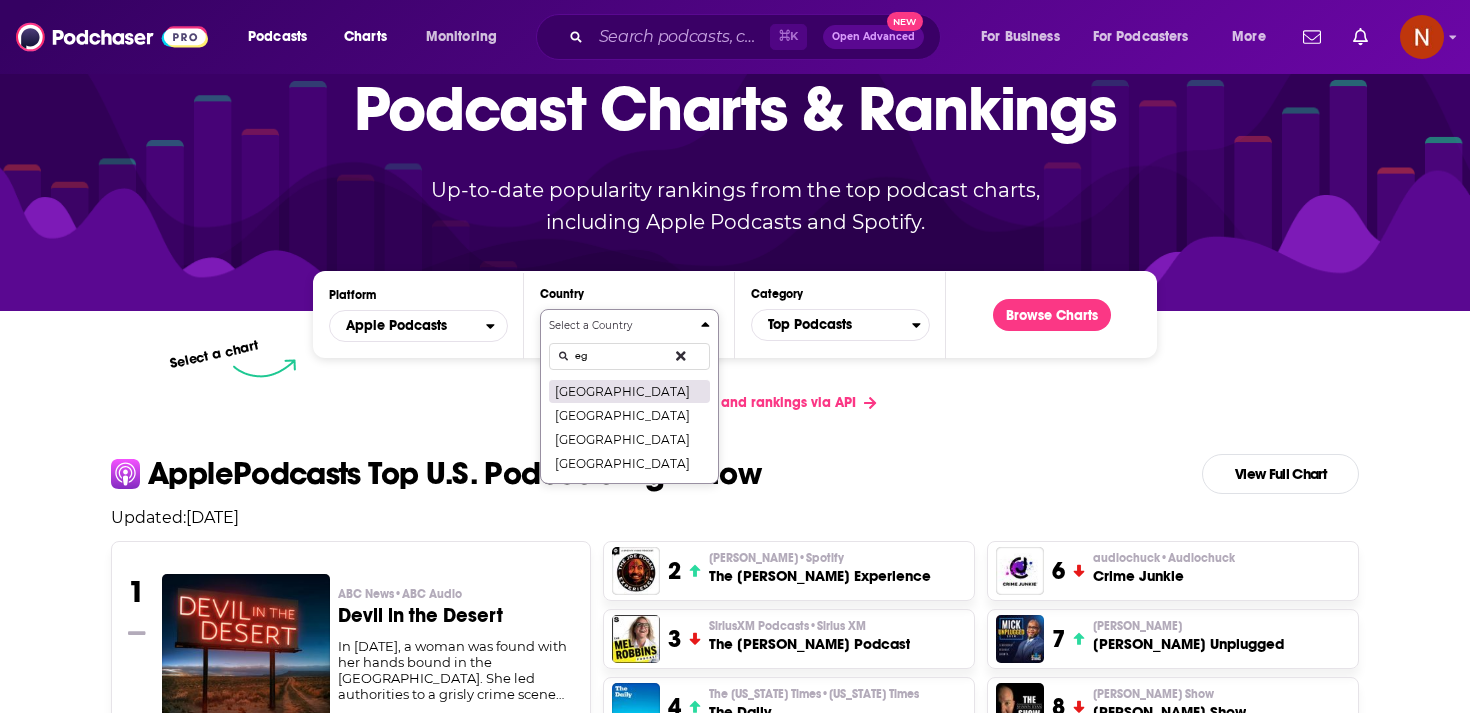 type on "eg" 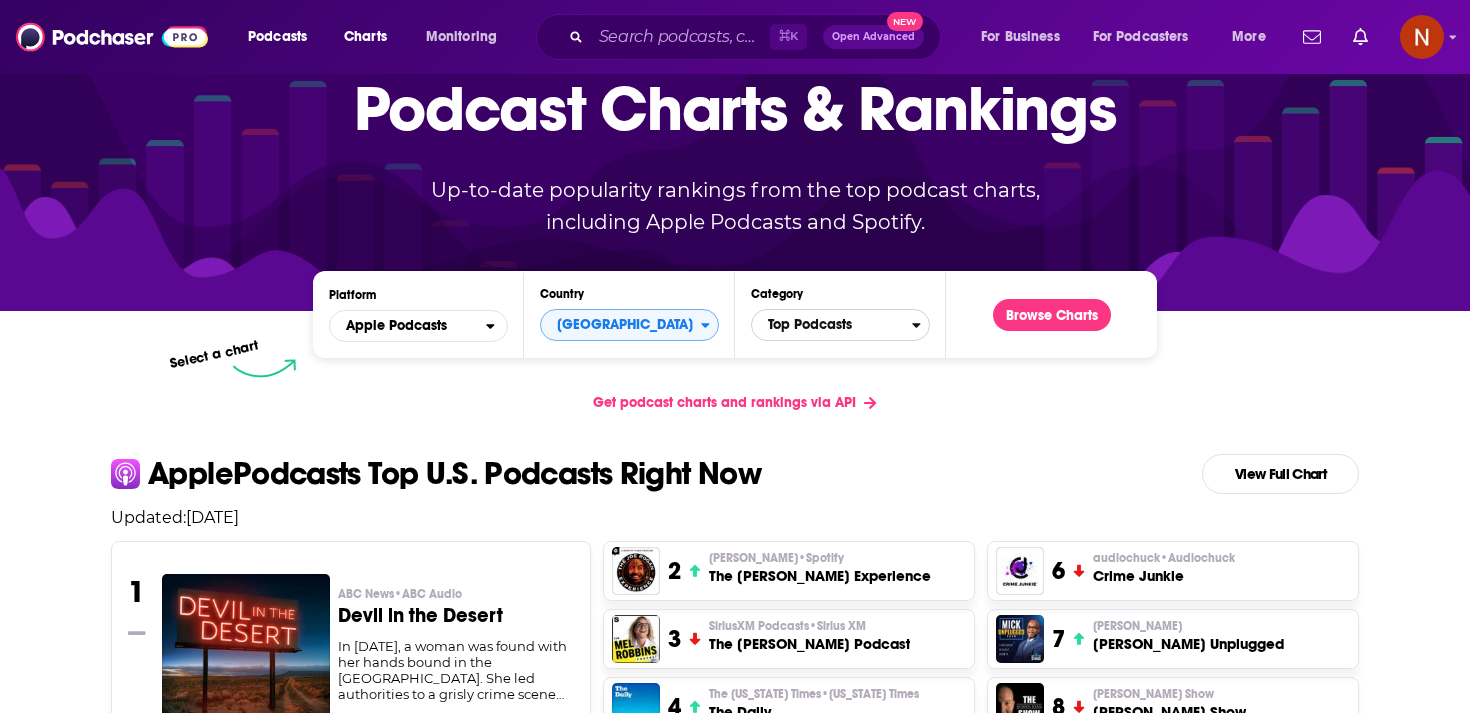 click on "Top Podcasts" at bounding box center (832, 325) 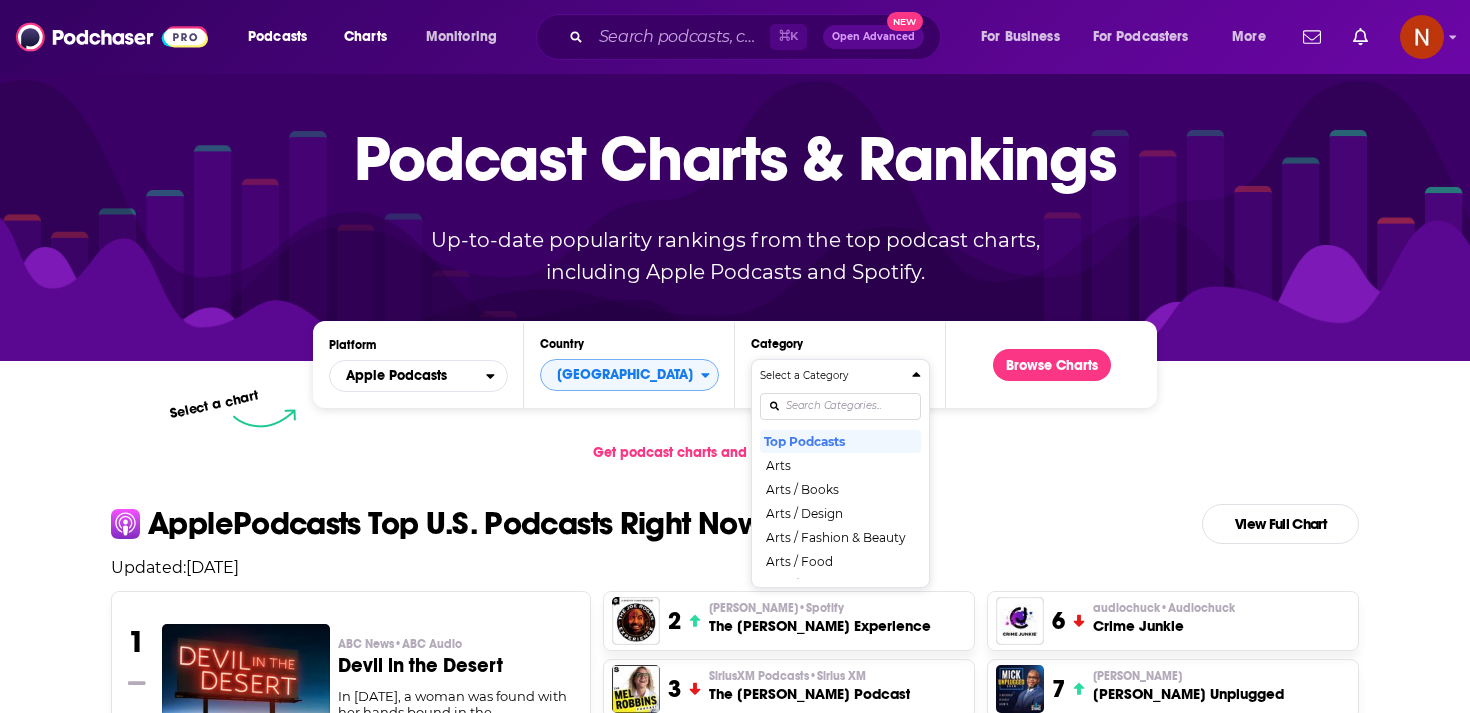 scroll, scrollTop: 0, scrollLeft: 0, axis: both 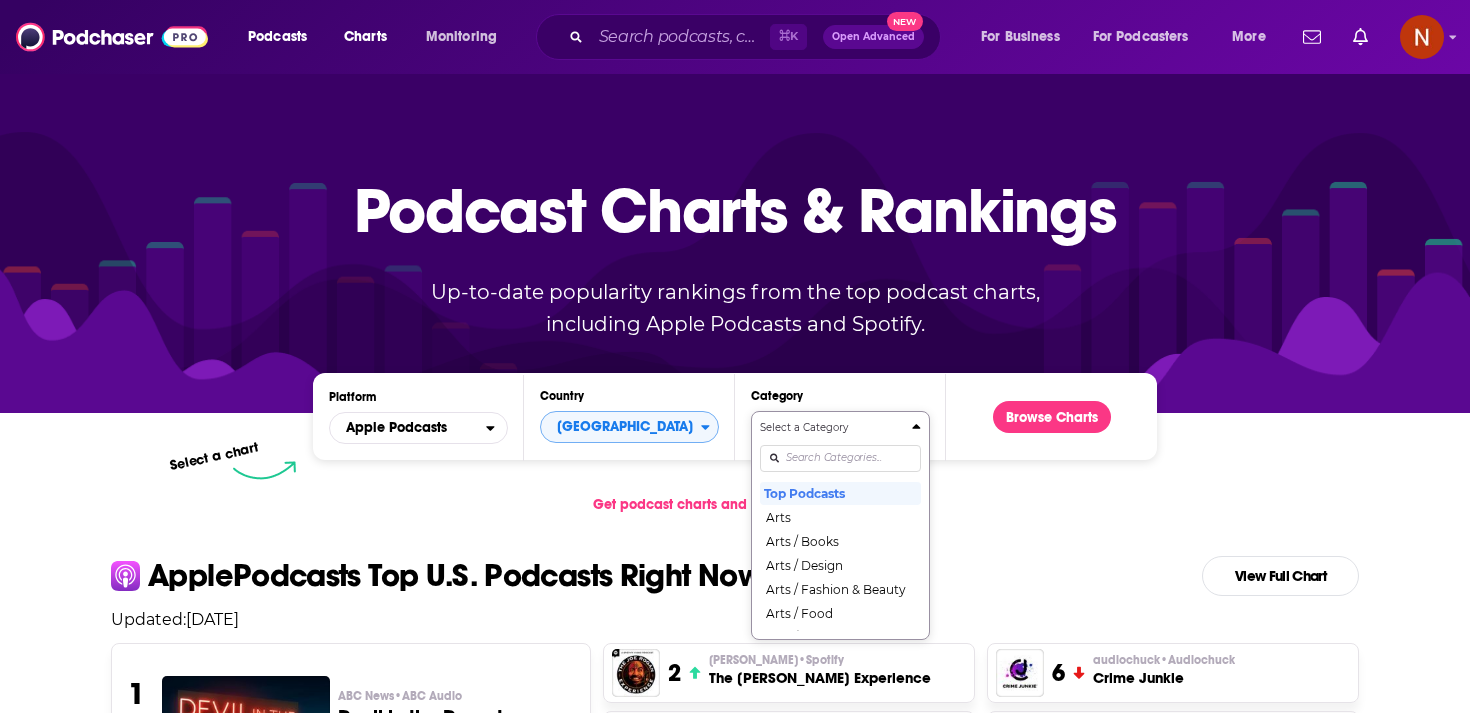 click on "Select a Category Top Podcasts Arts Arts / Books Arts / Design Arts / Fashion & Beauty Arts / Food Arts / Performing Arts Arts / Visual Arts Business Business / Careers Business / Entrepreneurship Business / Investing Business / Management Business / Marketing Business / Non-Profit Comedy Comedy / Comedy Interviews Comedy / Improv Comedy / Stand-Up Education Education / Courses Education / How To Education / Language Learning Education / [MEDICAL_DATA] Fiction Fiction / Comedy Fiction Fiction / Drama Fiction / Science Fiction Government Health & Fitness Health & Fitness / Alternative Health Health & Fitness / Fitness Health & Fitness / Medicine Health & Fitness / Mental Health Health & Fitness / Nutrition Health & Fitness / Sexuality History Kids & Family Kids & Family / Education for Kids Kids & Family / Parenting Kids & Family / Pets & Animals Kids & Family / Stories for Kids Leisure Leisure / Animation & Manga Leisure / Automotive Leisure / Aviation Leisure / Crafts Leisure / Games Leisure / Hobbies News" at bounding box center [840, 525] 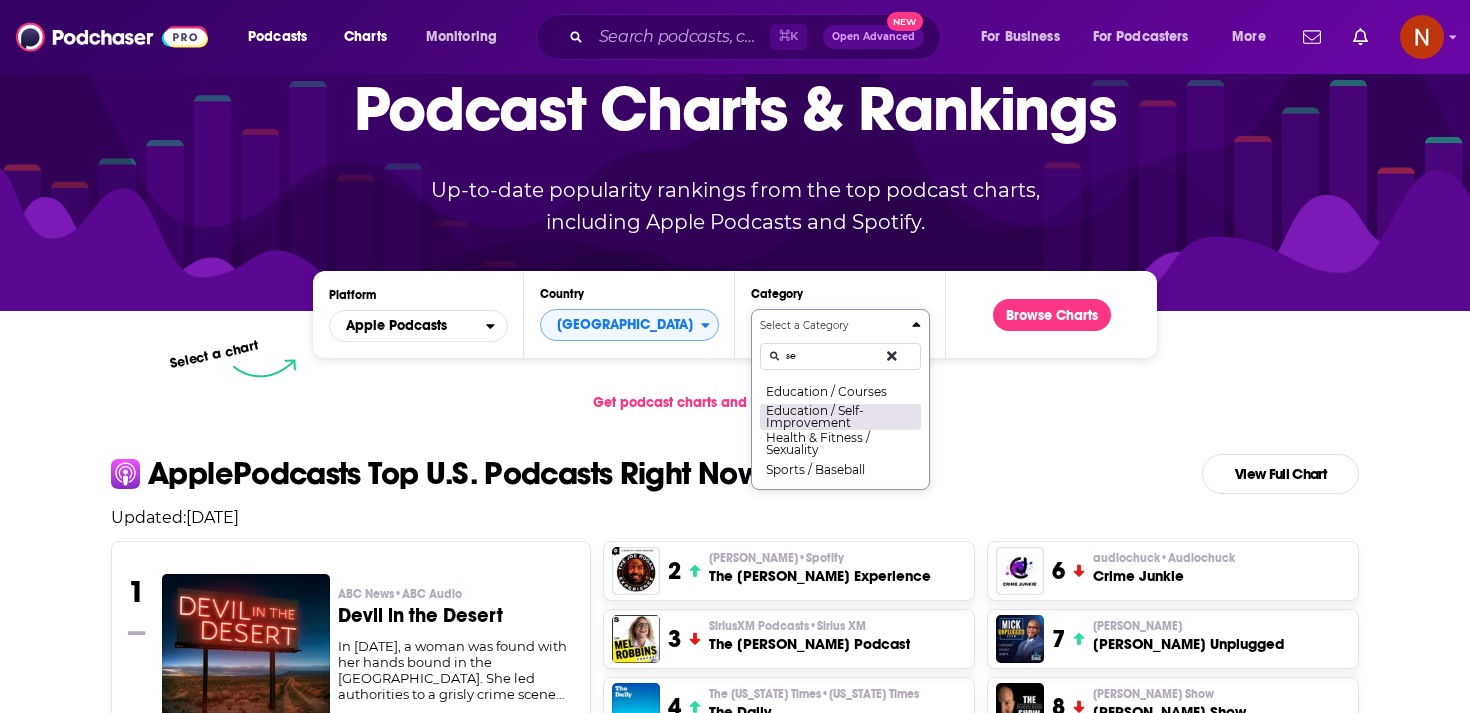 type on "se" 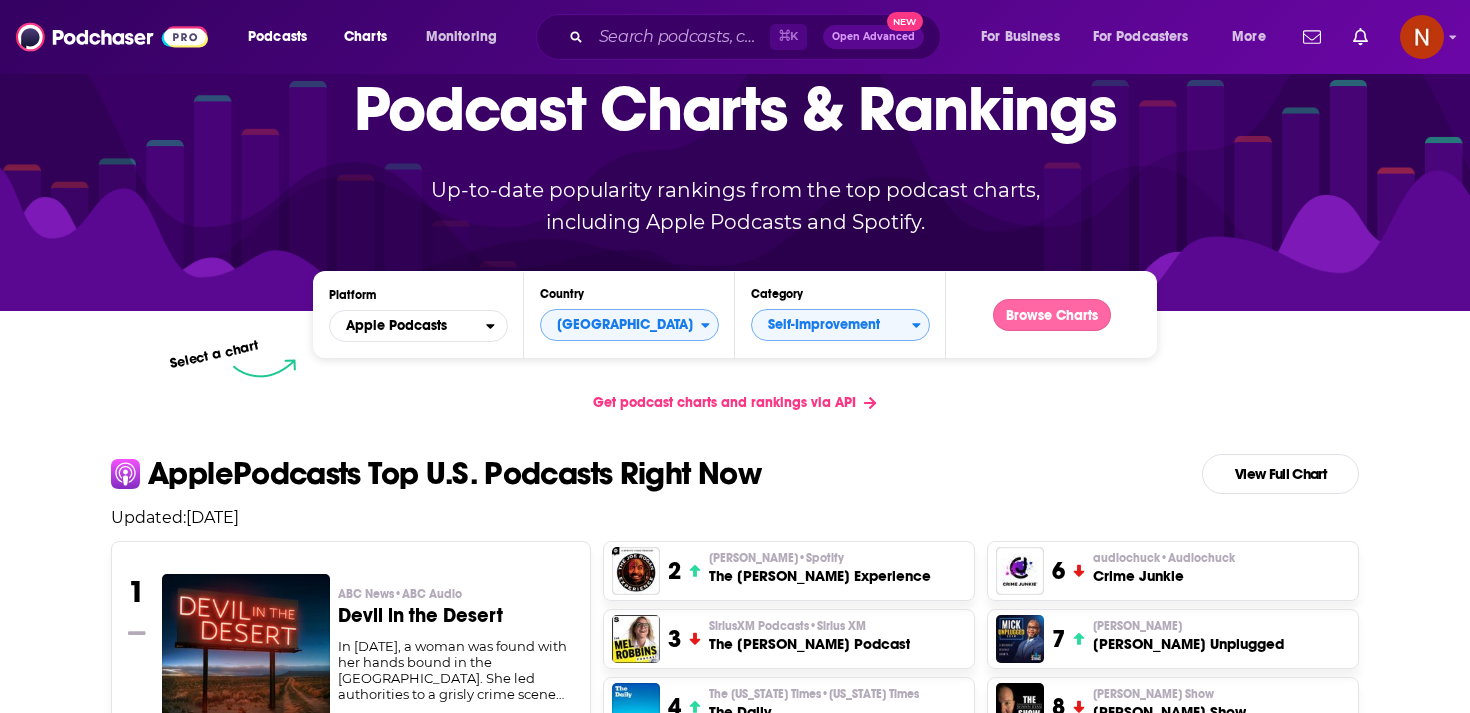 click on "Browse Charts" at bounding box center [1052, 315] 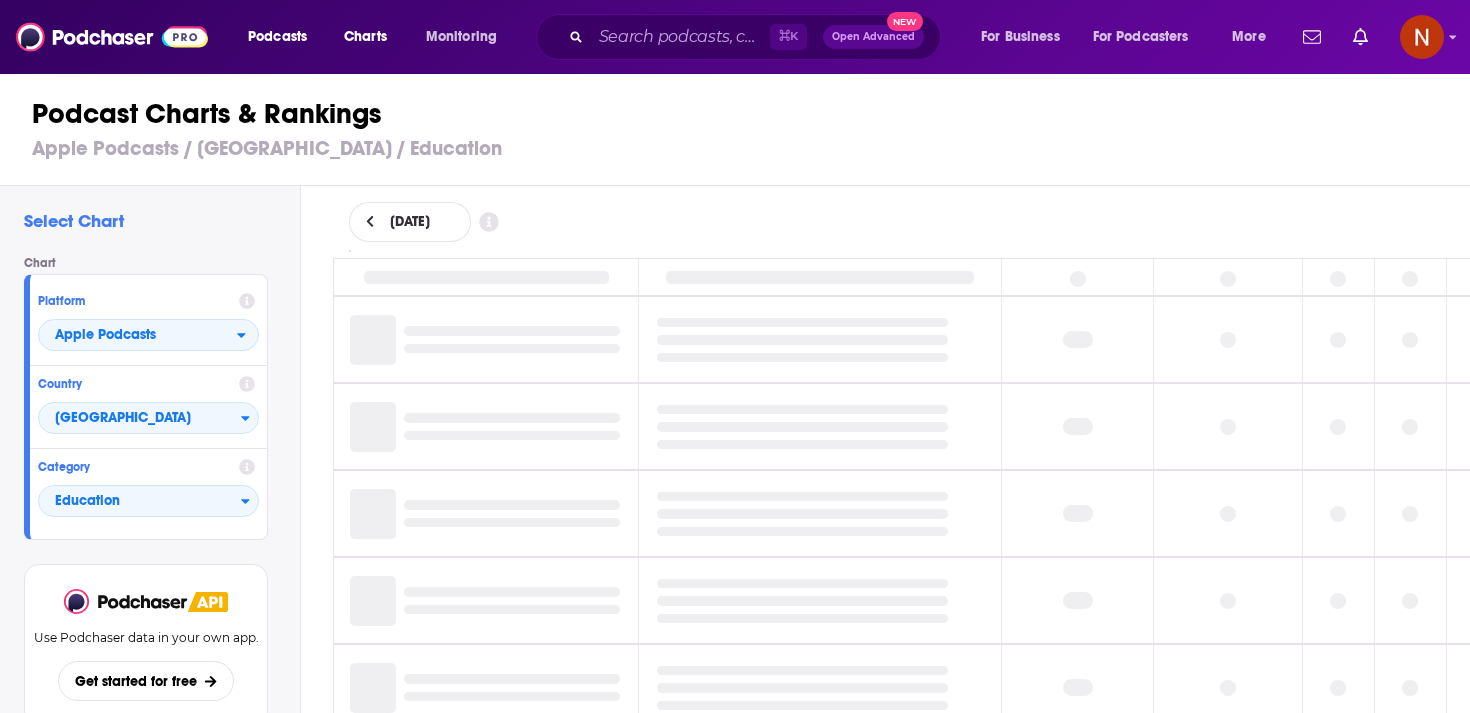 scroll, scrollTop: 0, scrollLeft: 0, axis: both 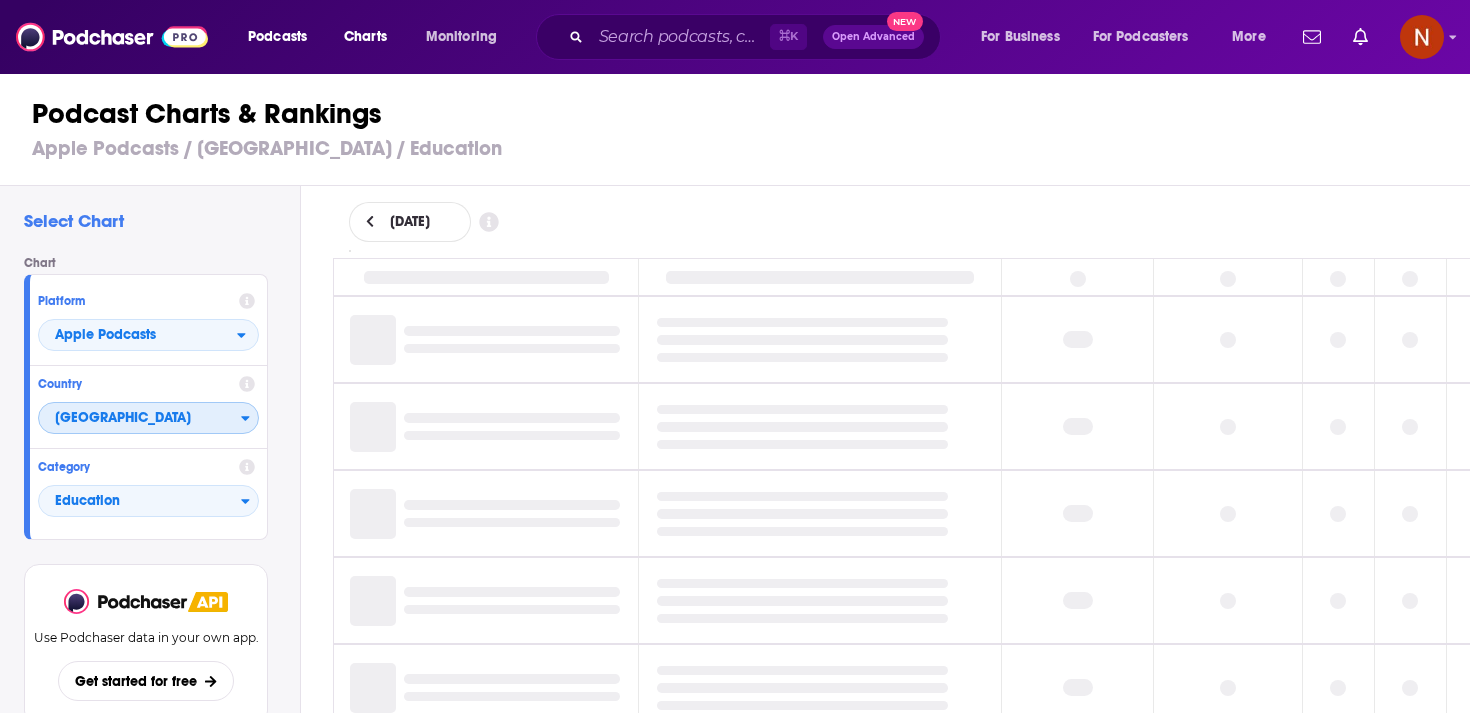 click on "[GEOGRAPHIC_DATA]" at bounding box center [140, 419] 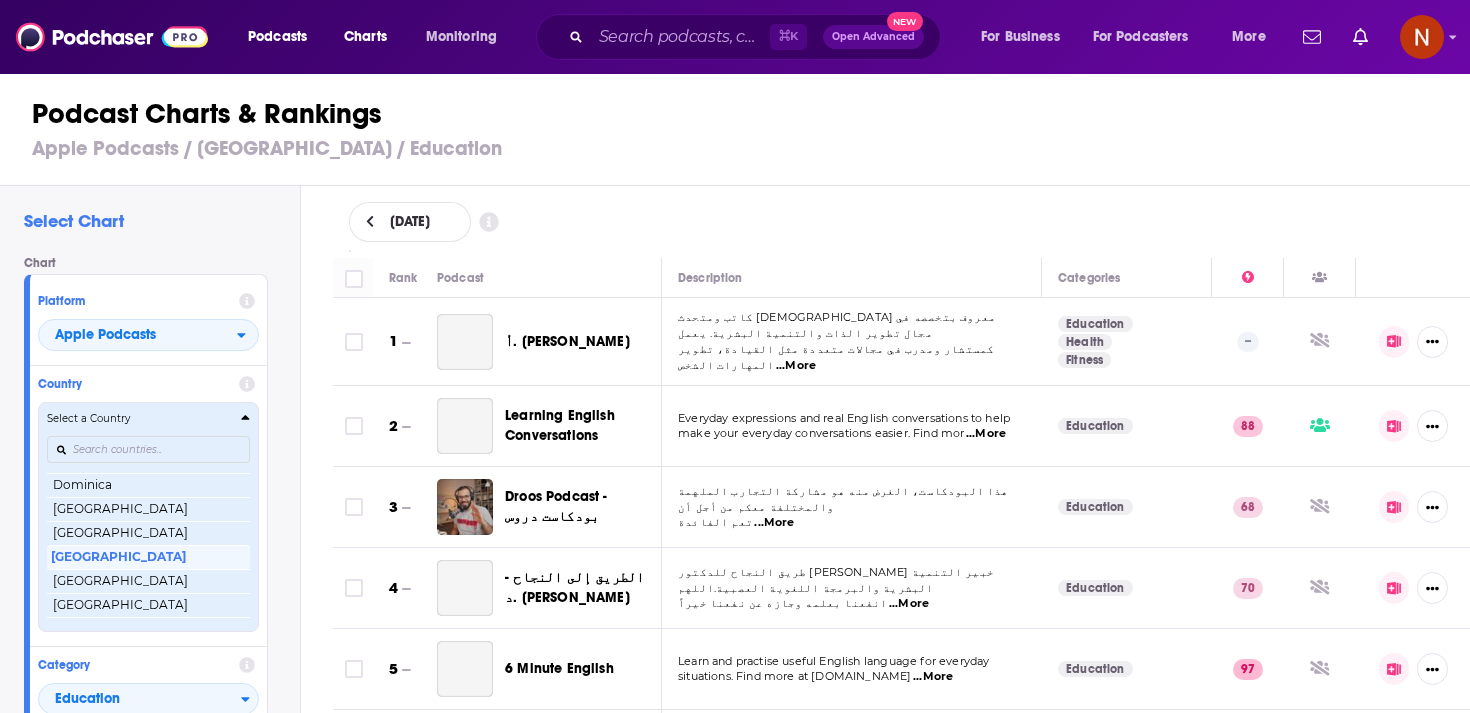 scroll, scrollTop: 1108, scrollLeft: 0, axis: vertical 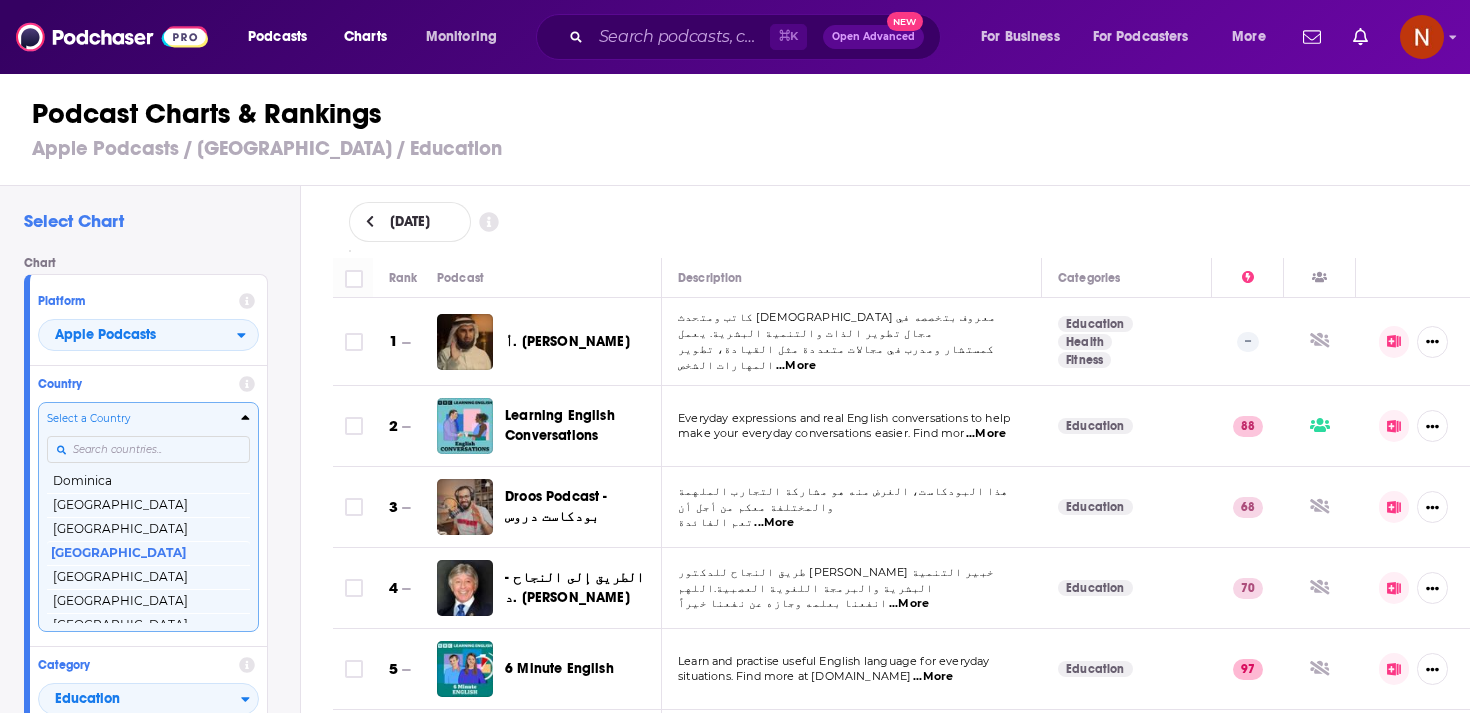 click on "Chart Platform Apple Podcasts Country Select a Country United States Afghanistan Albania Algeria Angola Anguilla Antigua and Barbuda Argentina Armenia Australia Austria Azerbaijan Bahamas Bahrain Barbados Belarus Belgium Belize Benin Bermuda Bhutan Bolivia Bosnia and Herzegovina Botswana Brazil British Virgin Islands Brunei Darussalam Bulgaria Burkina Faso Cambodia Cameroon Canada Cape Verde Cayman Islands Chad Chile China Colombia Congo Congo (Brazzaville) Costa Rica Côte dIvoire Croatia Cyprus Czech Republic Denmark Dominica Dominican Republic Ecuador Egypt El Salvador Estonia Fiji Finland France Gabon Gambia Georgia Germany Ghana Greece Grenada Guatemala Guinea-Bissau Guyana Honduras Hong Kong Hungary Iceland India Indonesia Iraq Ireland Israel Italy Jamaica Japan Jordan Kazakhstan Kenya Kosovo Kuwait Kyrgyzstan Lao PDR Latvia Lebanon Liberia Libya Lithuania Luxembourg Macao Macedonia, Republic of Madagascar Malawi Malaysia Maldives Mali Malta Mauritania Mauritius Mexico Micronesia, Federated States of" at bounding box center [154, 496] 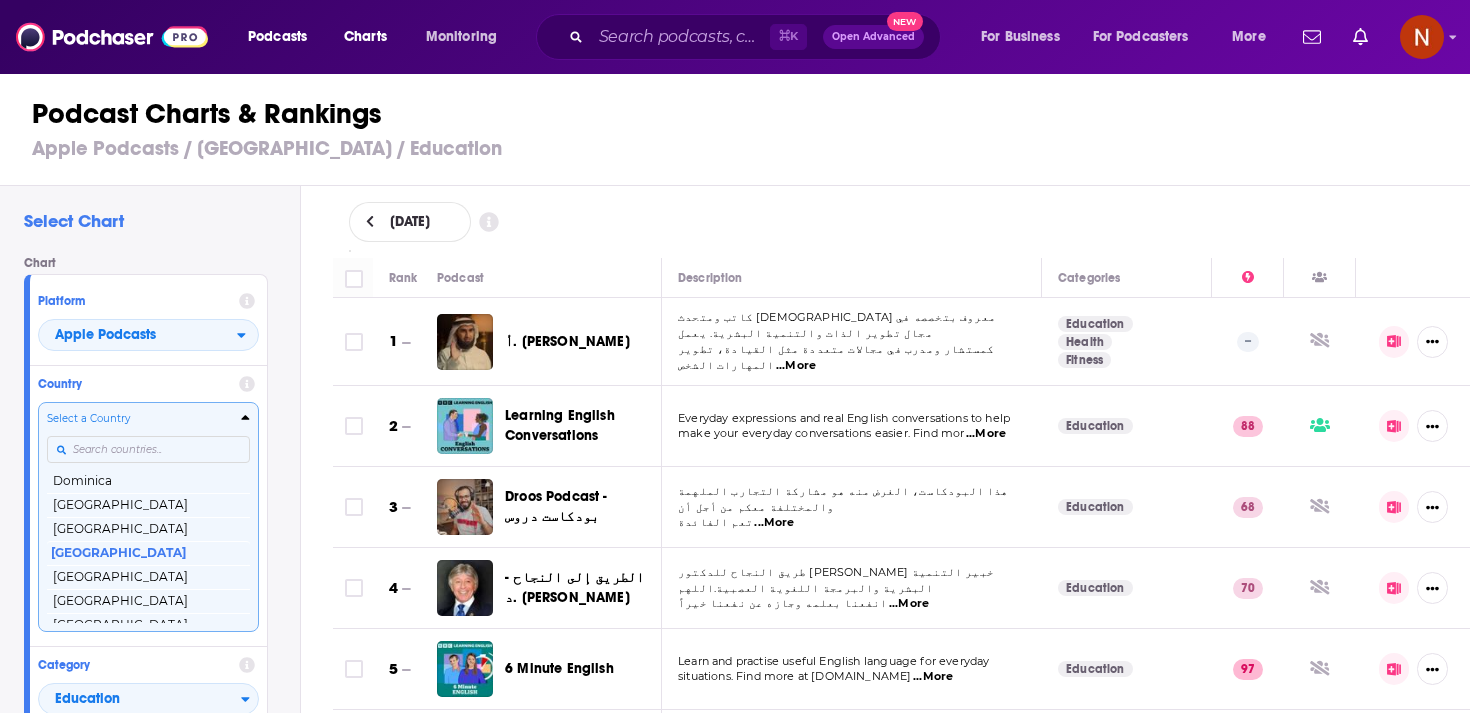 click on "Select Chart Chart Platform Apple Podcasts Country Select a Country United States Afghanistan Albania Algeria Angola Anguilla Antigua and Barbuda Argentina Armenia Australia Austria Azerbaijan Bahamas Bahrain Barbados Belarus Belgium Belize Benin Bermuda Bhutan Bolivia Bosnia and Herzegovina Botswana Brazil British Virgin Islands Brunei Darussalam Bulgaria Burkina Faso Cambodia Cameroon Canada Cape Verde Cayman Islands Chad Chile China Colombia Congo Congo (Brazzaville) Costa Rica Côte dIvoire Croatia Cyprus Czech Republic Denmark Dominica Dominican Republic Ecuador Egypt El Salvador Estonia Fiji Finland France Gabon Gambia Georgia Germany Ghana Greece Grenada Guatemala Guinea-Bissau Guyana Honduras Hong Kong Hungary Iceland India Indonesia Iraq Ireland Israel Italy Jamaica Japan Jordan Kazakhstan Kenya Kosovo Kuwait Kyrgyzstan Lao PDR Latvia Lebanon Liberia Libya Lithuania Luxembourg Macao Macedonia, Republic of Madagascar Malawi Malaysia Maldives Mali Malta Mauritania Mauritius Mexico Moldova Mongolia Oman" at bounding box center [150, 507] 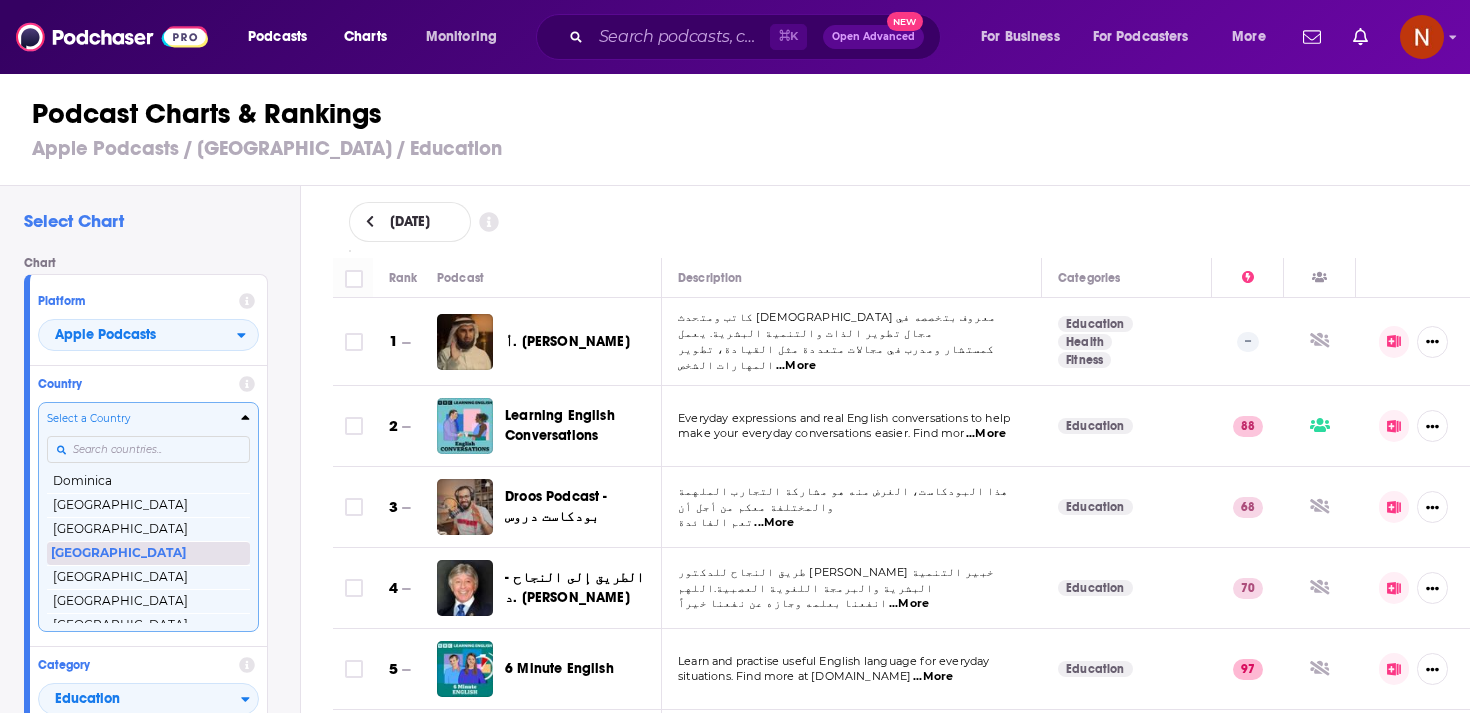 click on "[GEOGRAPHIC_DATA]" at bounding box center (148, 553) 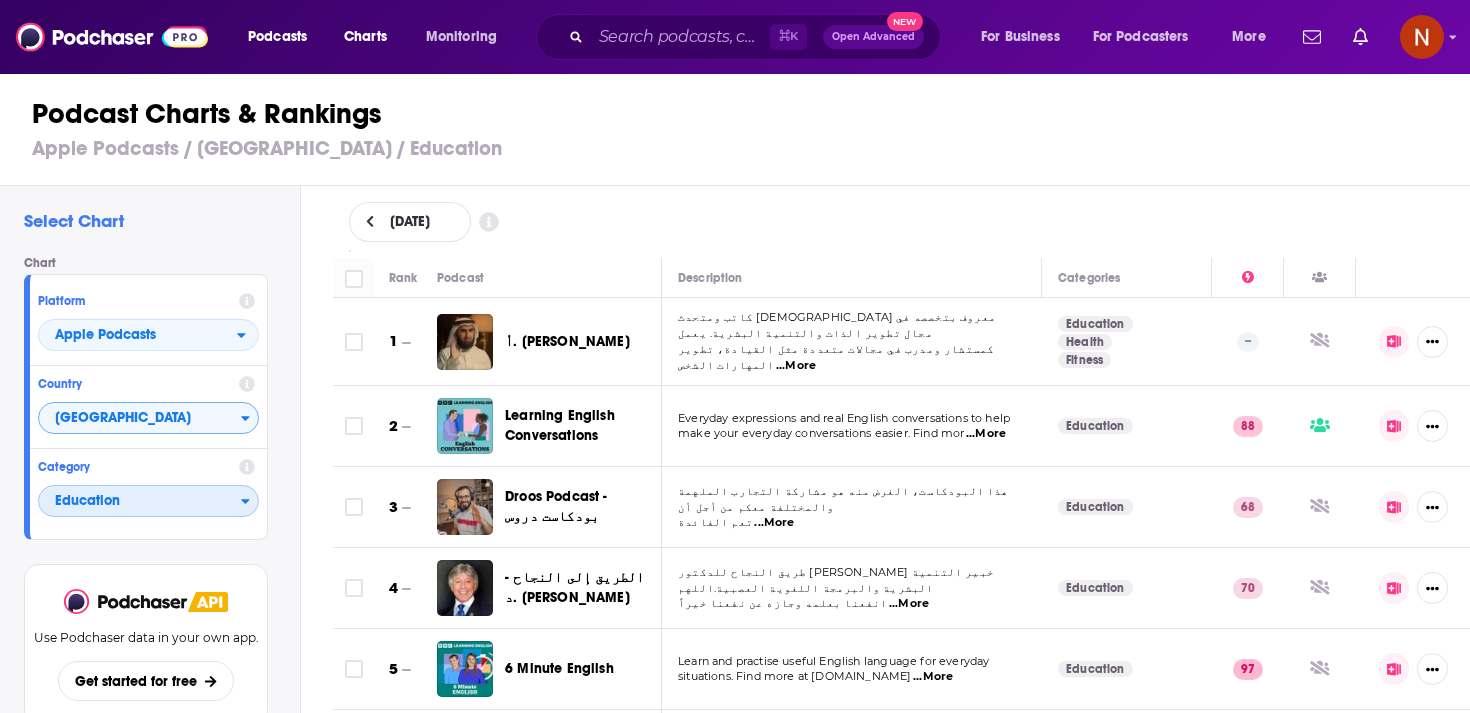 click on "Education" at bounding box center [140, 502] 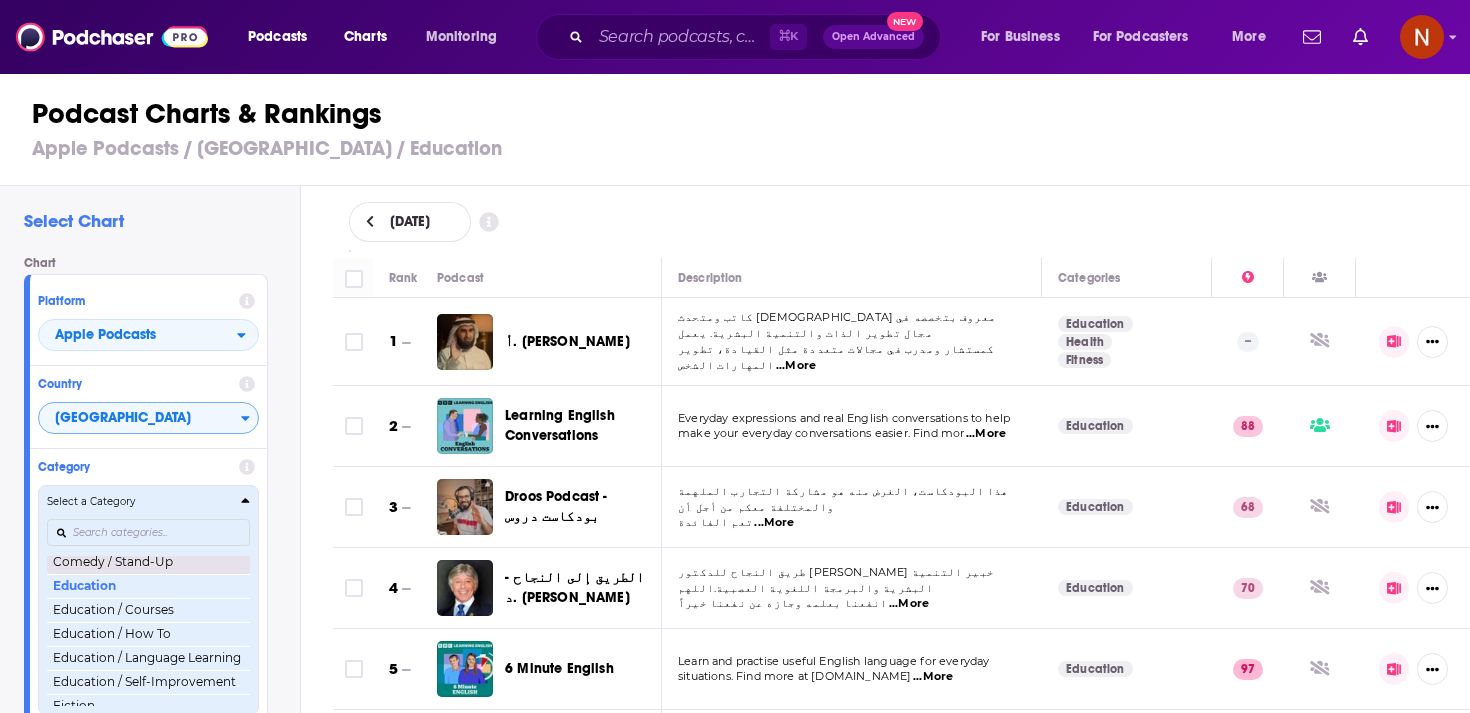 scroll, scrollTop: 441, scrollLeft: 0, axis: vertical 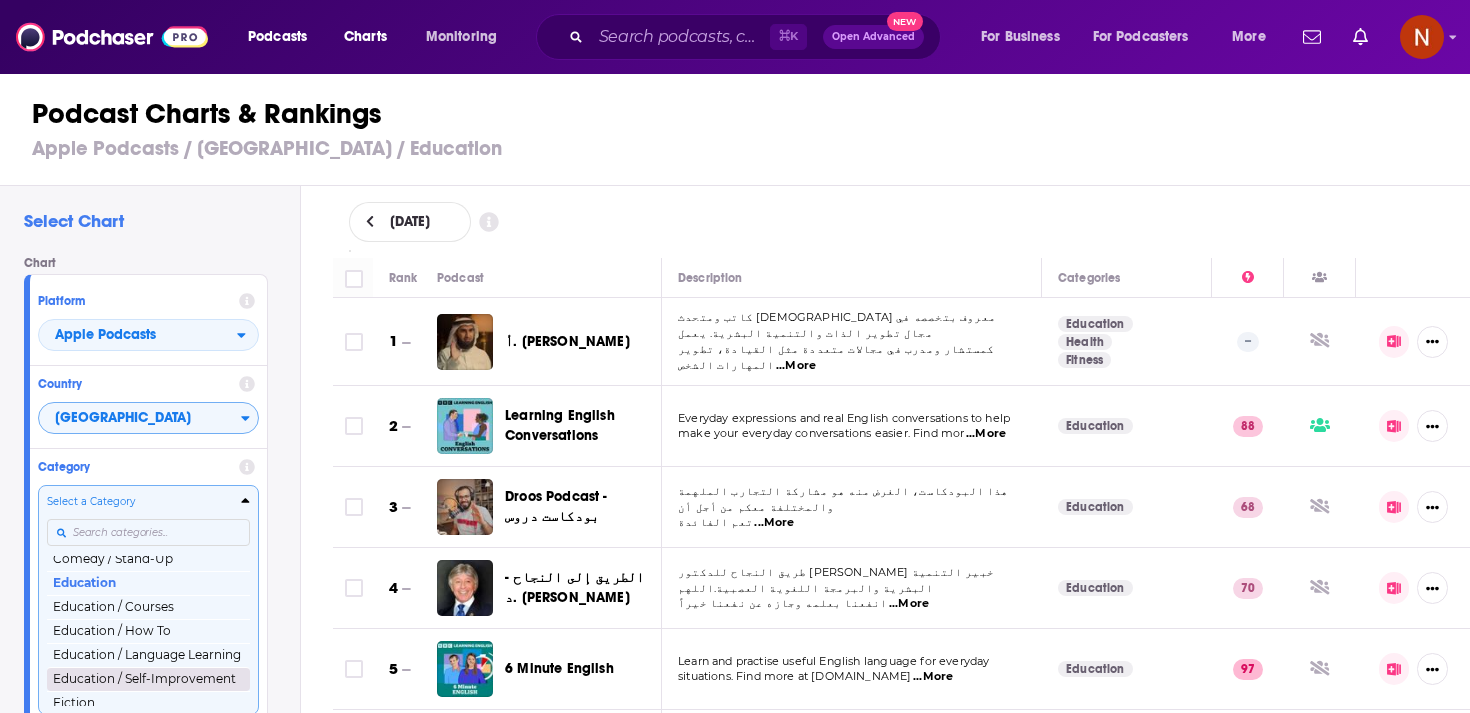 click on "Education / Self-Improvement" at bounding box center (148, 679) 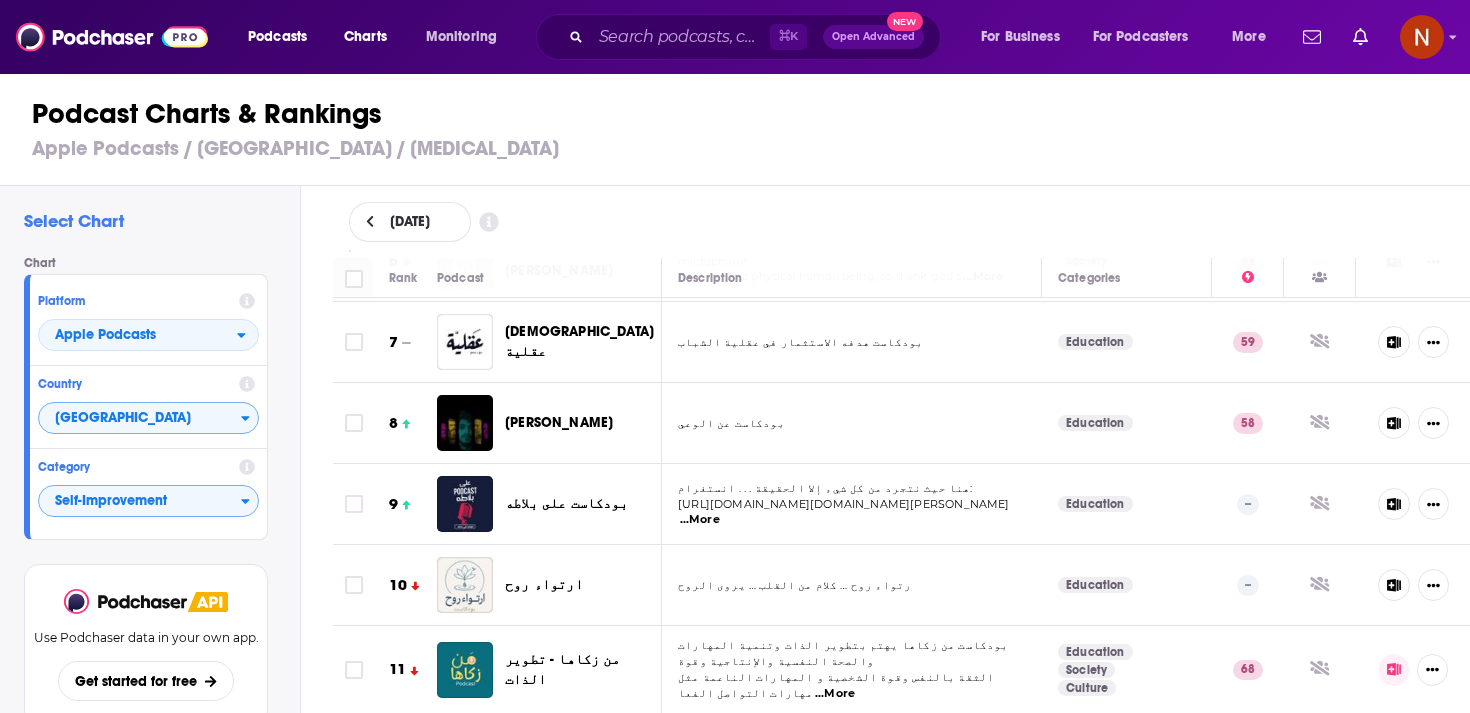 scroll, scrollTop: 487, scrollLeft: 0, axis: vertical 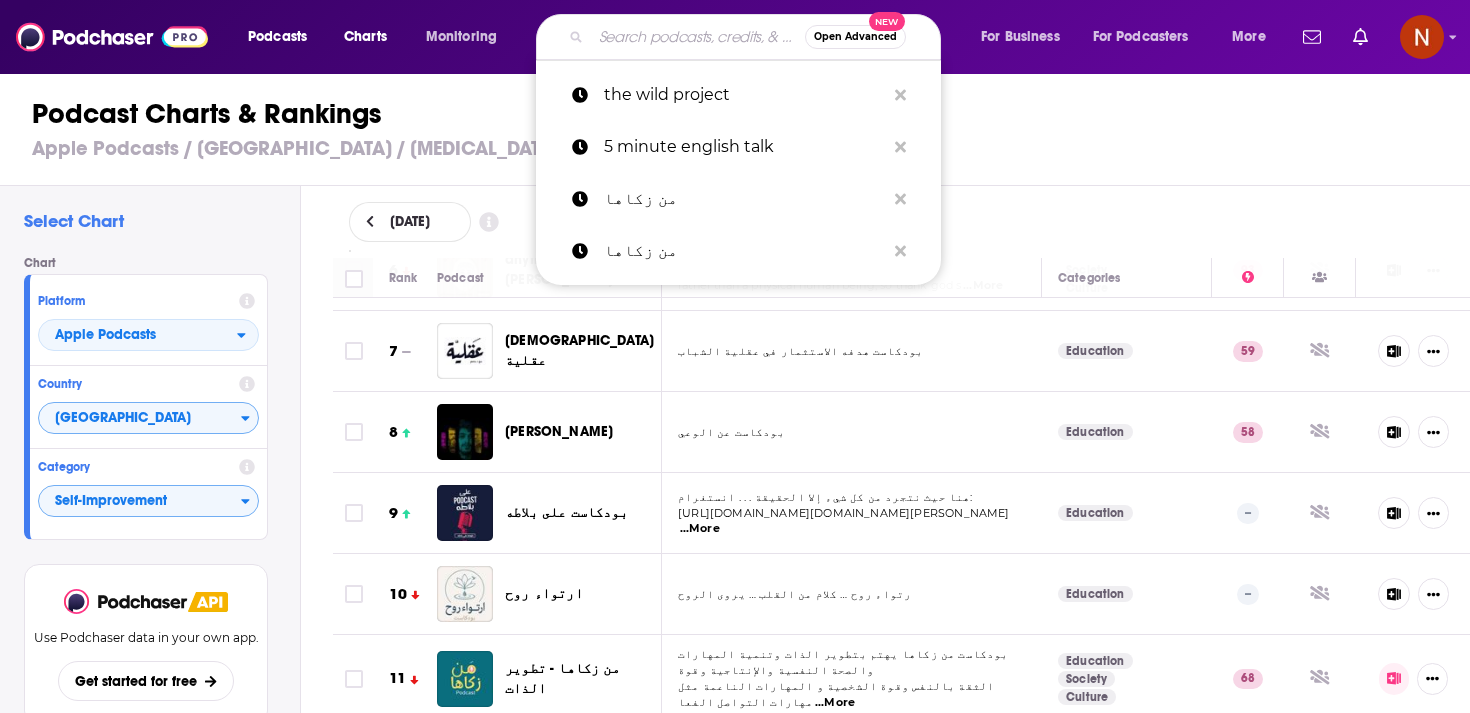 click at bounding box center (698, 37) 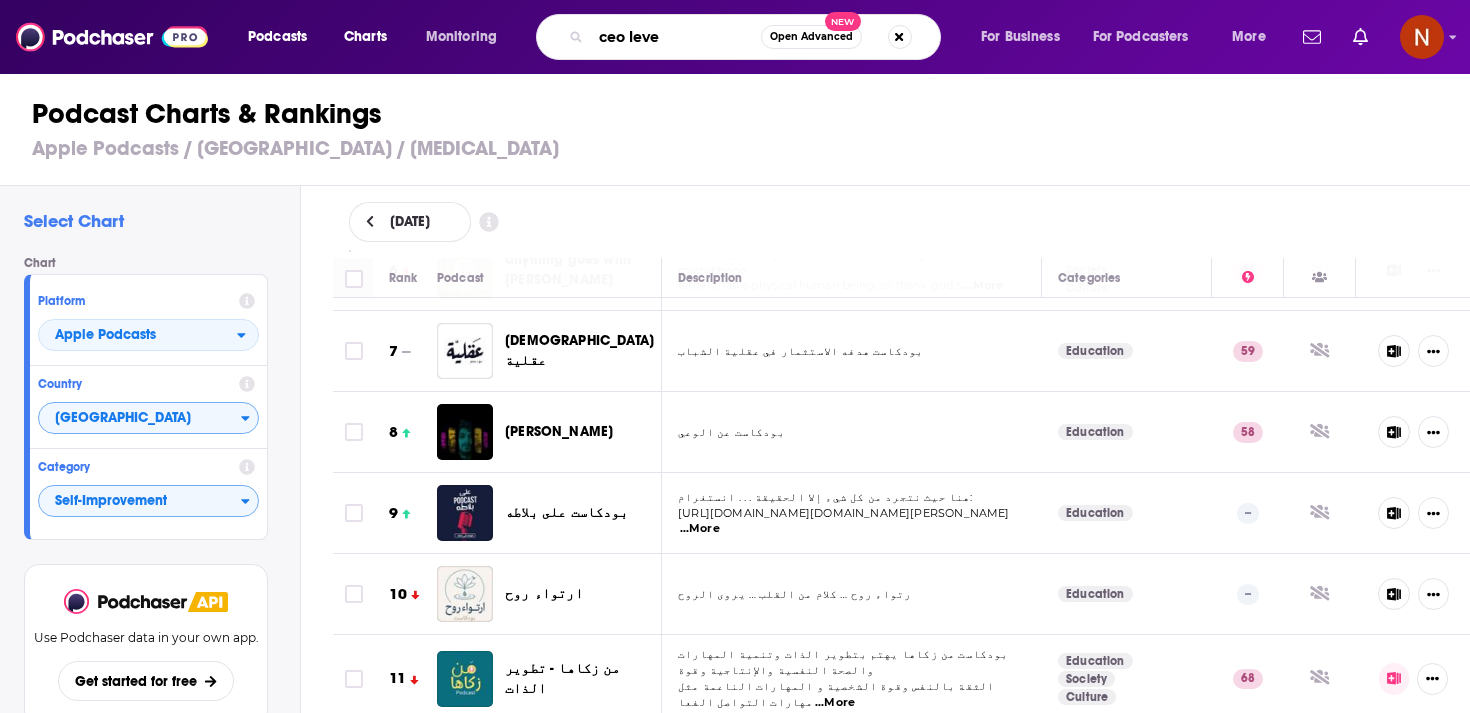type on "ceo level" 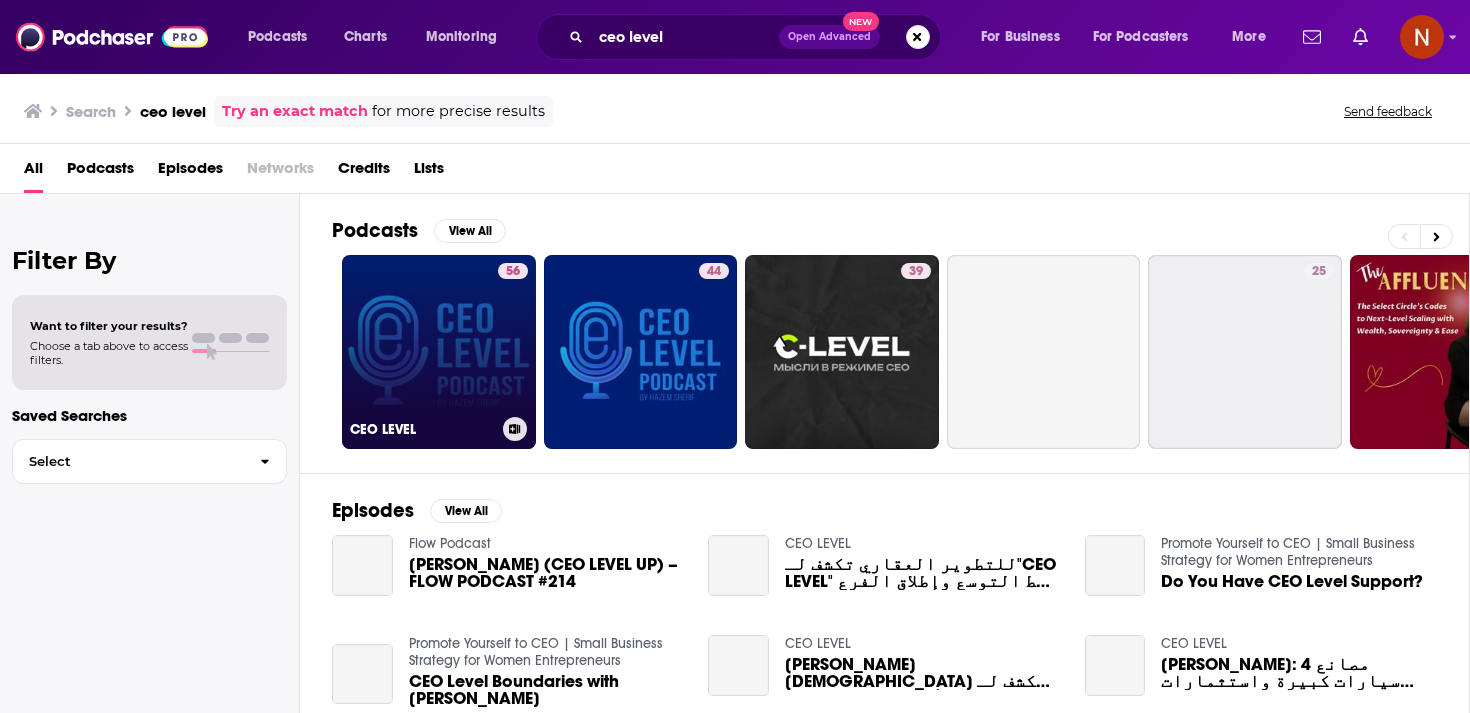 click on "56 CEO LEVEL" at bounding box center (439, 352) 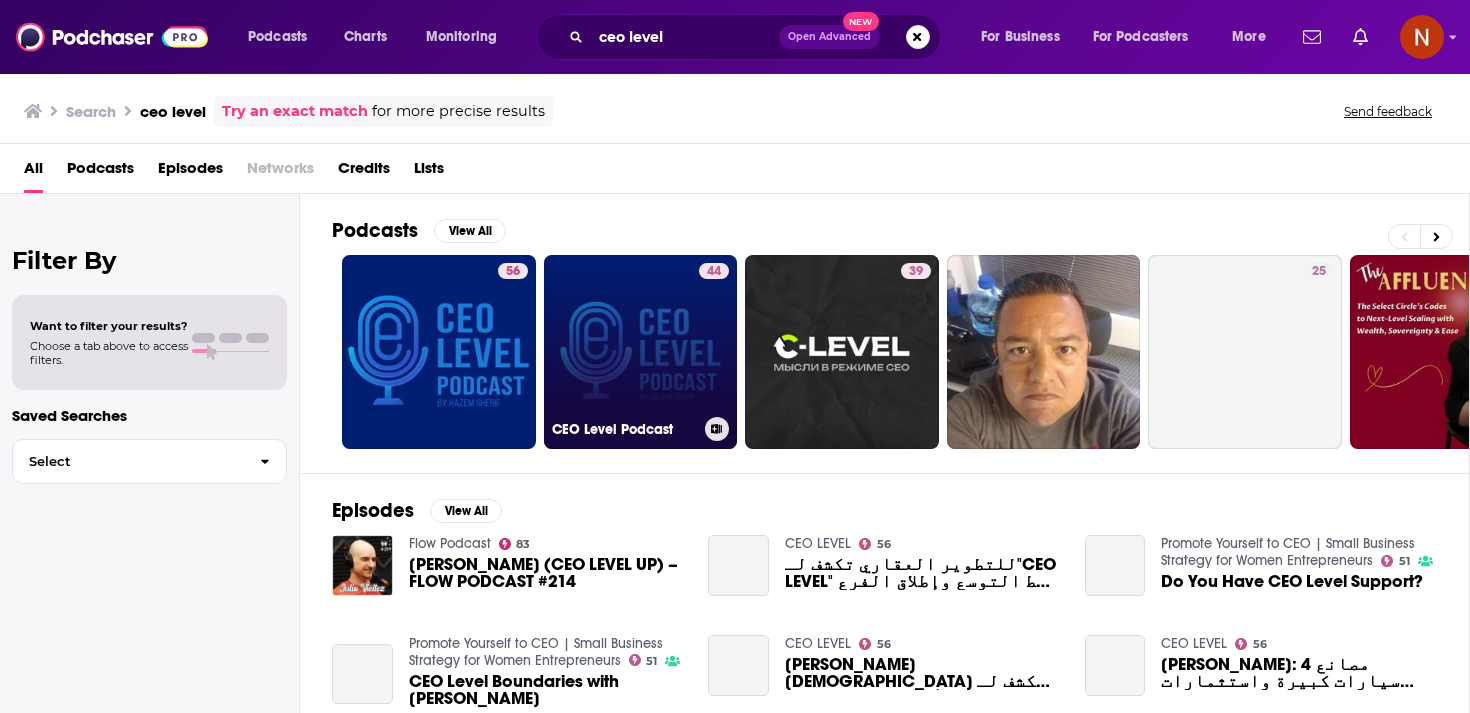 click on "44 CEO Level Podcast" at bounding box center (641, 352) 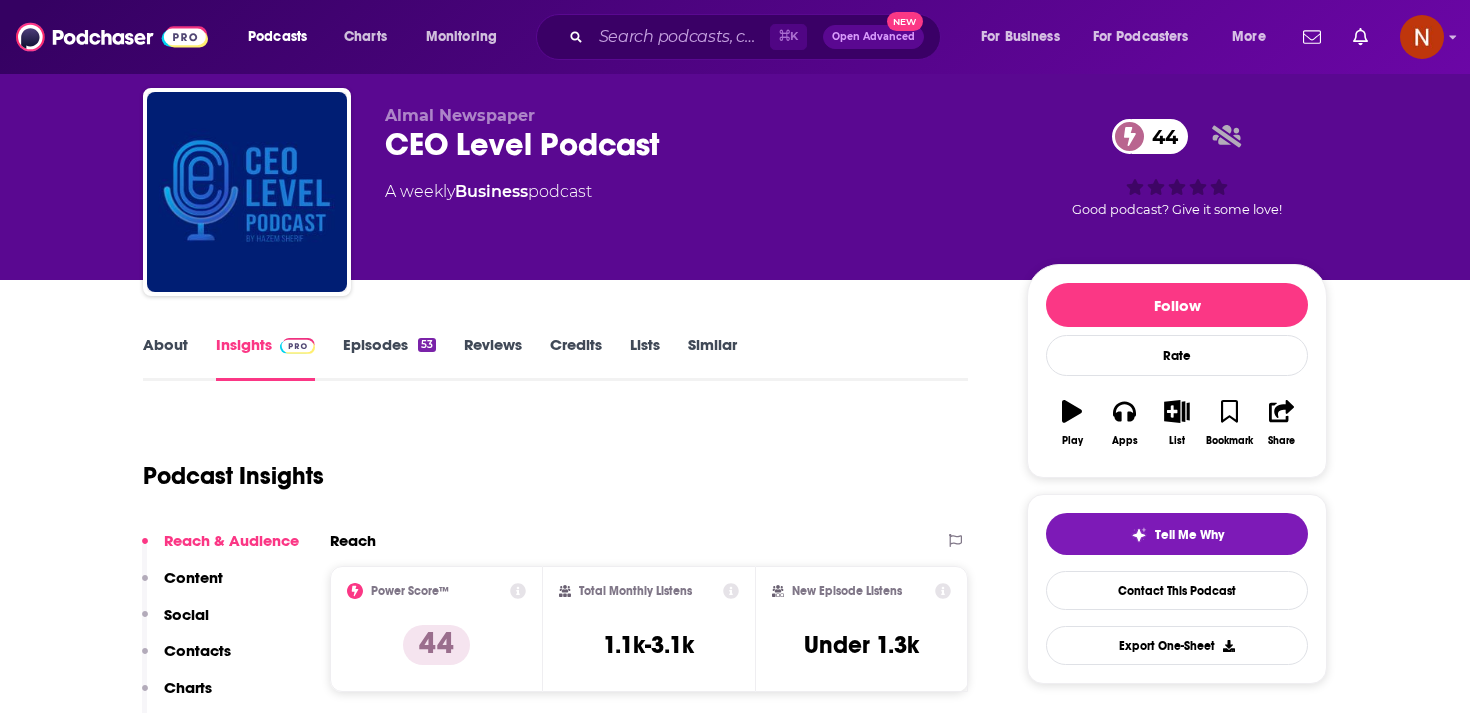 scroll, scrollTop: 0, scrollLeft: 0, axis: both 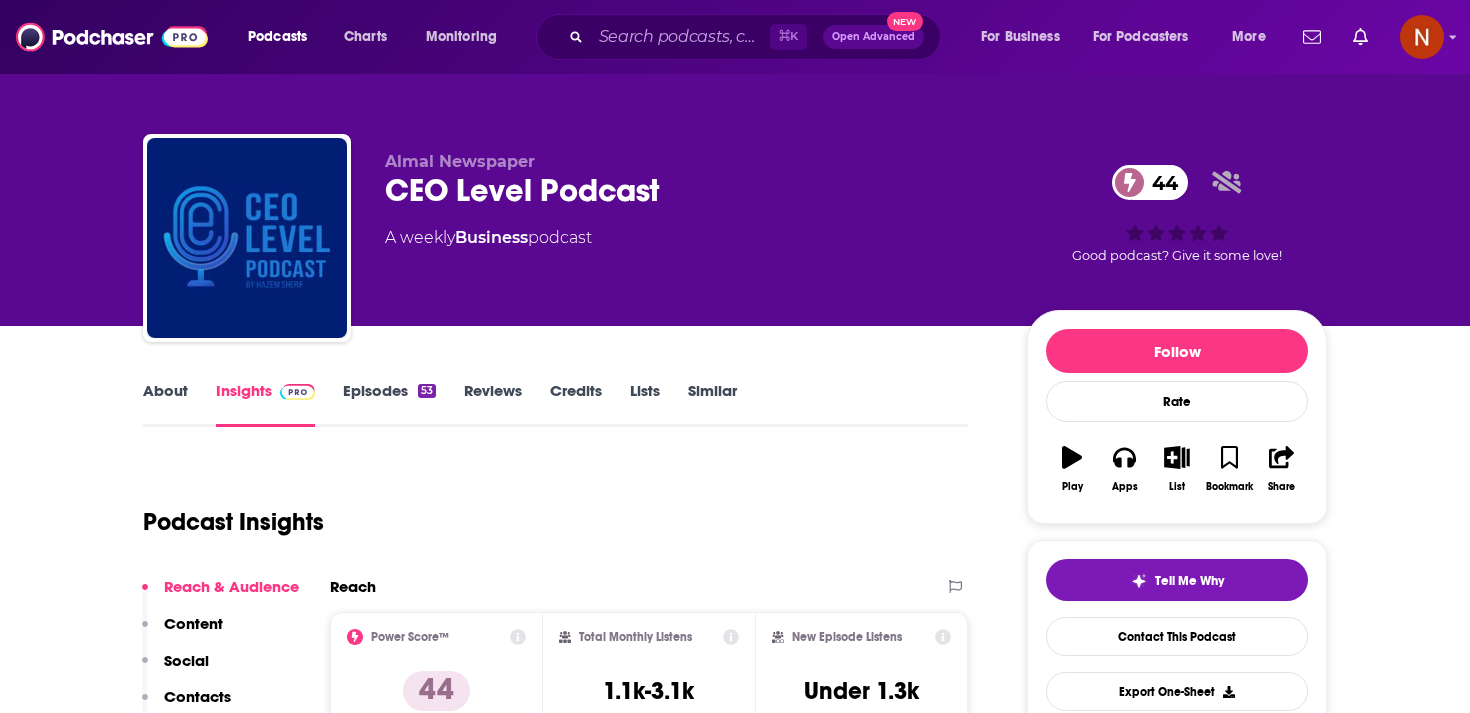 click on "CEO Level Podcast 44" at bounding box center [690, 190] 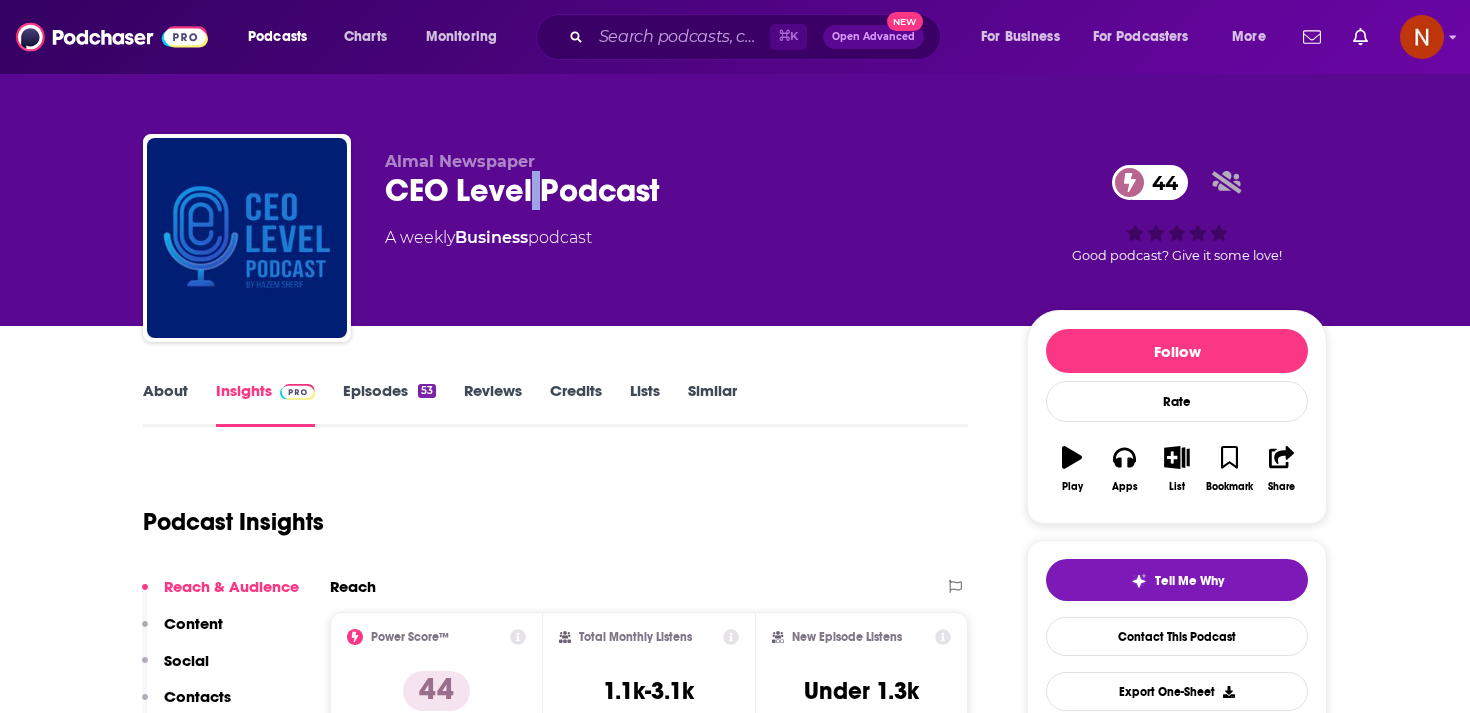 click on "CEO Level Podcast 44" at bounding box center (690, 190) 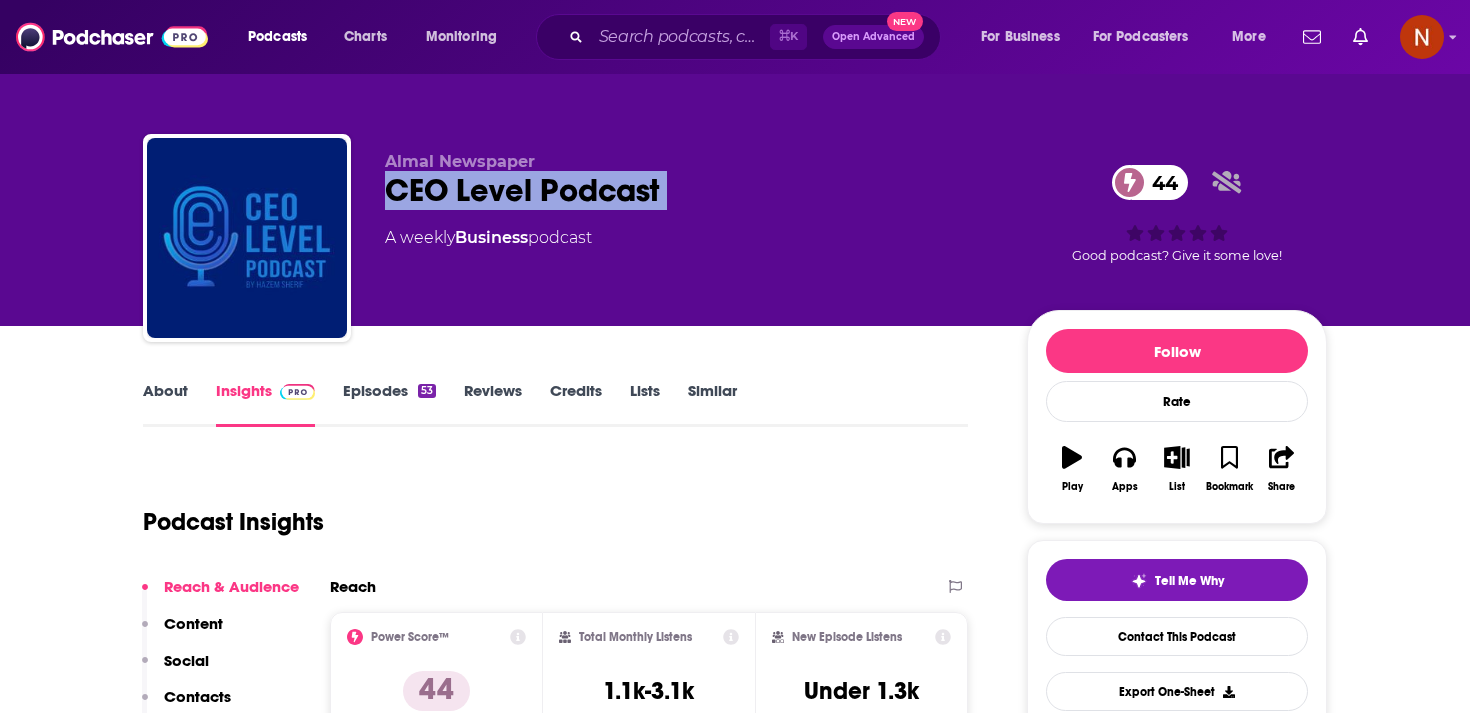 click on "CEO Level Podcast 44" at bounding box center (690, 190) 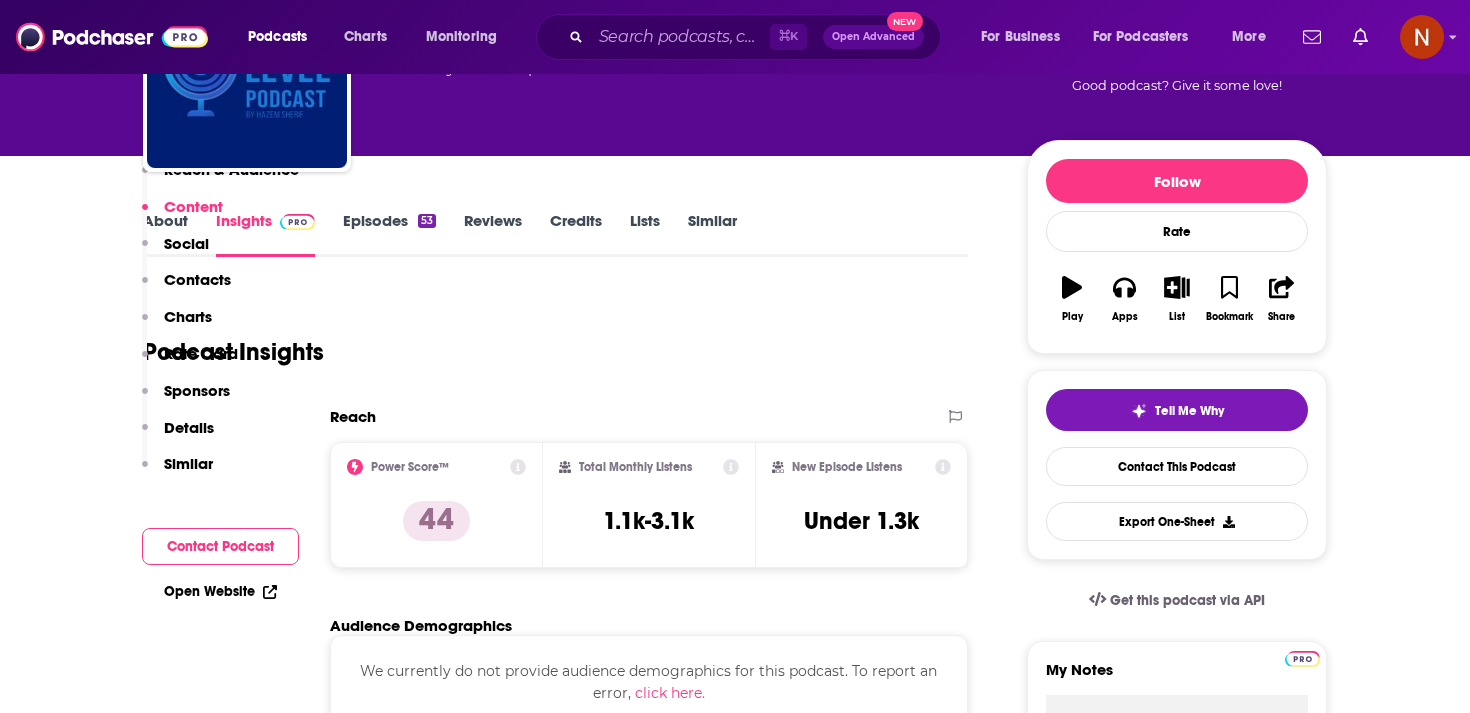 scroll, scrollTop: 85, scrollLeft: 0, axis: vertical 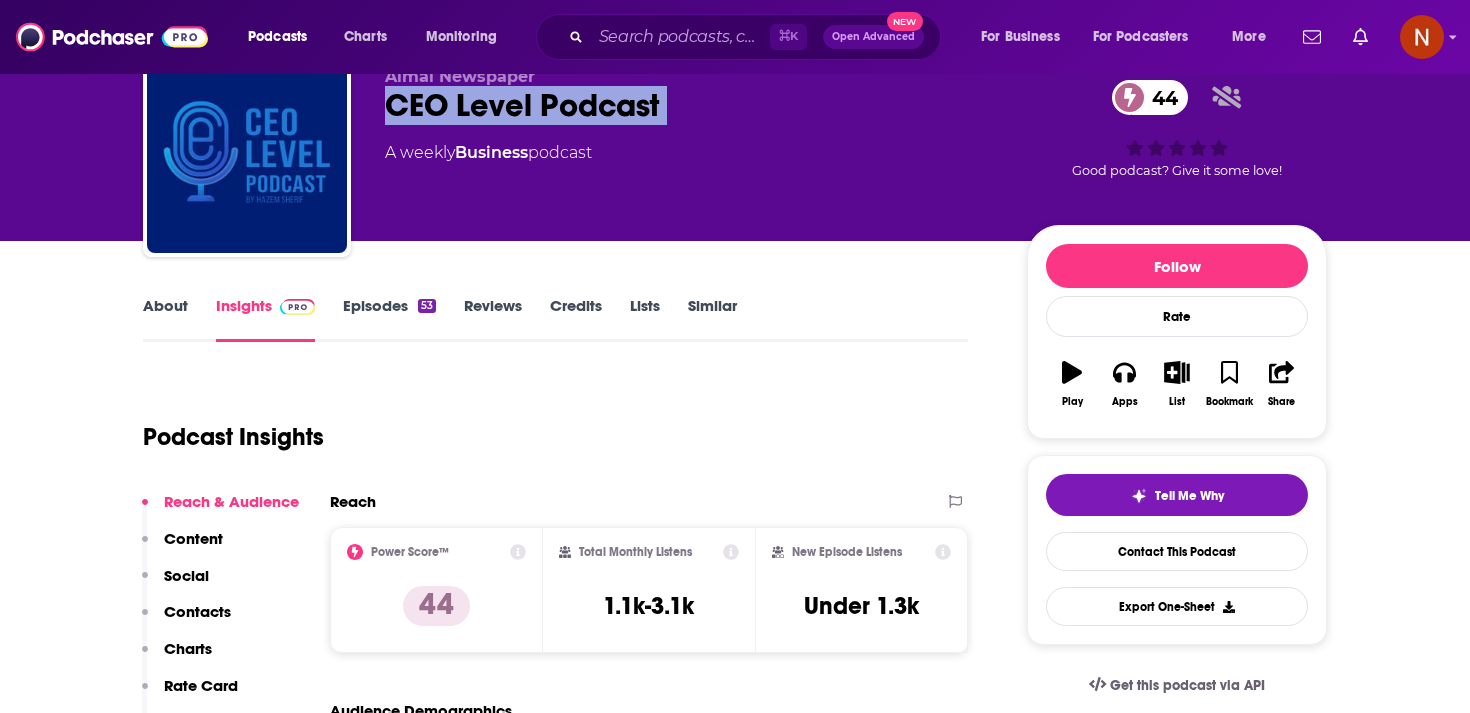 click on "Episodes 53" at bounding box center (389, 319) 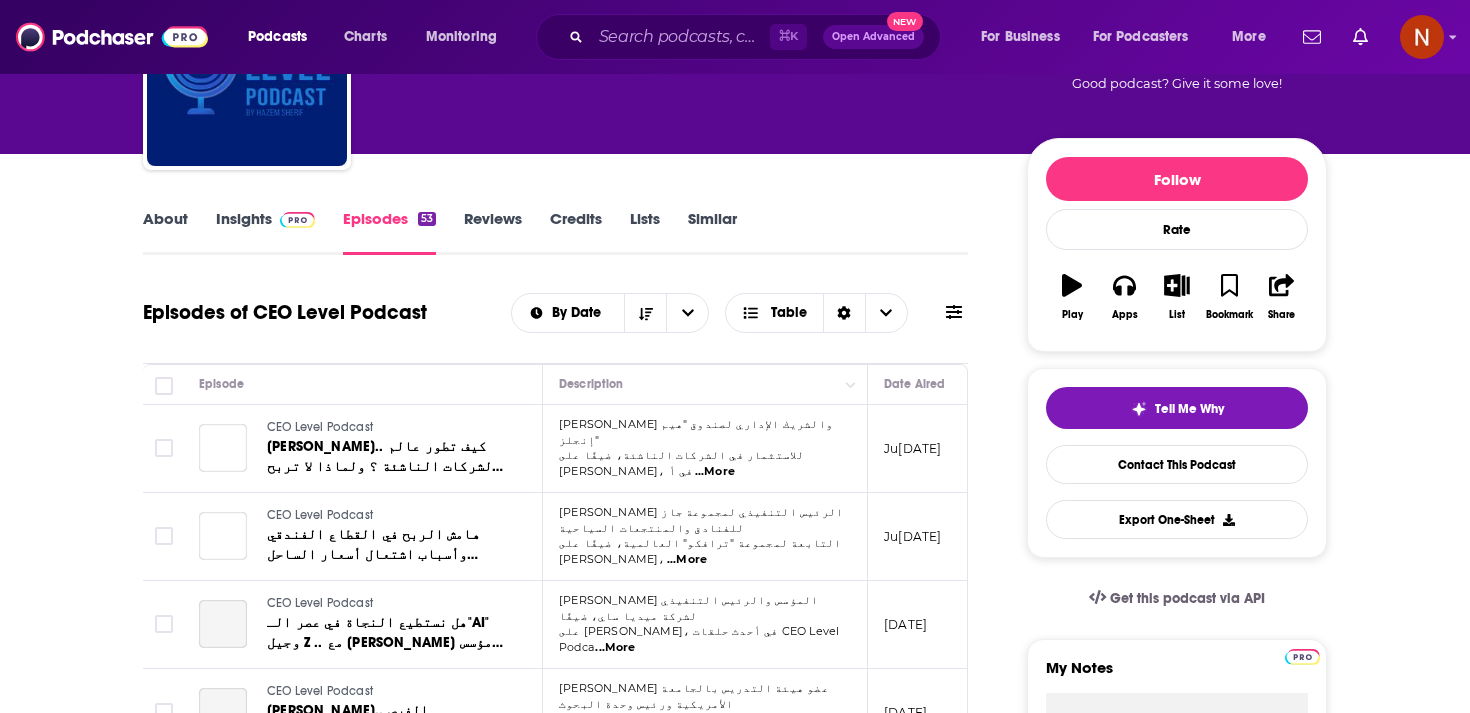 scroll, scrollTop: 250, scrollLeft: 0, axis: vertical 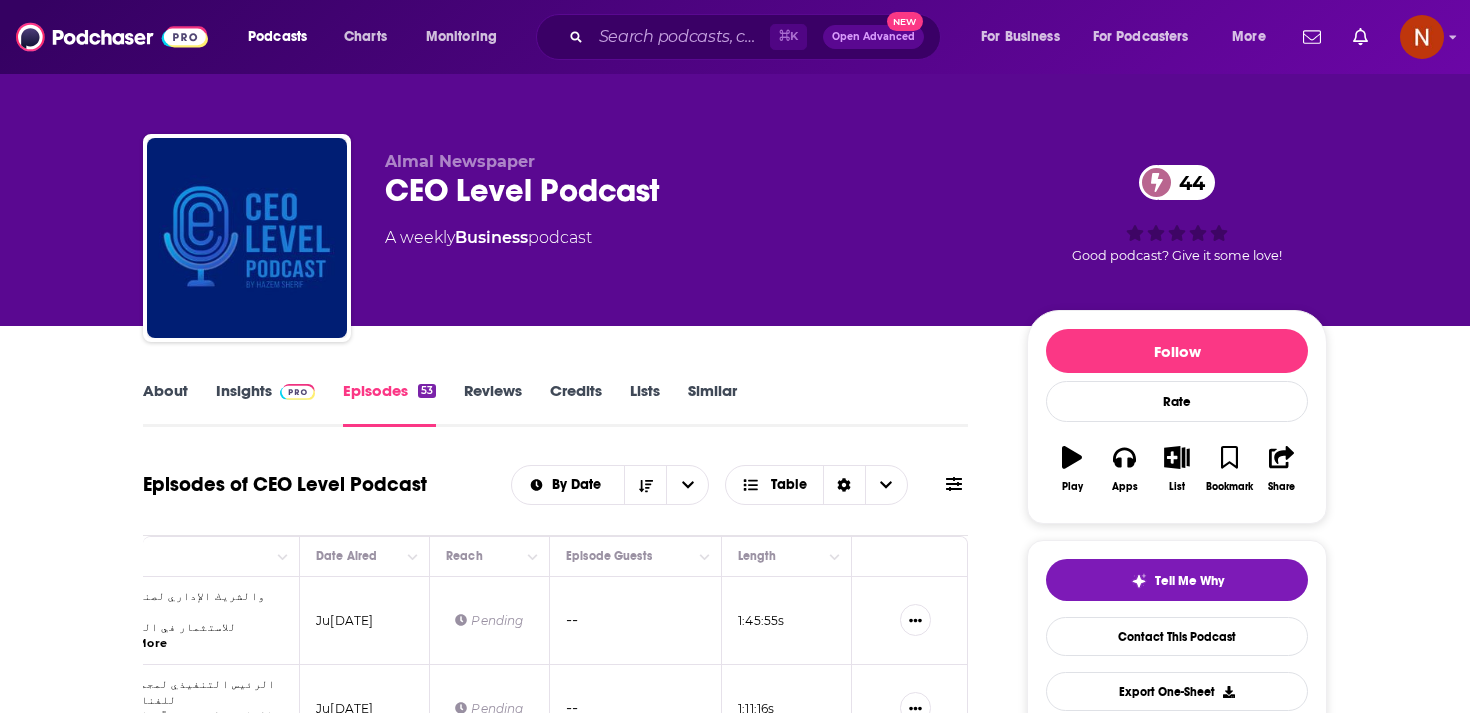 click on "CEO Level Podcast 44" at bounding box center [690, 190] 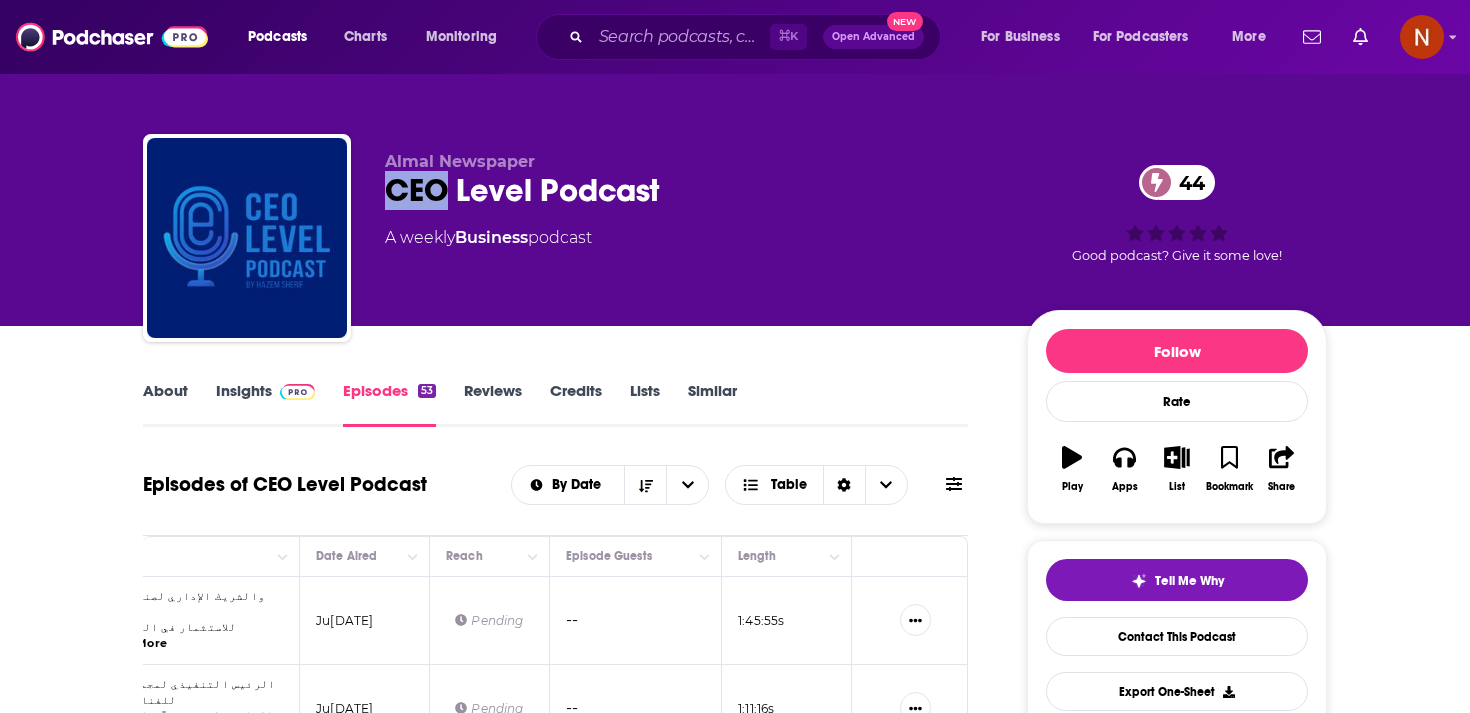click on "CEO Level Podcast 44" at bounding box center [690, 190] 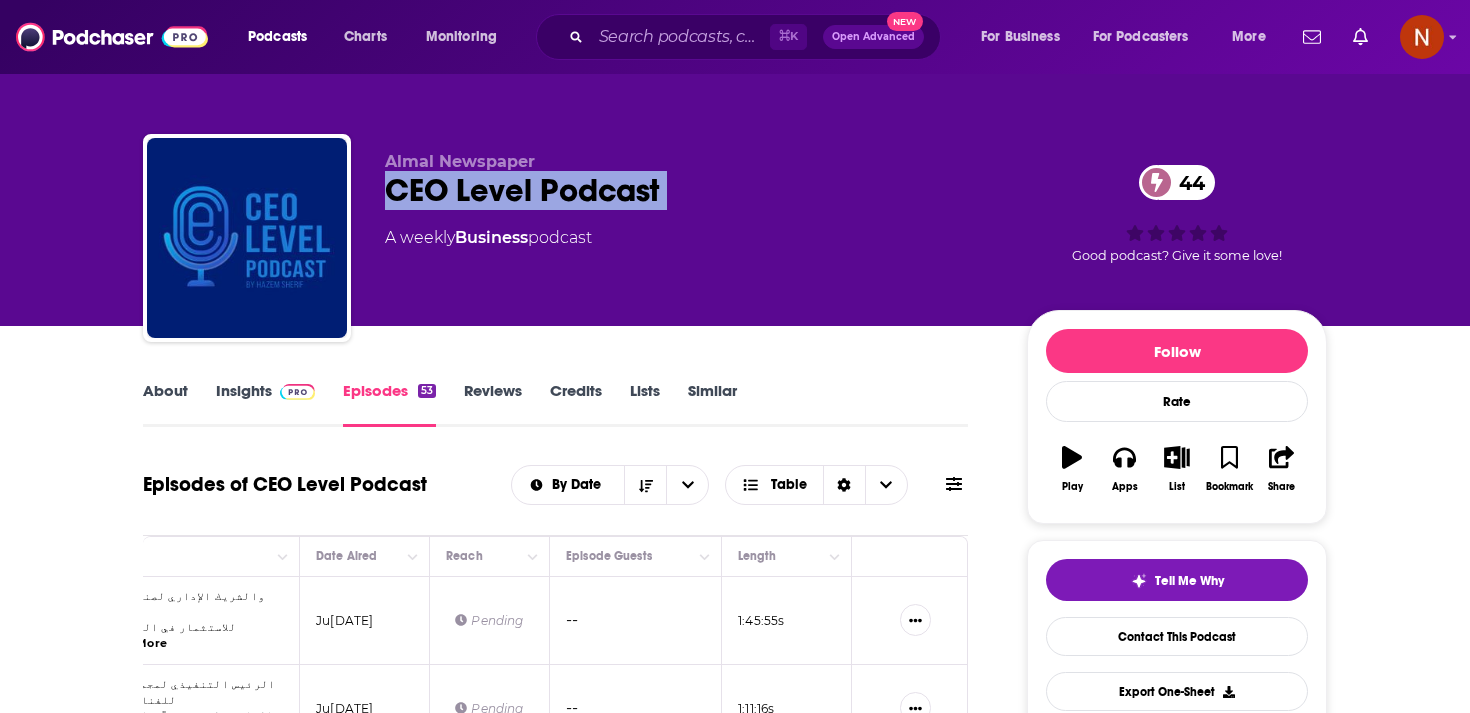 click on "CEO Level Podcast 44" at bounding box center (690, 190) 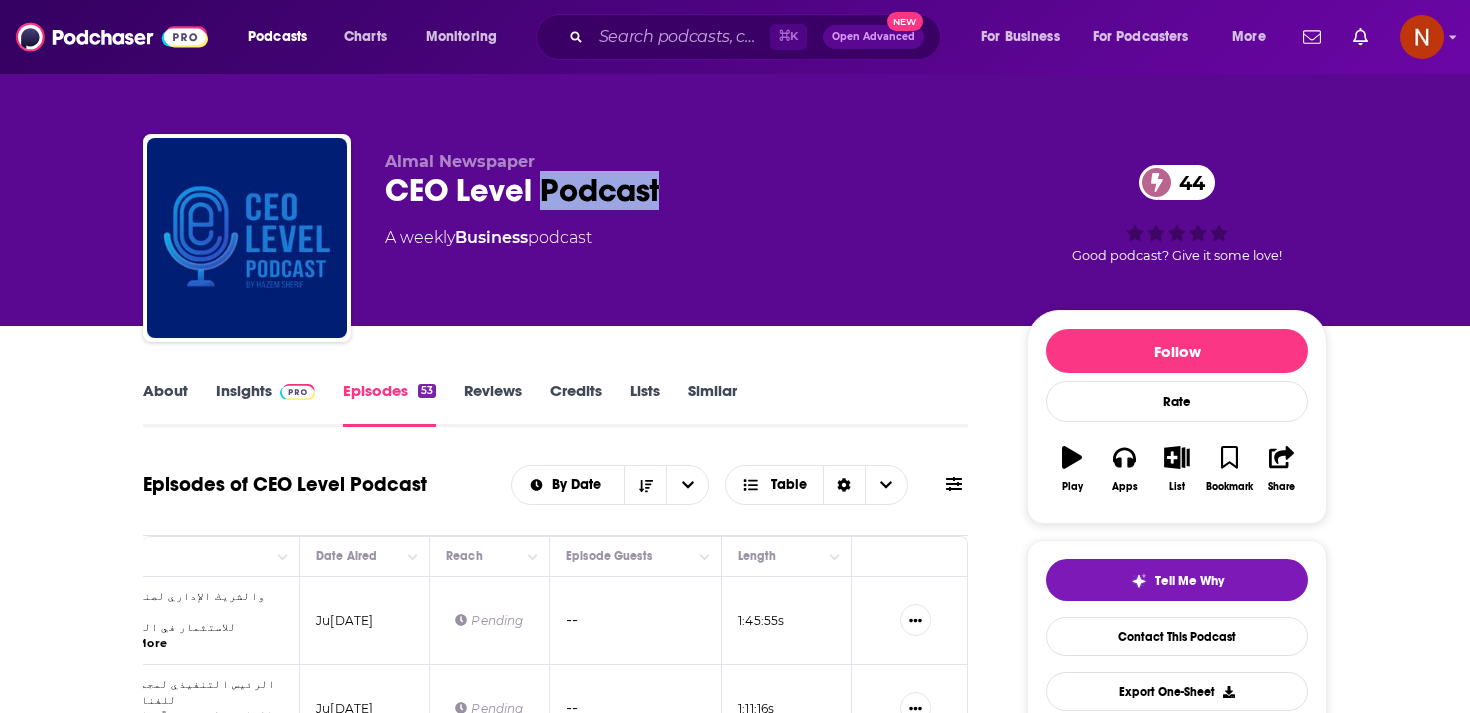 click on "CEO Level Podcast 44" at bounding box center [690, 190] 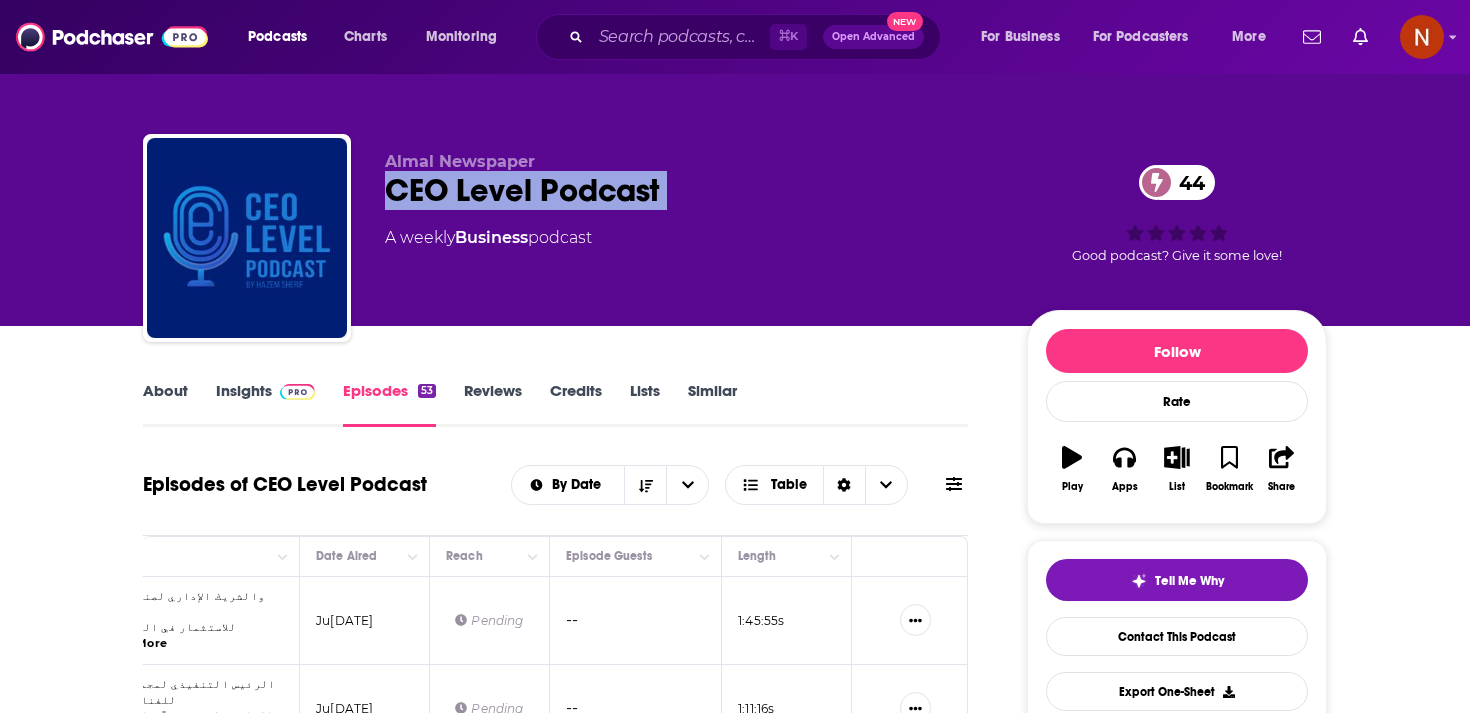 click on "CEO Level Podcast 44" at bounding box center [690, 190] 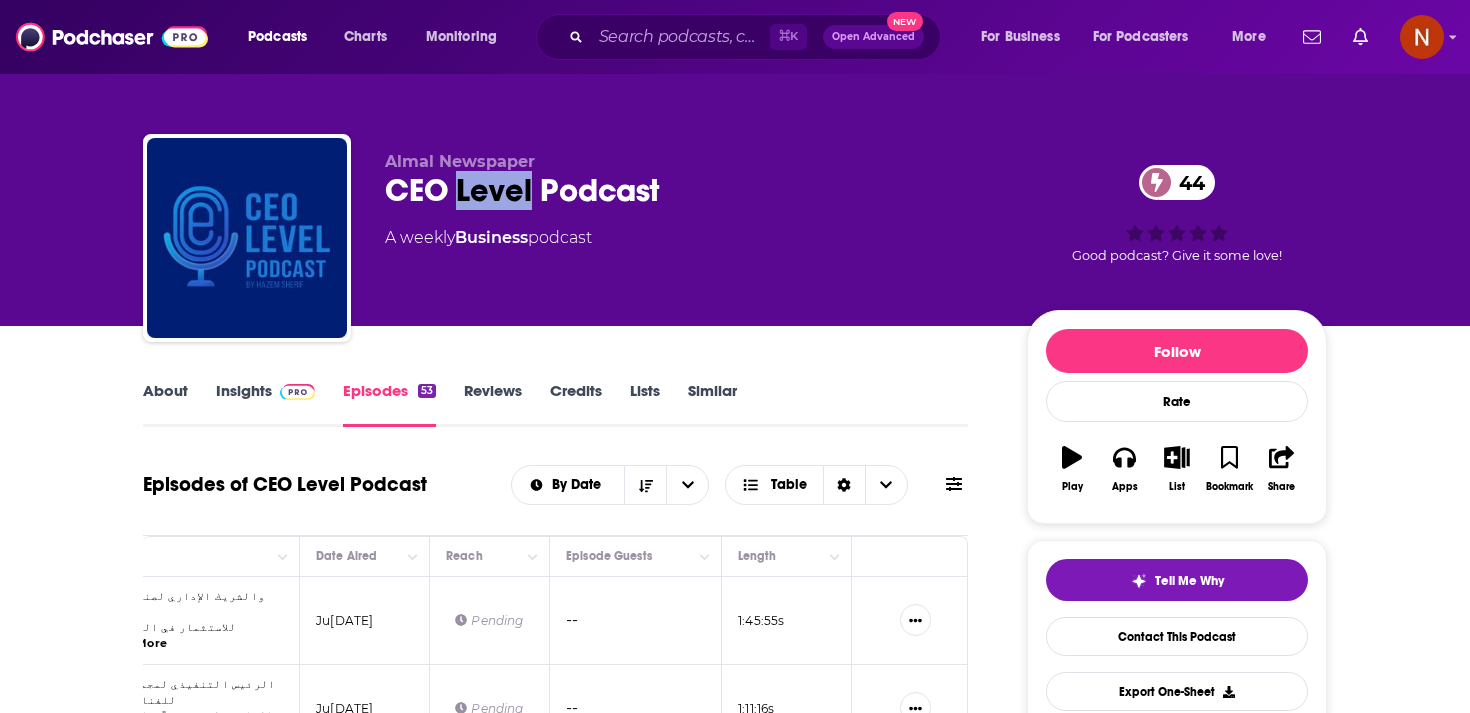 click on "CEO Level Podcast 44" at bounding box center (690, 190) 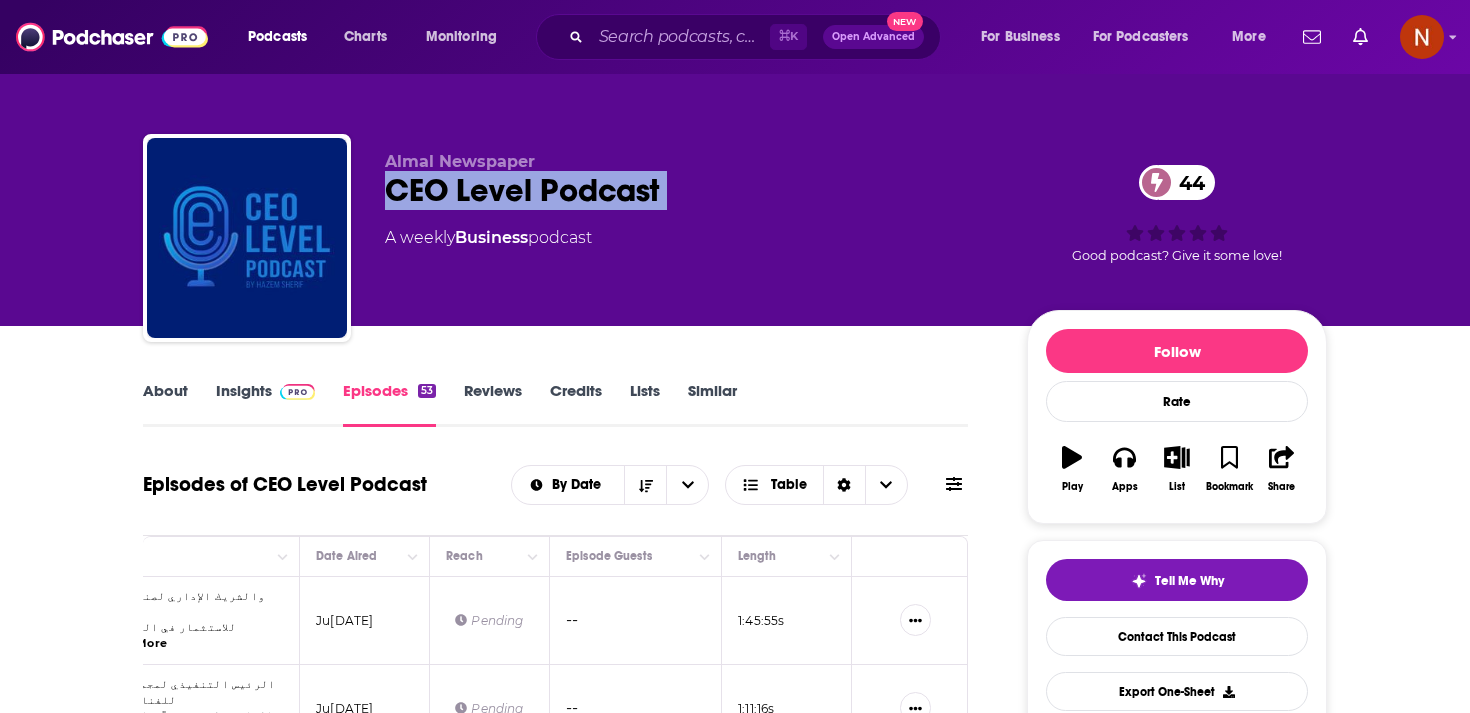click on "CEO Level Podcast 44" at bounding box center (690, 190) 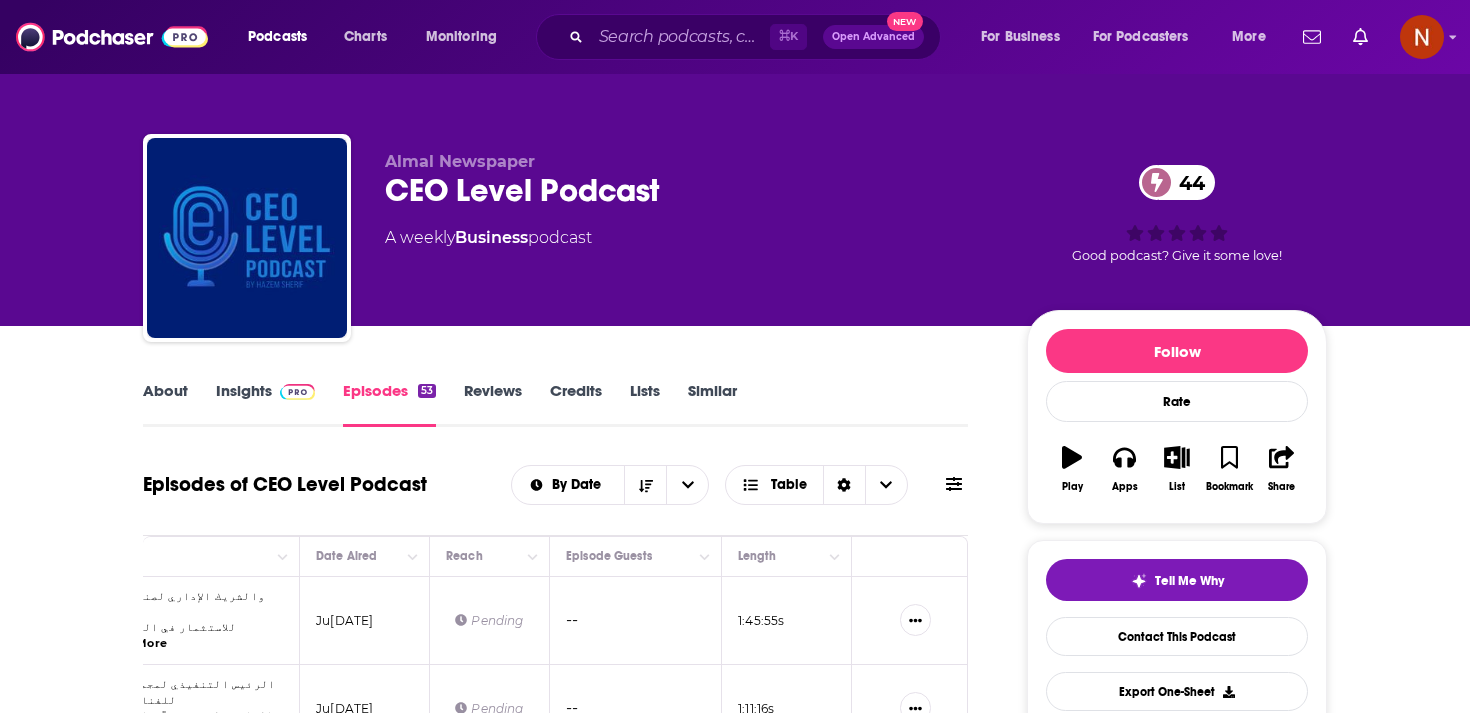 click on "CEO Level Podcast 44" at bounding box center [690, 190] 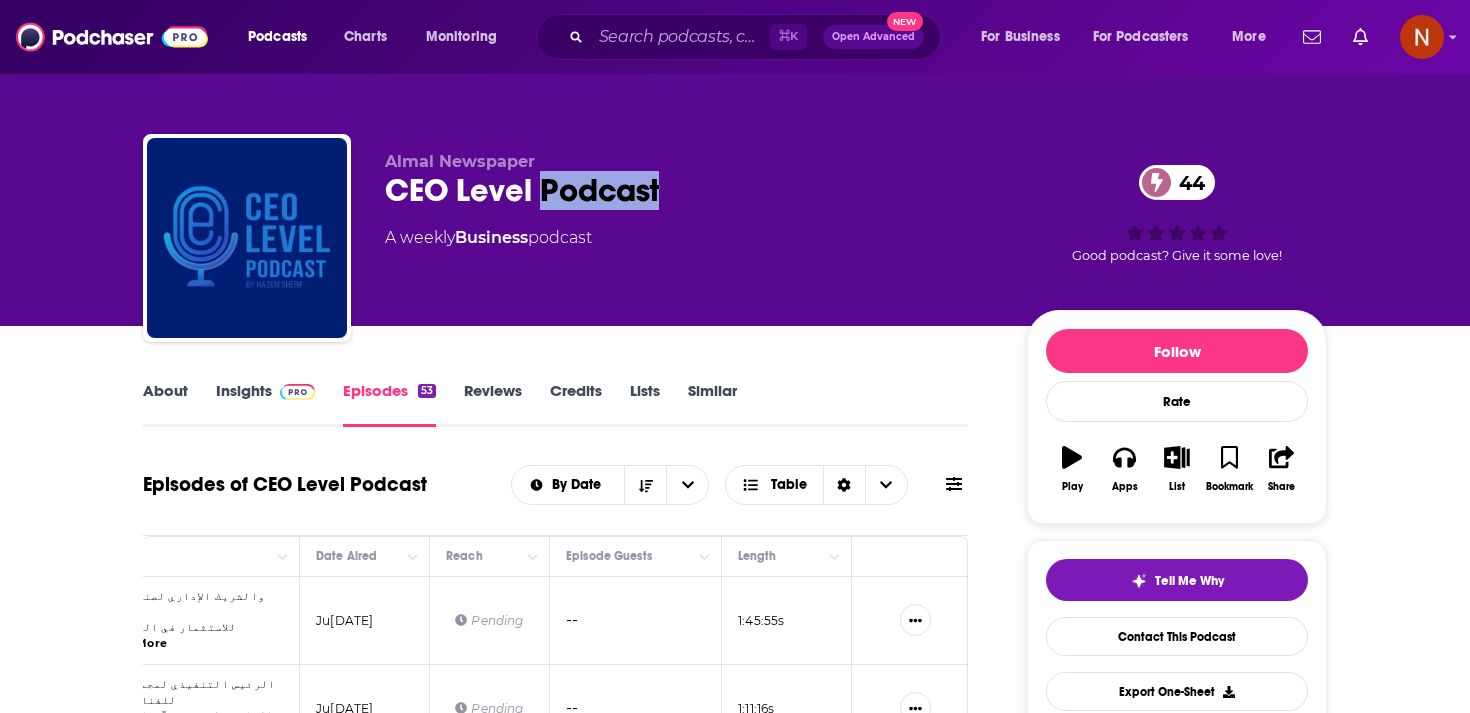 click on "CEO Level Podcast 44" at bounding box center (690, 190) 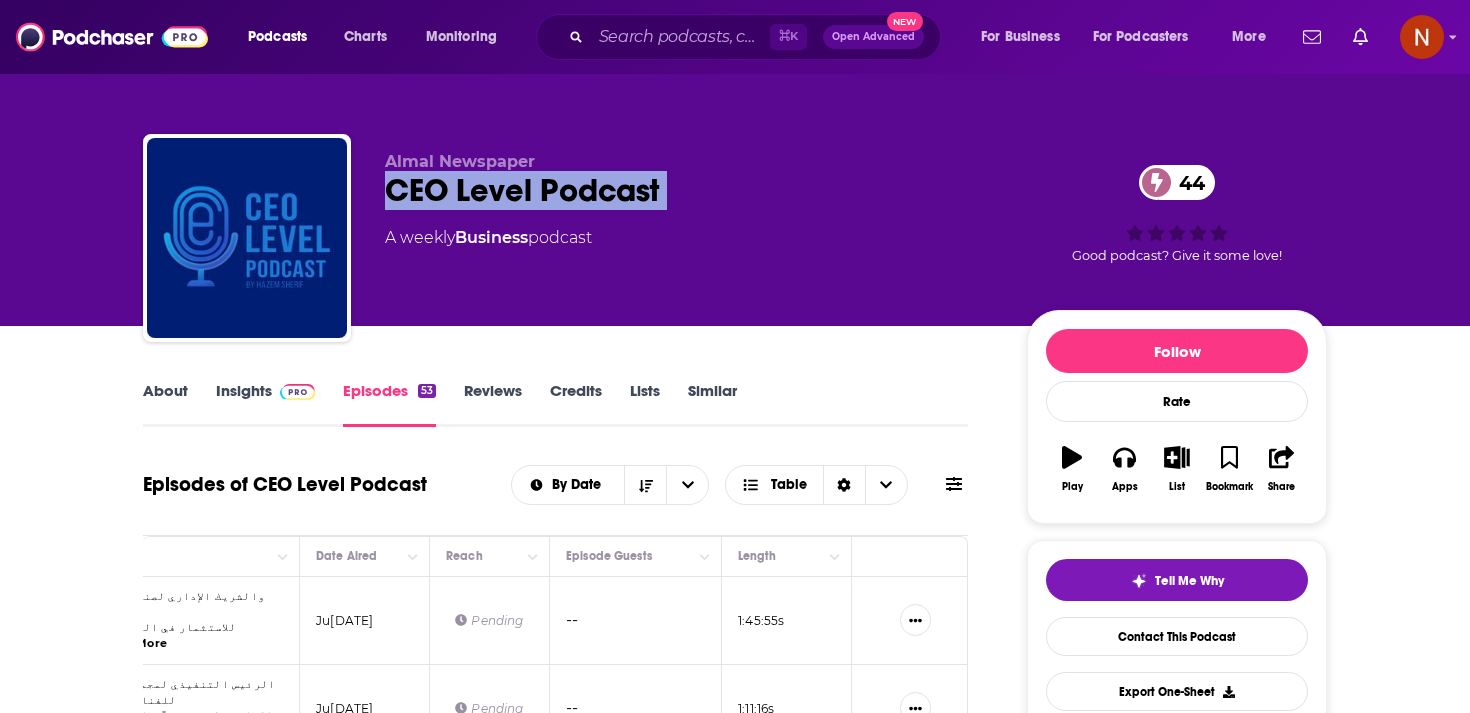 click on "CEO Level Podcast 44" at bounding box center (690, 190) 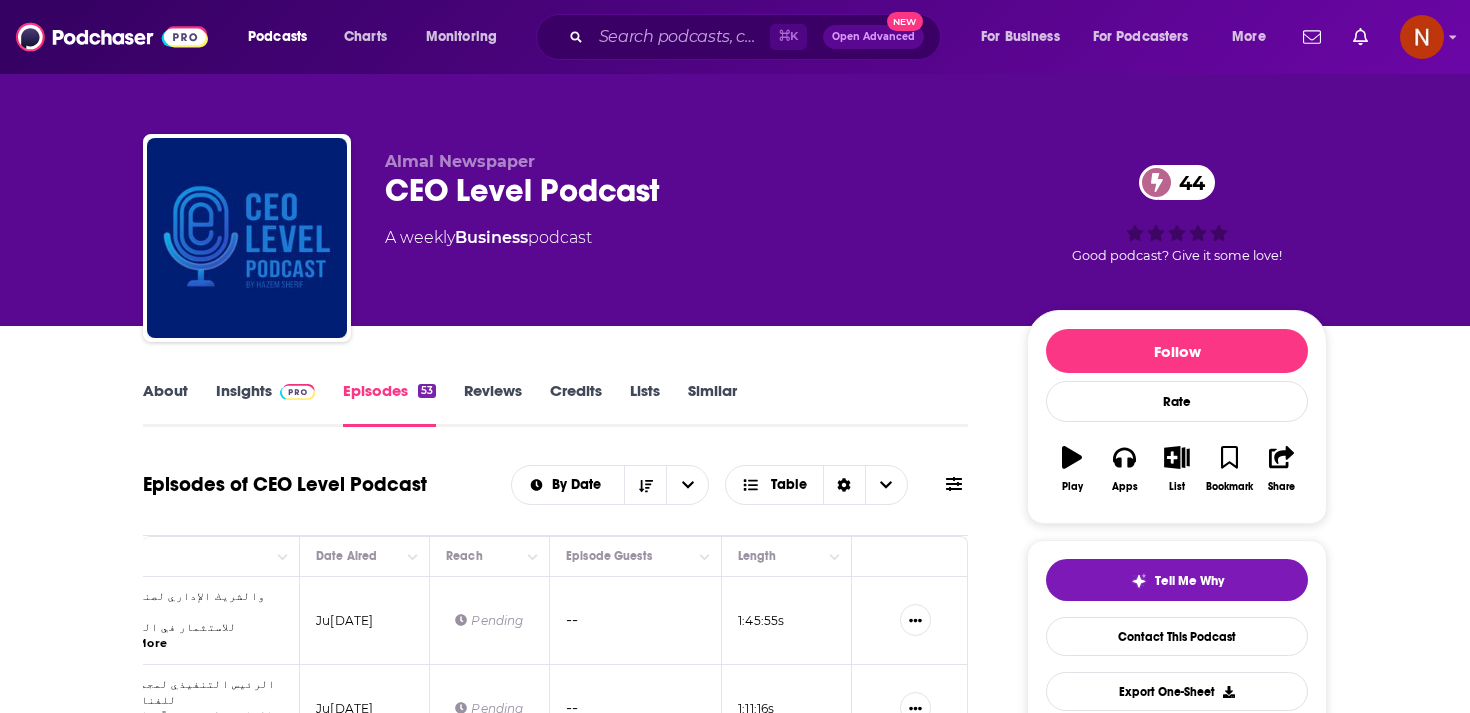 click on "CEO Level Podcast 44" at bounding box center [690, 190] 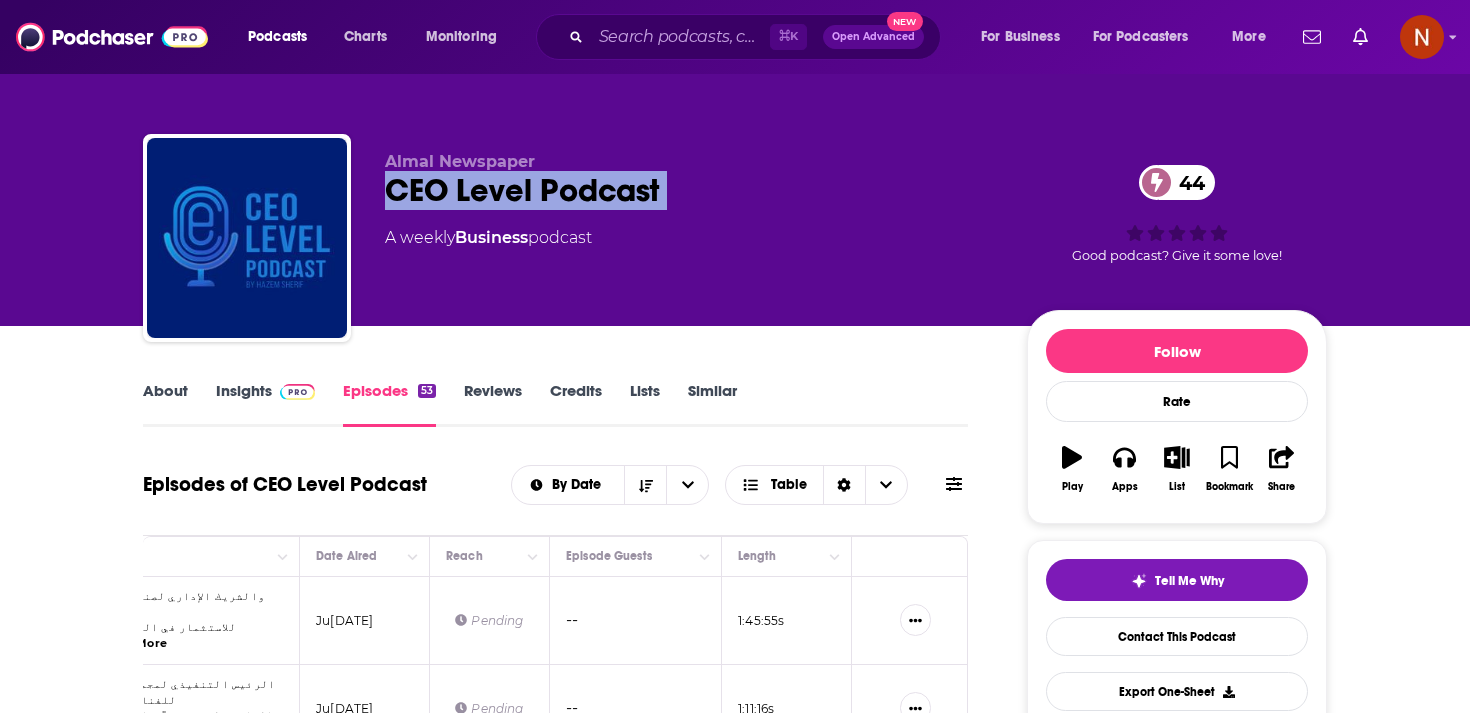 click on "CEO Level Podcast 44" at bounding box center (690, 190) 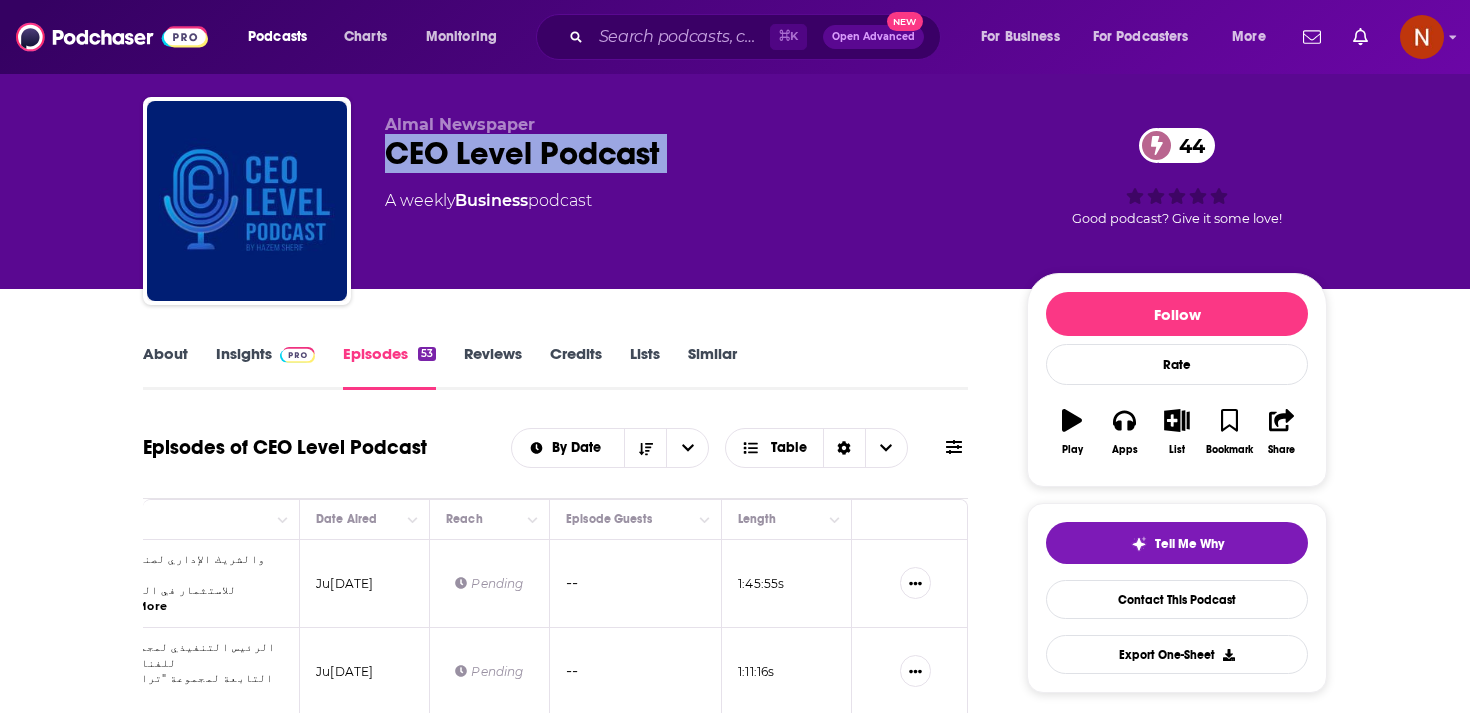 scroll, scrollTop: 0, scrollLeft: 0, axis: both 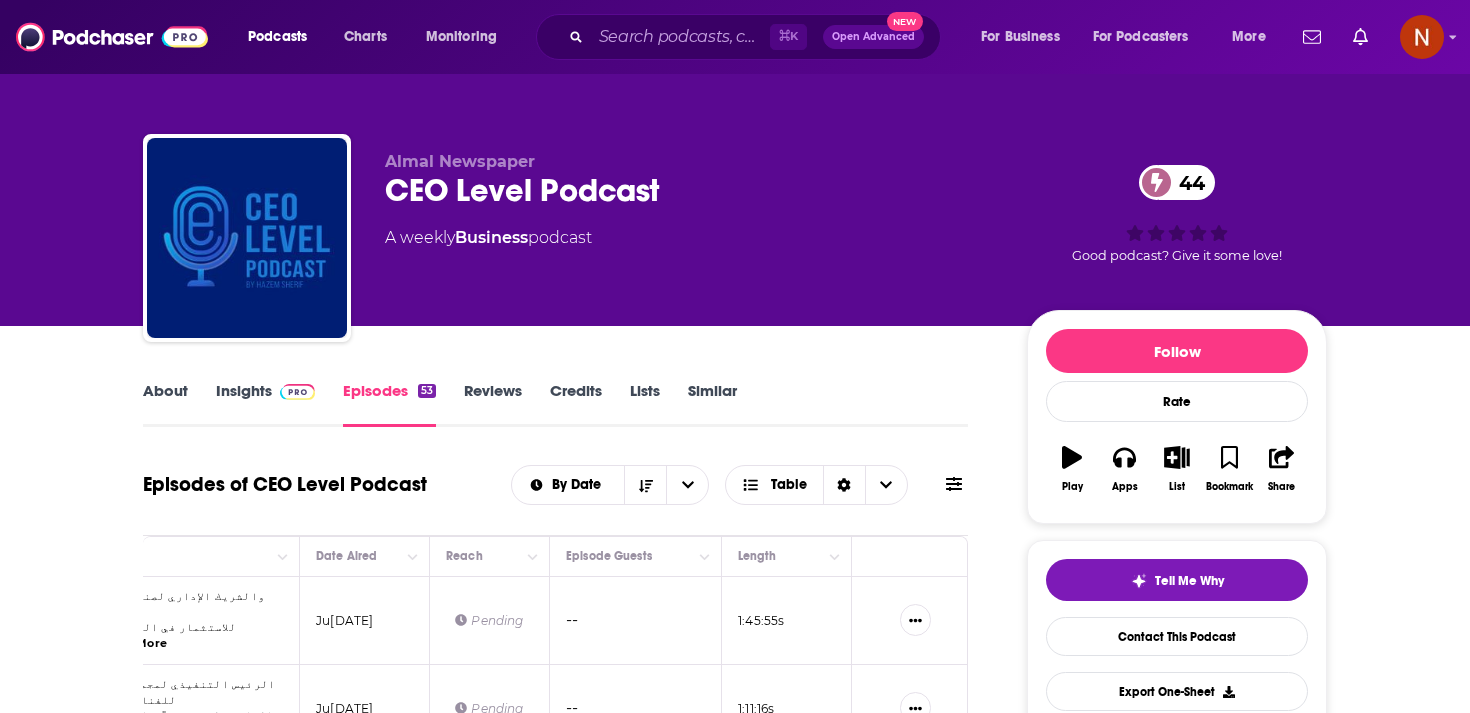 click on "Almal Newspaper" at bounding box center (460, 161) 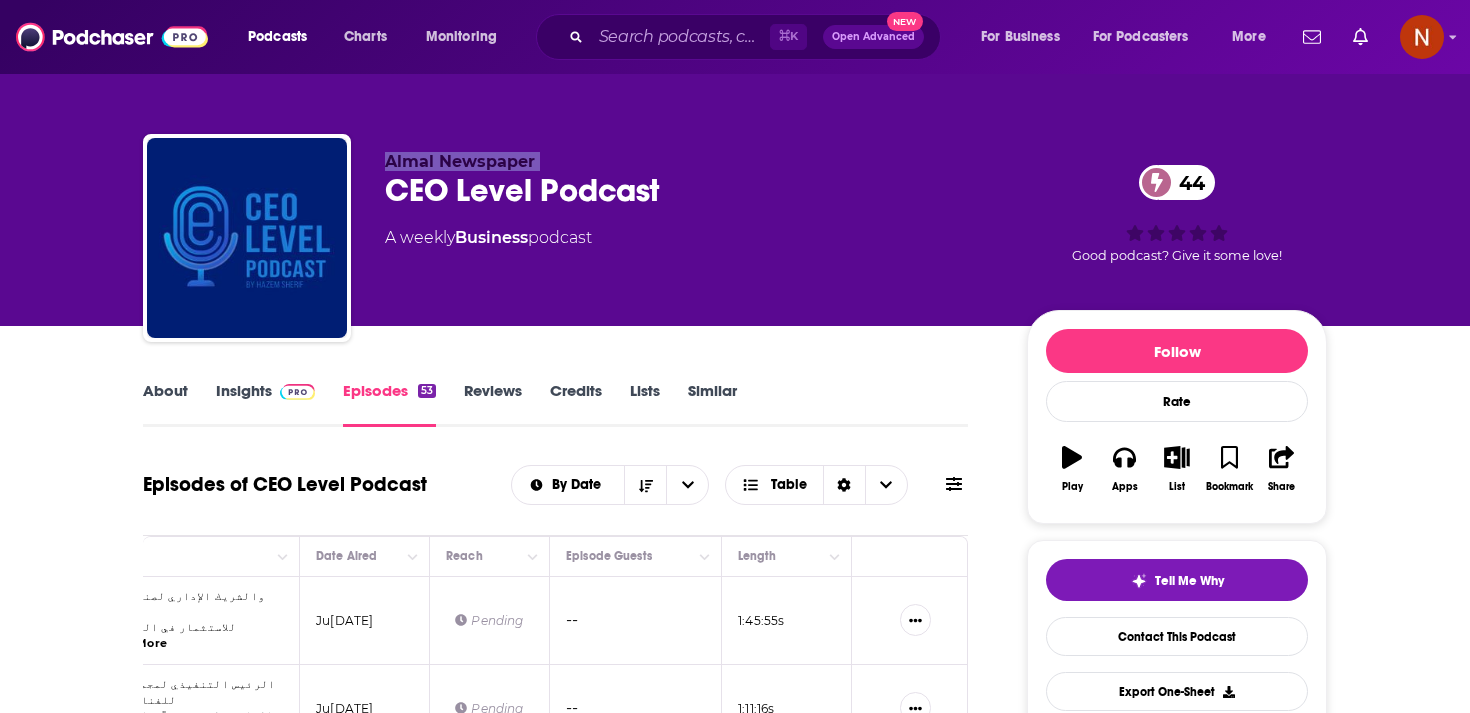 click on "Almal Newspaper" at bounding box center (460, 161) 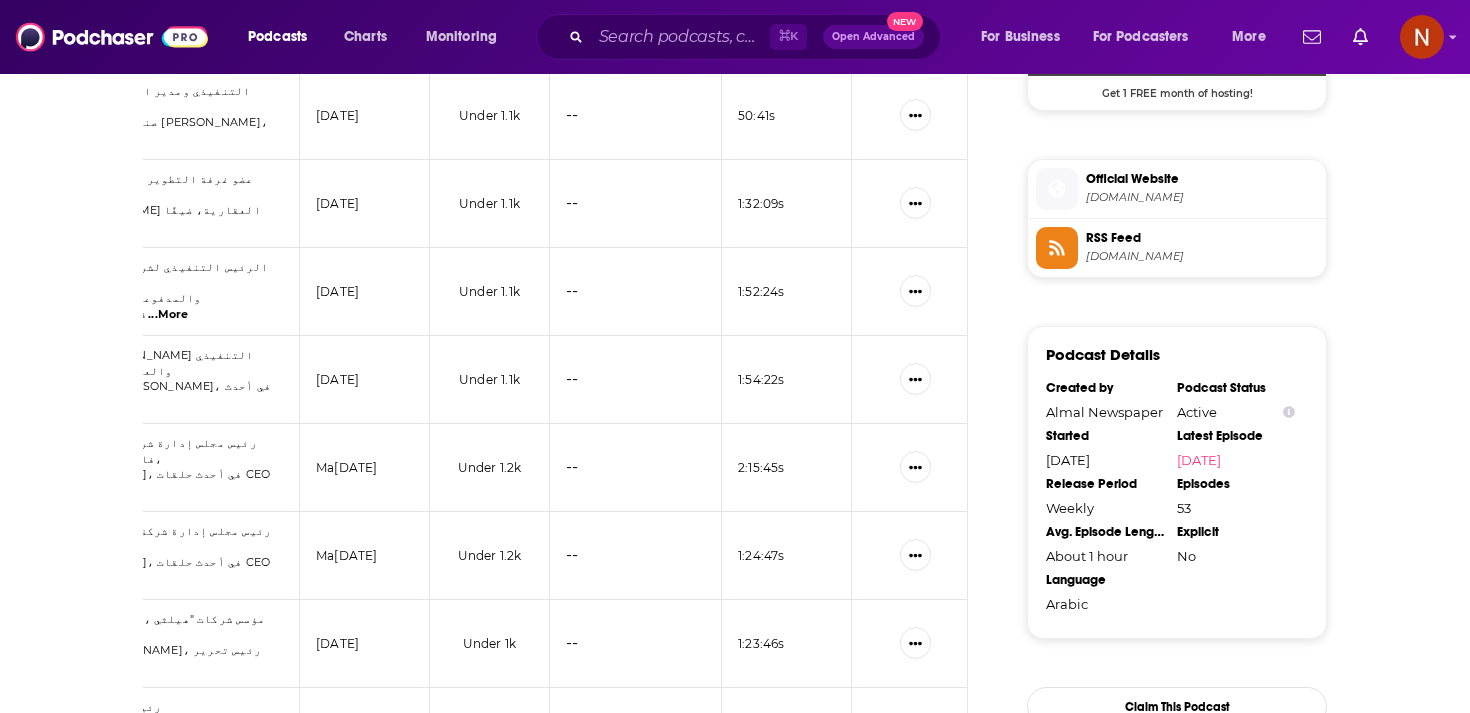 scroll, scrollTop: 1395, scrollLeft: 0, axis: vertical 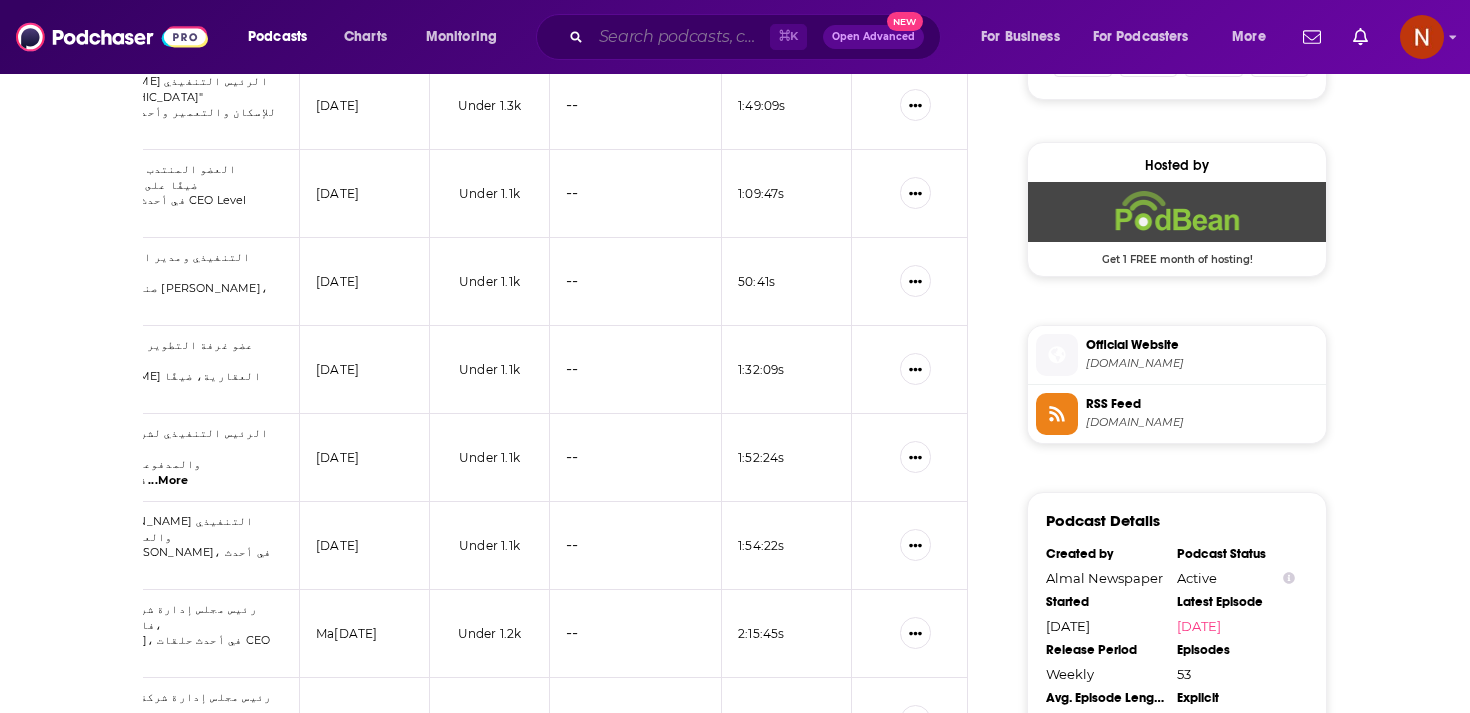 click at bounding box center [680, 37] 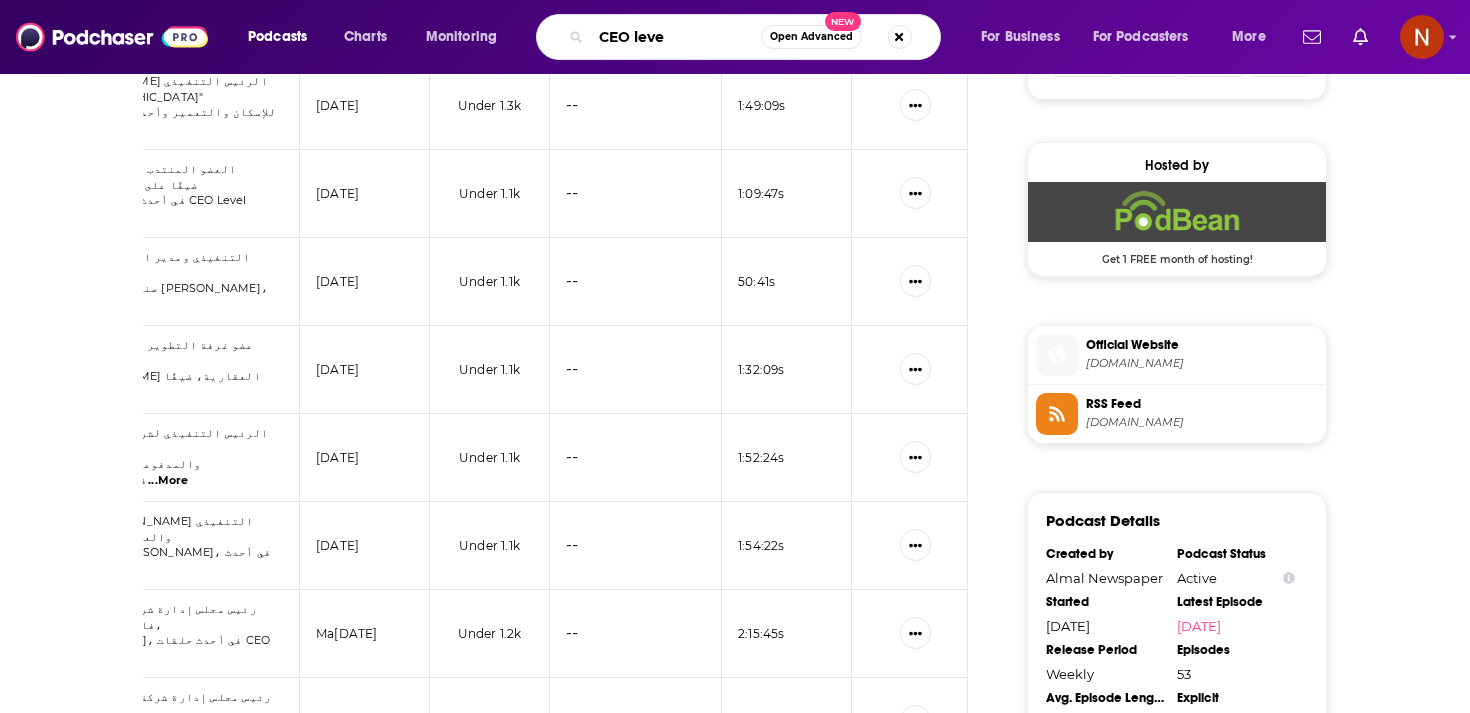 type on "CEO level" 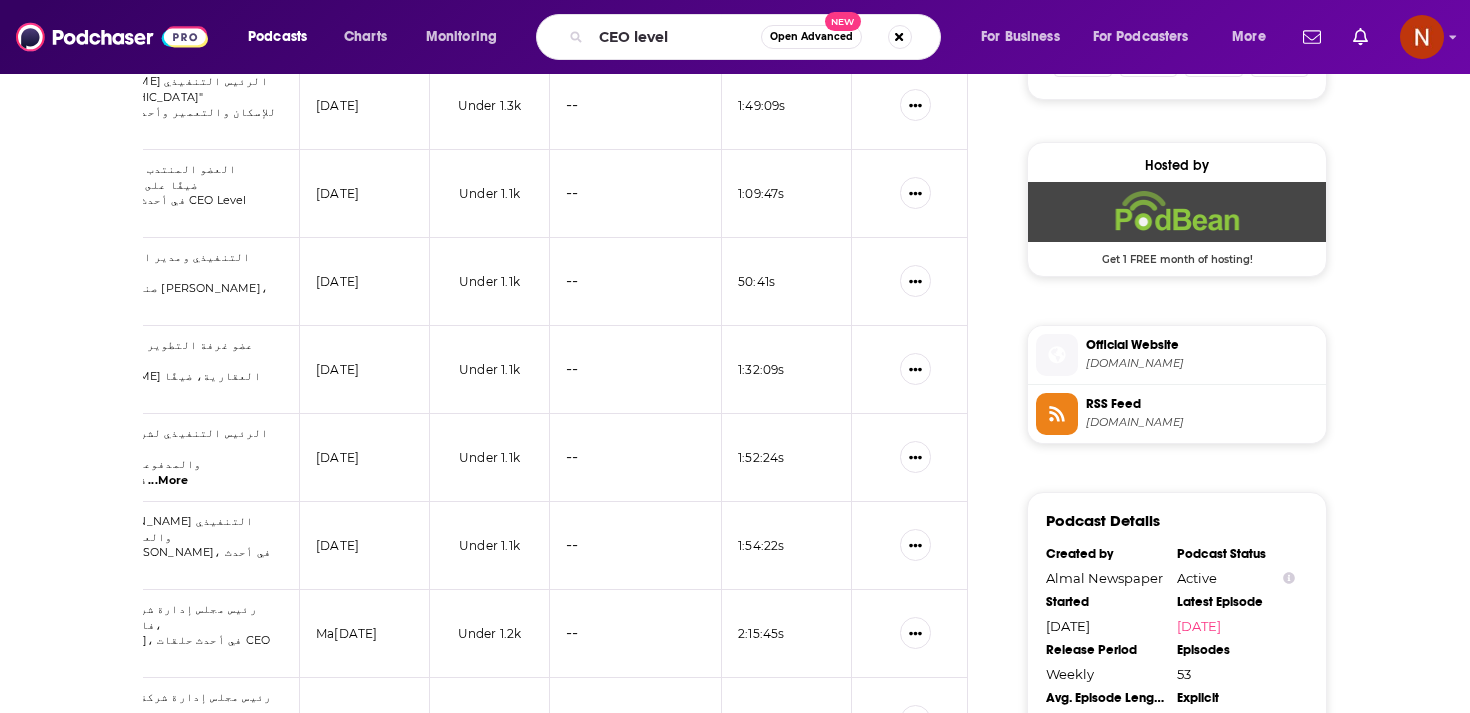 scroll, scrollTop: 0, scrollLeft: 0, axis: both 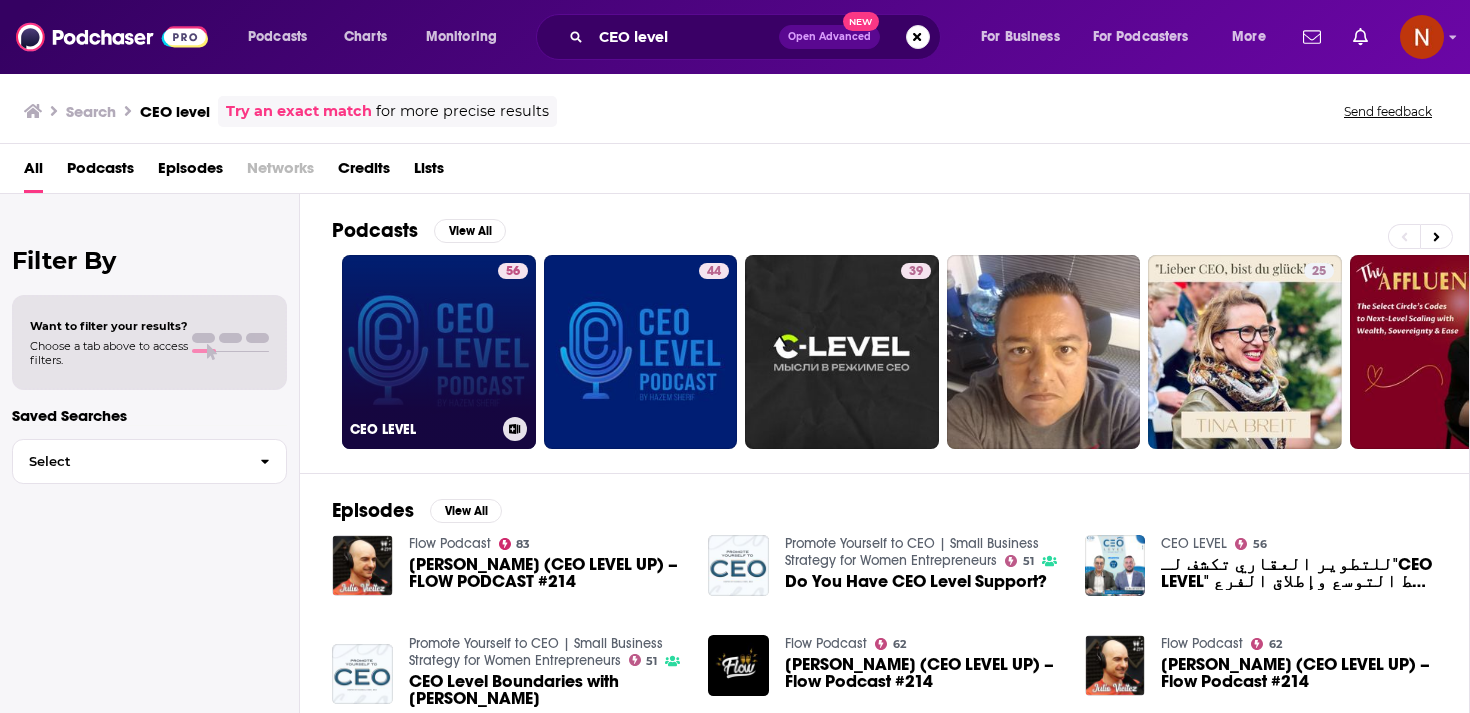click on "56 CEO LEVEL" at bounding box center [439, 352] 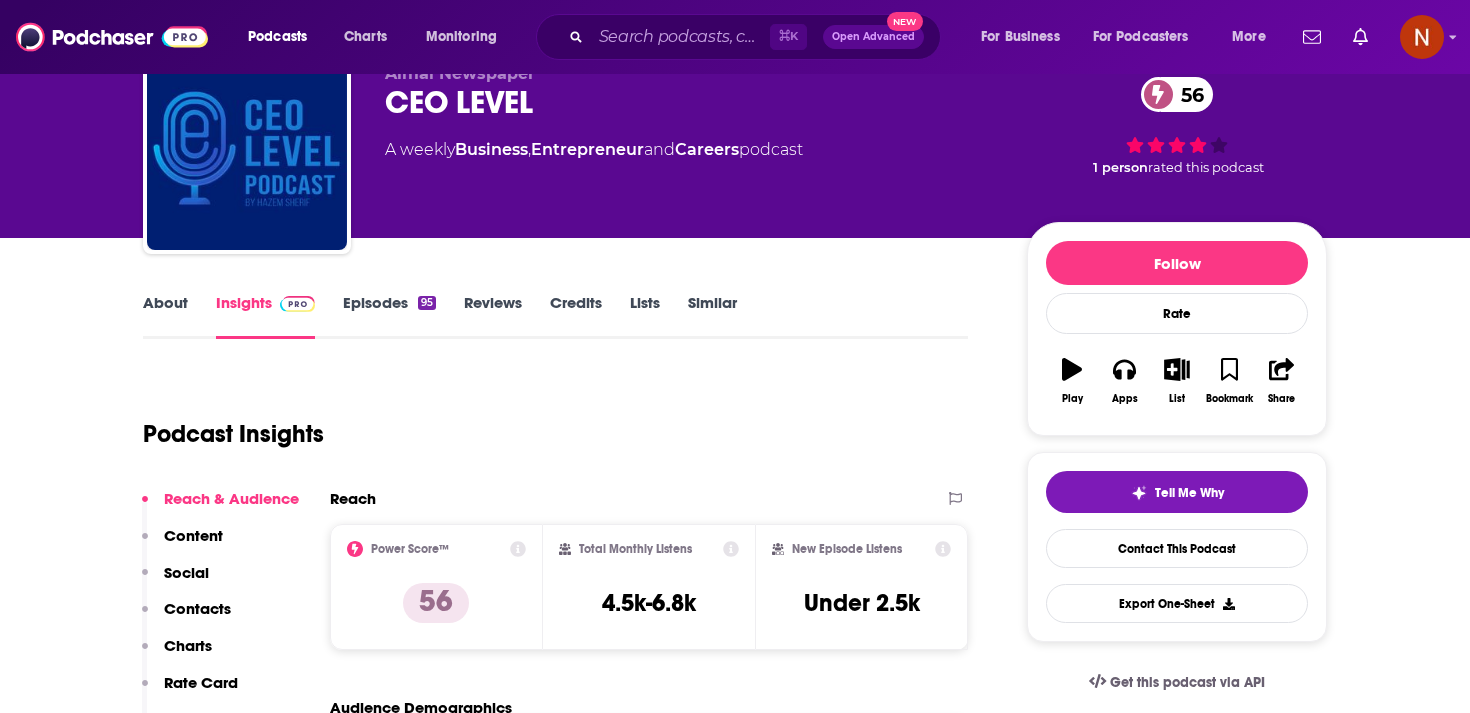 scroll, scrollTop: 89, scrollLeft: 0, axis: vertical 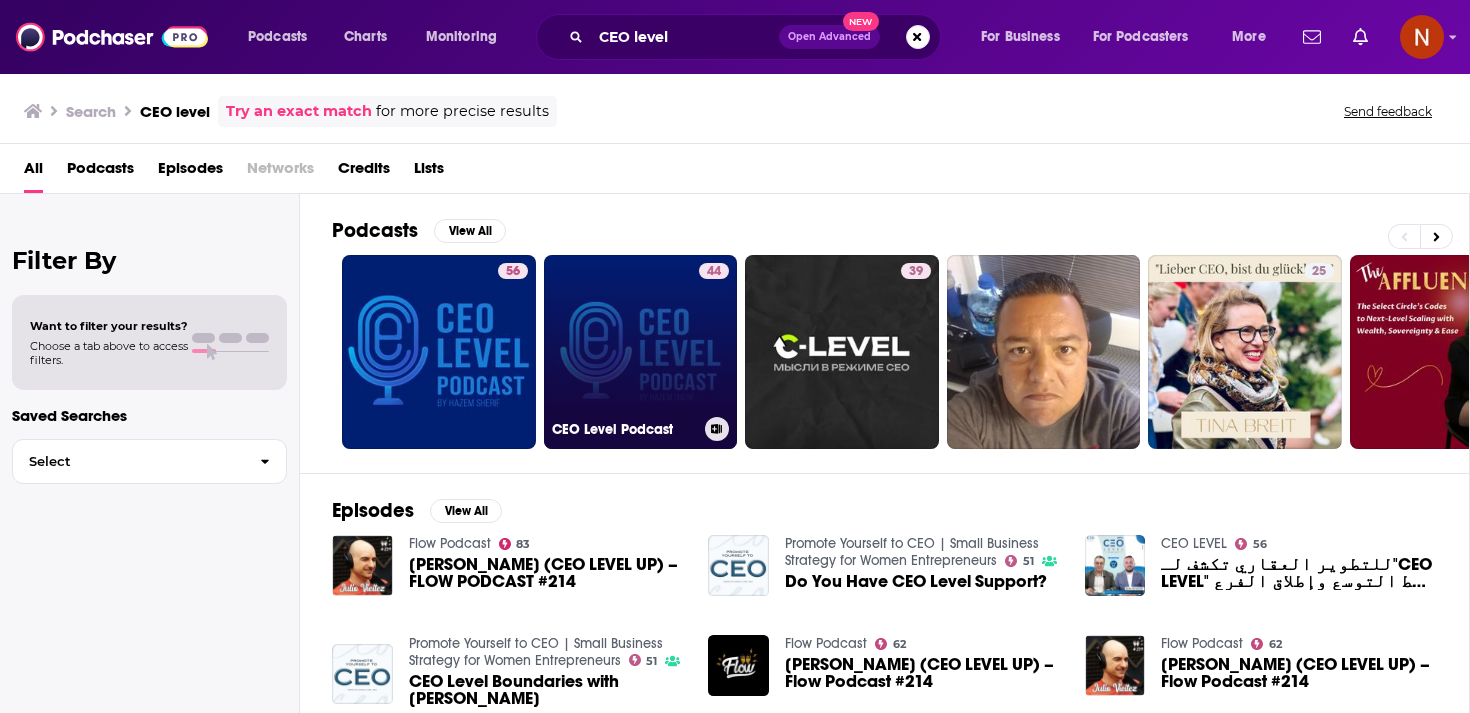 click on "44" at bounding box center [714, 340] 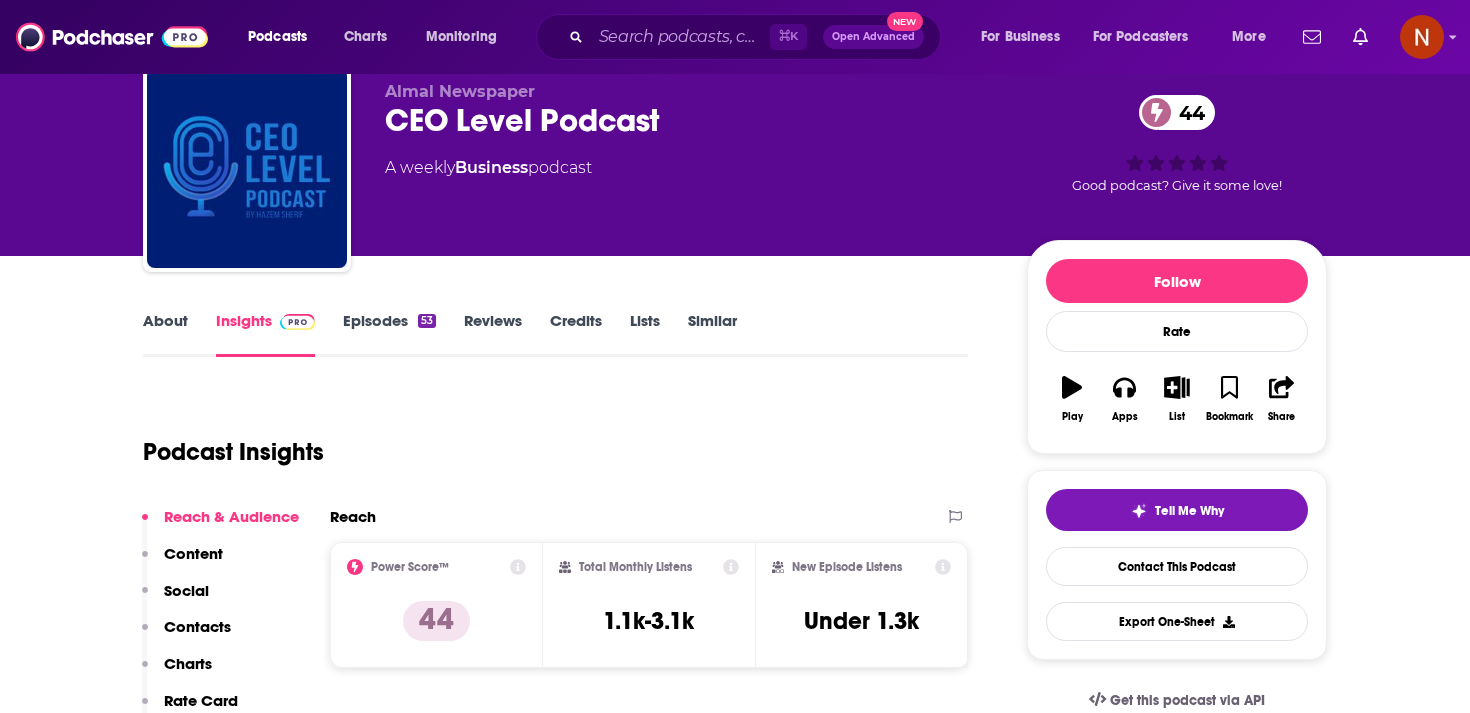 scroll, scrollTop: 100, scrollLeft: 0, axis: vertical 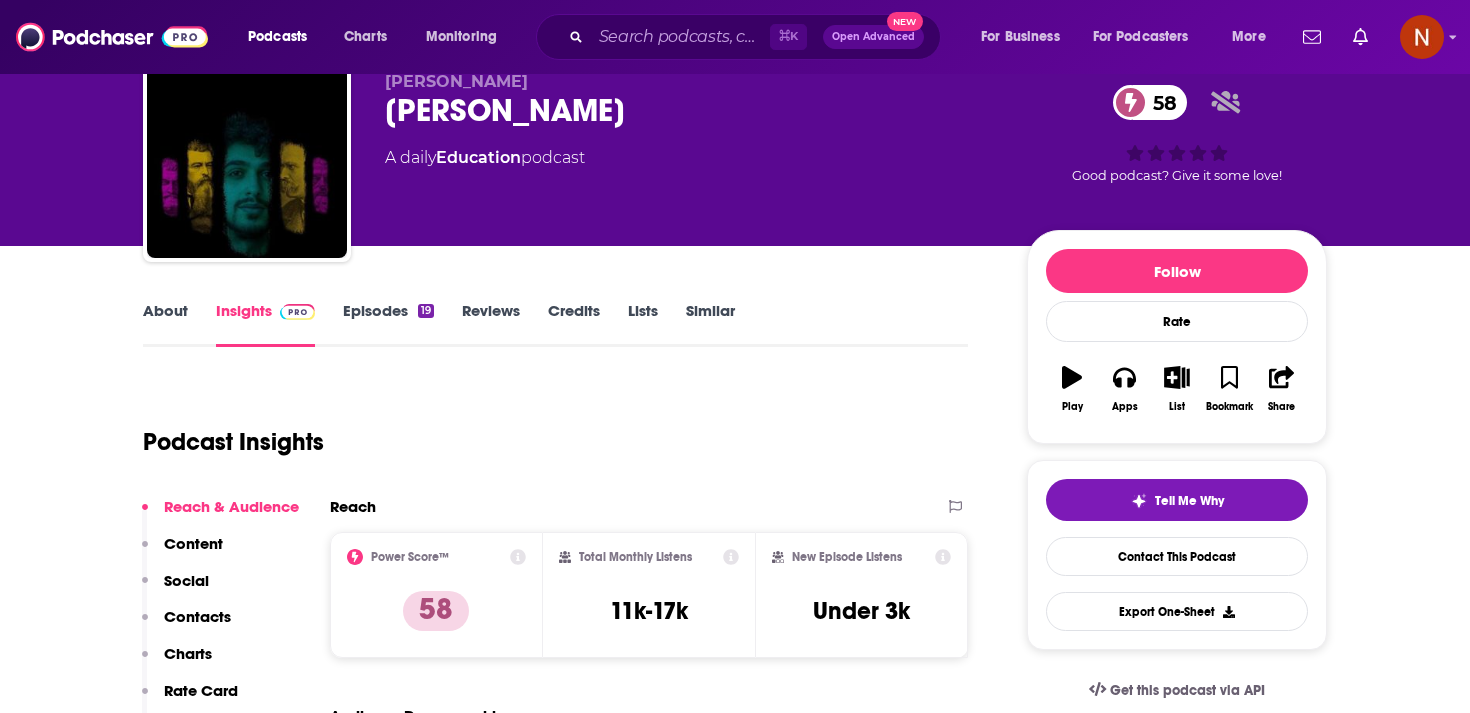 click on "Episodes 19" at bounding box center [388, 324] 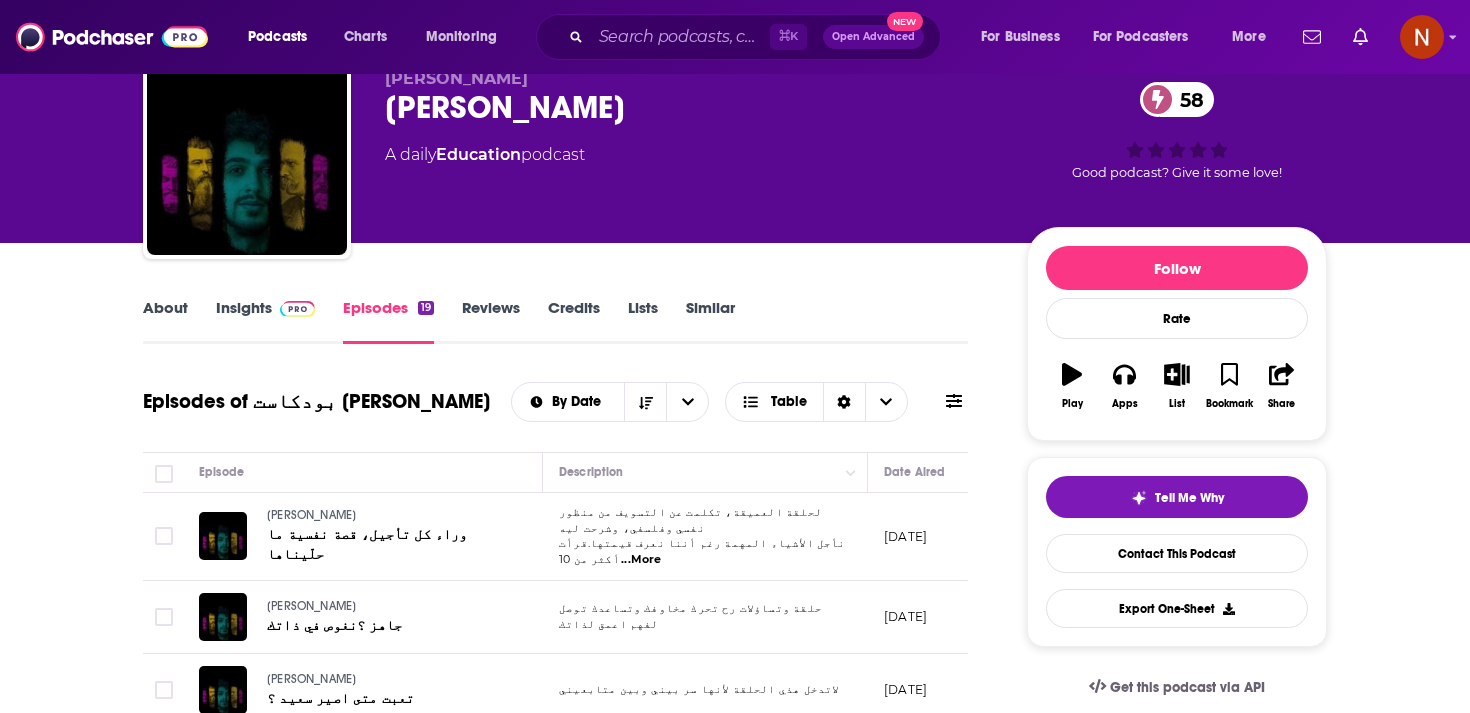 scroll, scrollTop: 88, scrollLeft: 0, axis: vertical 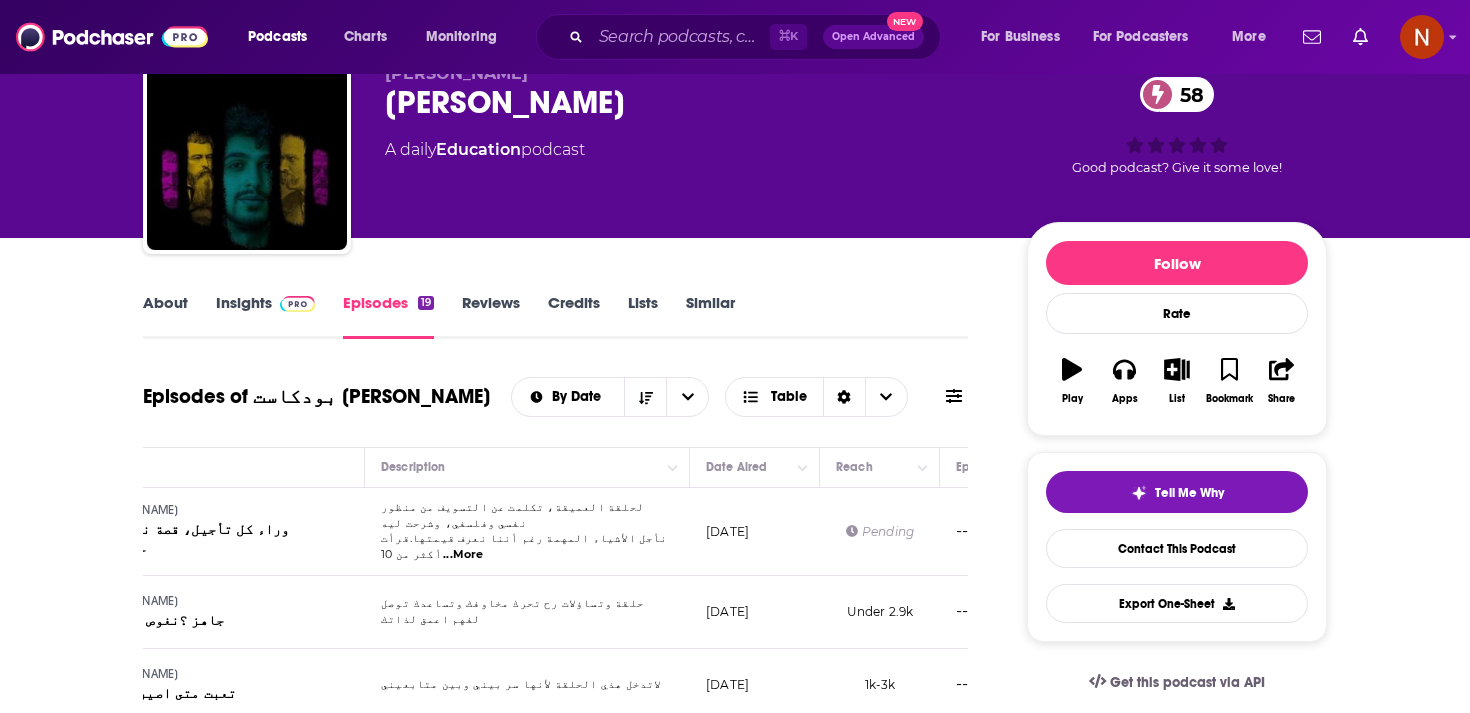 click on "Insights" at bounding box center (265, 316) 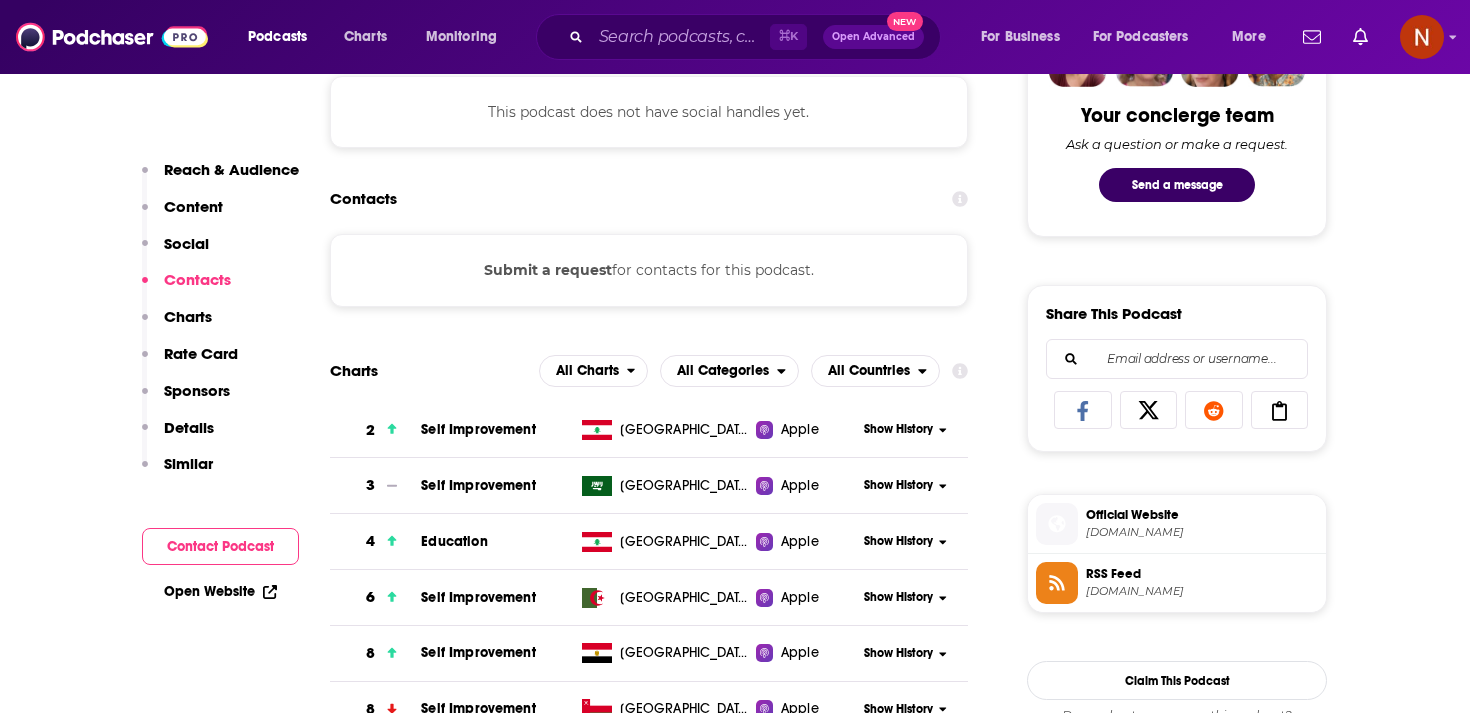 scroll, scrollTop: 1098, scrollLeft: 0, axis: vertical 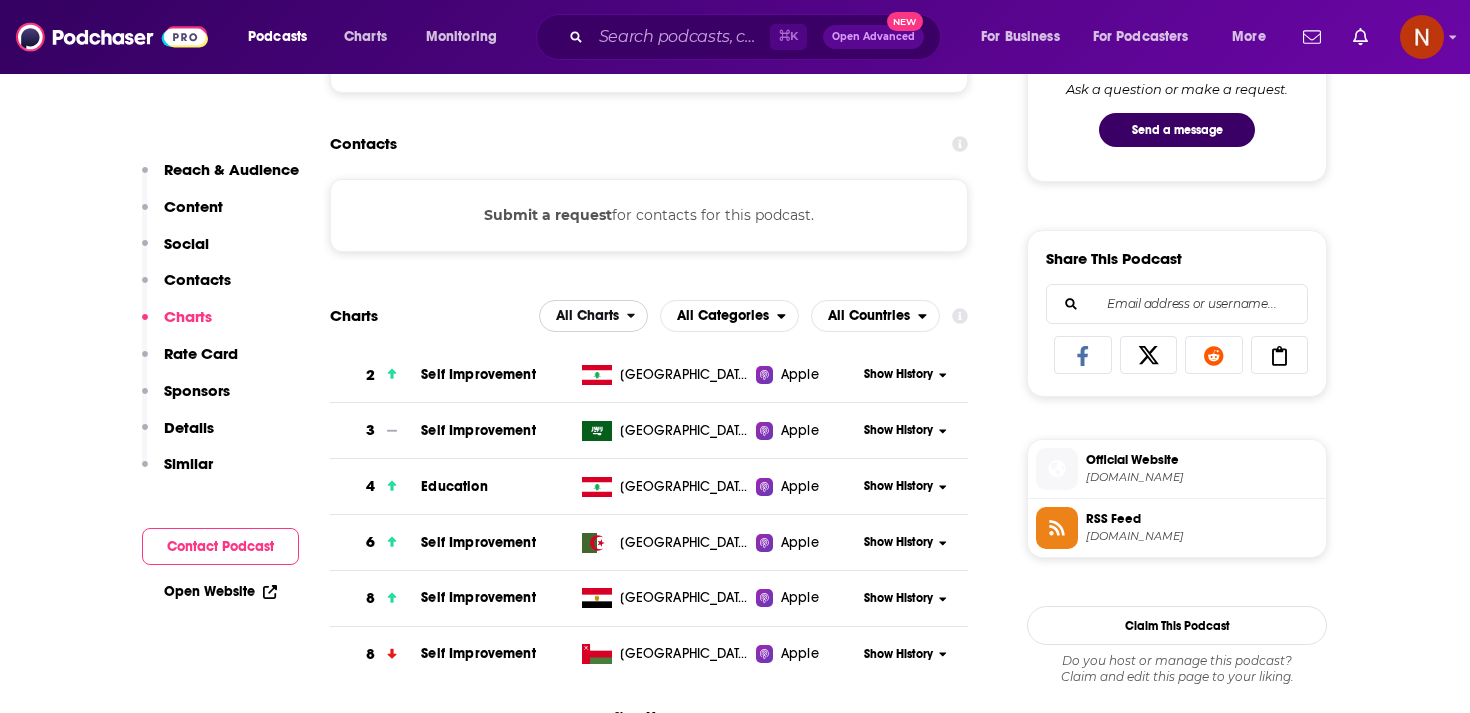 click on "All Charts" at bounding box center [587, 316] 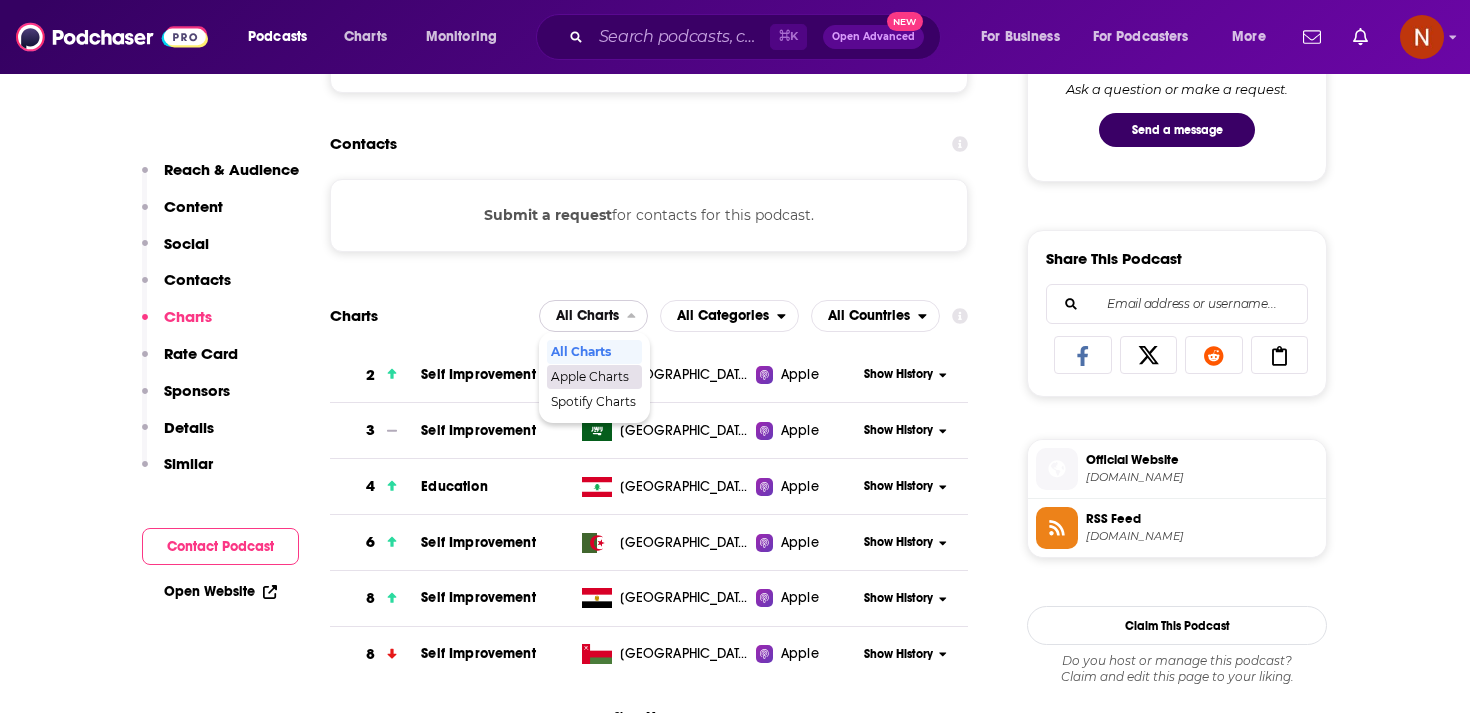click on "Apple Charts" at bounding box center (593, 377) 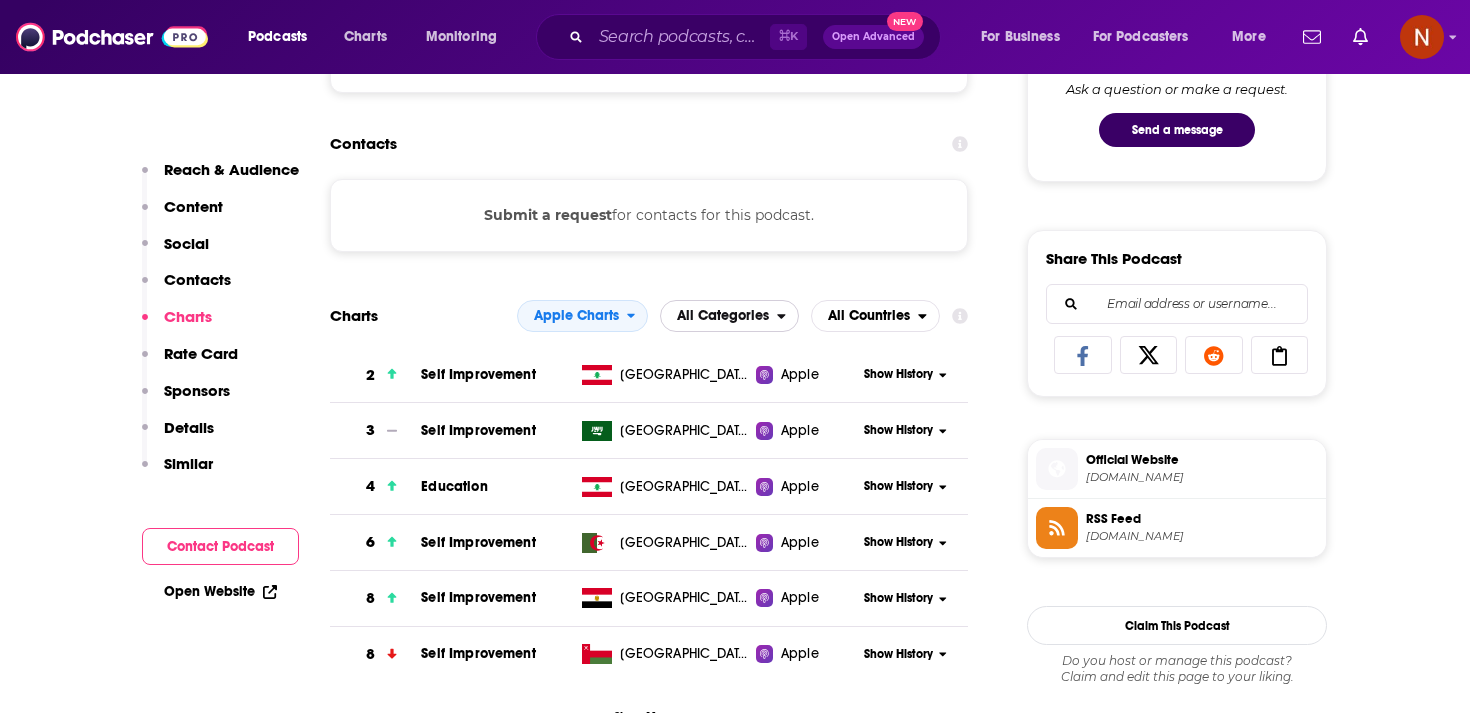 click on "All Categories" at bounding box center [723, 316] 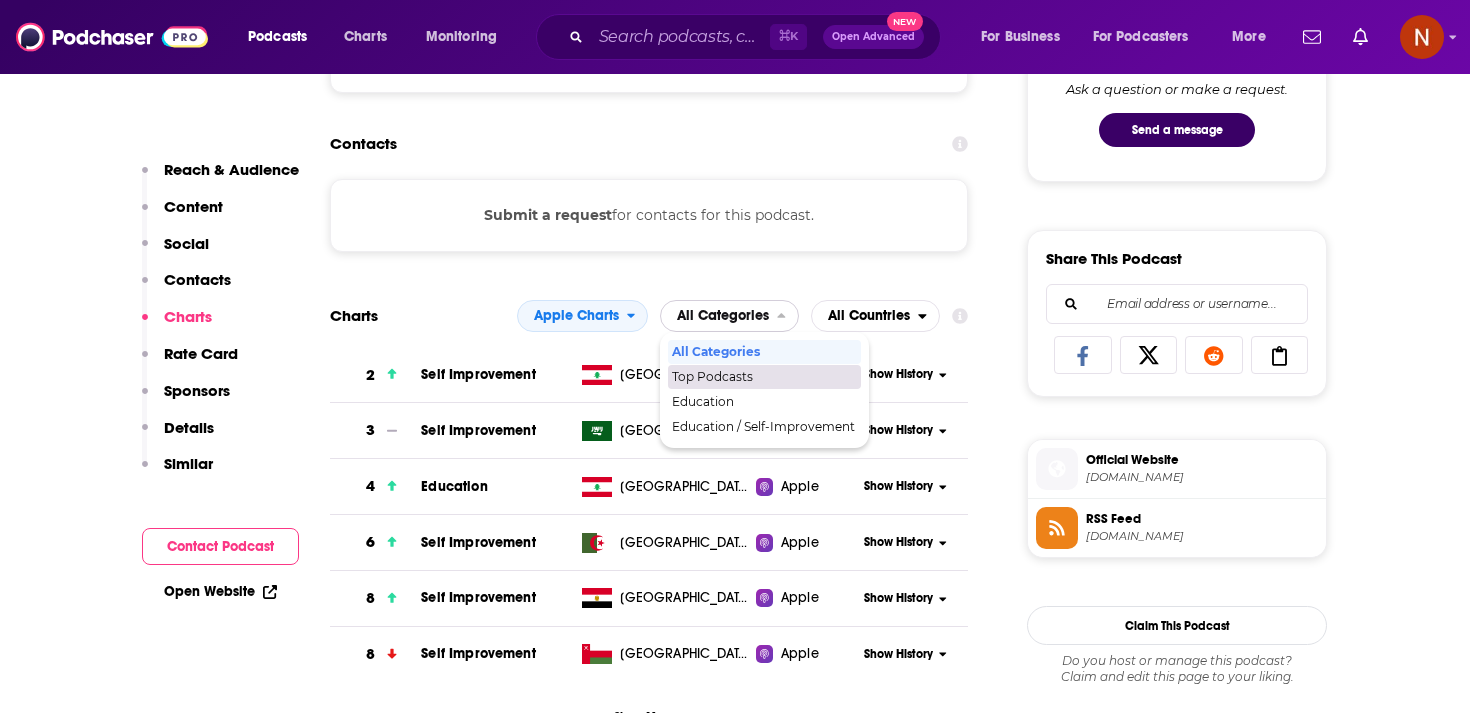 click on "Top Podcasts" at bounding box center [764, 377] 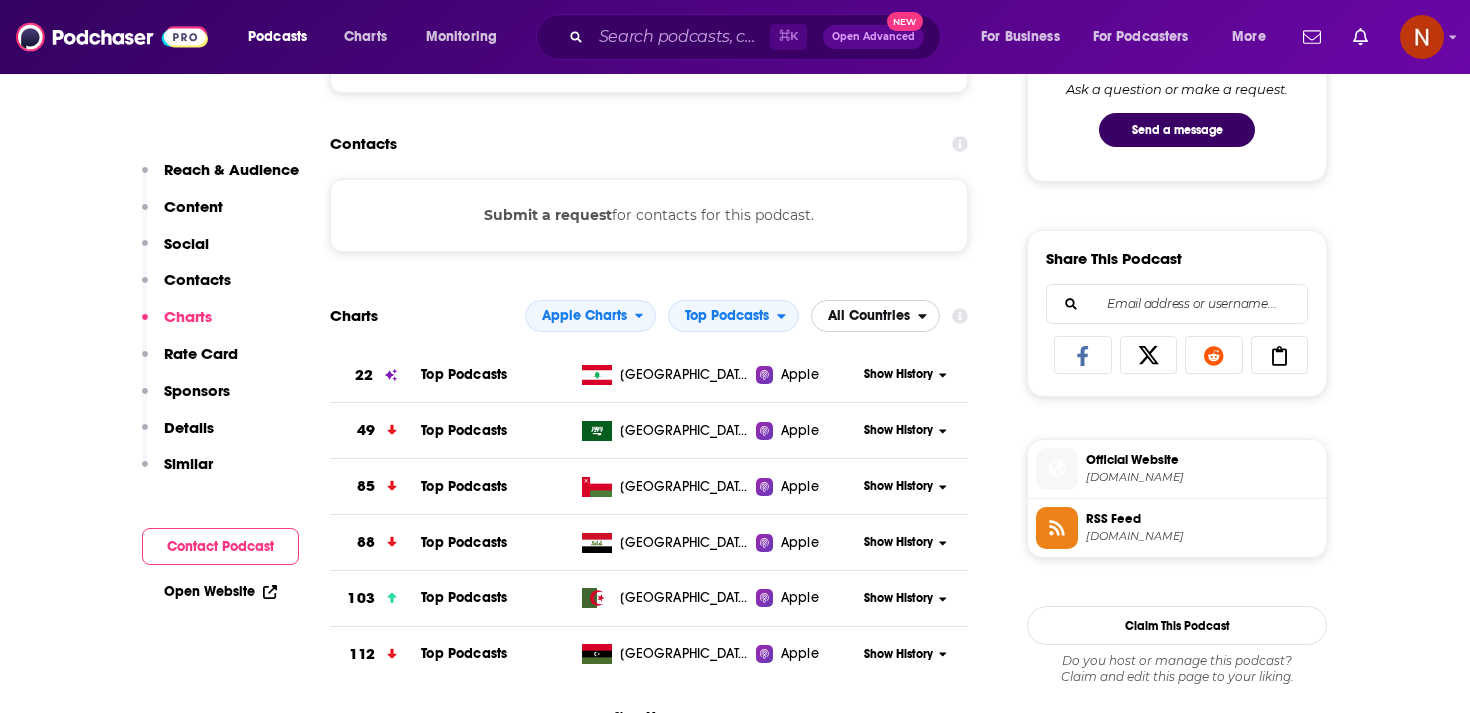 click on "All Countries" at bounding box center (869, 316) 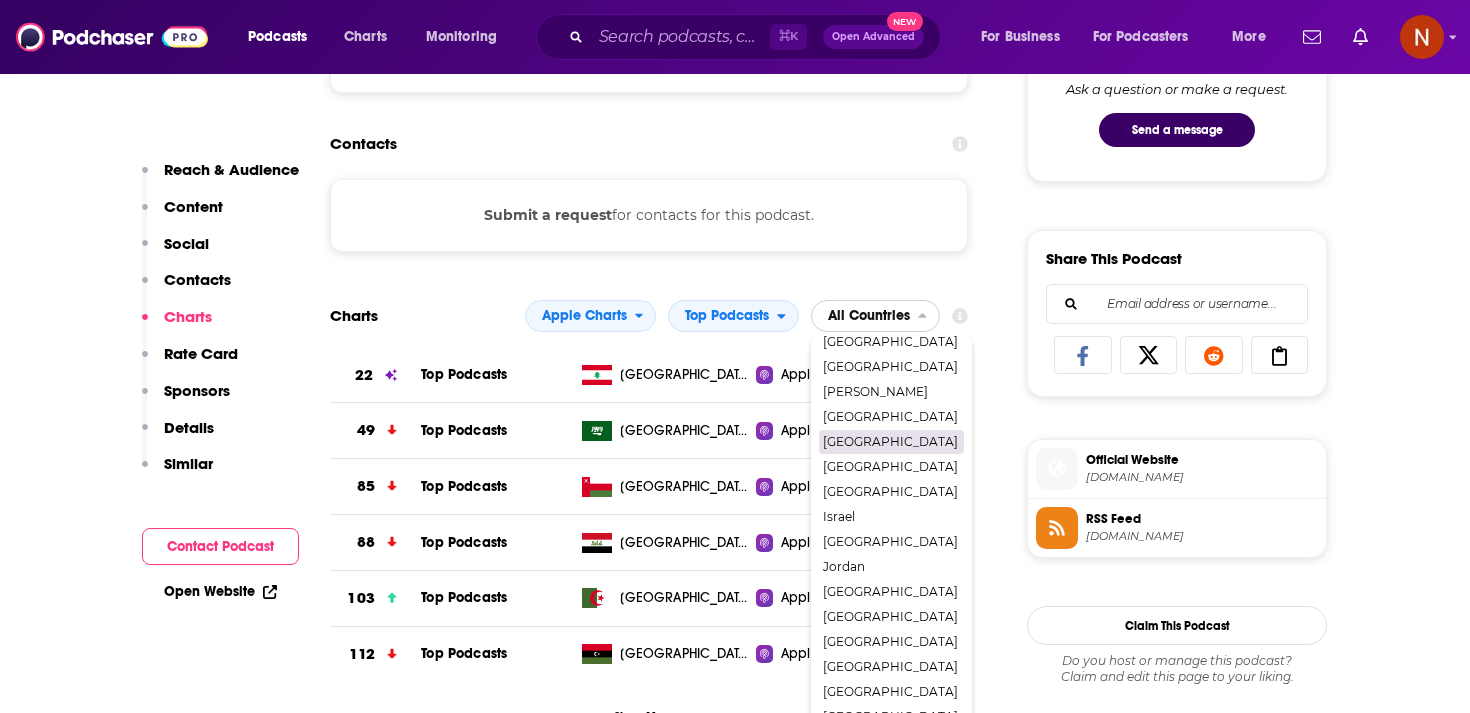 scroll, scrollTop: 213, scrollLeft: 0, axis: vertical 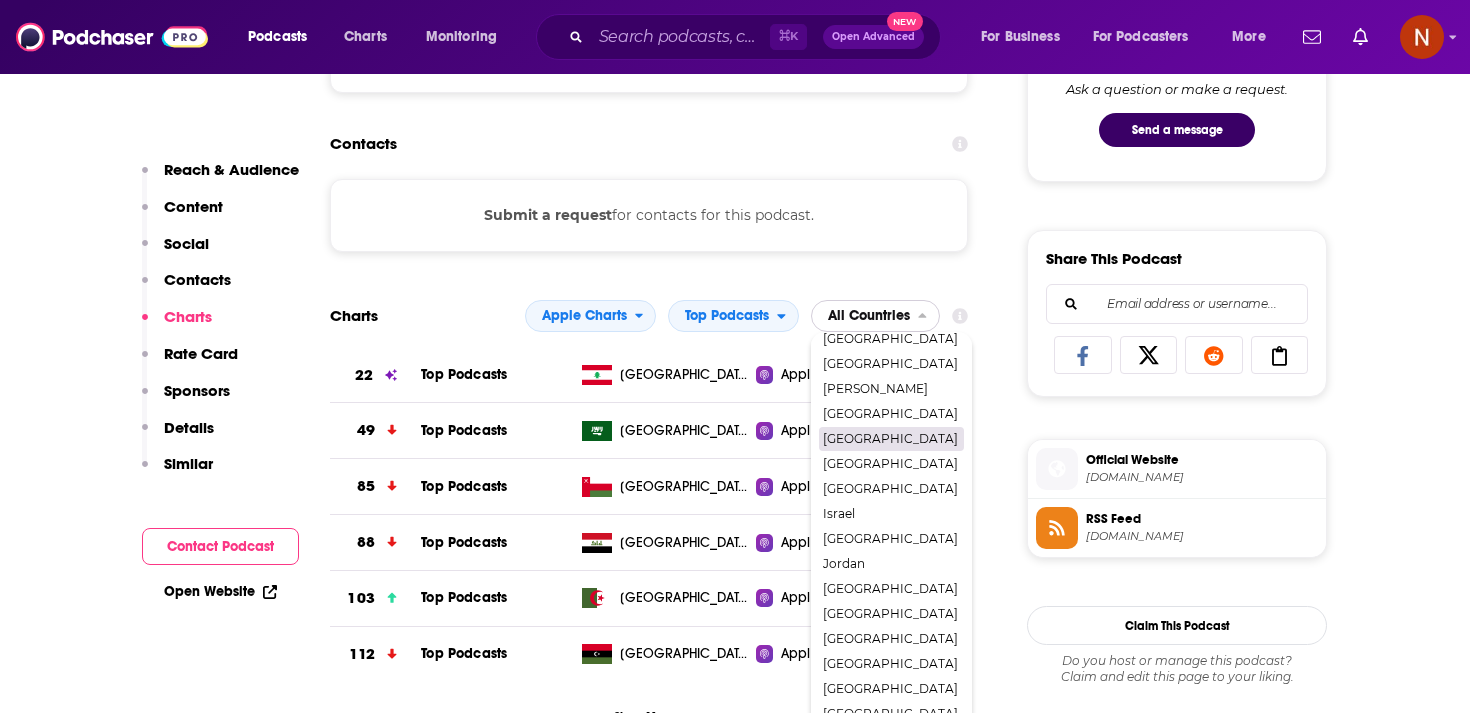 click on "[GEOGRAPHIC_DATA]" at bounding box center (890, 439) 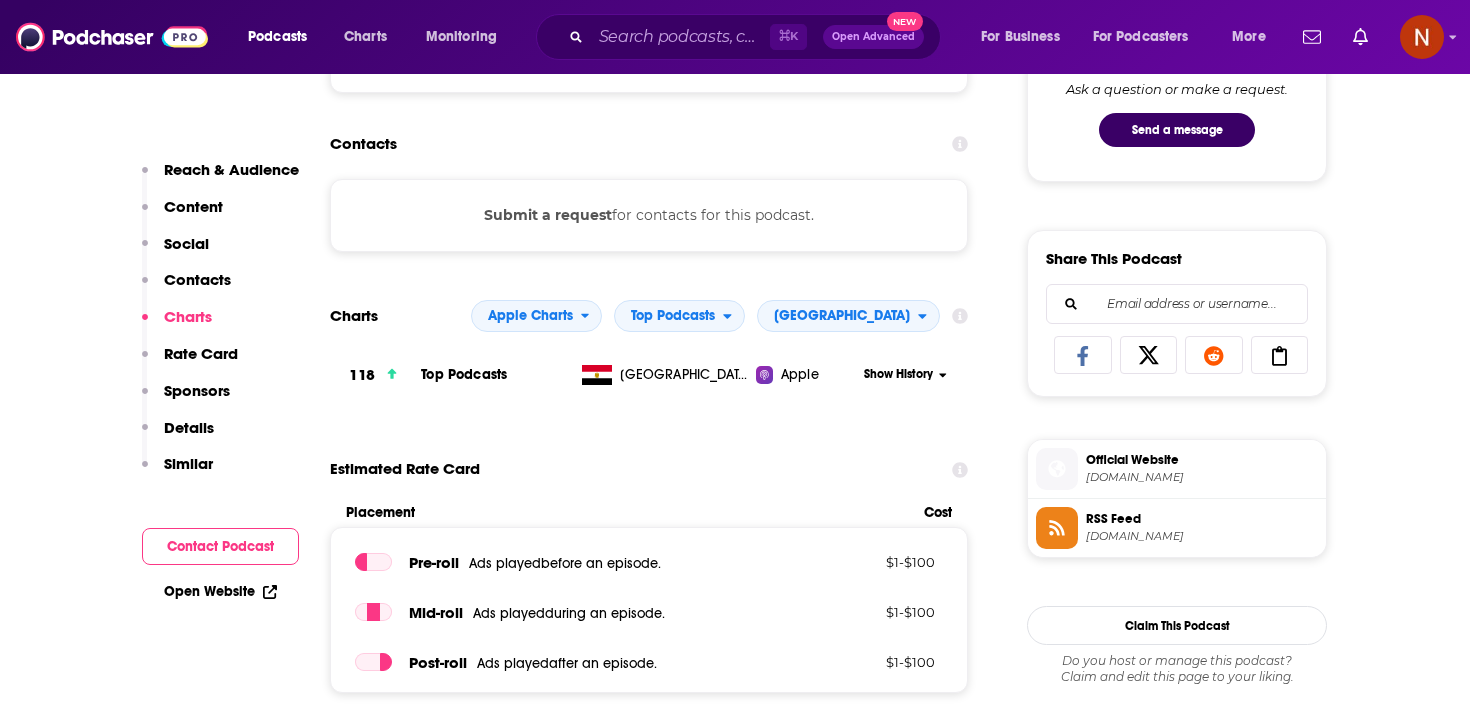 click on "Show History" at bounding box center [898, 374] 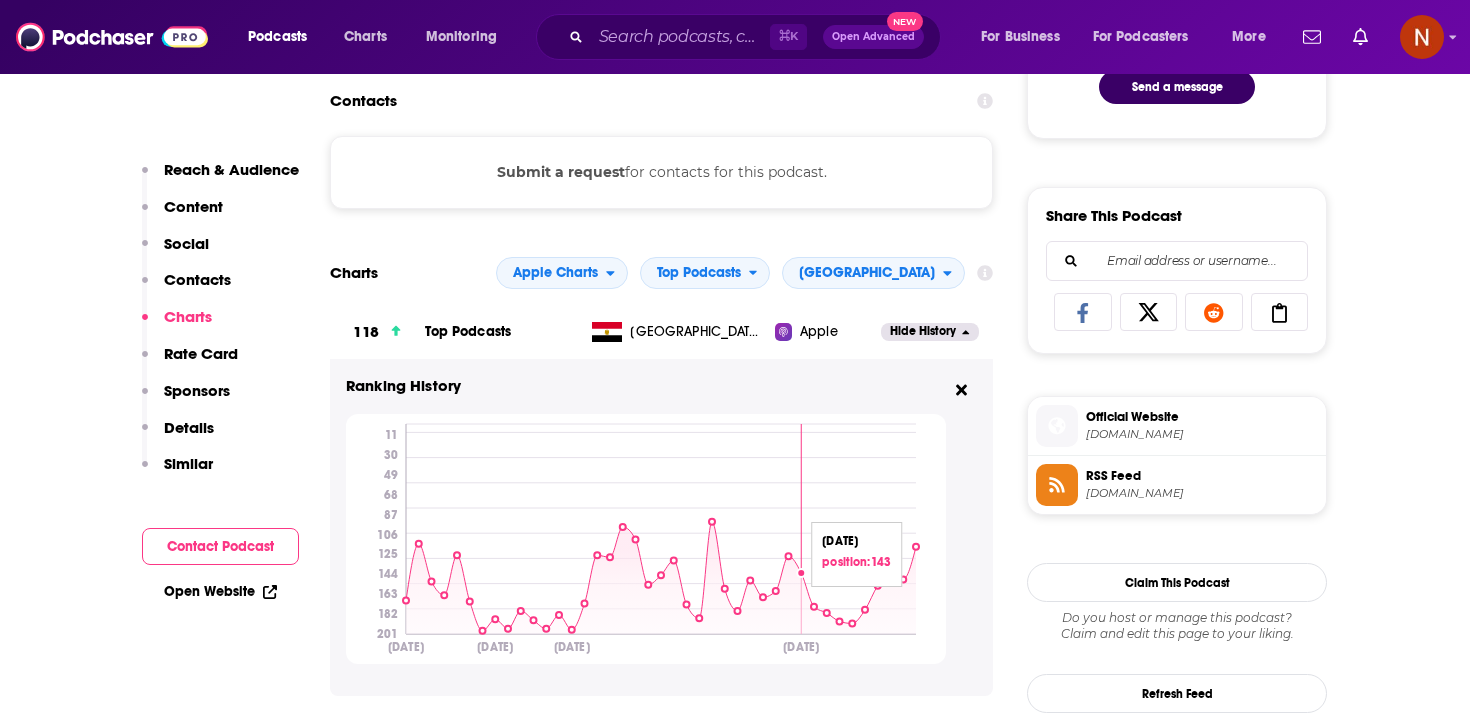 scroll, scrollTop: 1150, scrollLeft: 0, axis: vertical 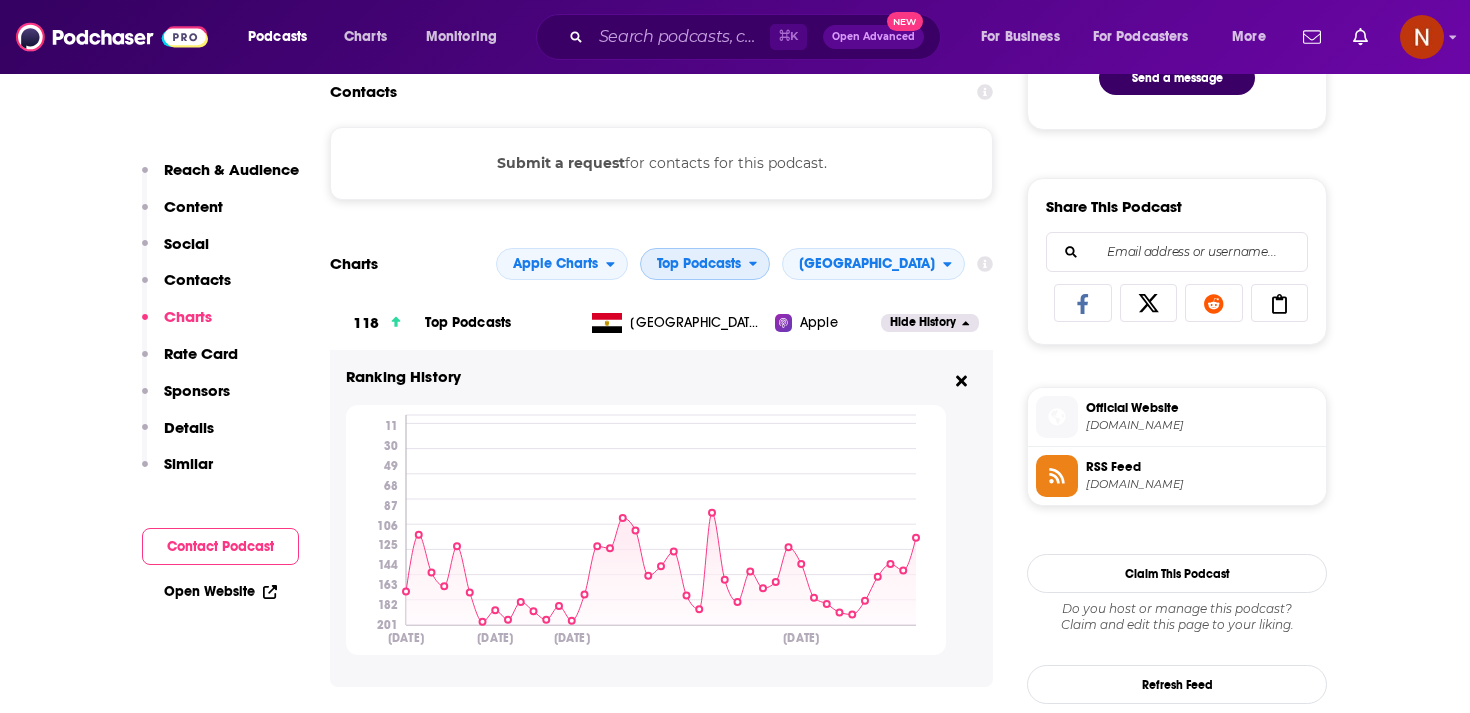 click on "Top Podcasts" at bounding box center [699, 264] 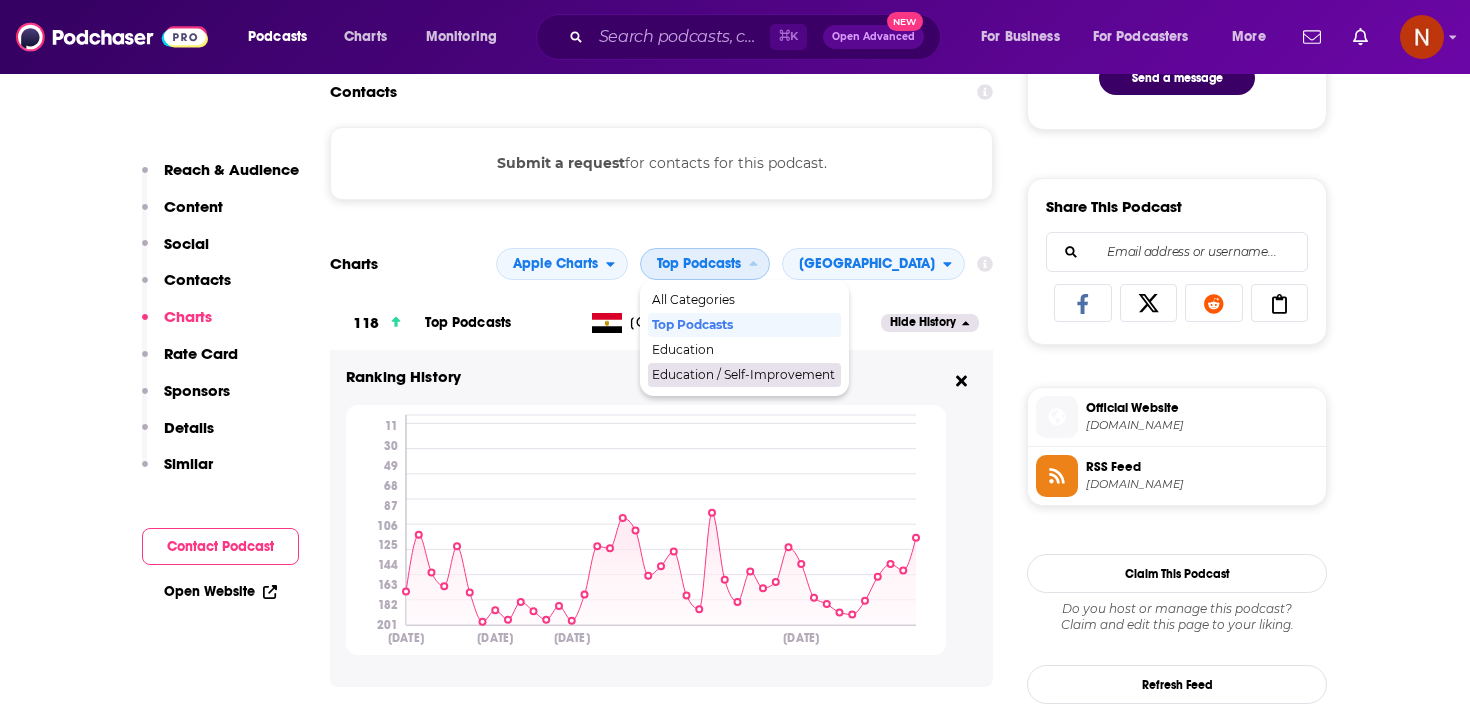 click on "Education / Self-Improvement" at bounding box center [744, 375] 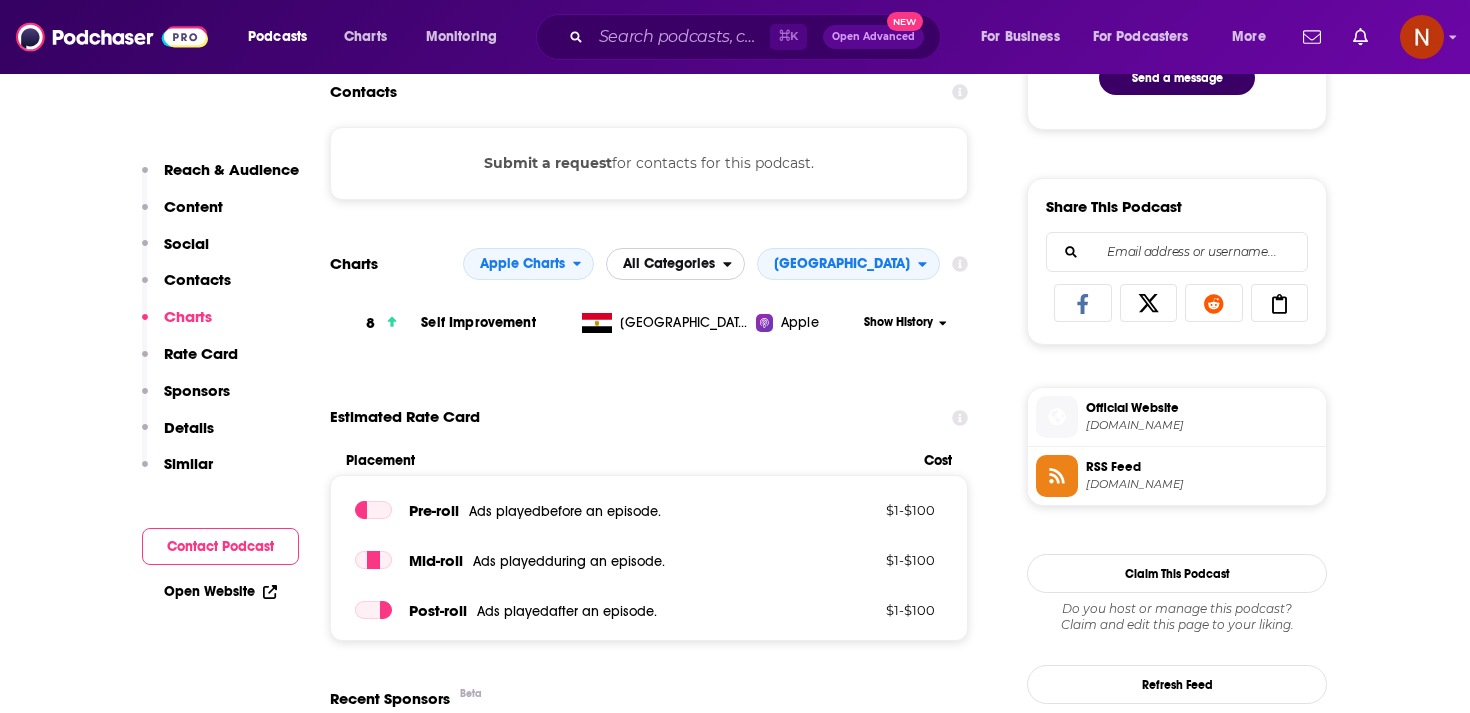 click on "All Categories" at bounding box center [669, 264] 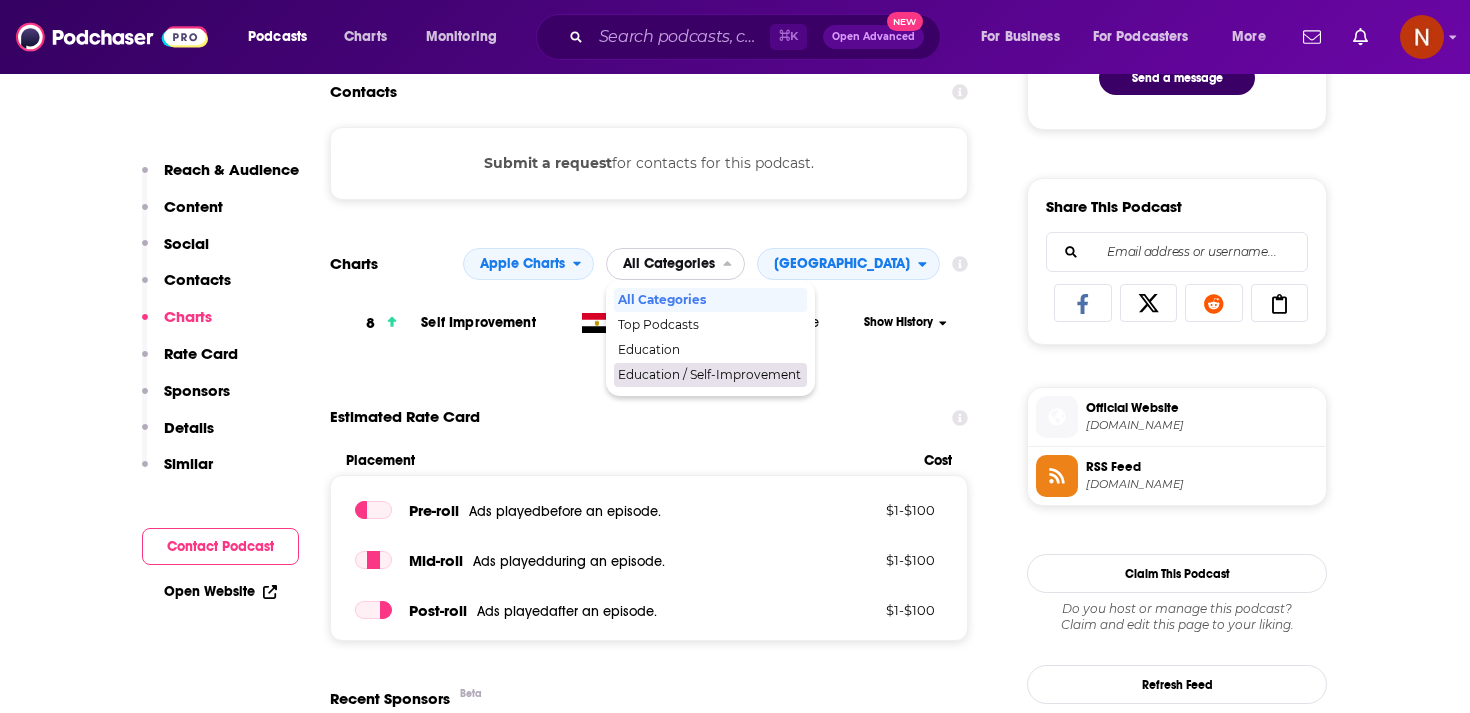 click on "Education / Self-Improvement" at bounding box center [709, 375] 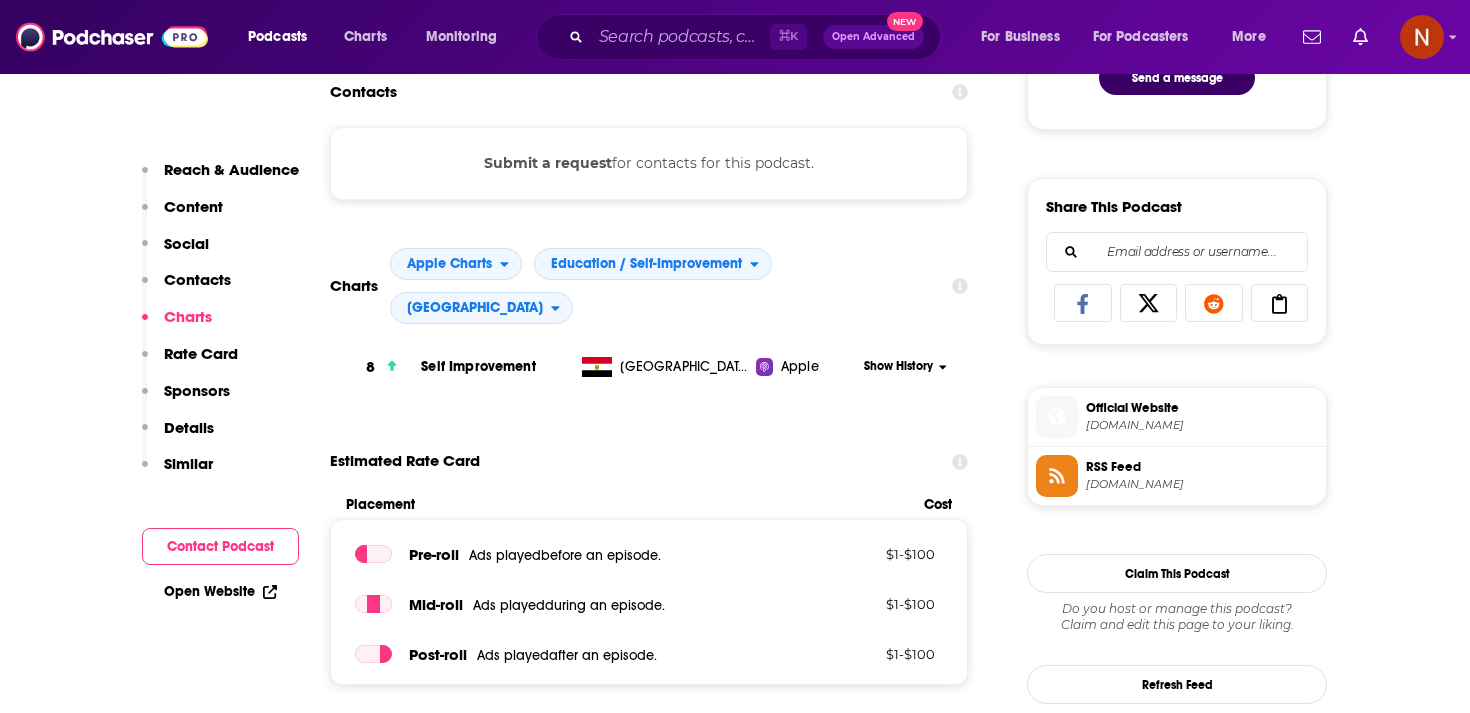 click on "Show History" at bounding box center [898, 366] 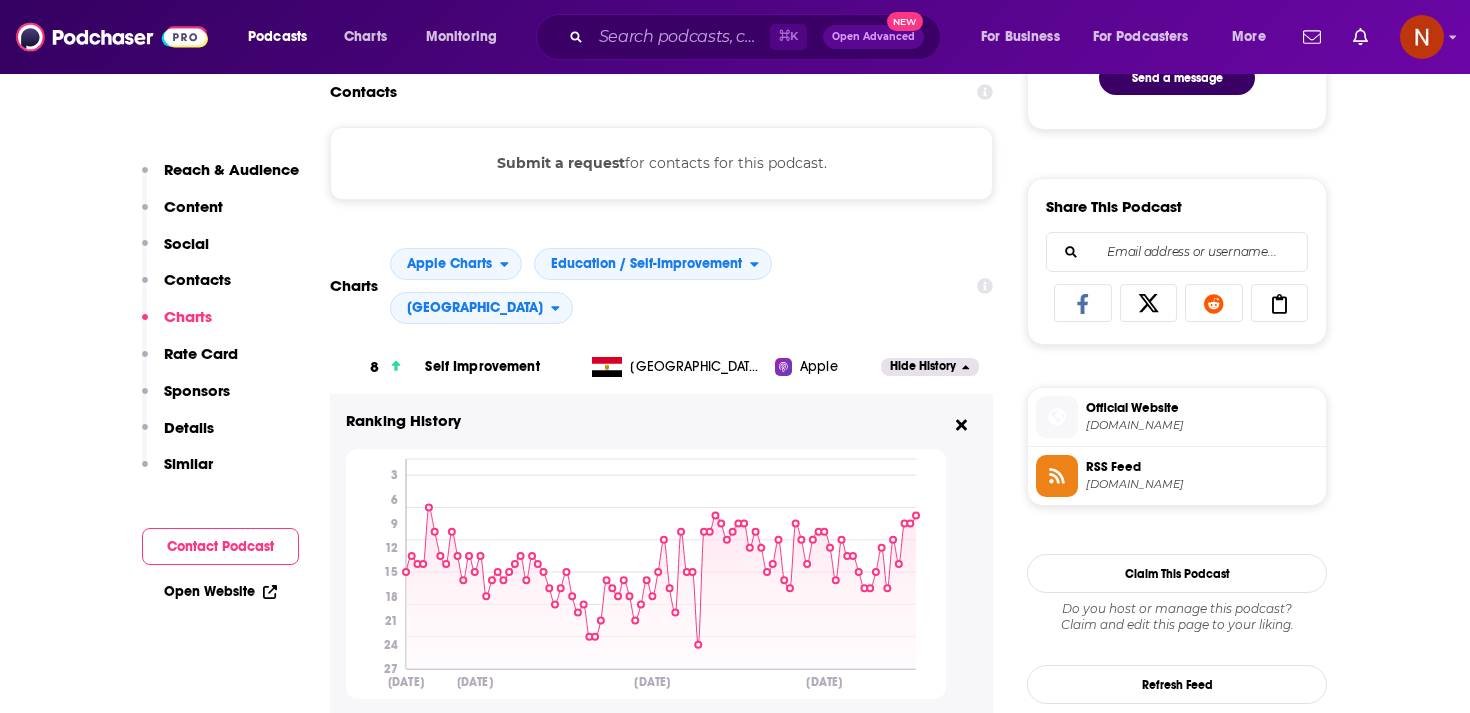 click on "Apple" at bounding box center [819, 367] 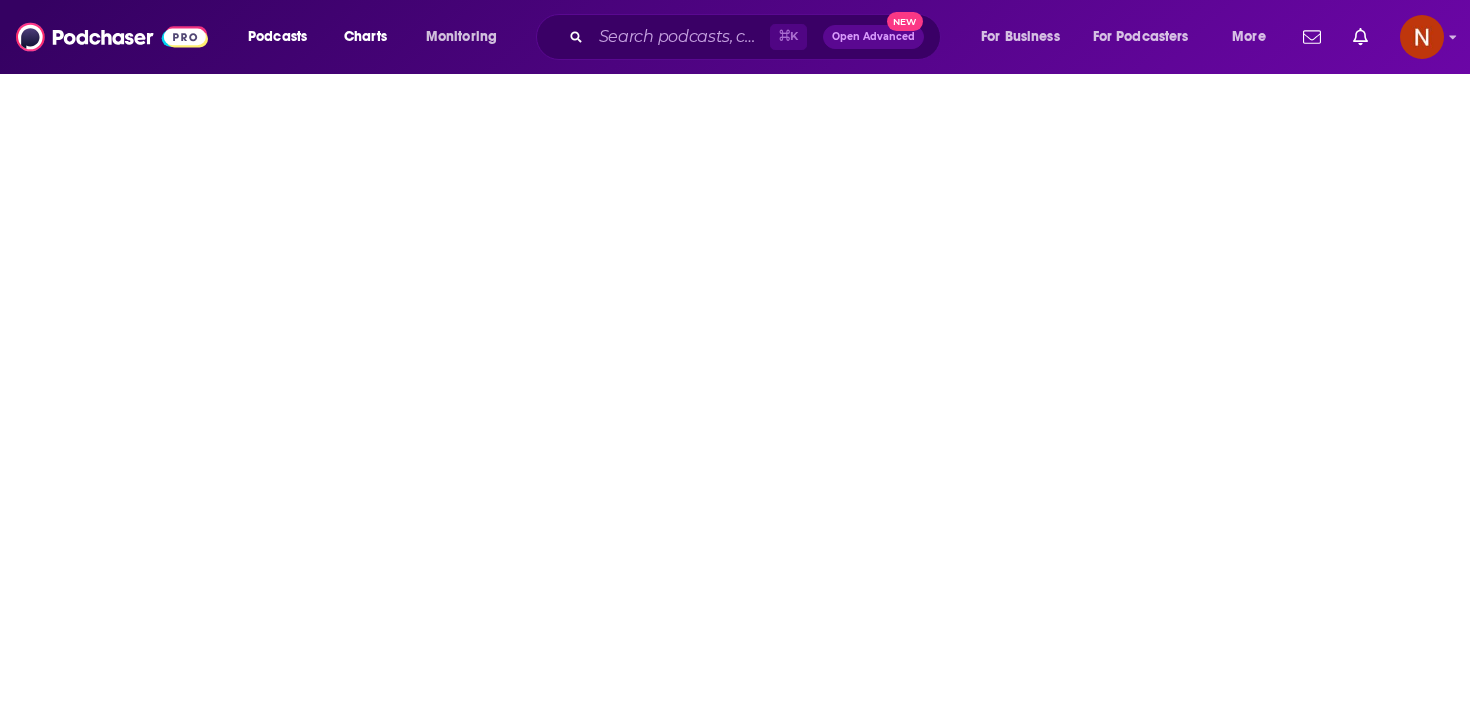 scroll, scrollTop: 0, scrollLeft: 0, axis: both 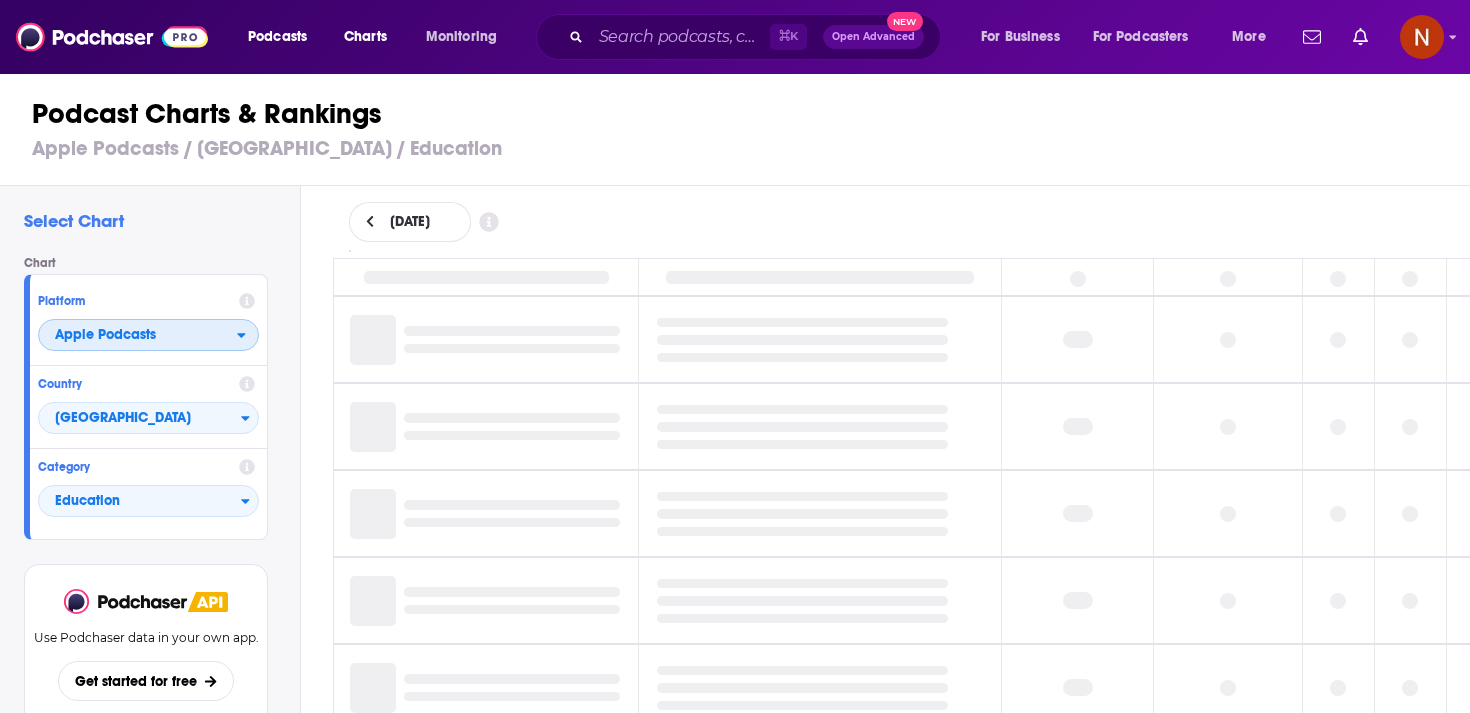 click on "Apple Podcasts" at bounding box center (148, 335) 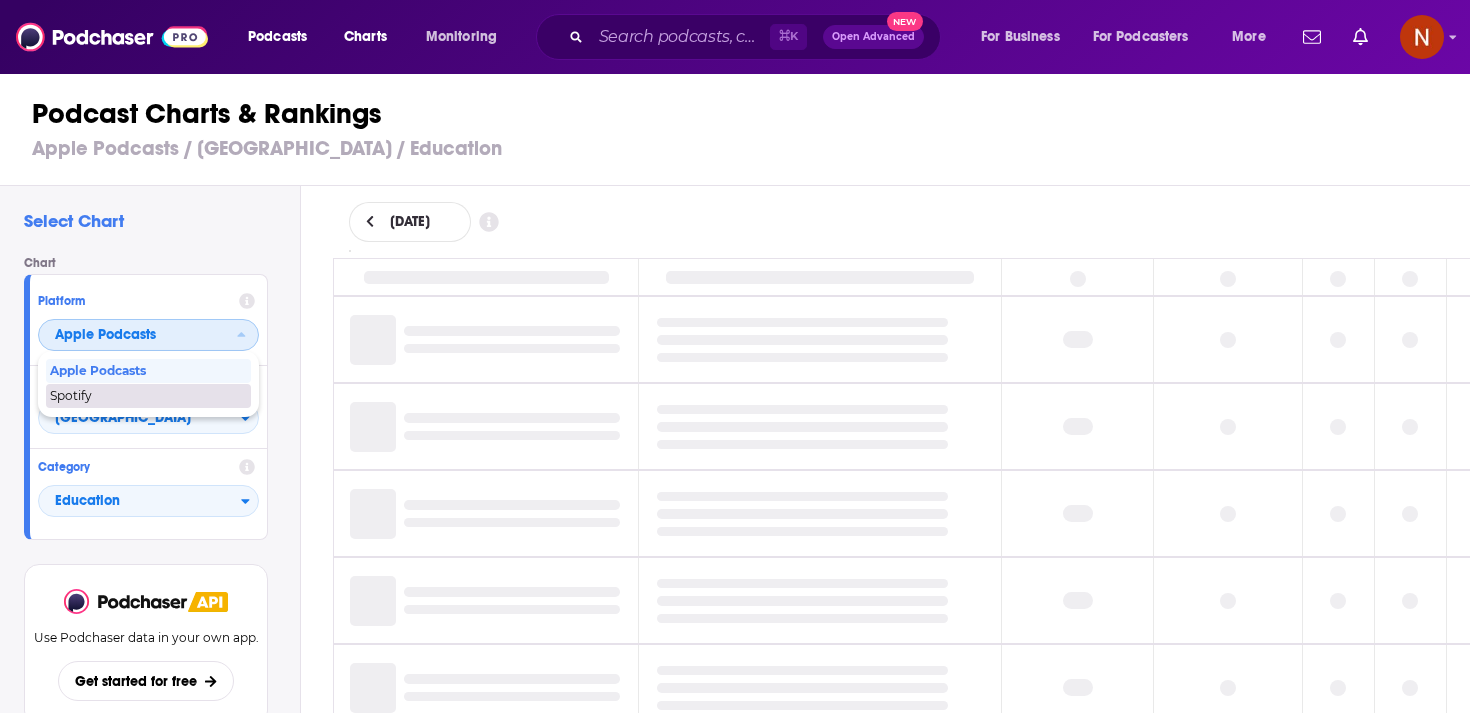 click on "Spotify" at bounding box center (147, 396) 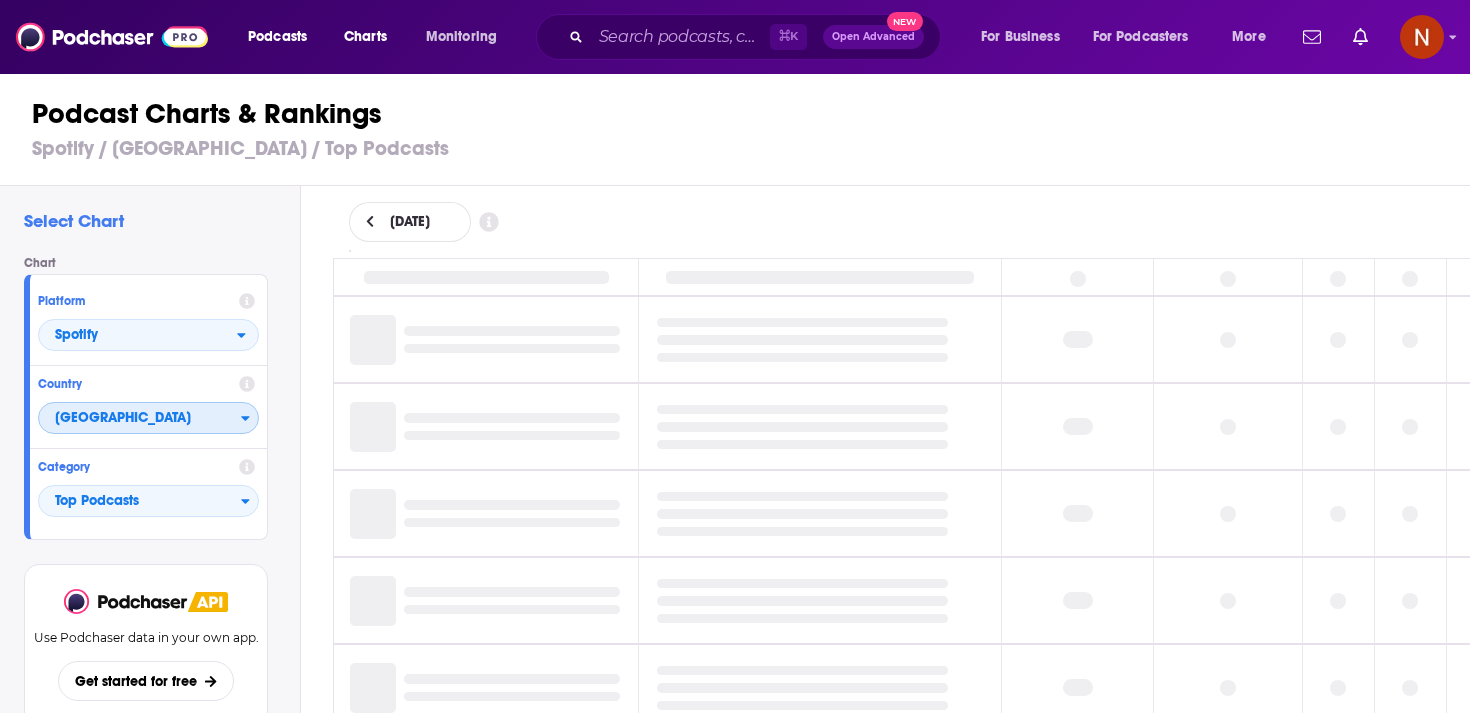 click on "[GEOGRAPHIC_DATA]" at bounding box center [140, 419] 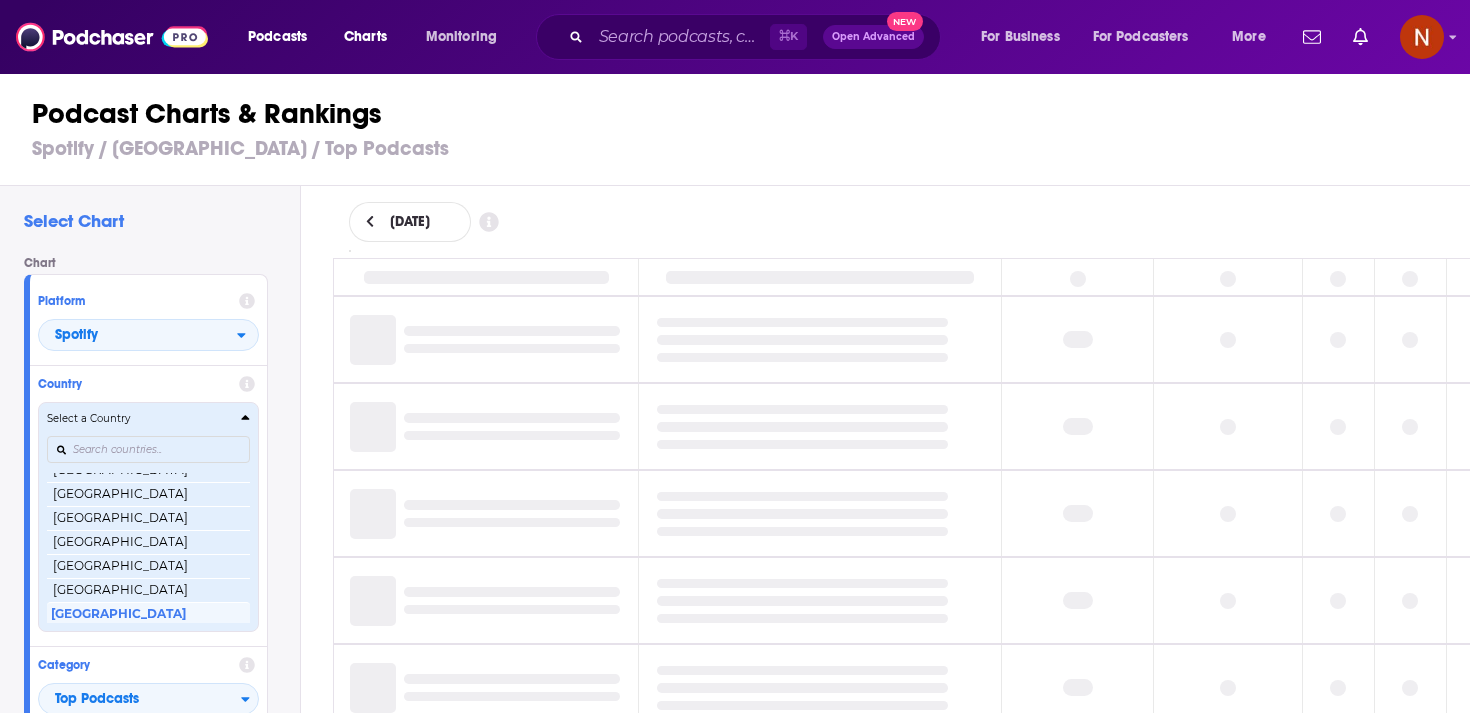 scroll, scrollTop: 474, scrollLeft: 0, axis: vertical 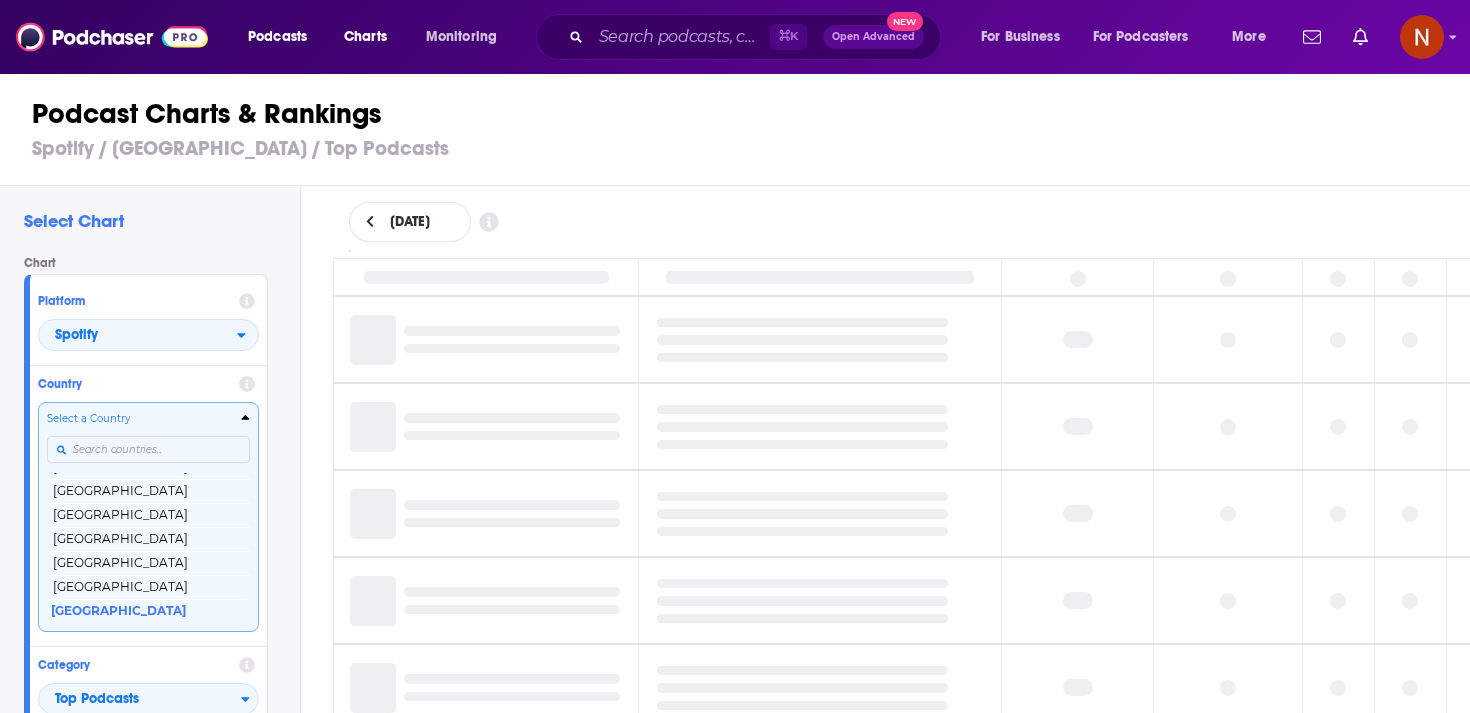 click at bounding box center [148, 449] 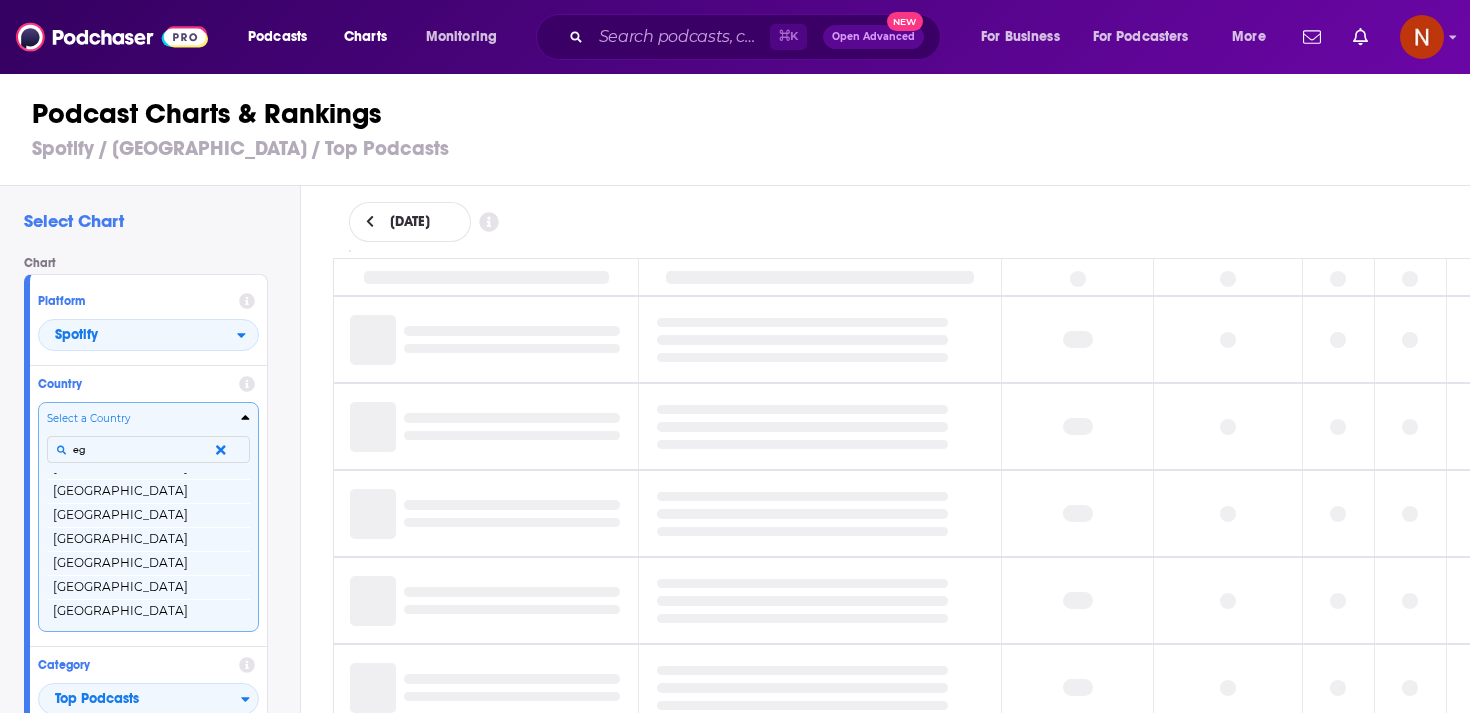 scroll, scrollTop: 0, scrollLeft: 0, axis: both 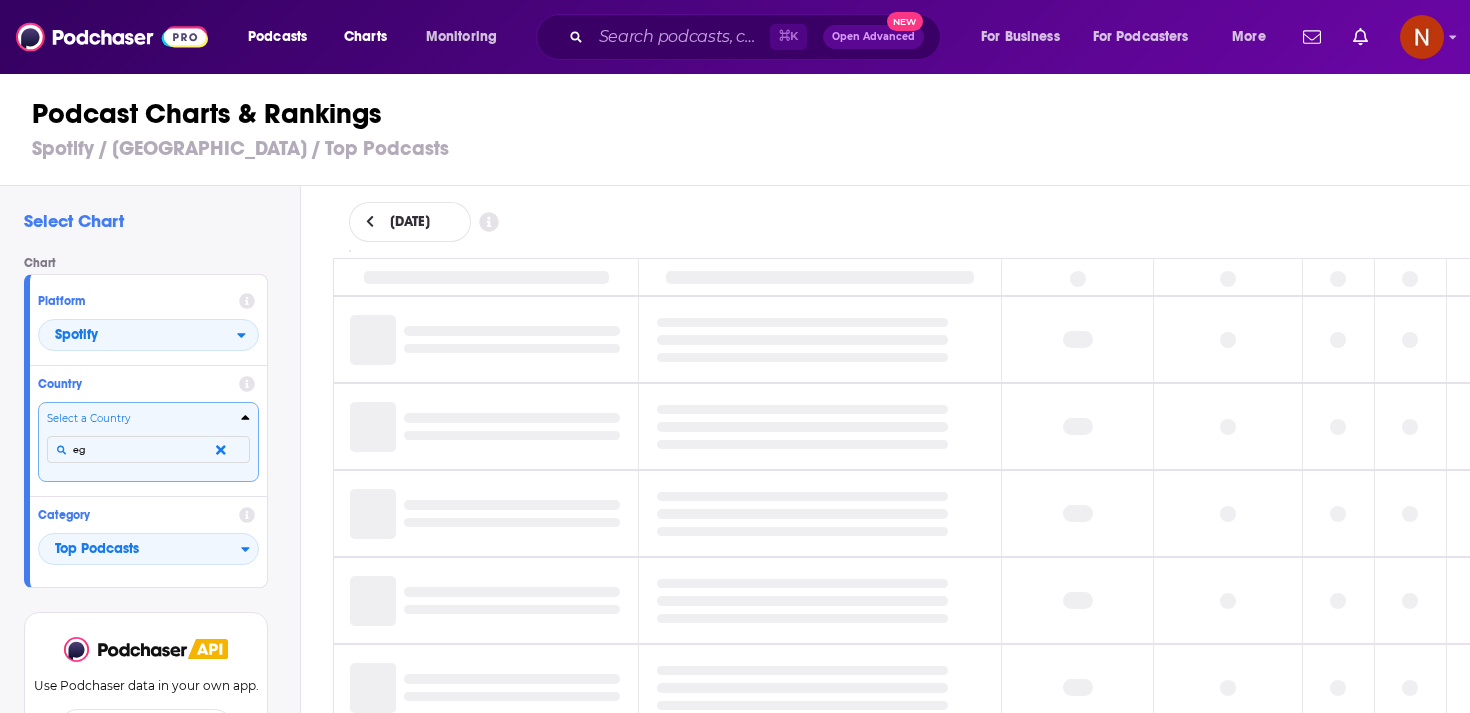 type on "eg" 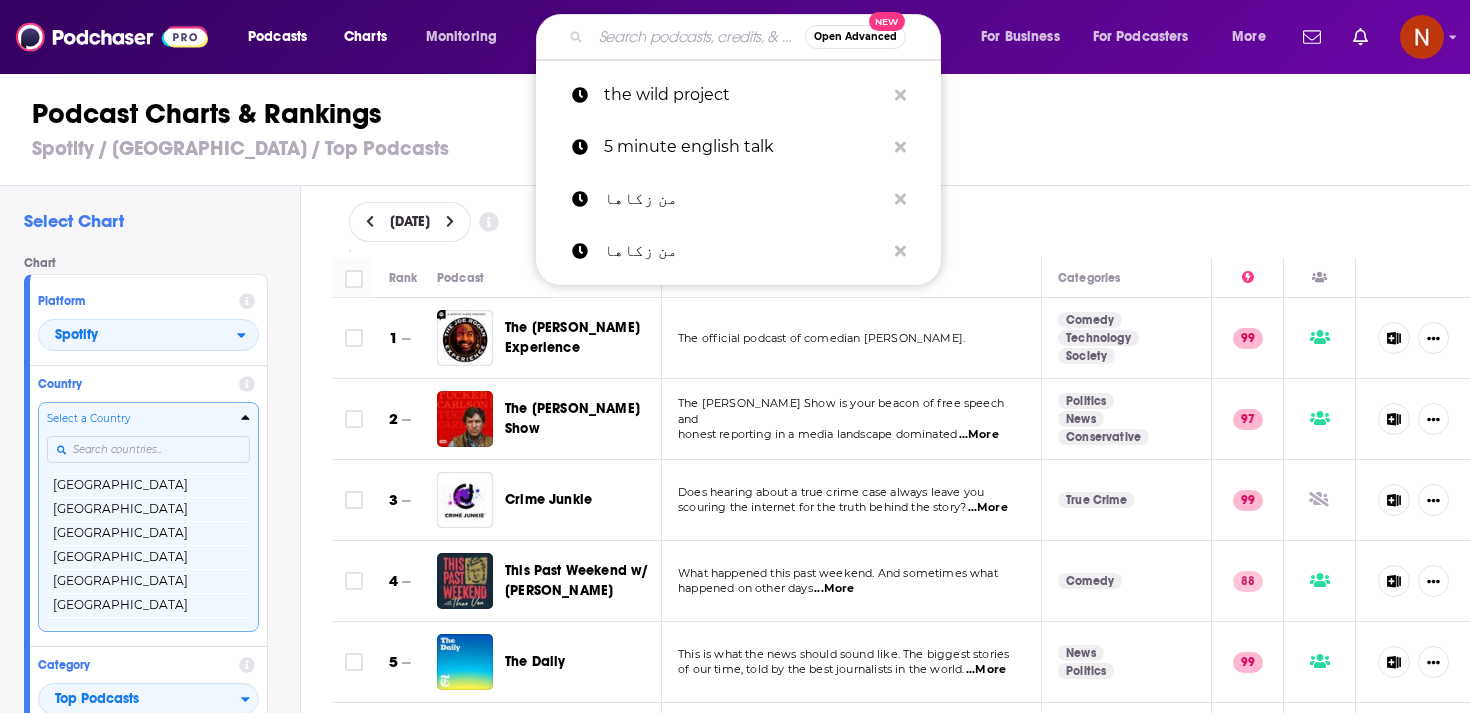 click at bounding box center (698, 37) 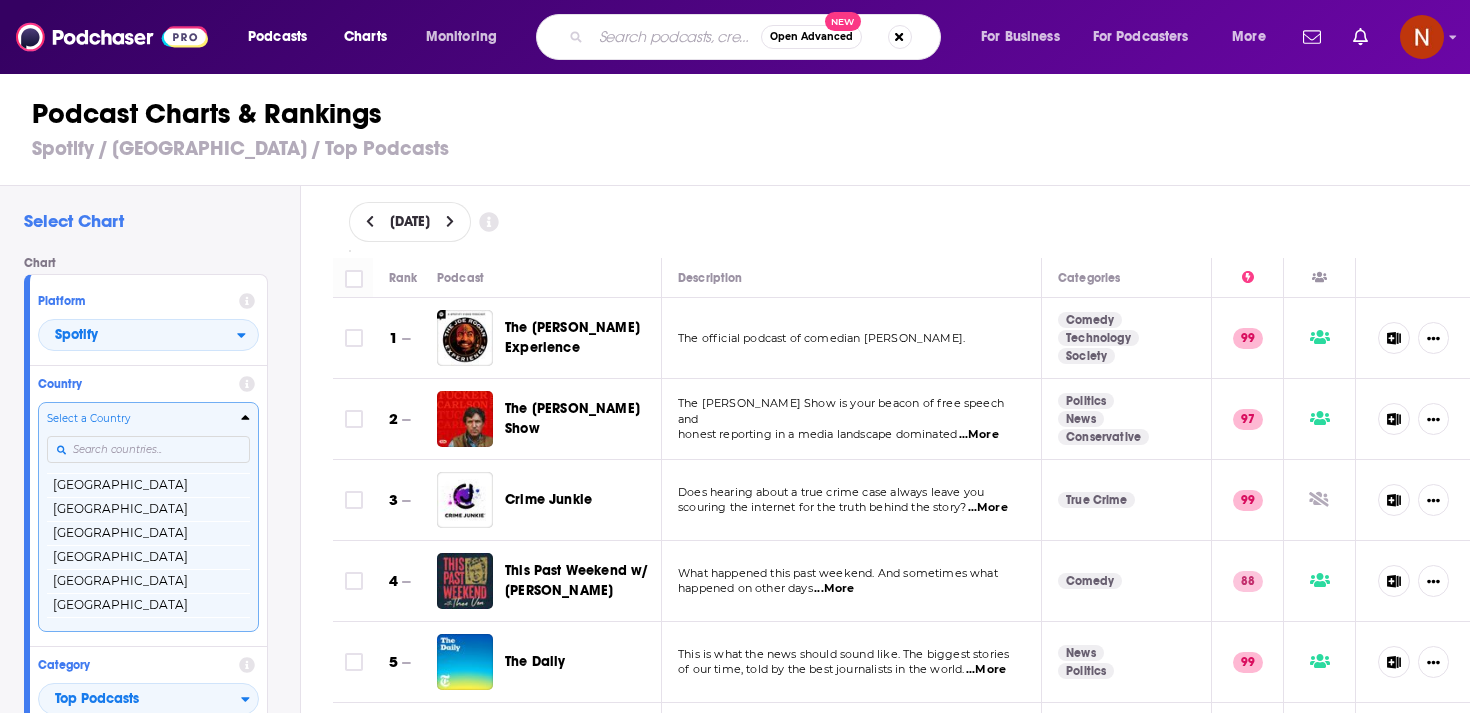 scroll, scrollTop: 0, scrollLeft: 0, axis: both 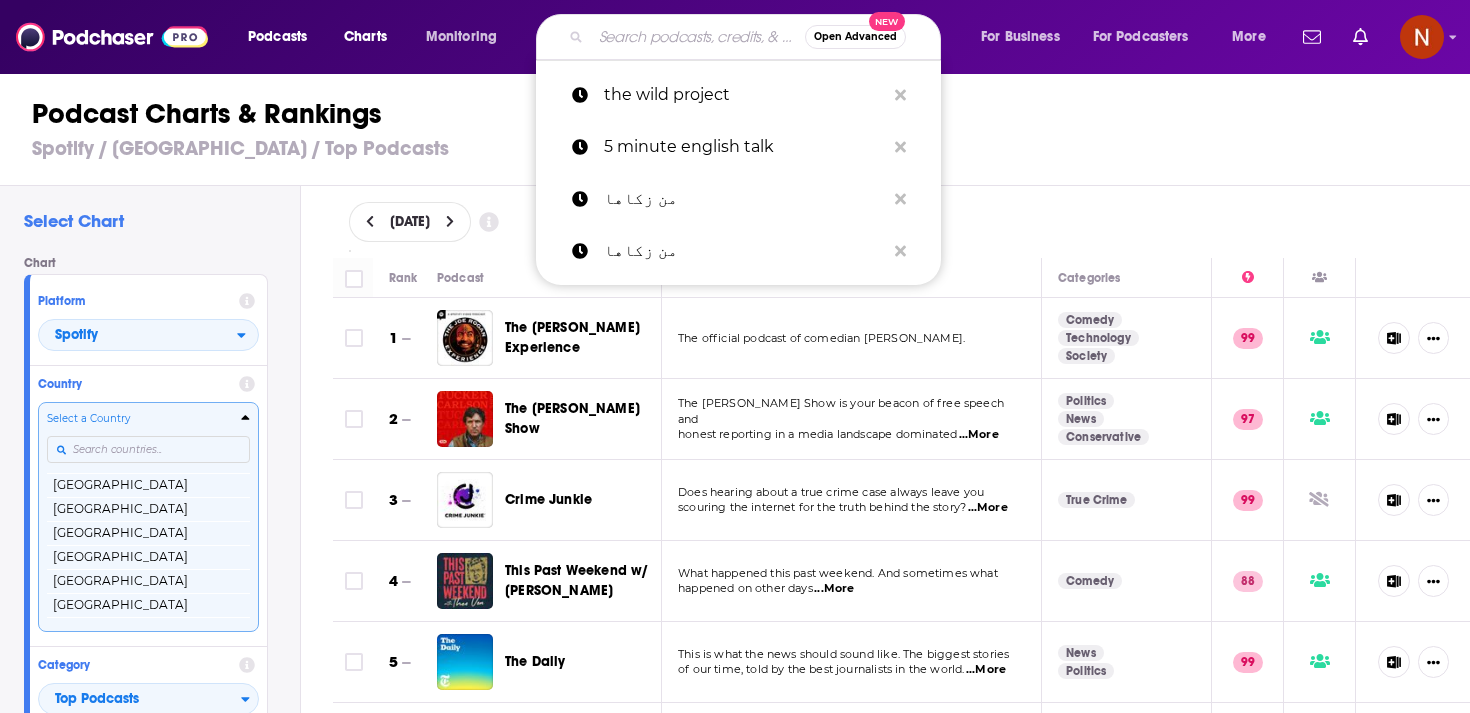 paste on "CEO Level Podcast" 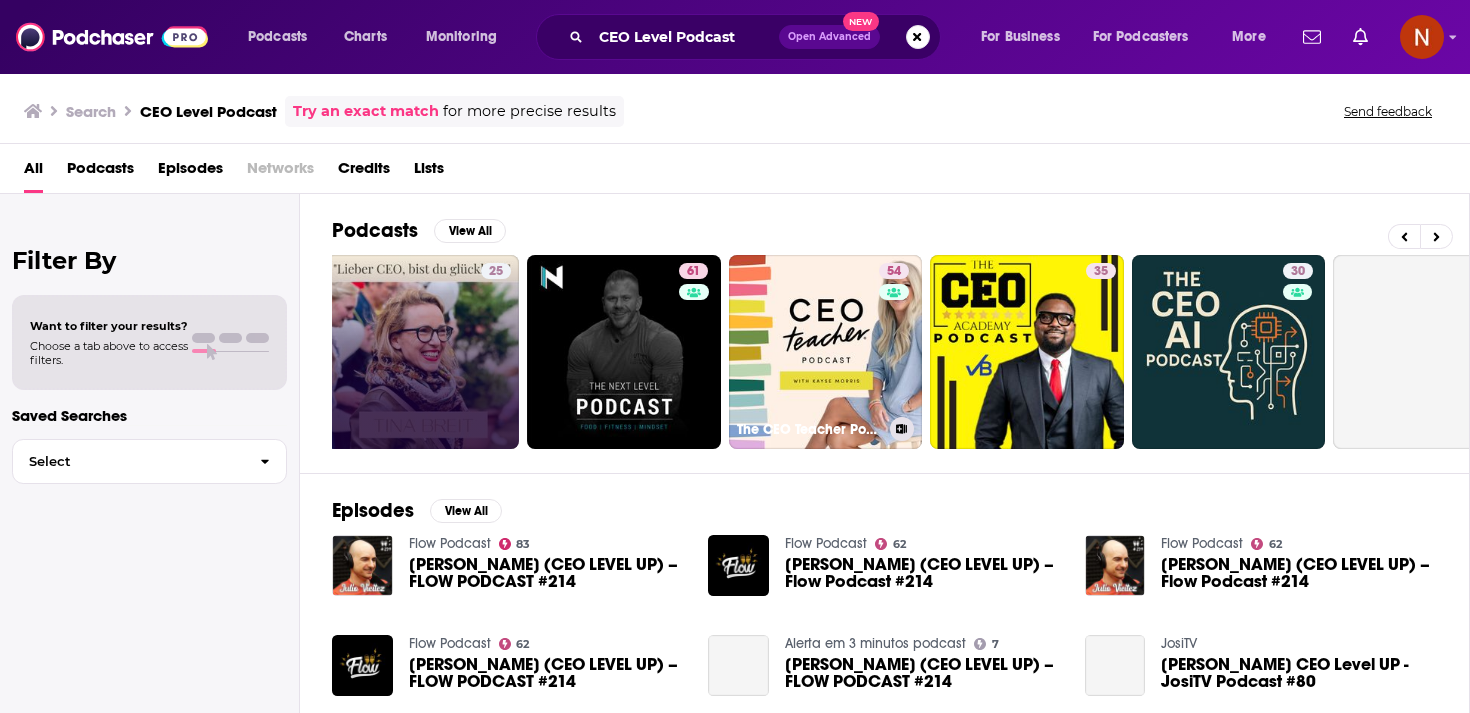 scroll, scrollTop: 0, scrollLeft: 0, axis: both 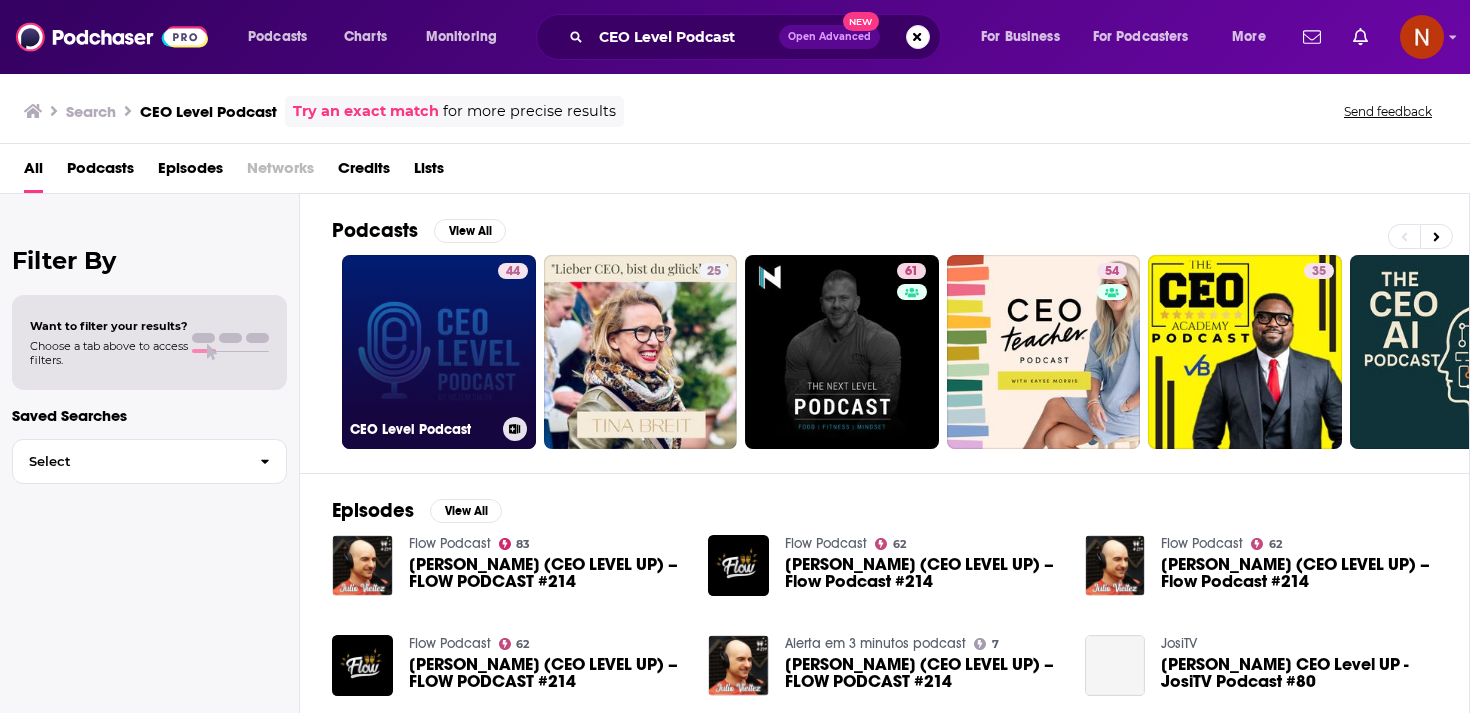 click on "44 CEO Level Podcast" at bounding box center (439, 352) 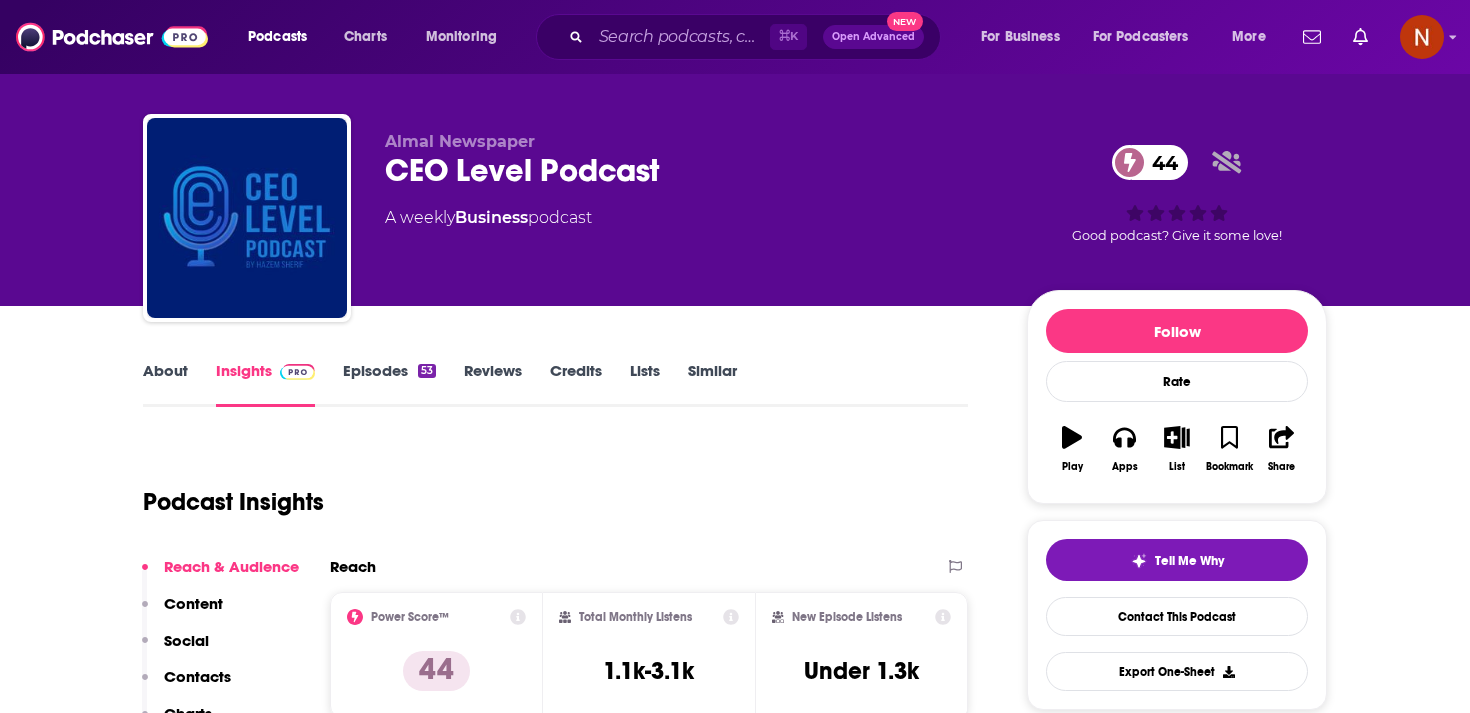 scroll, scrollTop: 0, scrollLeft: 0, axis: both 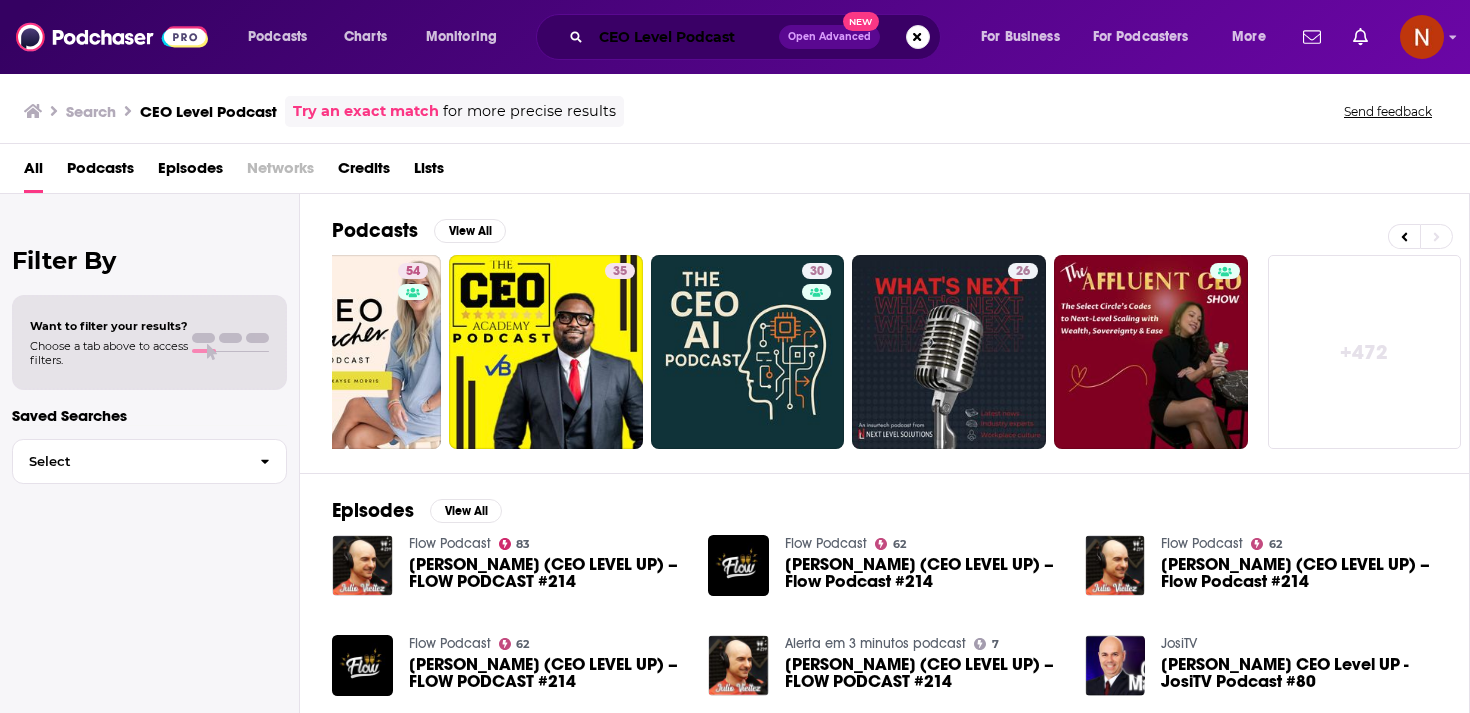 click on "CEO Level Podcast" at bounding box center [685, 37] 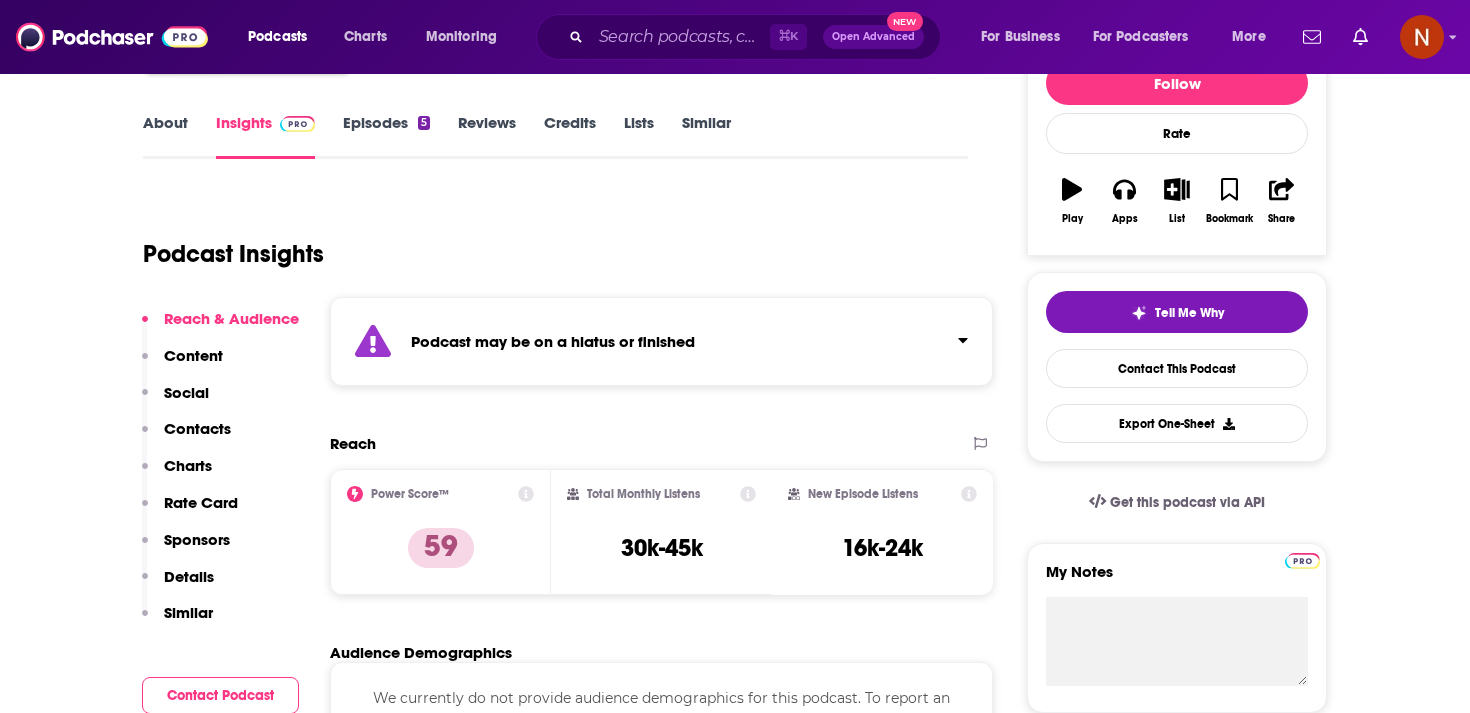scroll, scrollTop: 0, scrollLeft: 0, axis: both 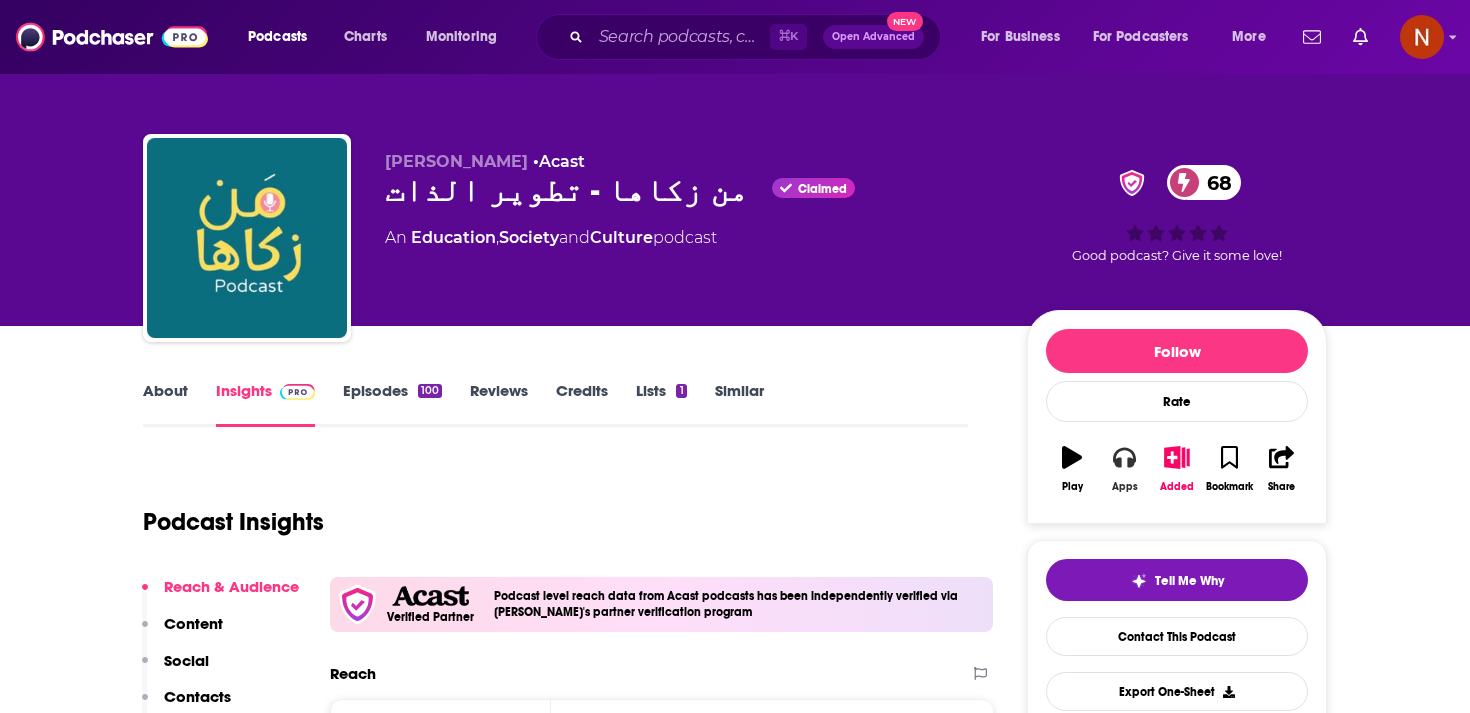 click 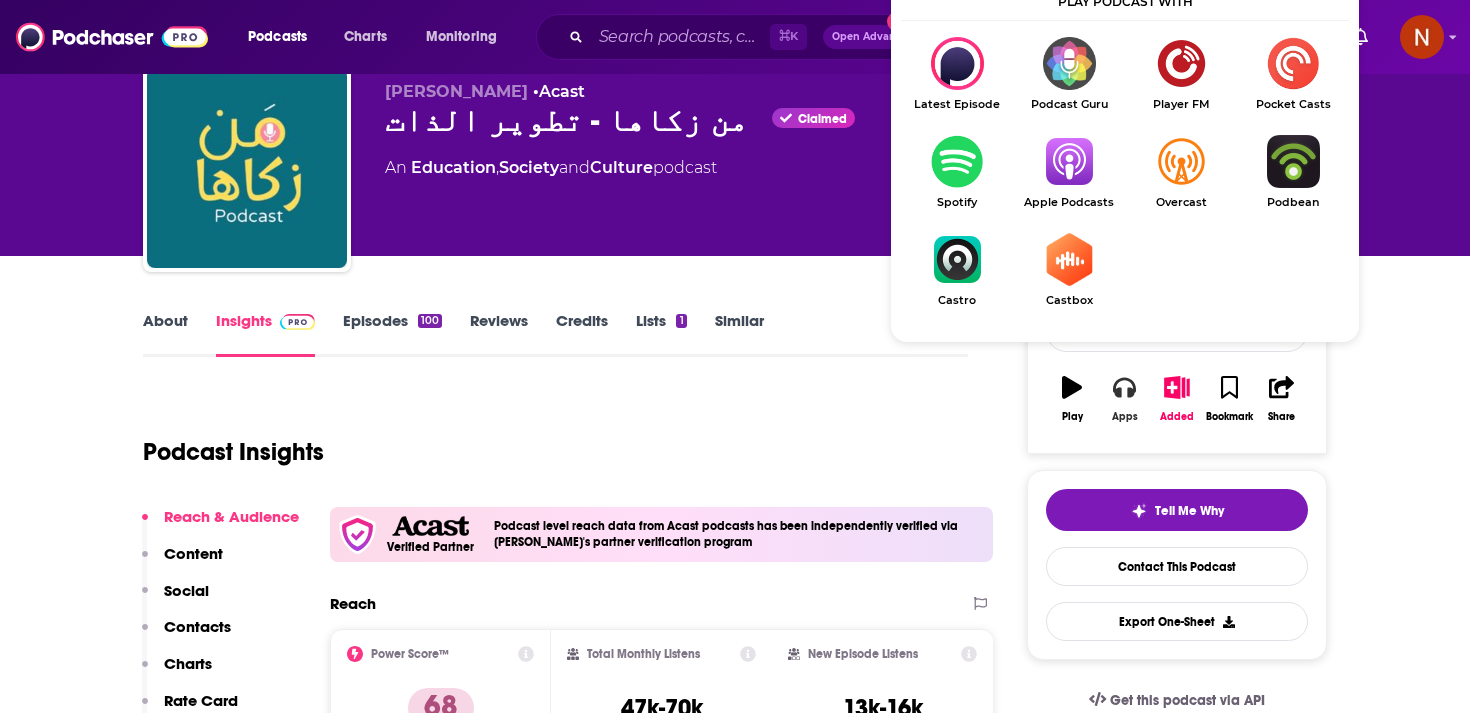 scroll, scrollTop: 69, scrollLeft: 0, axis: vertical 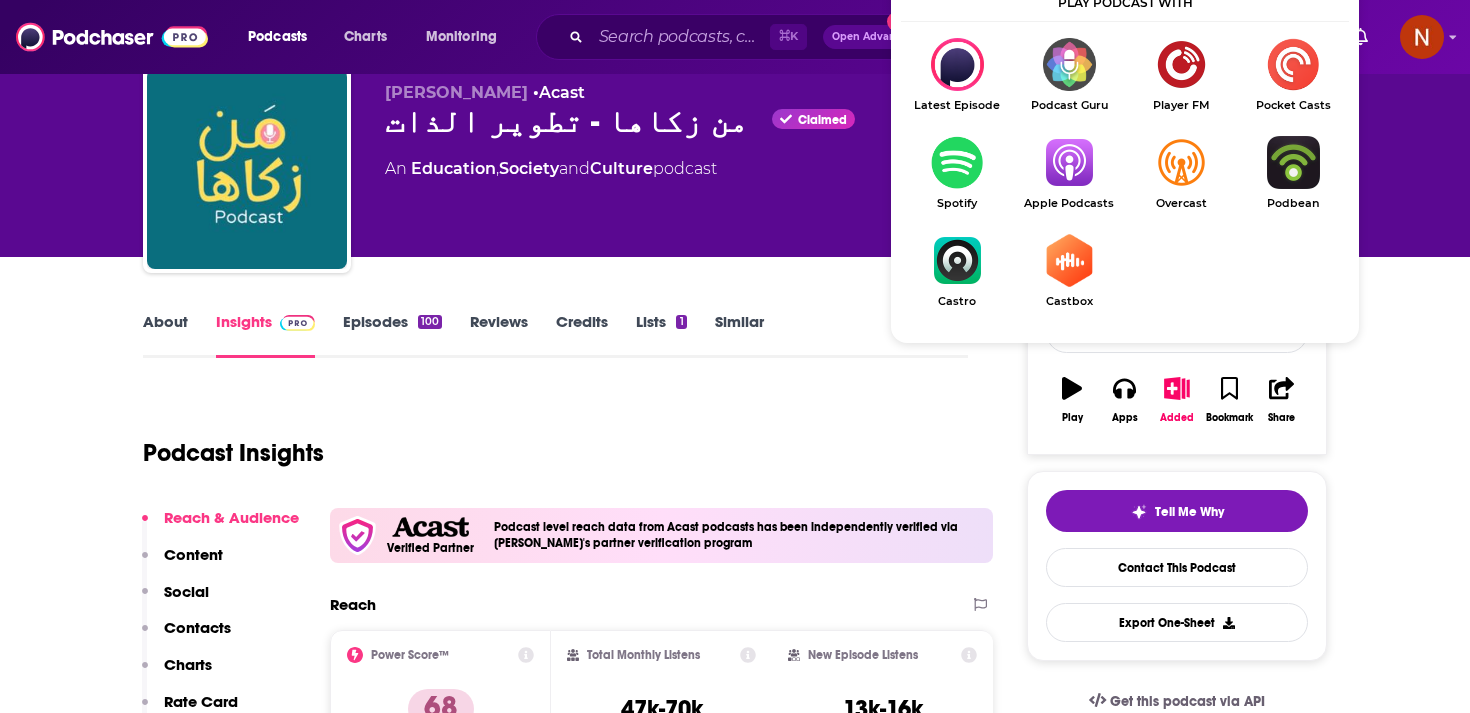 click at bounding box center (1069, 64) 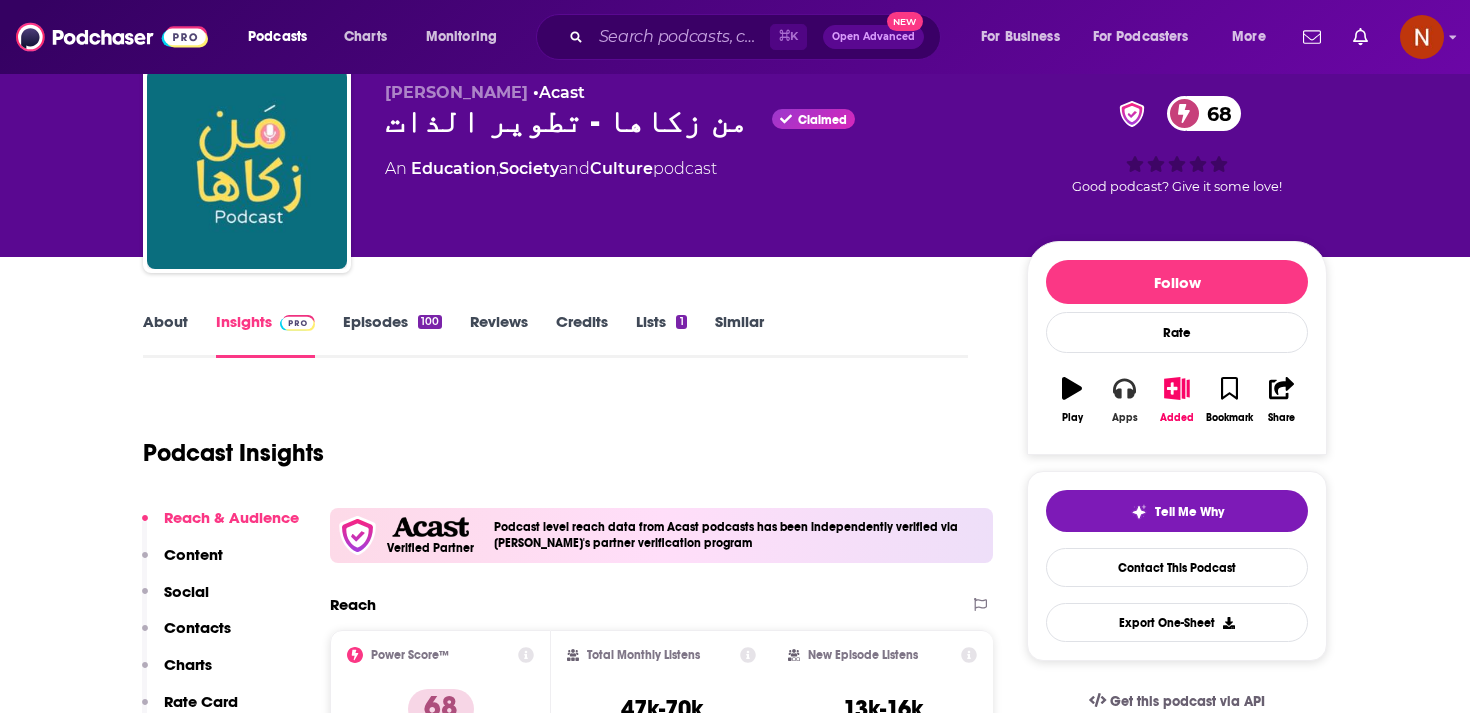 click on "Apps" at bounding box center [1125, 418] 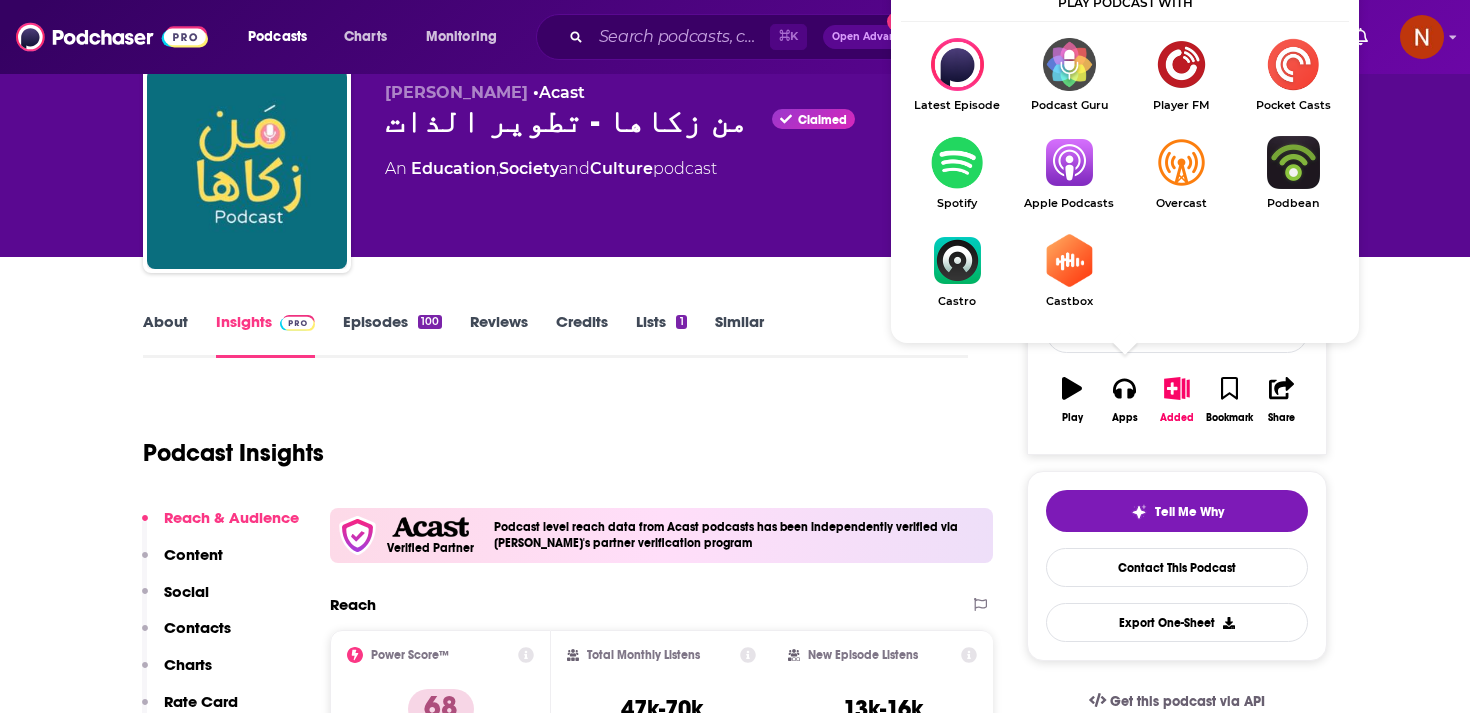 click at bounding box center [957, 260] 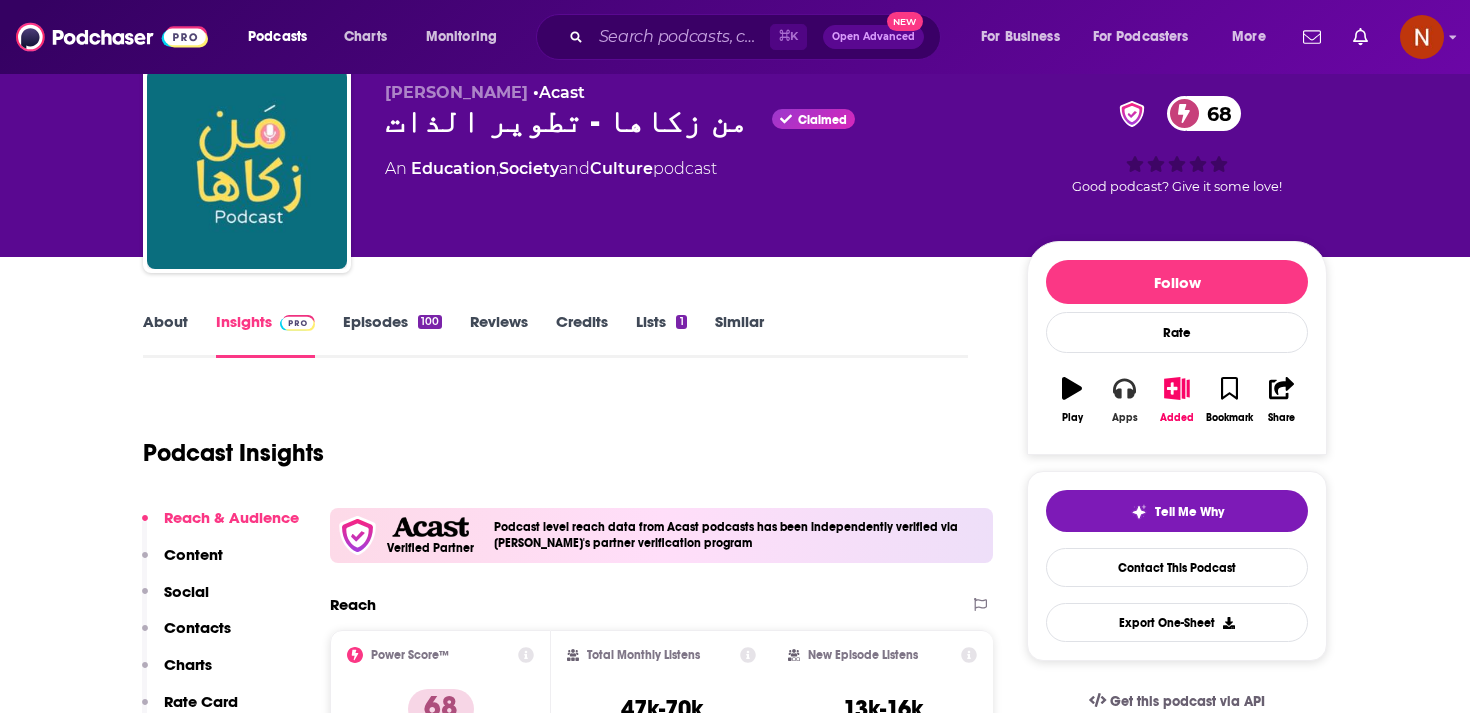 click on "Apps" at bounding box center [1124, 400] 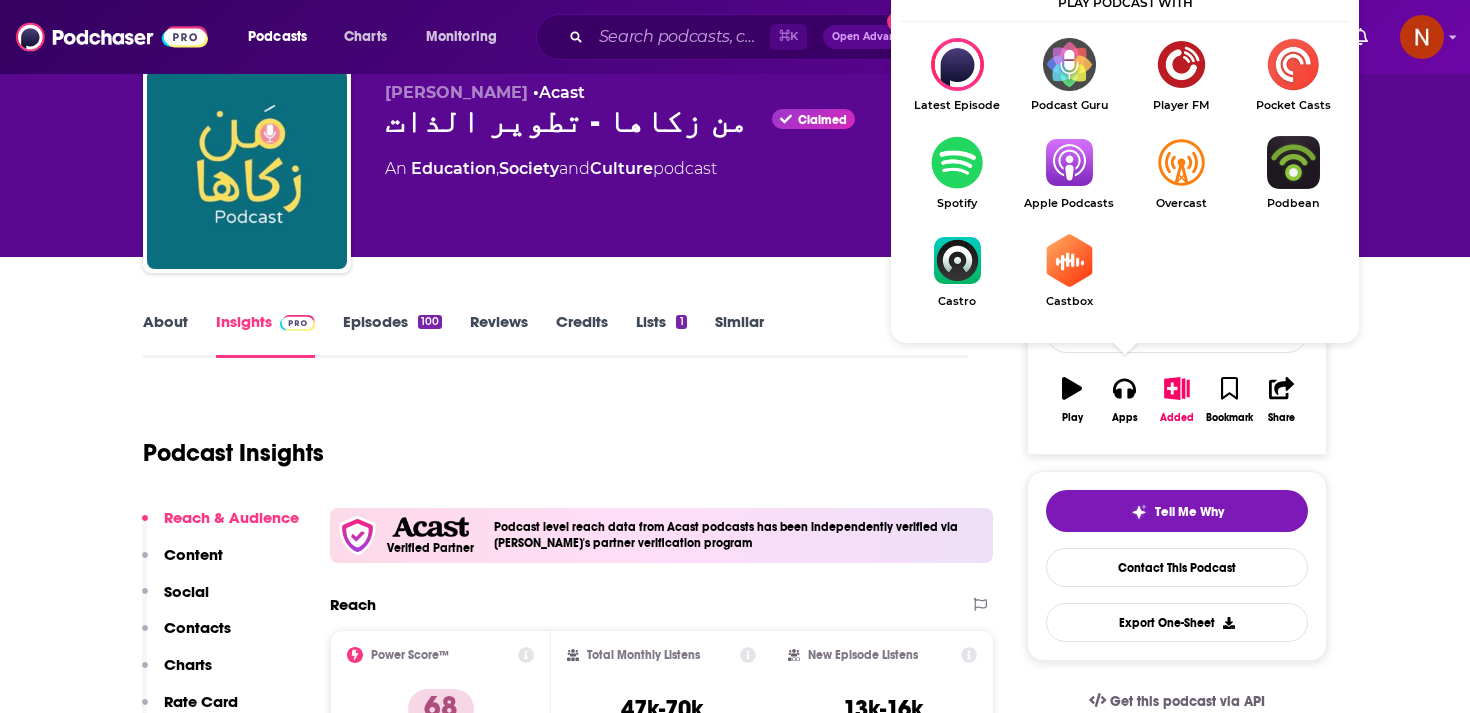 click on "Podcast Insights" at bounding box center (547, 441) 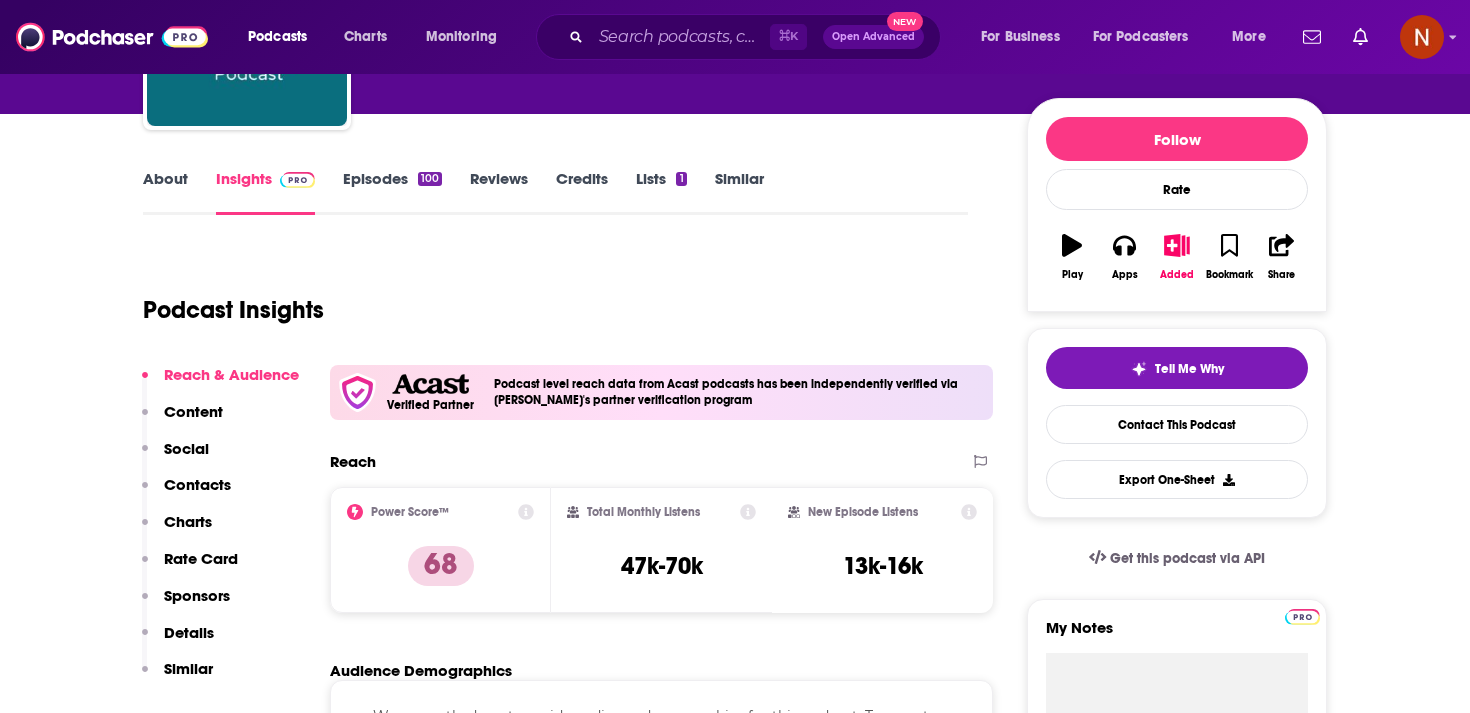 scroll, scrollTop: 0, scrollLeft: 0, axis: both 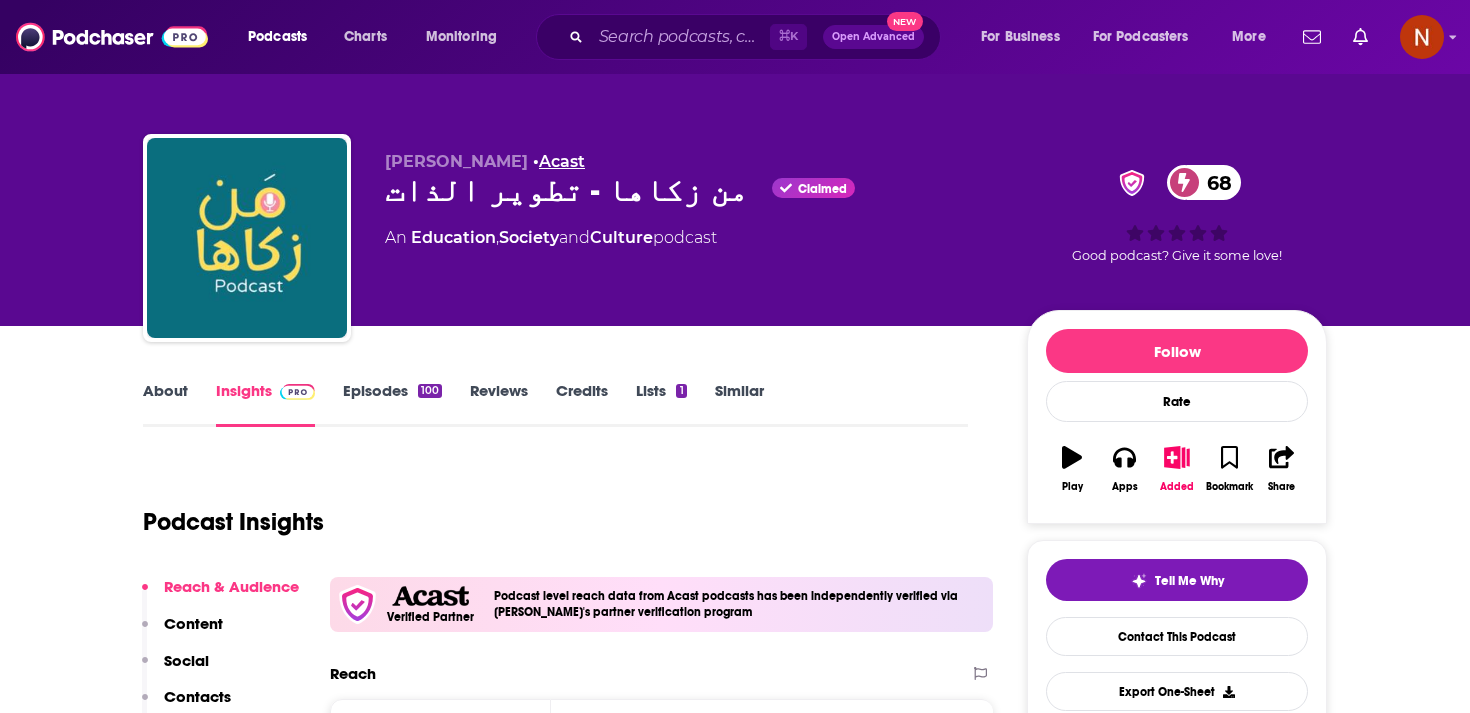 click on "Acast" at bounding box center [562, 161] 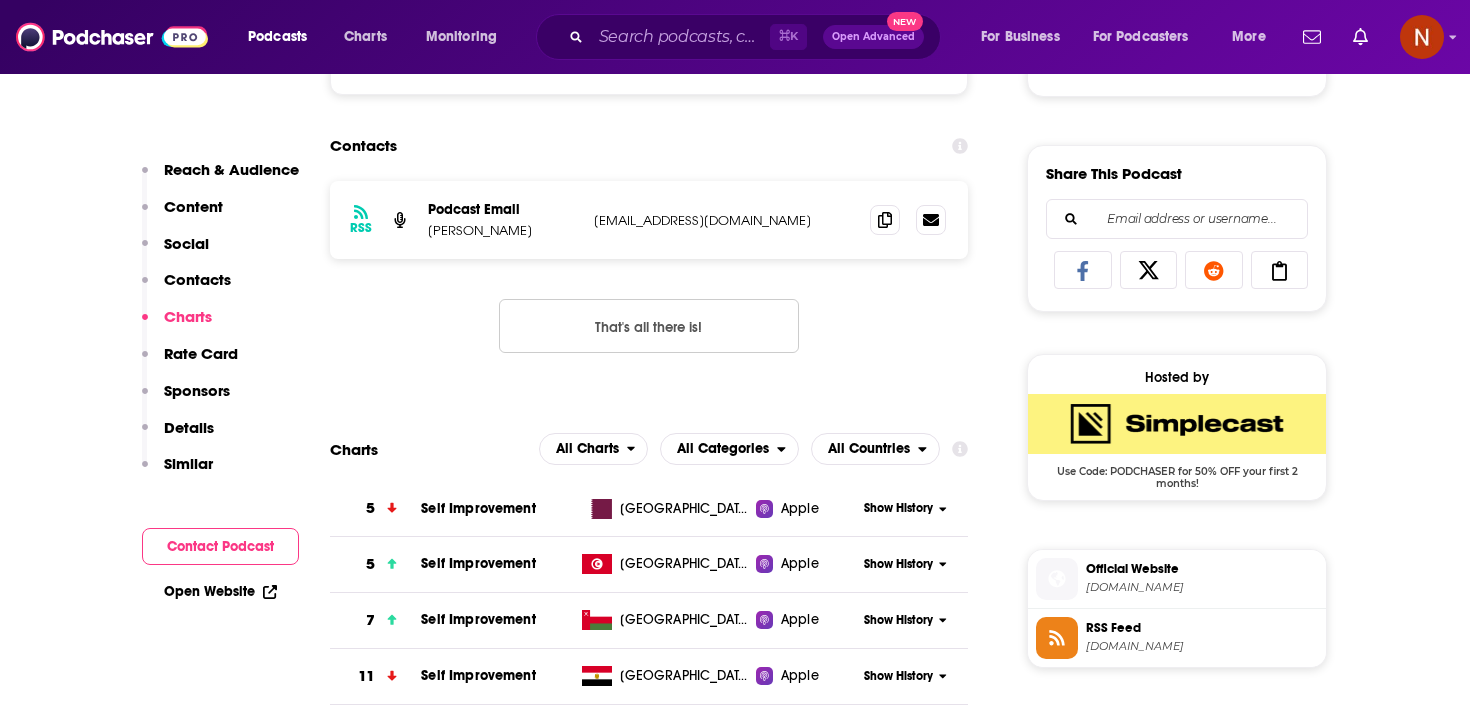scroll, scrollTop: 1438, scrollLeft: 0, axis: vertical 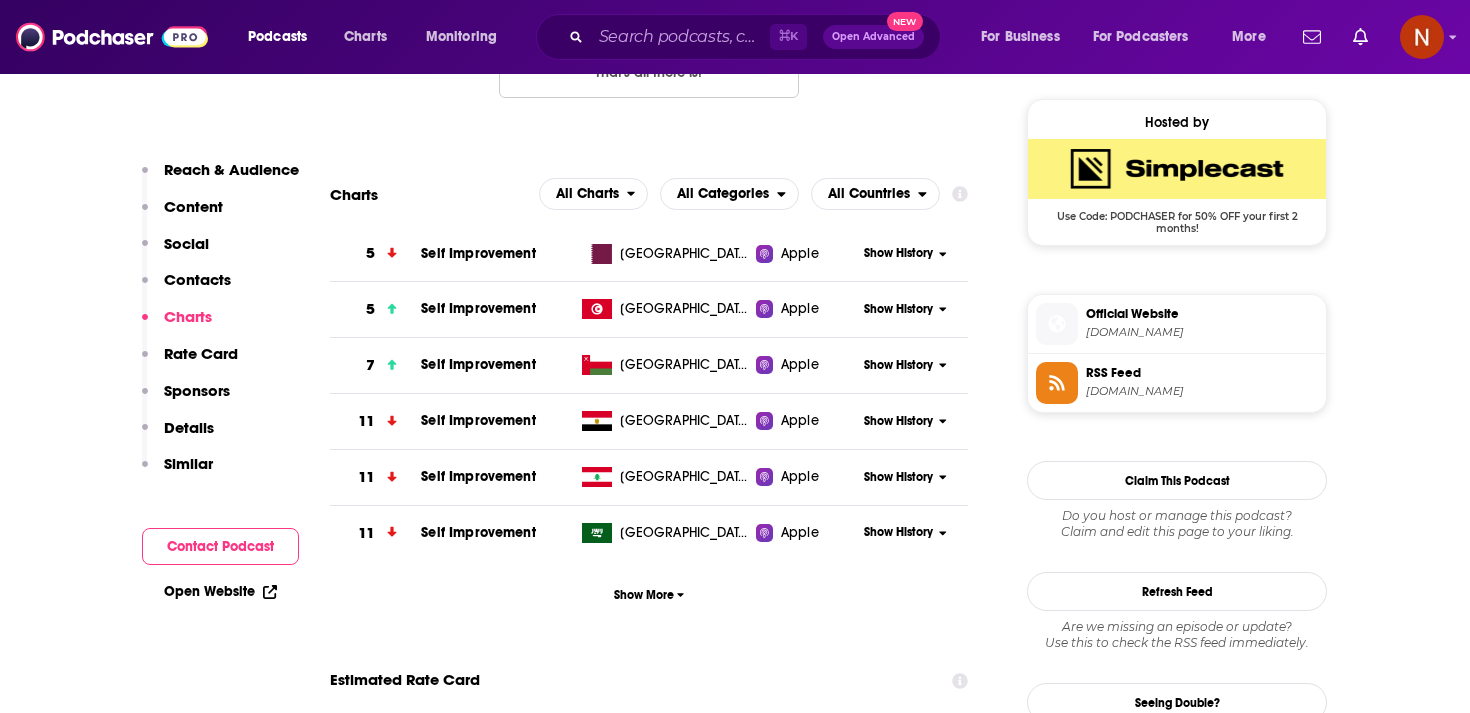 click on "osamagad.com" at bounding box center (1202, 332) 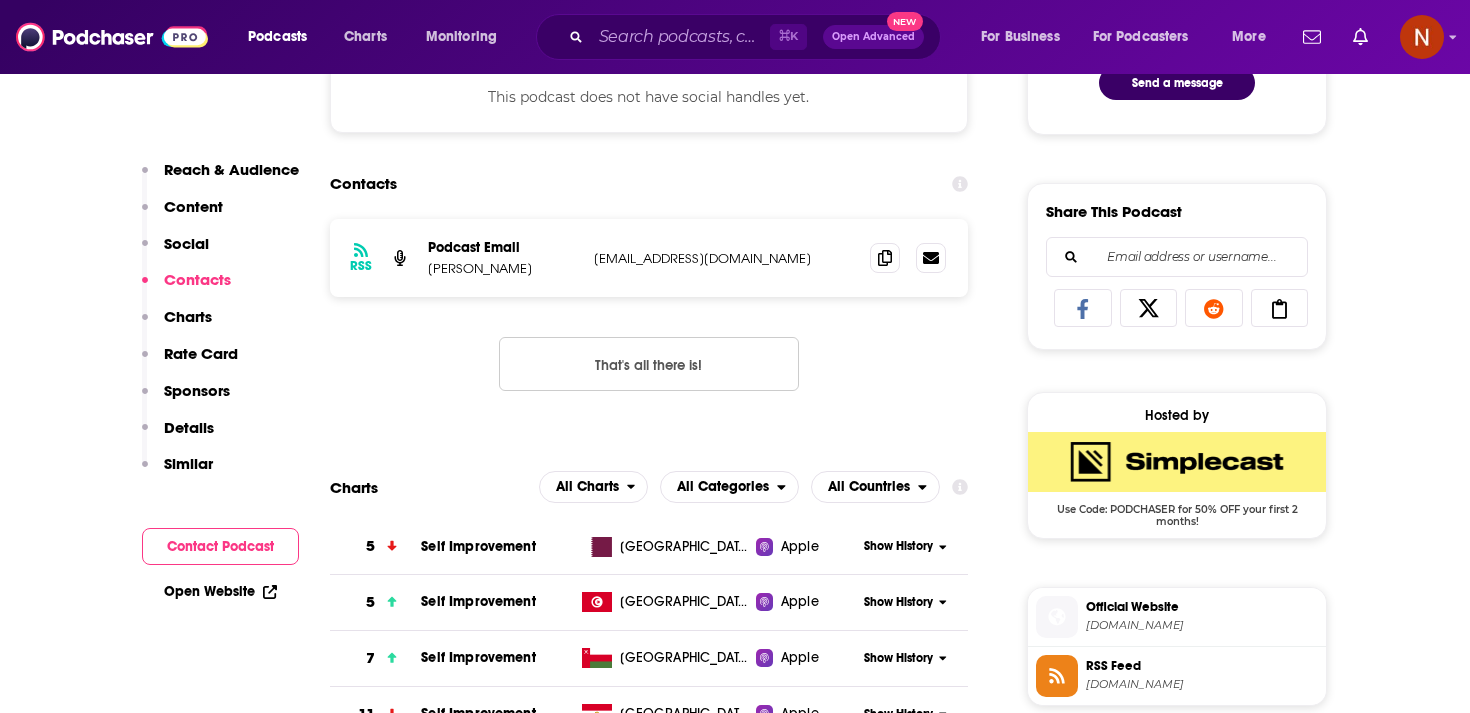 scroll, scrollTop: 1388, scrollLeft: 0, axis: vertical 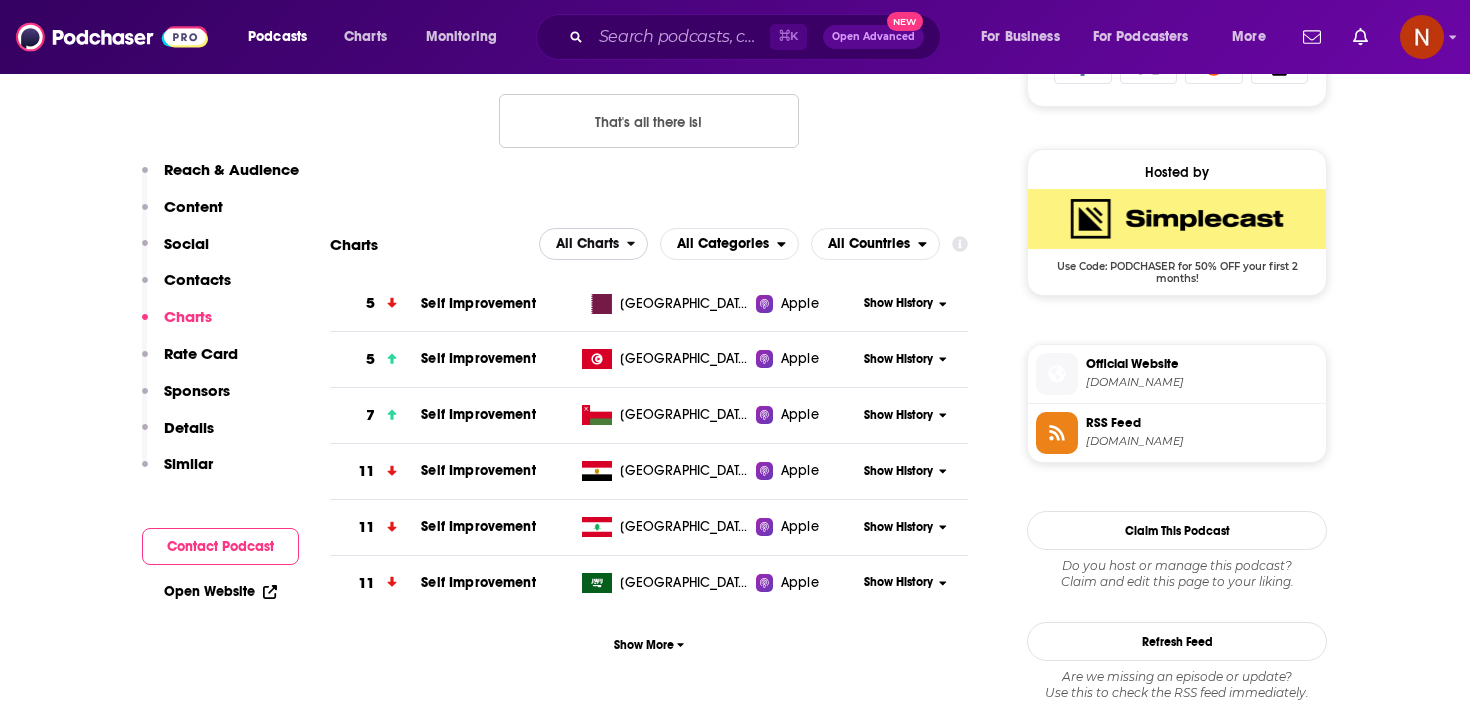 click 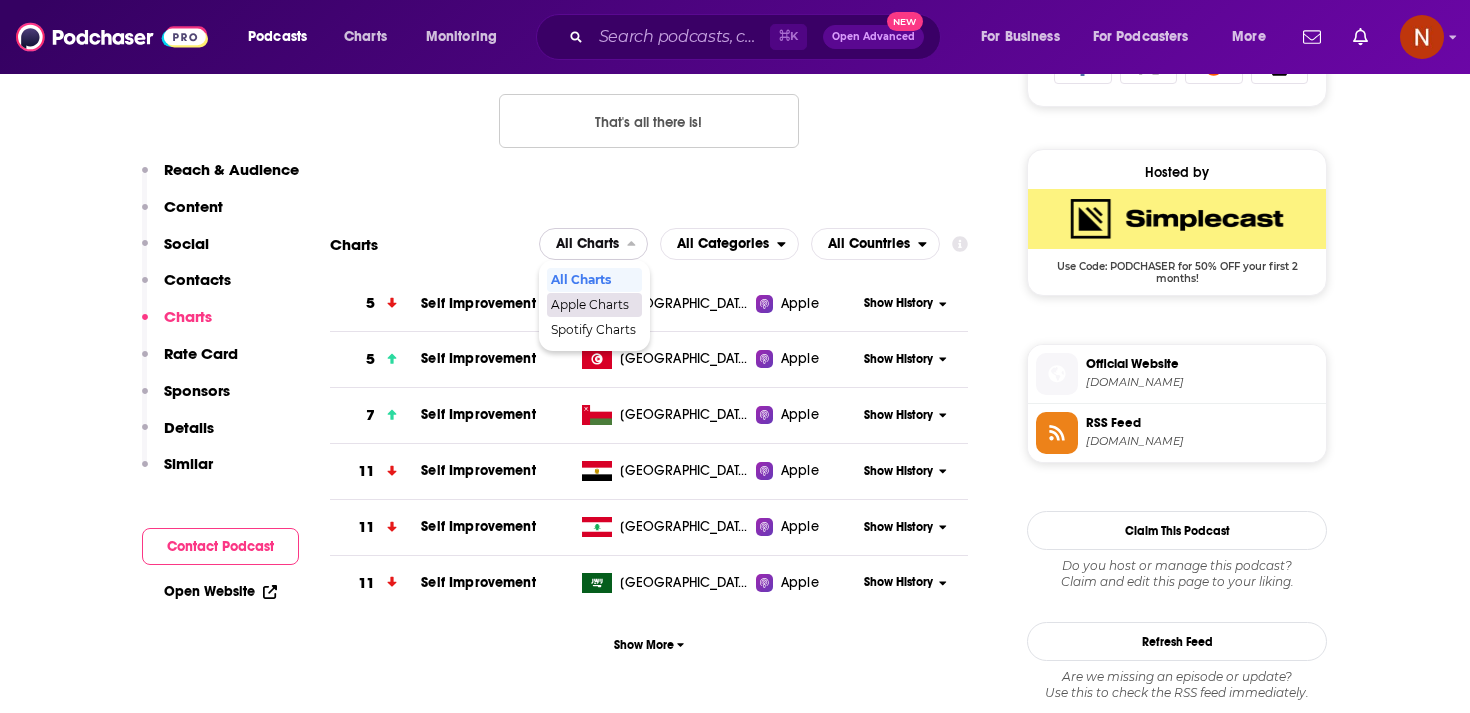 click on "Apple Charts" at bounding box center (594, 305) 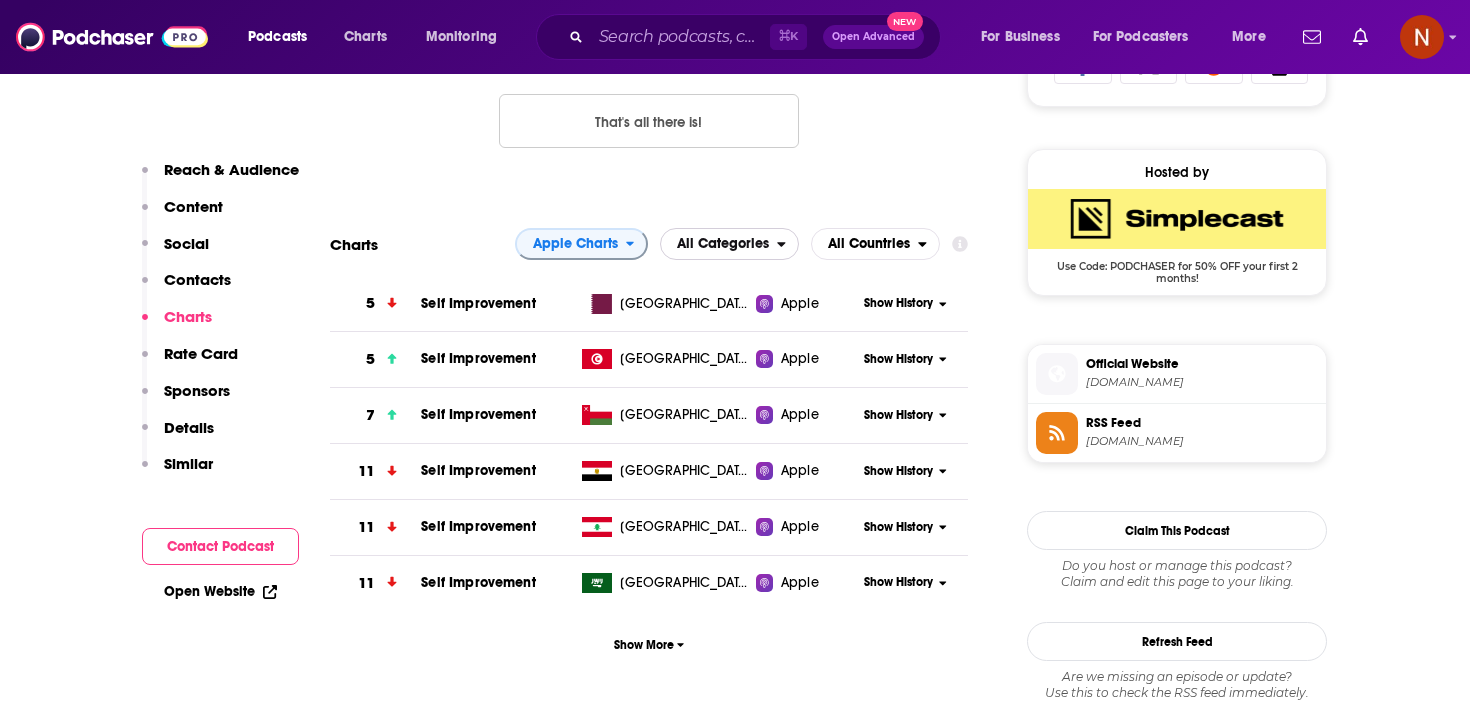 click on "All Categories" at bounding box center (723, 244) 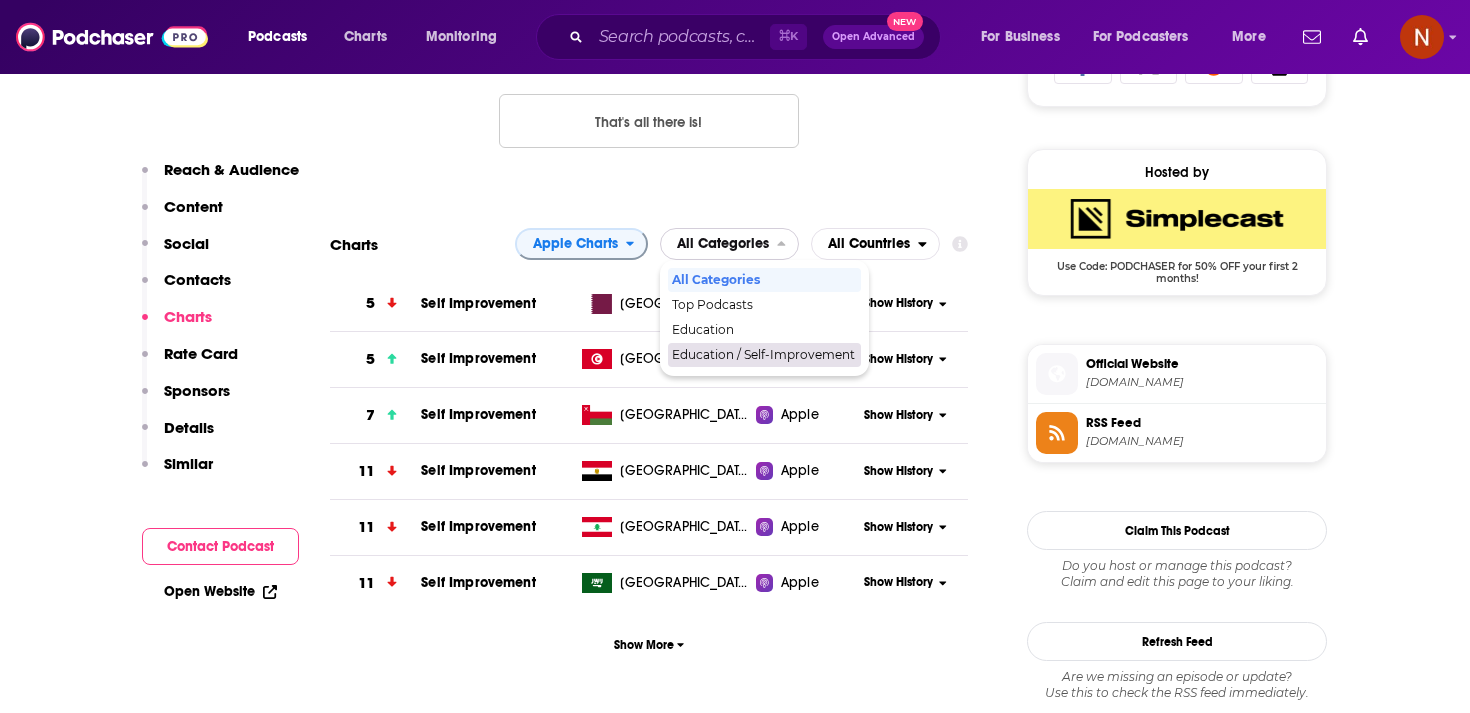 click on "Education / Self-Improvement" at bounding box center (763, 355) 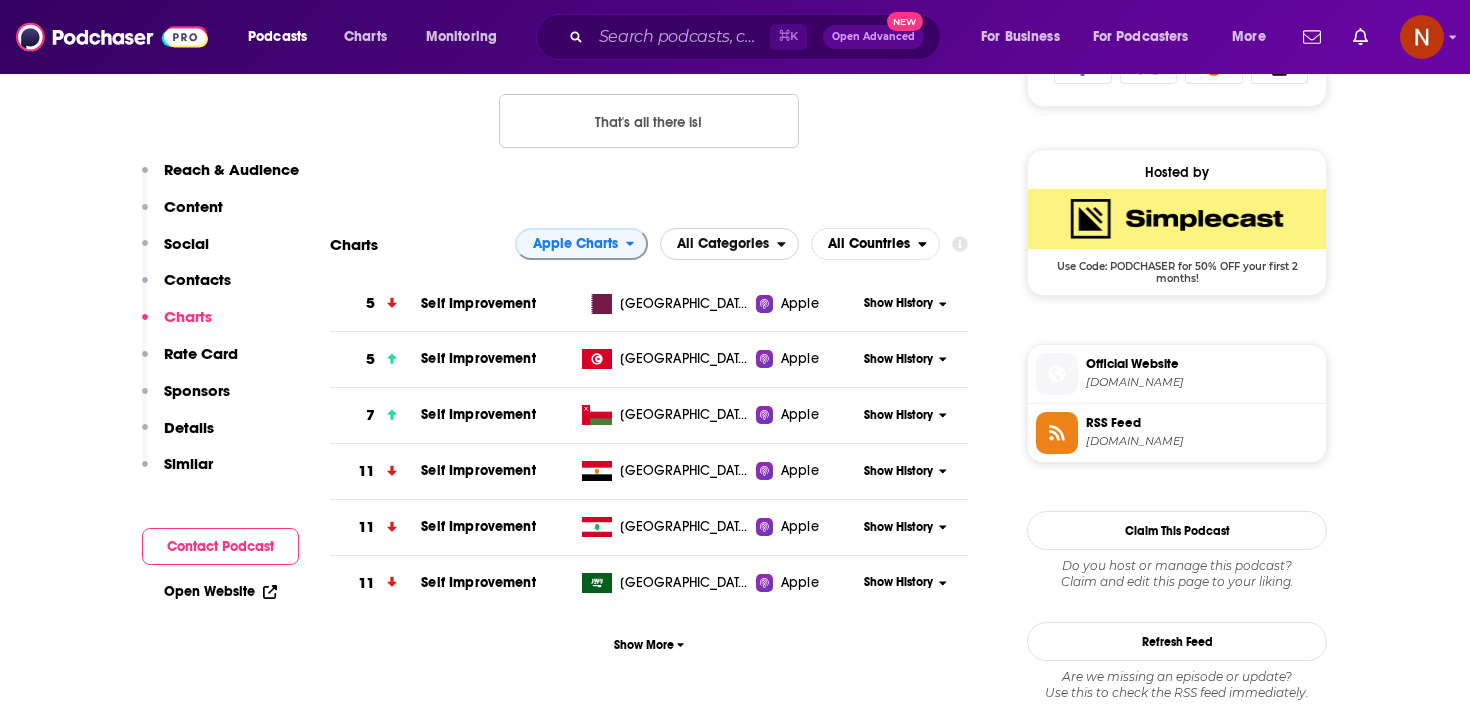 click on "All Categories" at bounding box center [723, 244] 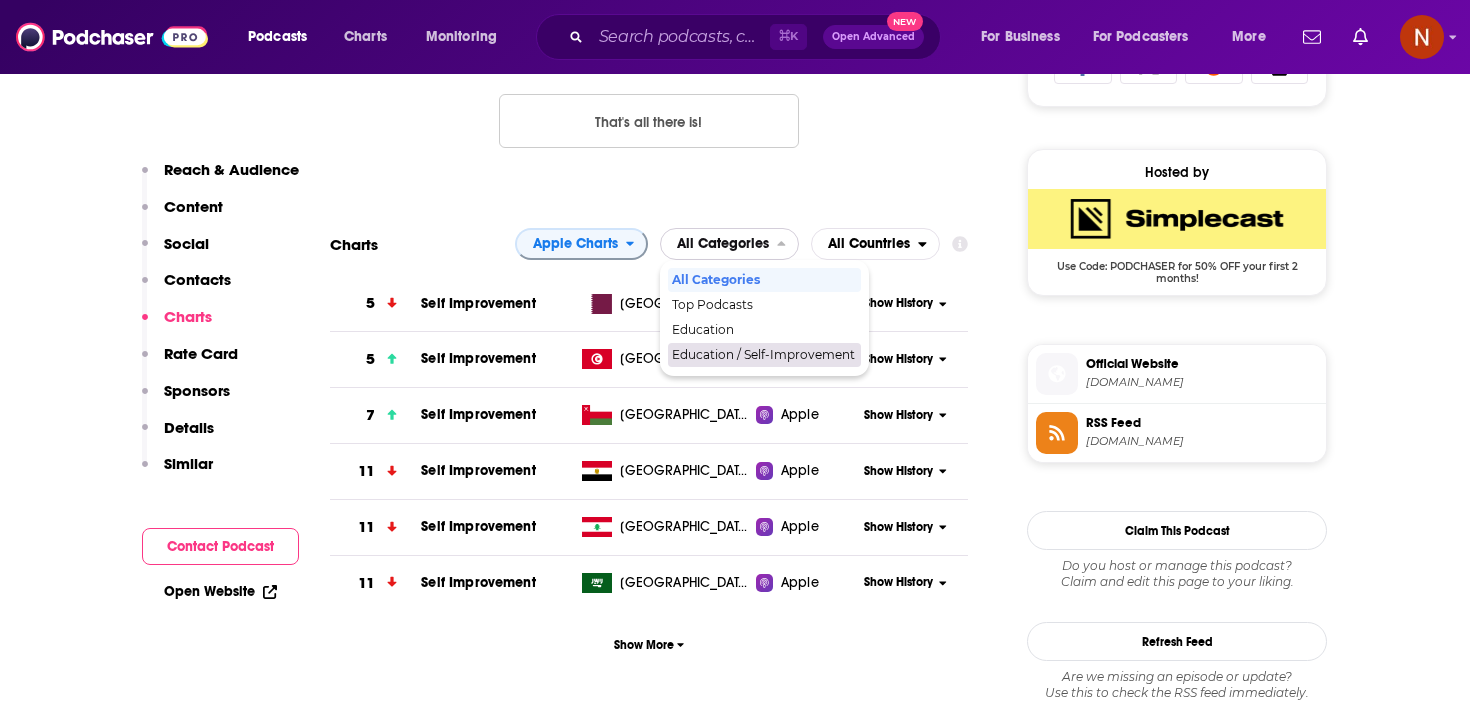 click on "Education / Self-Improvement" at bounding box center [764, 355] 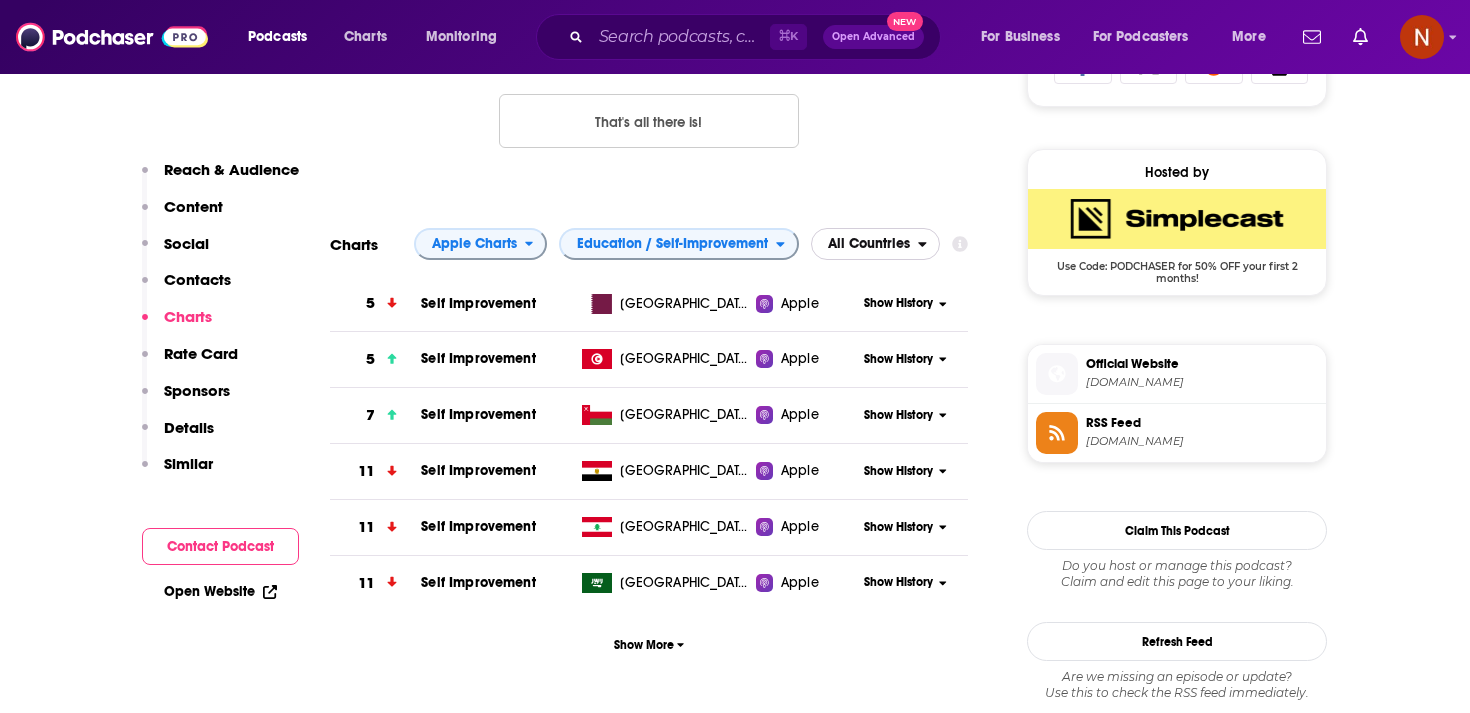 click on "All Countries" at bounding box center (869, 244) 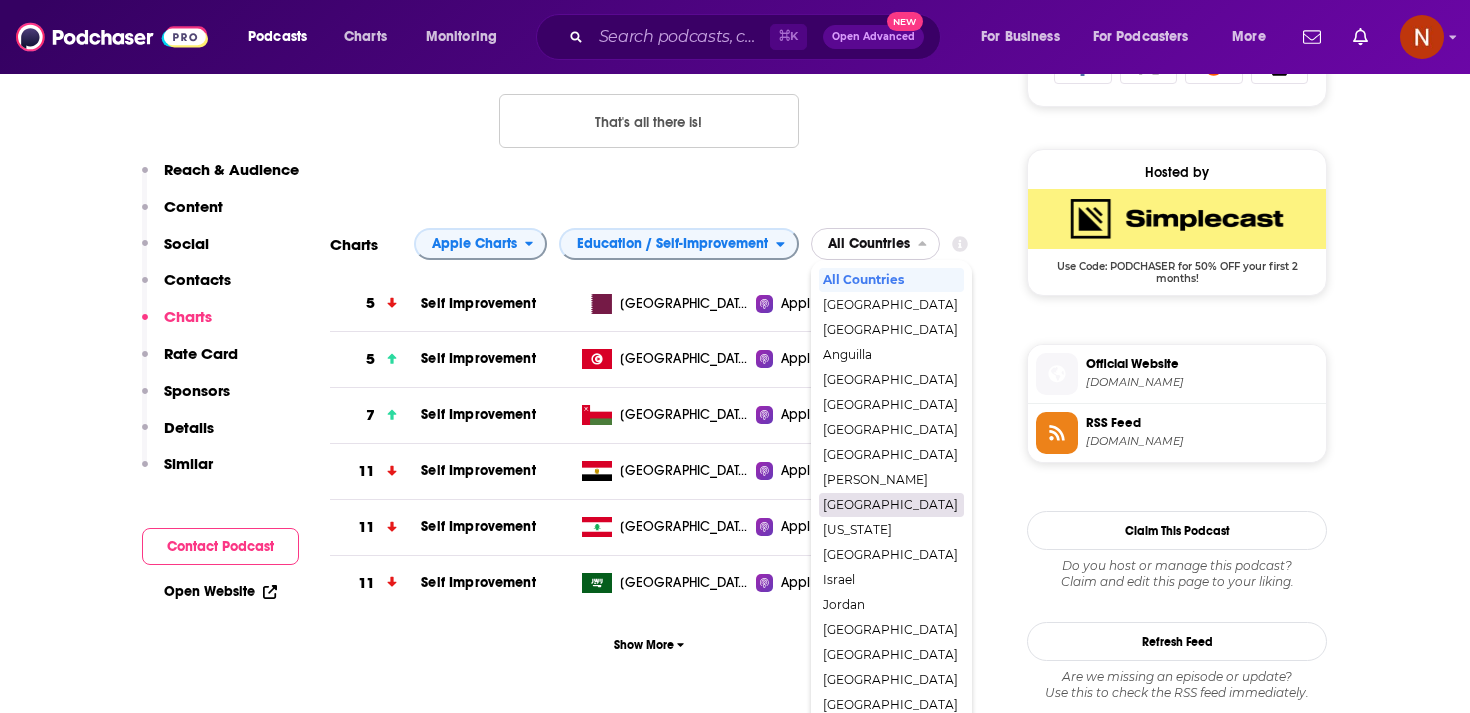 click on "[GEOGRAPHIC_DATA]" at bounding box center (890, 505) 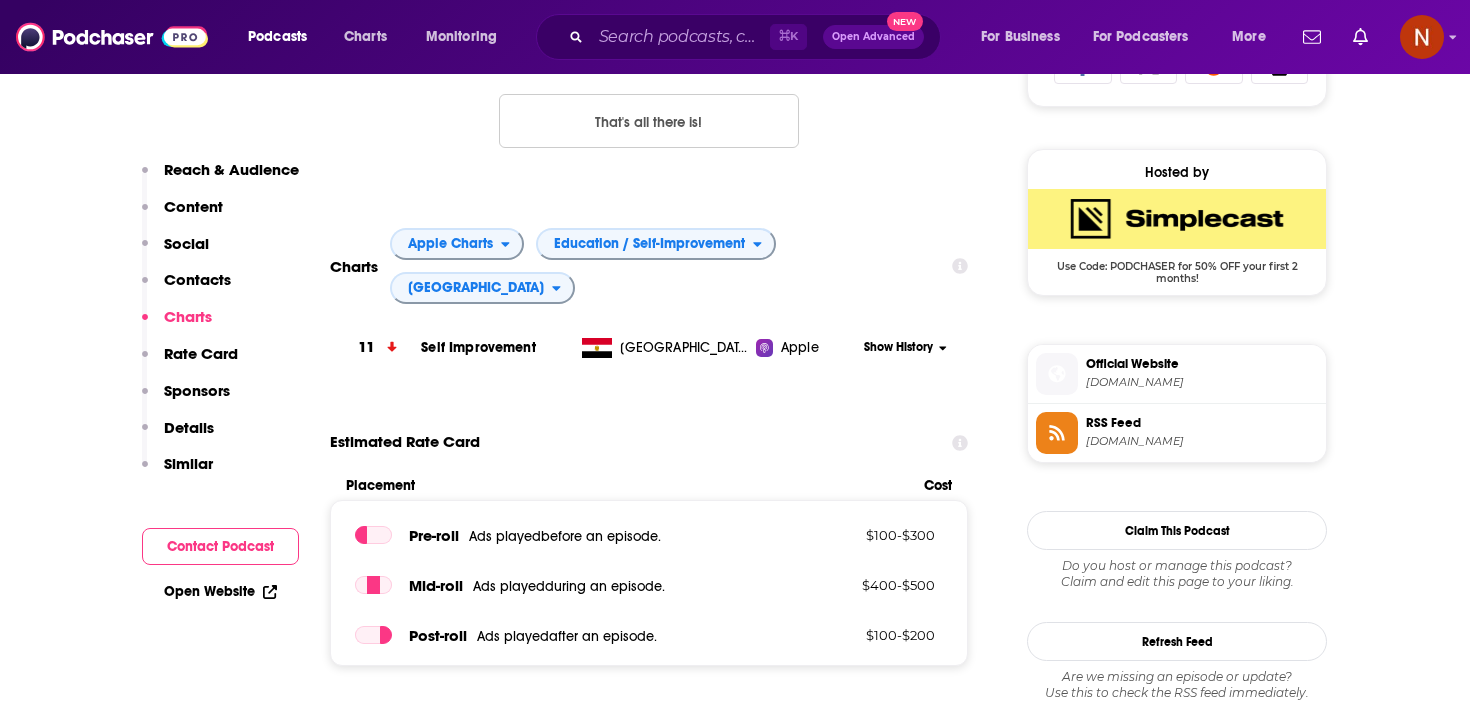 click on "Show History" at bounding box center (906, 347) 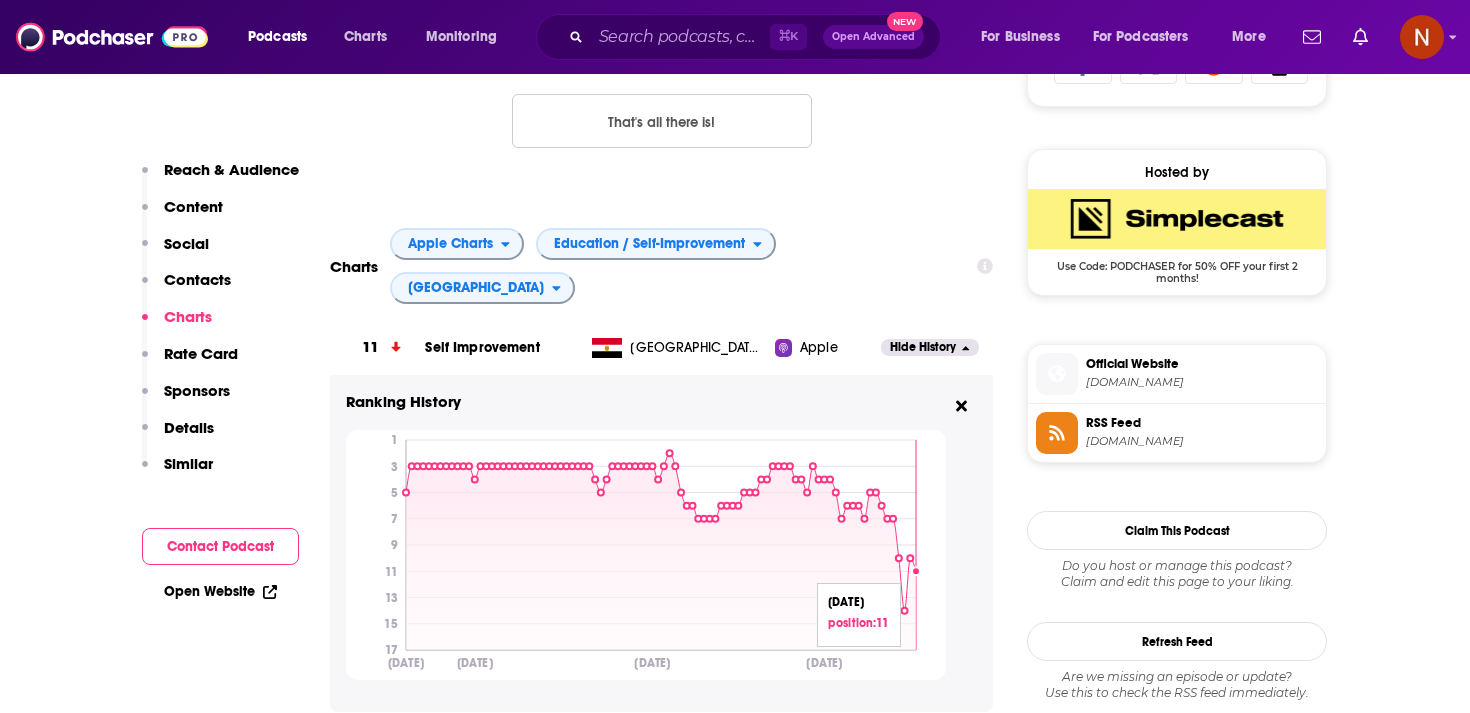 click 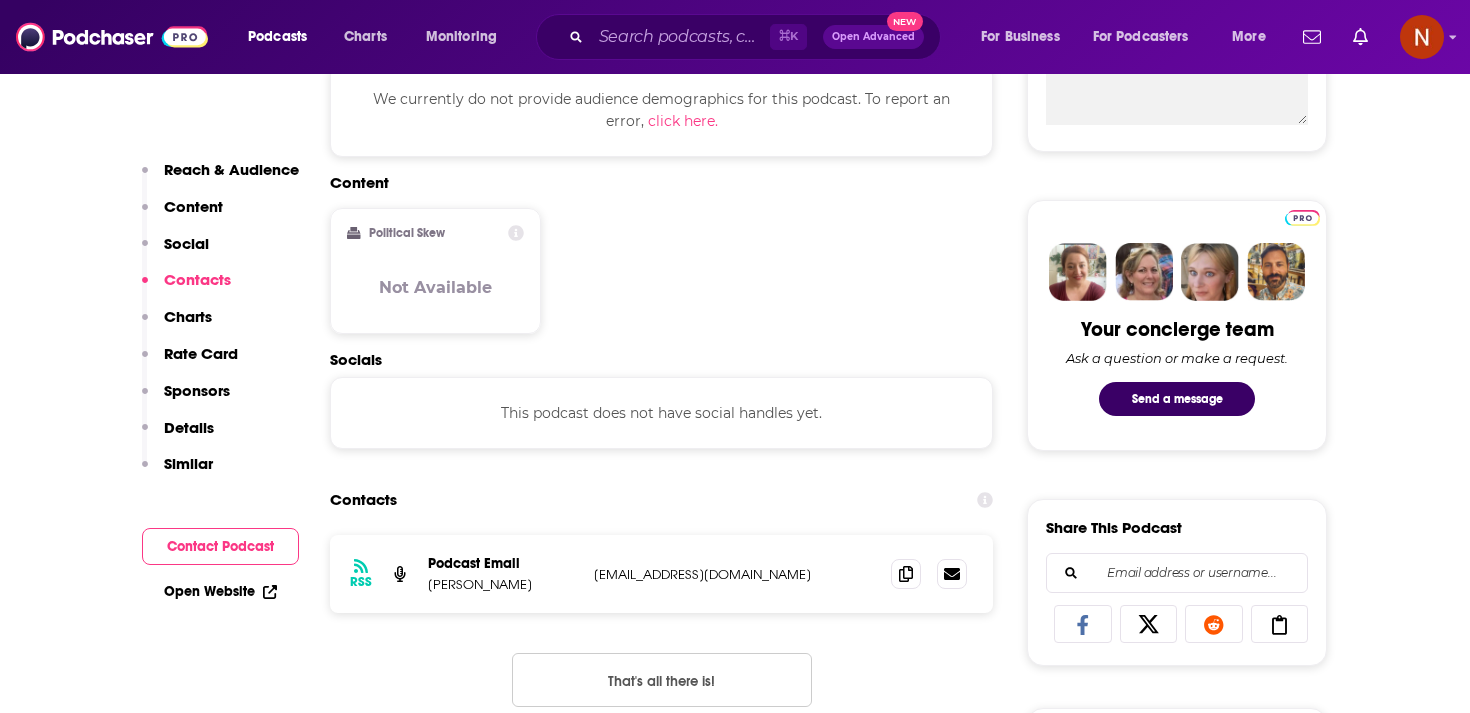 scroll, scrollTop: 825, scrollLeft: 0, axis: vertical 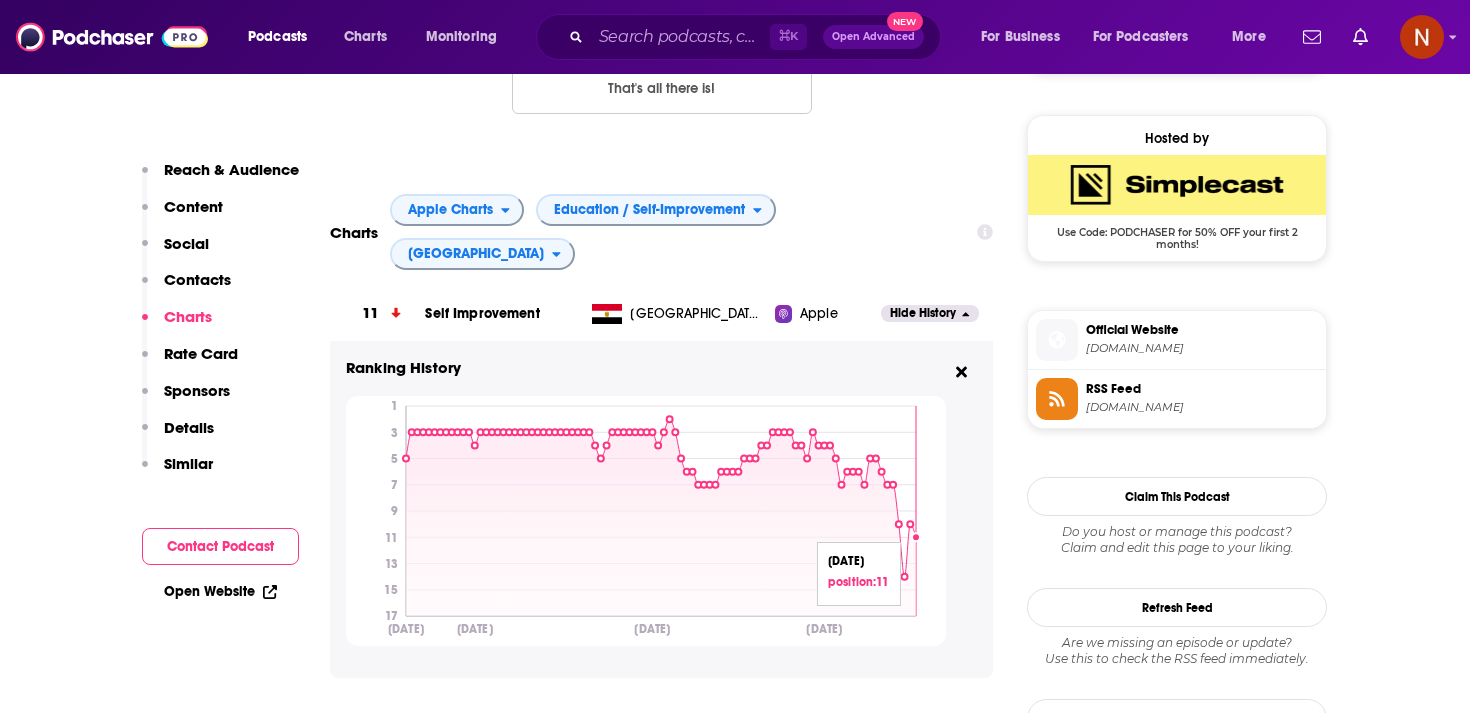 click 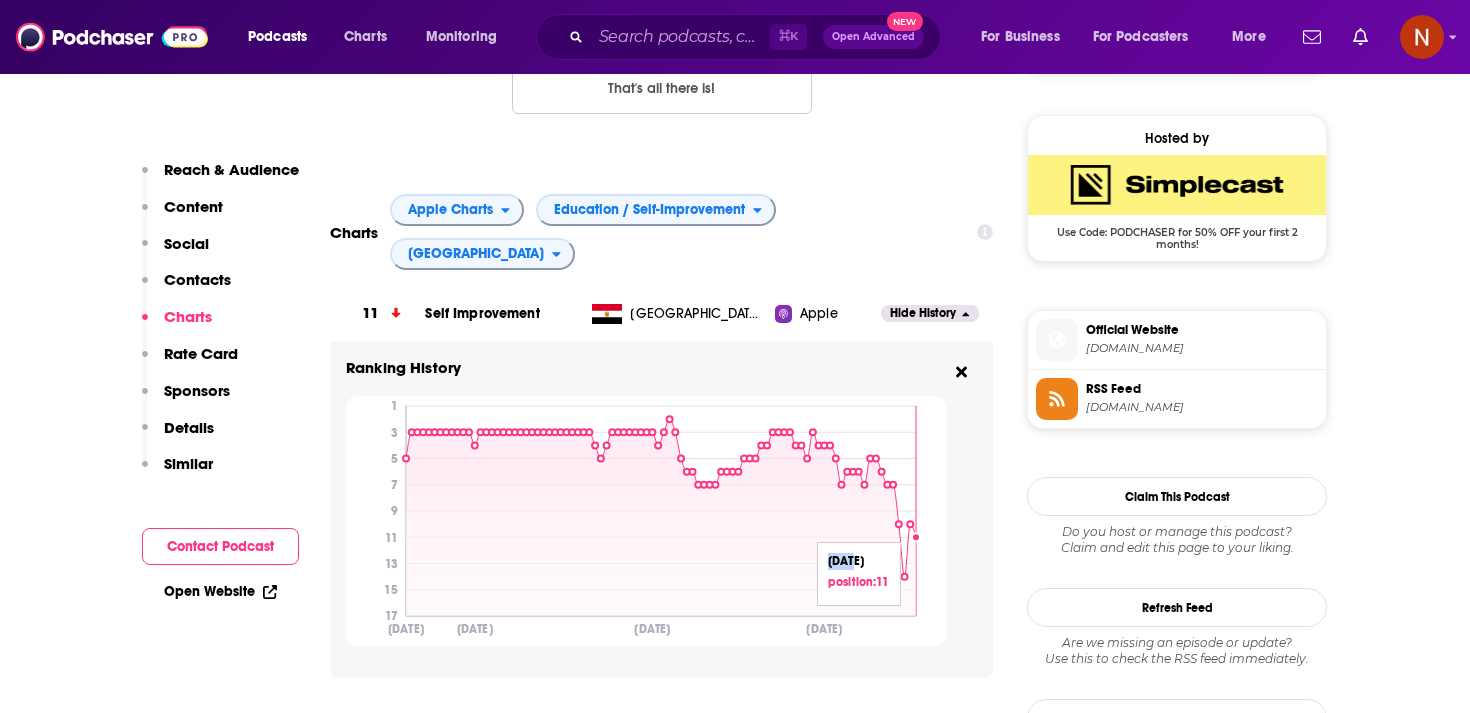 click 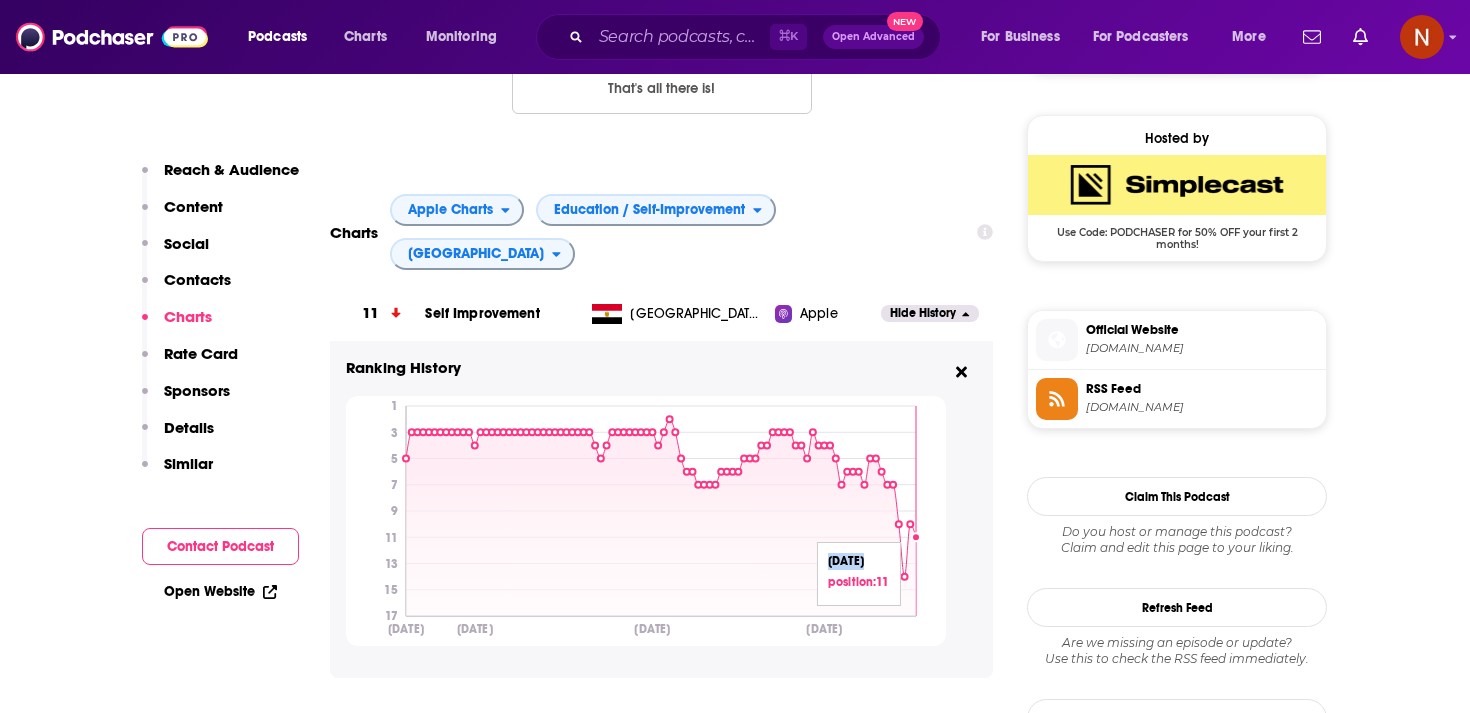 click 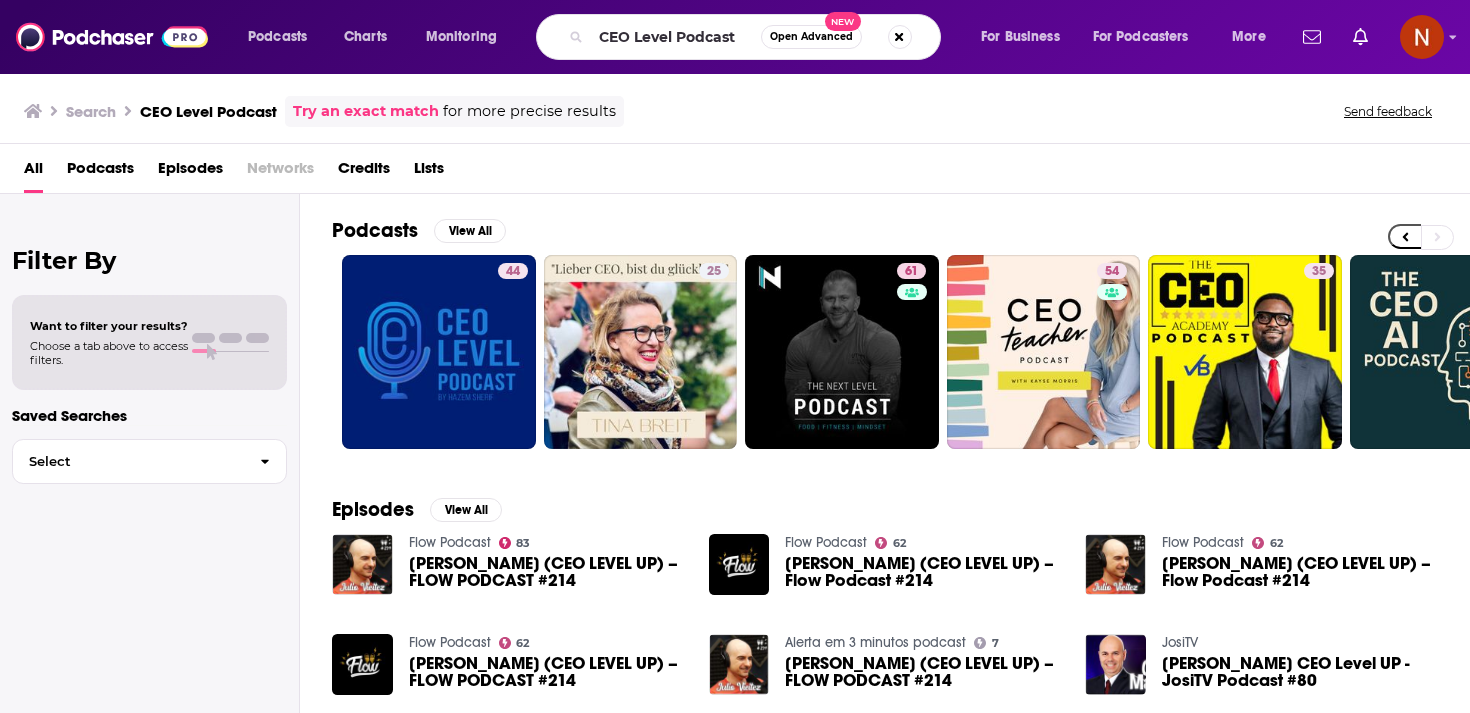 scroll, scrollTop: 0, scrollLeft: 0, axis: both 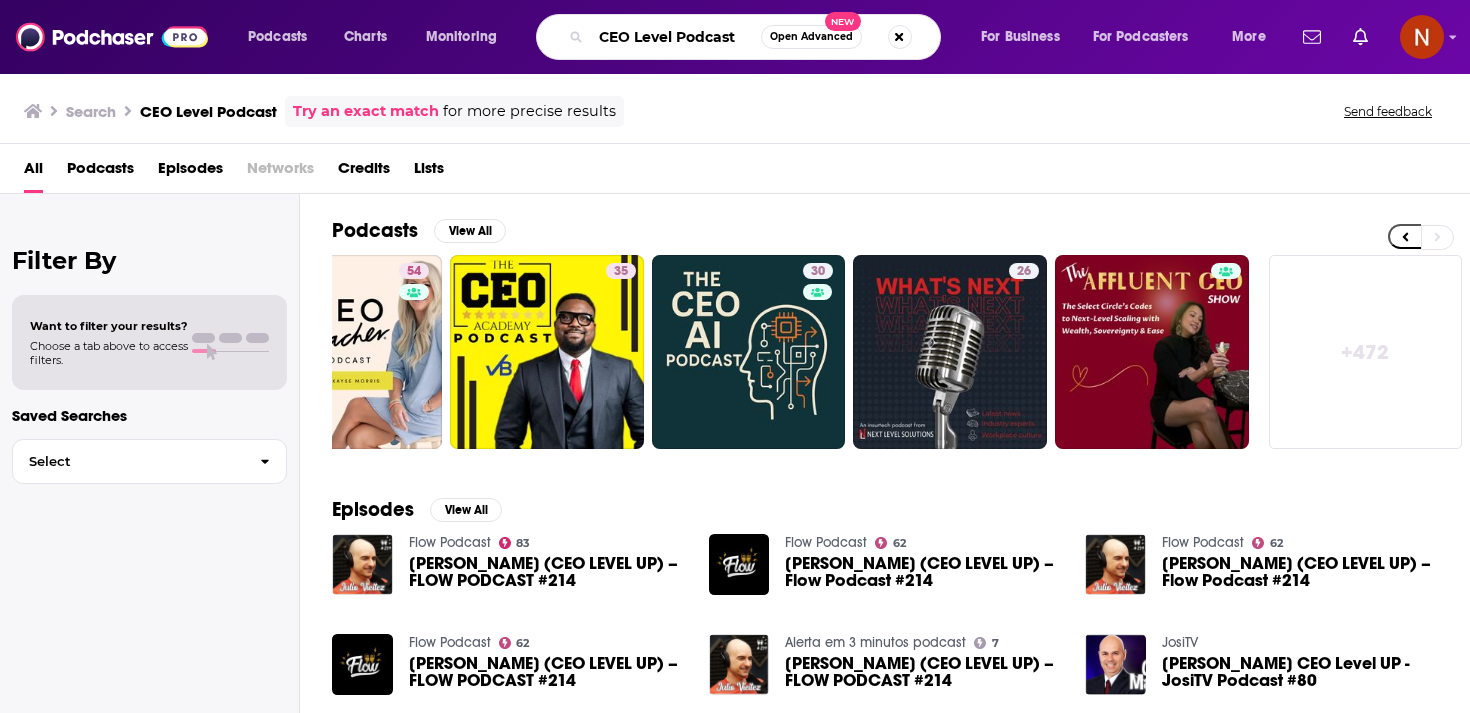 click on "CEO Level Podcast" at bounding box center [676, 37] 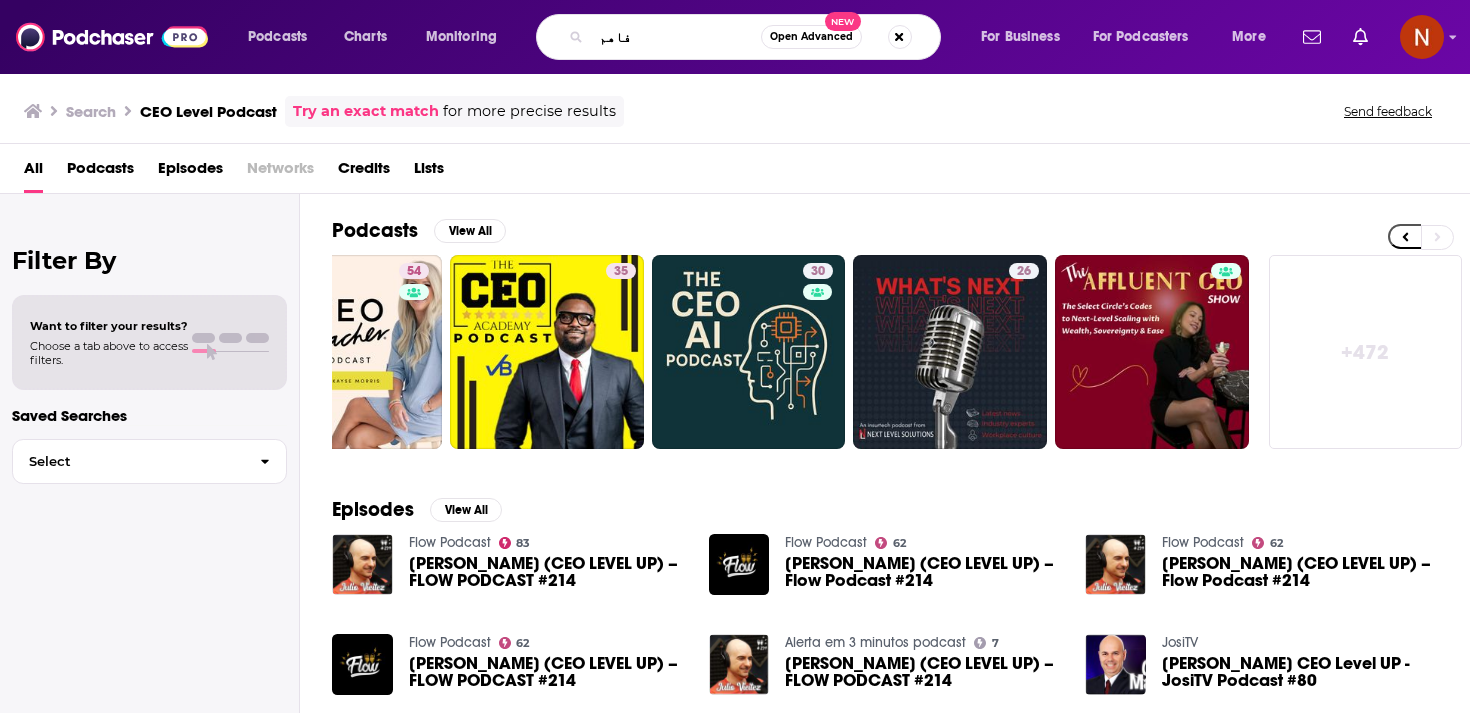 type on "فاهم" 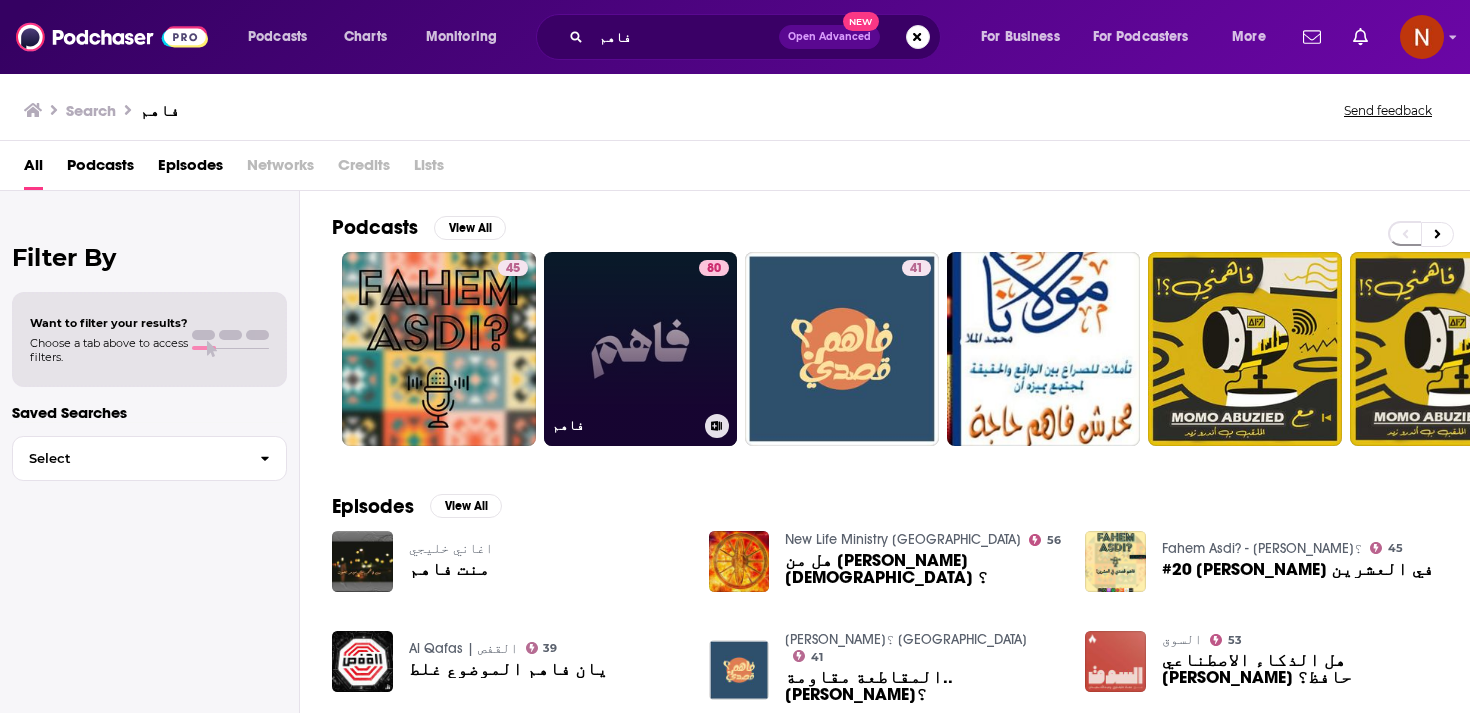 click on "80 فاهم" at bounding box center (641, 349) 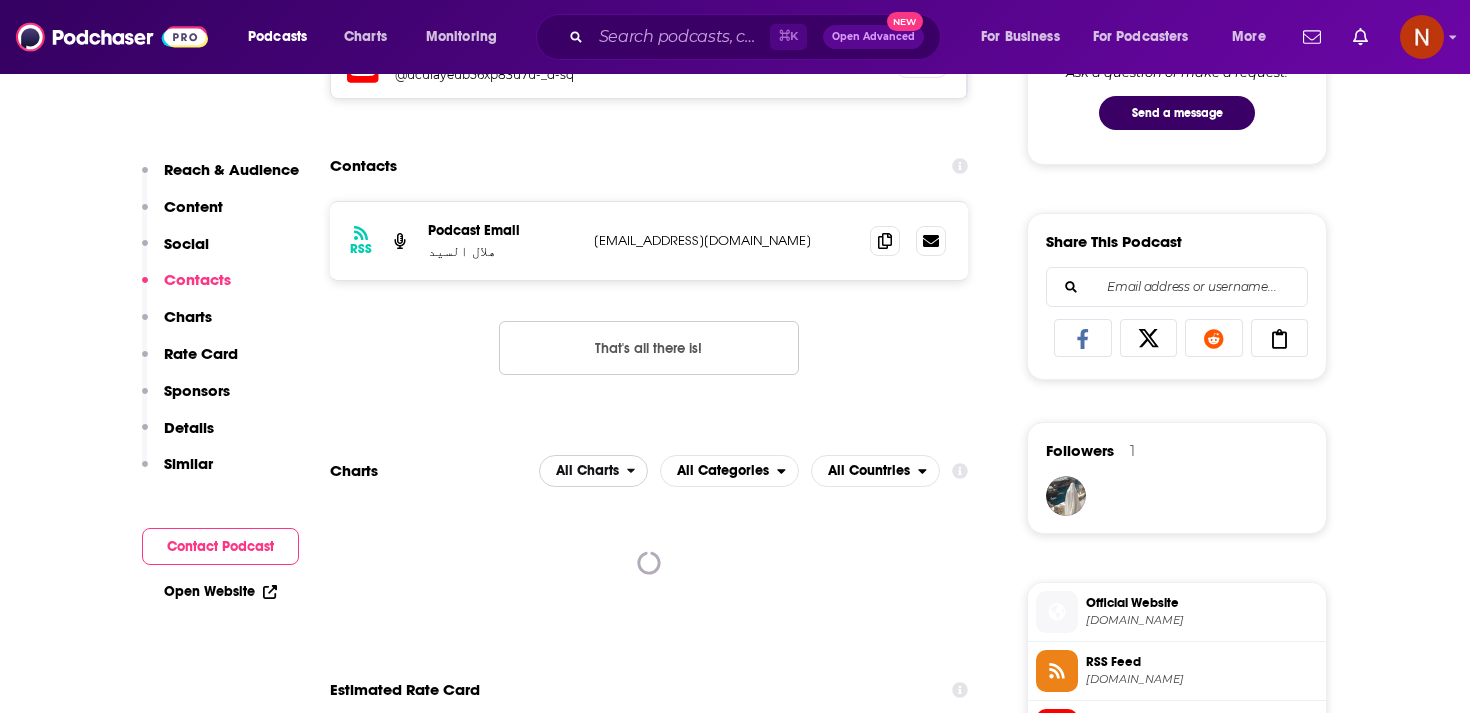click on "All Charts" at bounding box center [587, 471] 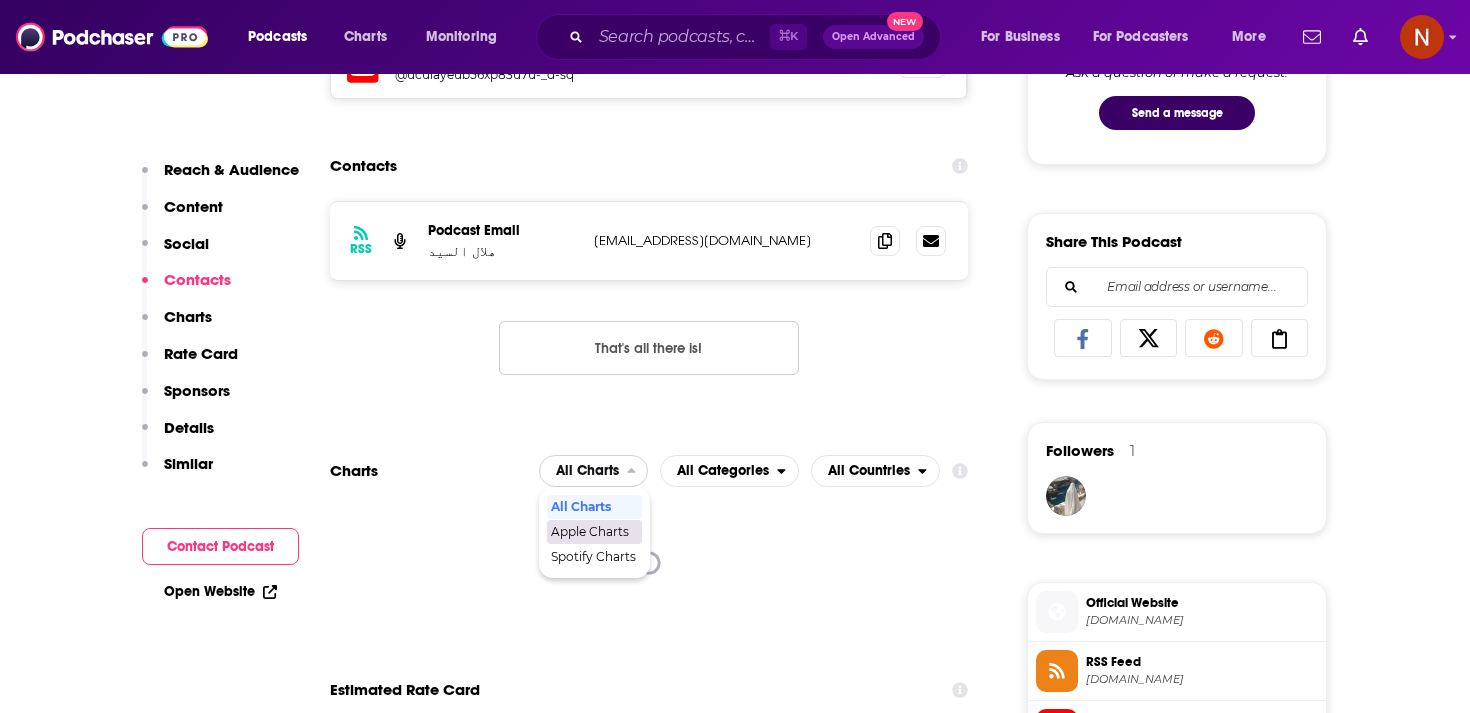click on "Apple Charts" at bounding box center (593, 532) 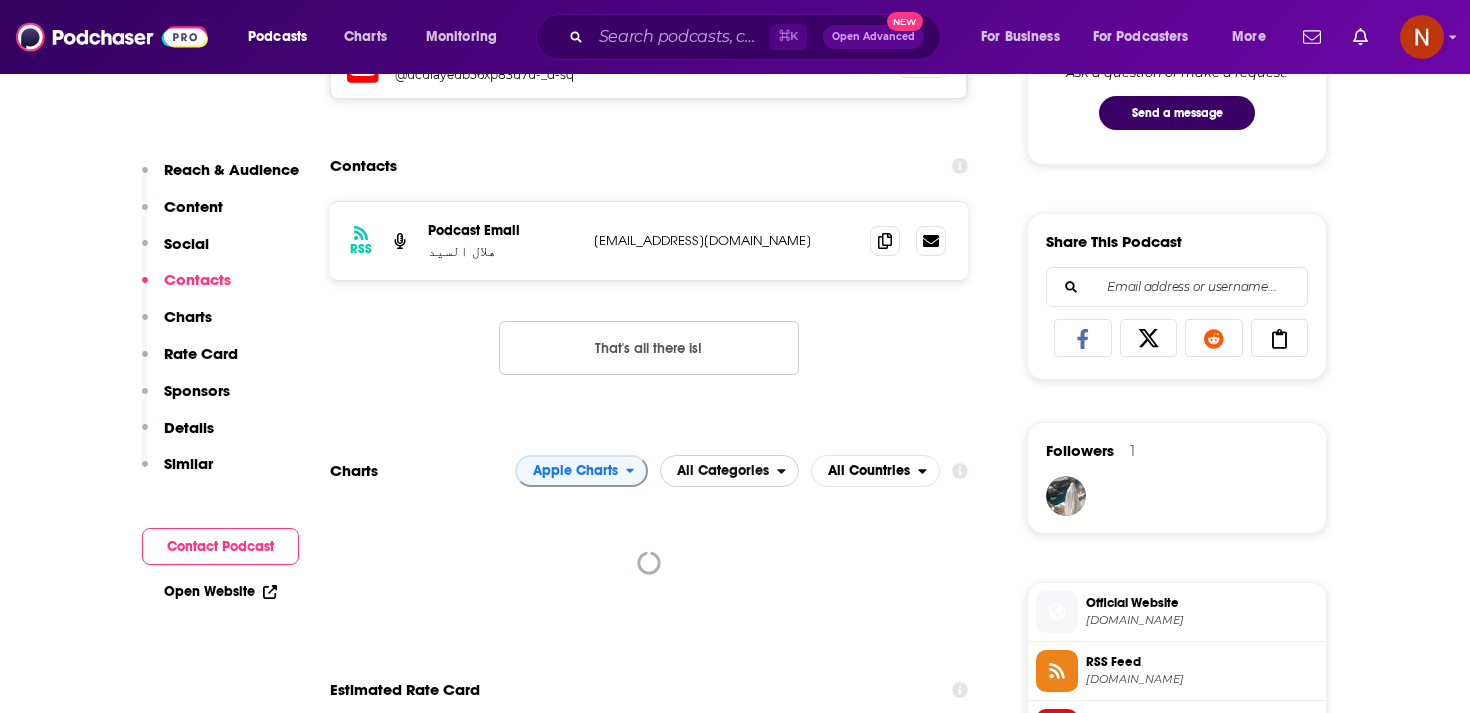 click on "All Categories" at bounding box center [723, 471] 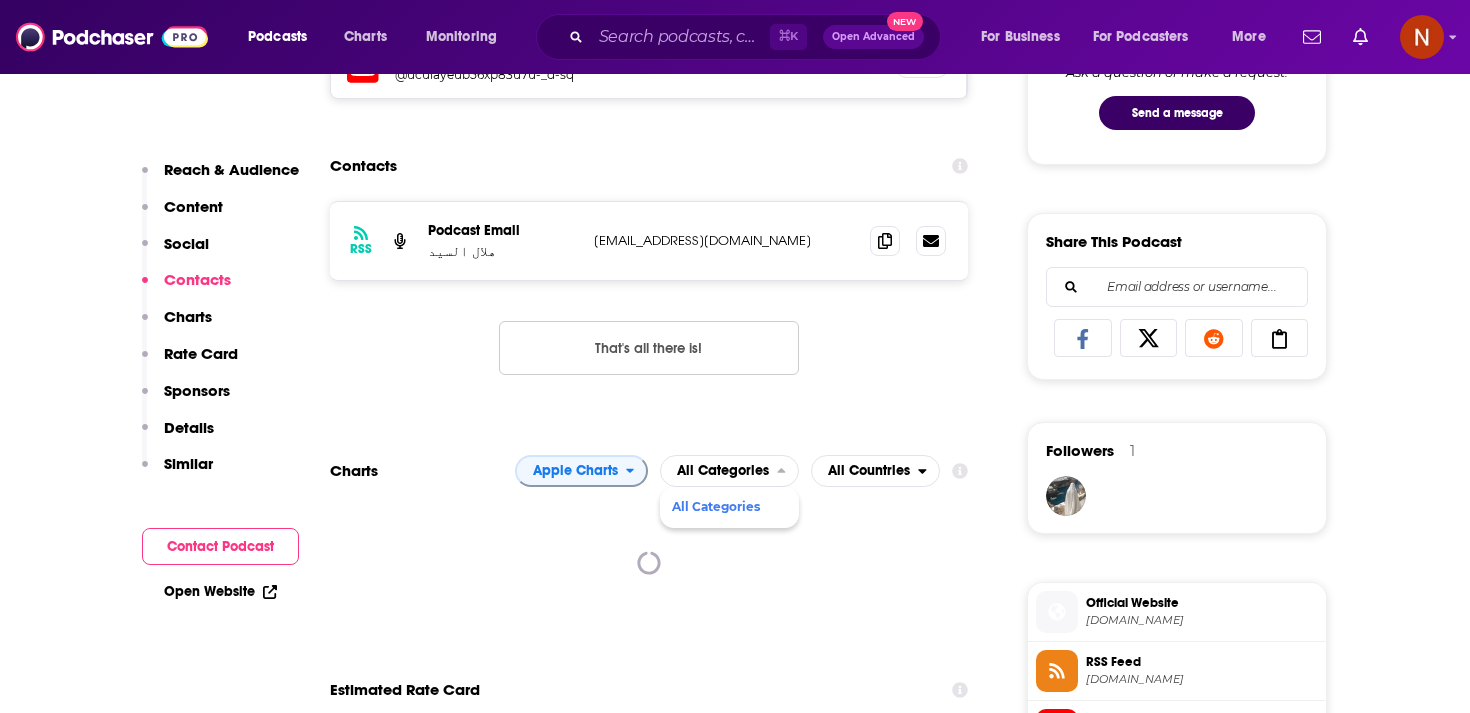 click on "Reach Power Score™ 80 Total Monthly Listens 1.1m-1.6m New Episode Listens 17k-26k Export One-Sheet Audience Demographics We currently do not provide audience demographics for this podcast. To report an error,   click here. Content Political Skew Not Available Socials Youtube @ucuiayeub56xp83u7u-_d-sq Link Contacts   RSS   Podcast Email هلال السيد [EMAIL_ADDRESS][DOMAIN_NAME] [EMAIL_ADDRESS][DOMAIN_NAME] That's all there is! Charts Apple Charts All Categories All Categories All Countries Estimated Rate Card Placement Cost Pre -roll Ads played  before an episode . $ 300  -  $ 400 Mid -roll Ads played  during an episode . $ 500  -  $ 800 Post -roll Ads played  after an episode . $ 200  -  $ 300 Recent Sponsors Beta We do not have sponsor history for this podcast yet or there are no sponsors. Podcast Details Podcast Status Active Release Period 2 per month Explicit No First Episode [DATE] Latest Episode [DATE] Episode Length About 2 hours Language Arabic Episodes 70 Hosting Provider iTunes ID 76 75" at bounding box center [649, 3737] 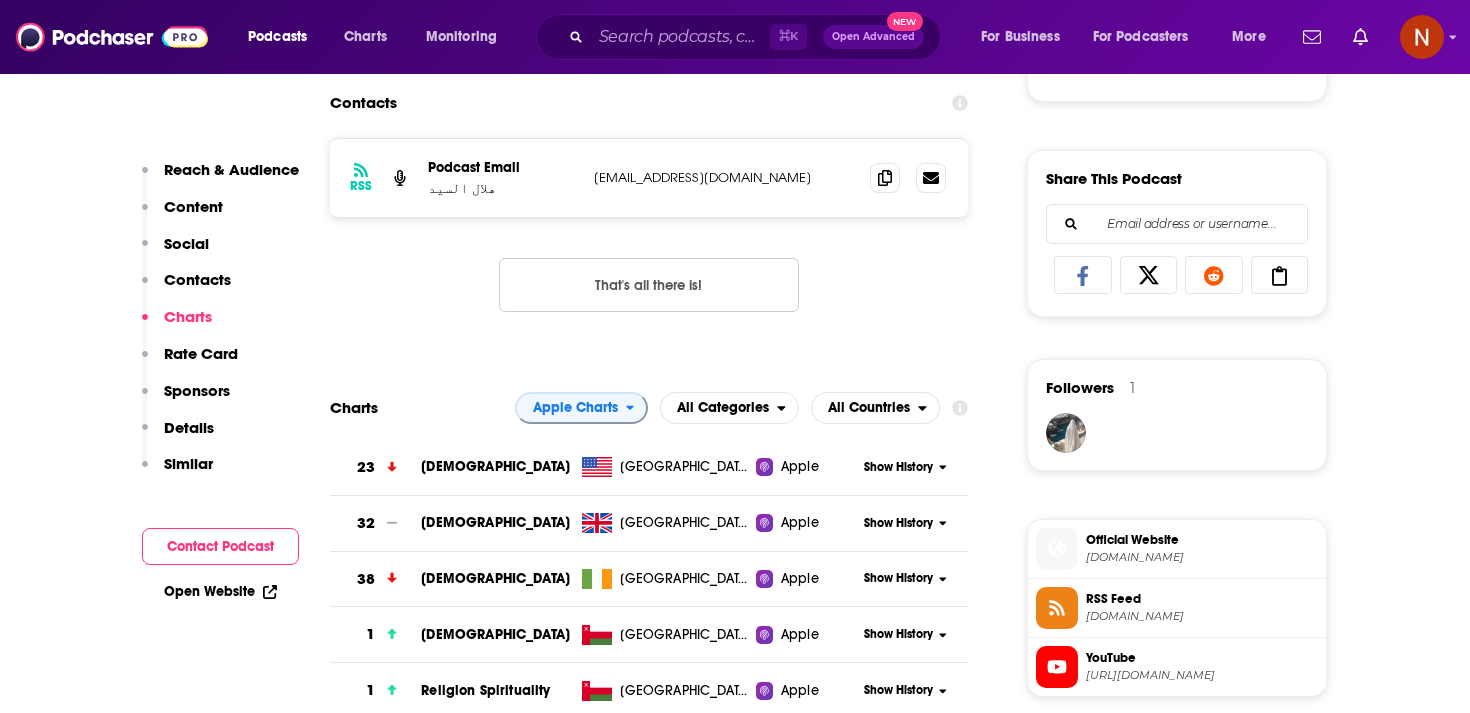 scroll, scrollTop: 1266, scrollLeft: 0, axis: vertical 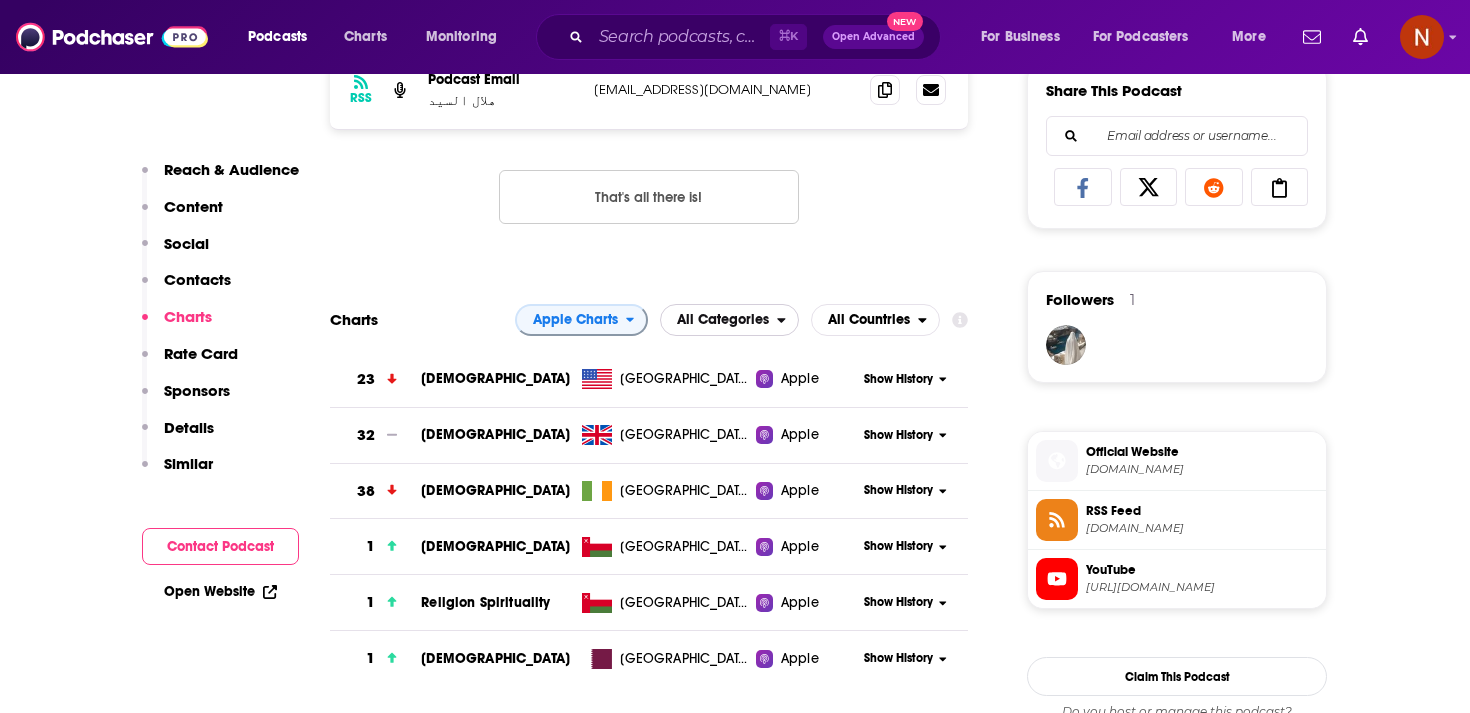 click on "All Categories" at bounding box center (723, 320) 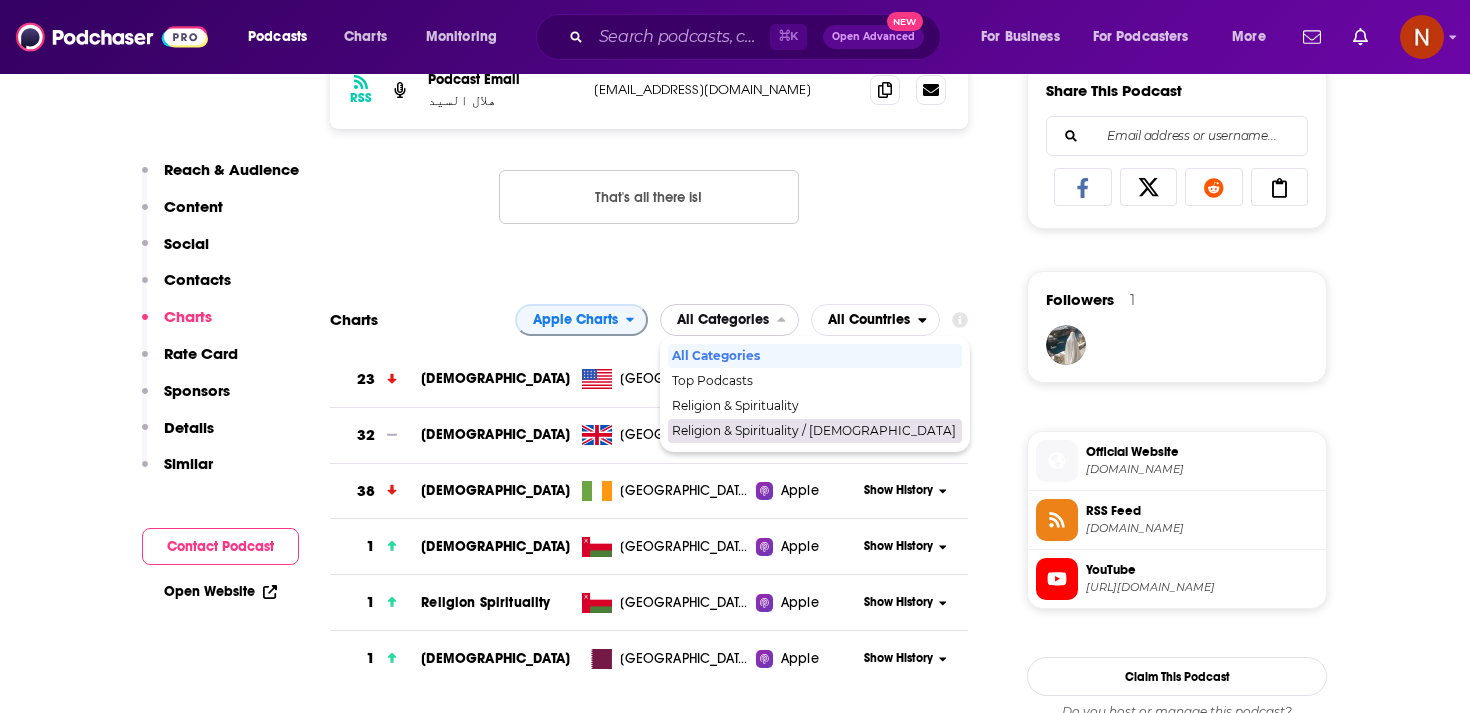 click on "Religion & Spirituality / [DEMOGRAPHIC_DATA]" at bounding box center [814, 431] 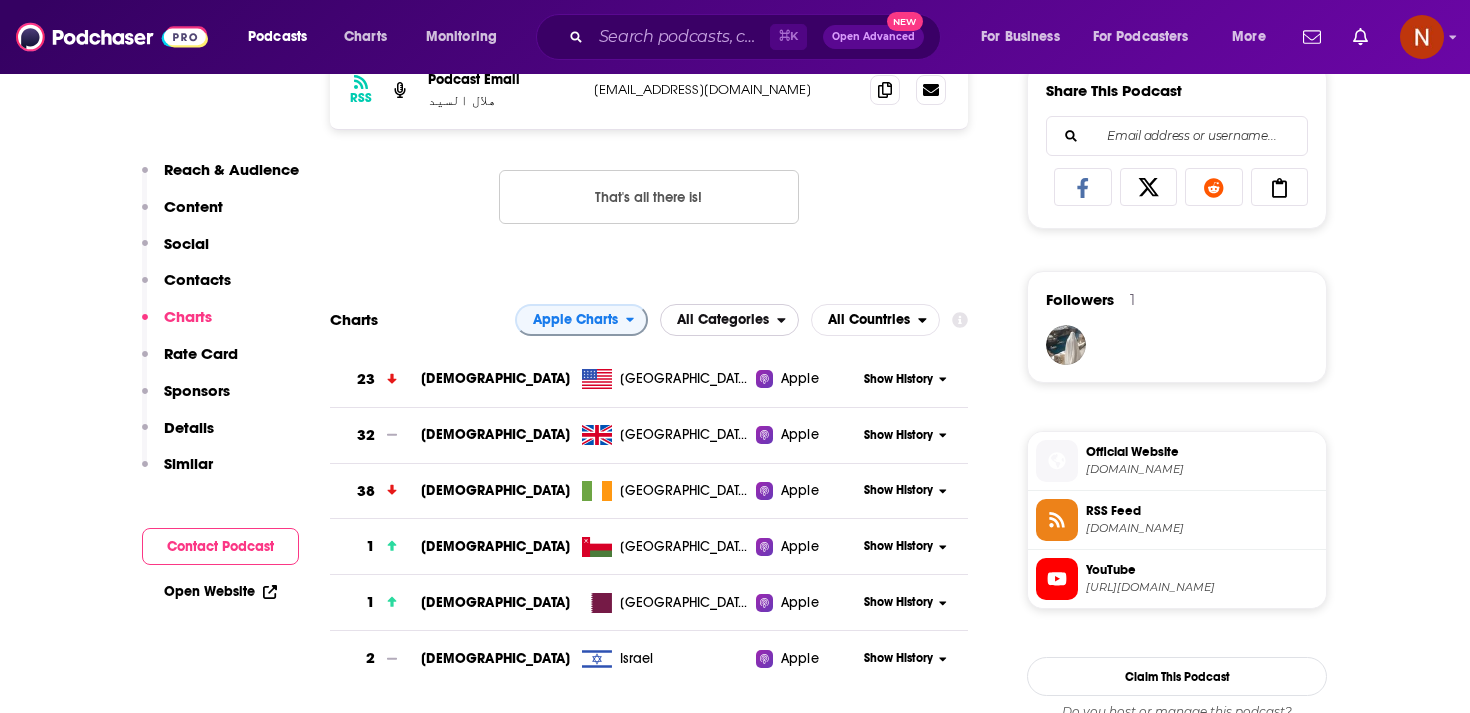 click 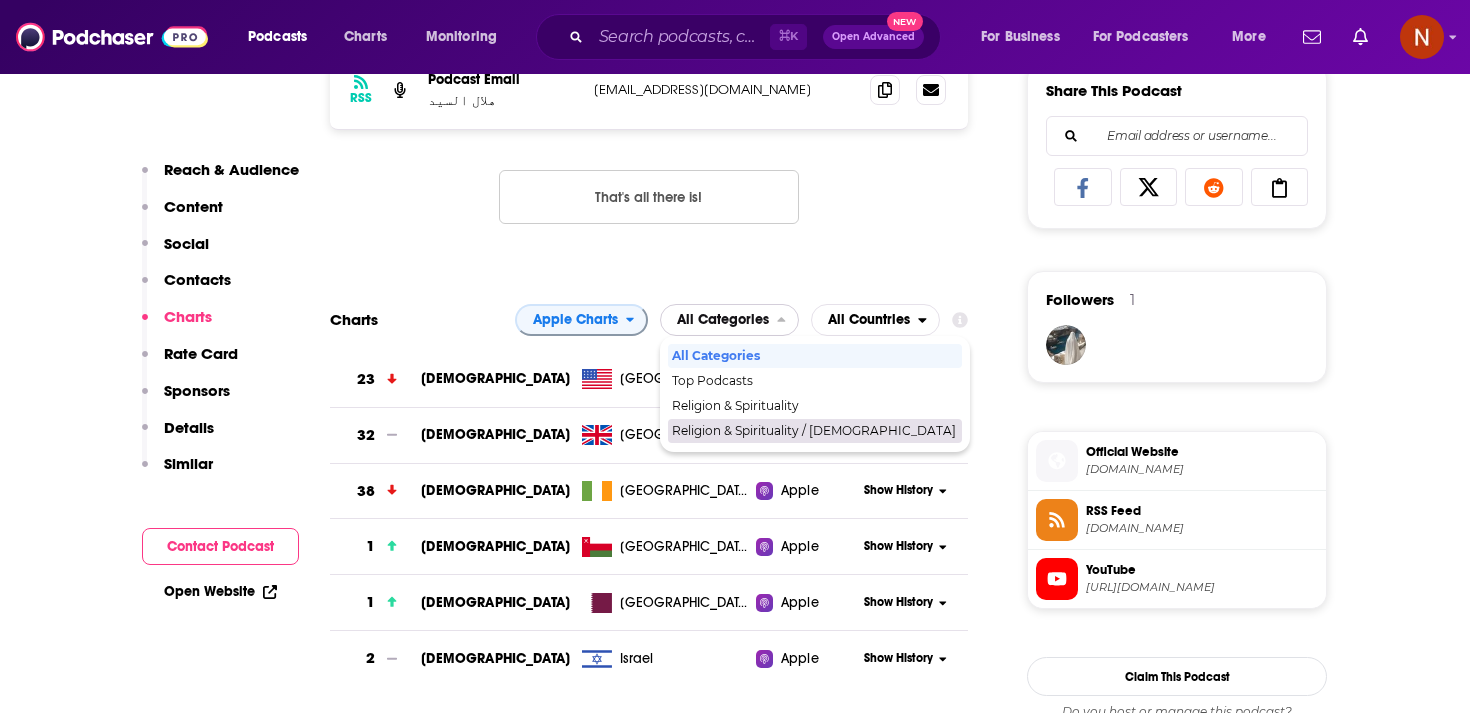 click on "Religion & Spirituality / [DEMOGRAPHIC_DATA]" at bounding box center [814, 431] 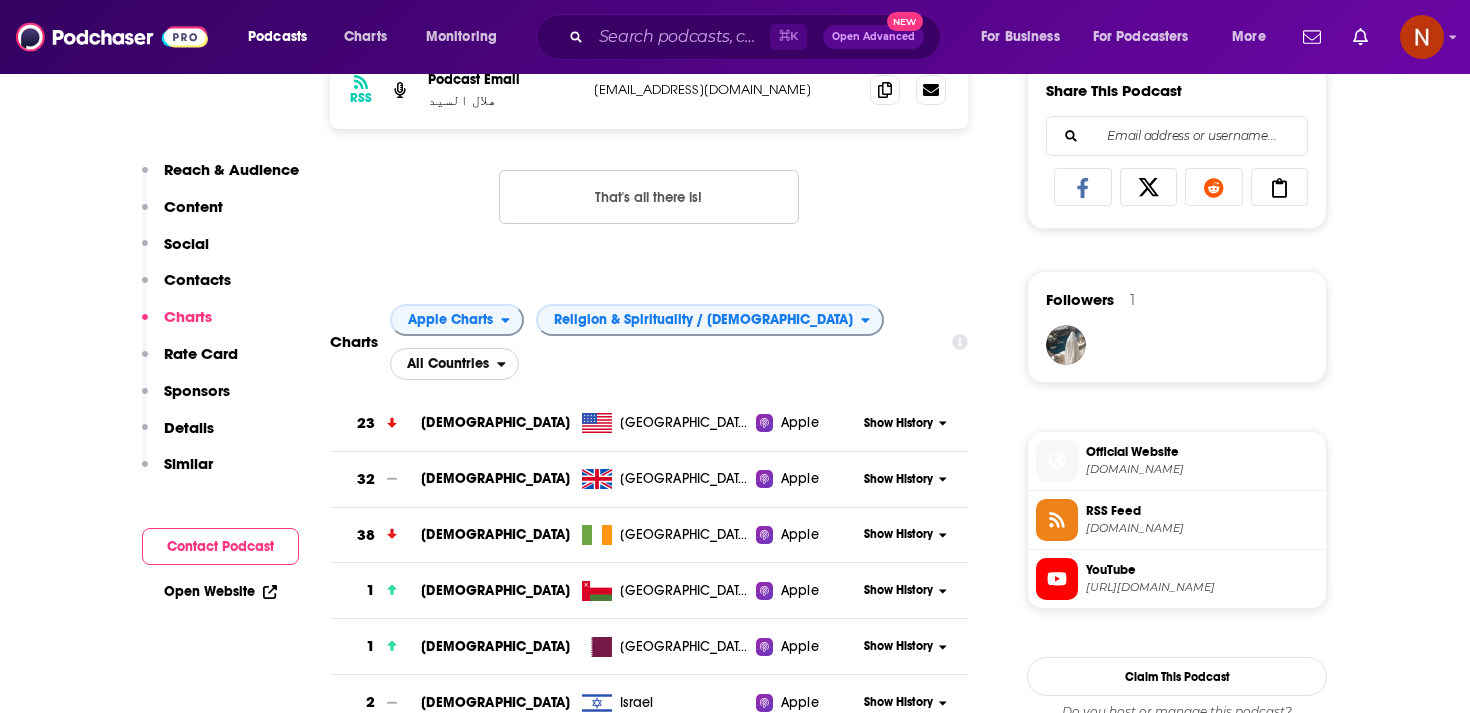 click on "All Countries" at bounding box center (448, 364) 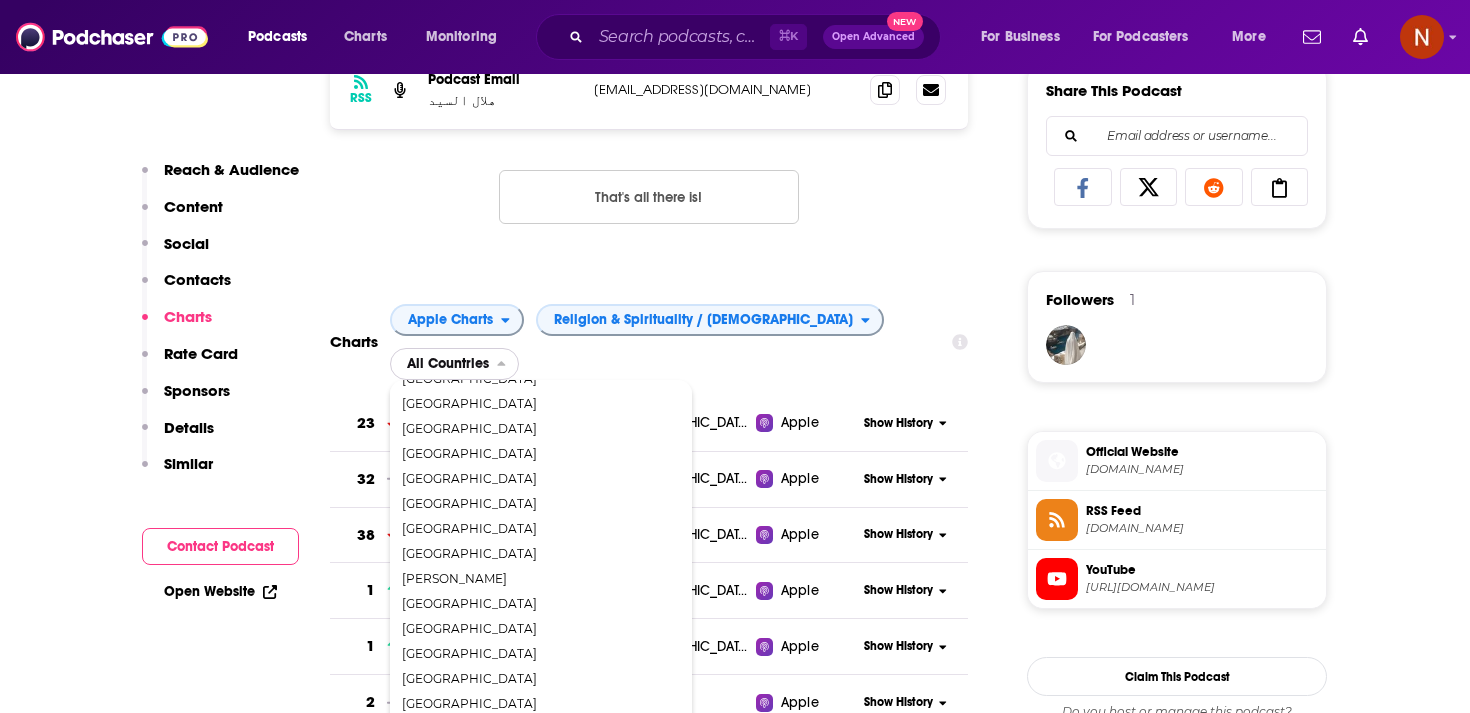 scroll, scrollTop: 296, scrollLeft: 0, axis: vertical 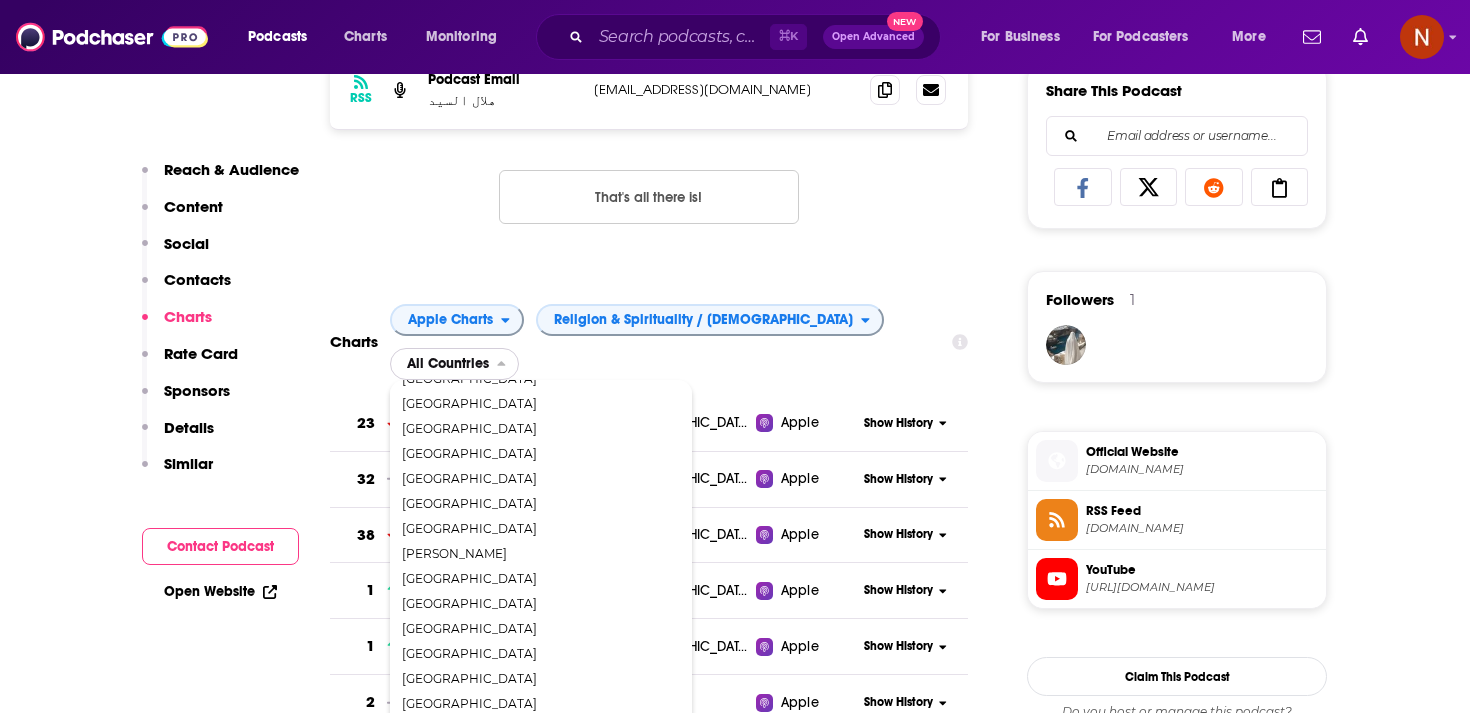 click on "[GEOGRAPHIC_DATA]" at bounding box center [540, 729] 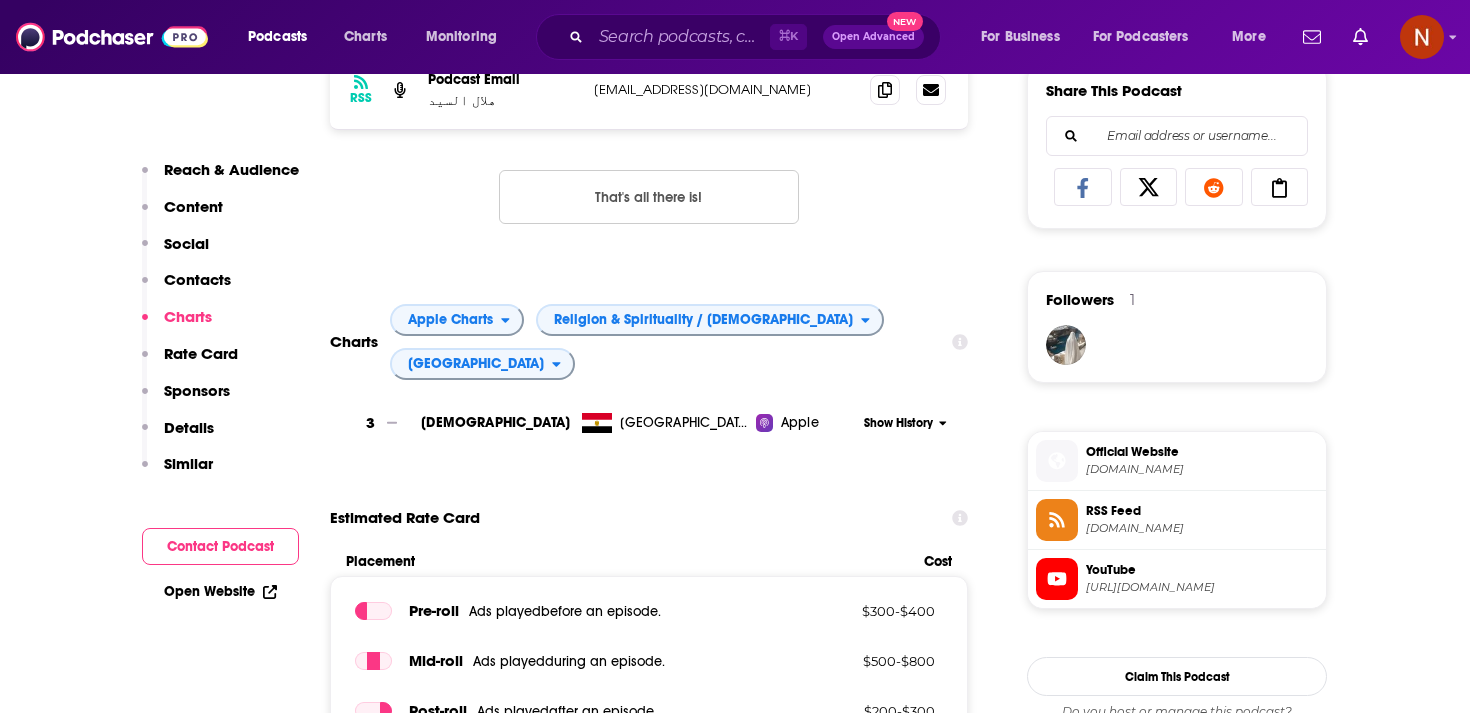 click on "Show History" at bounding box center (898, 423) 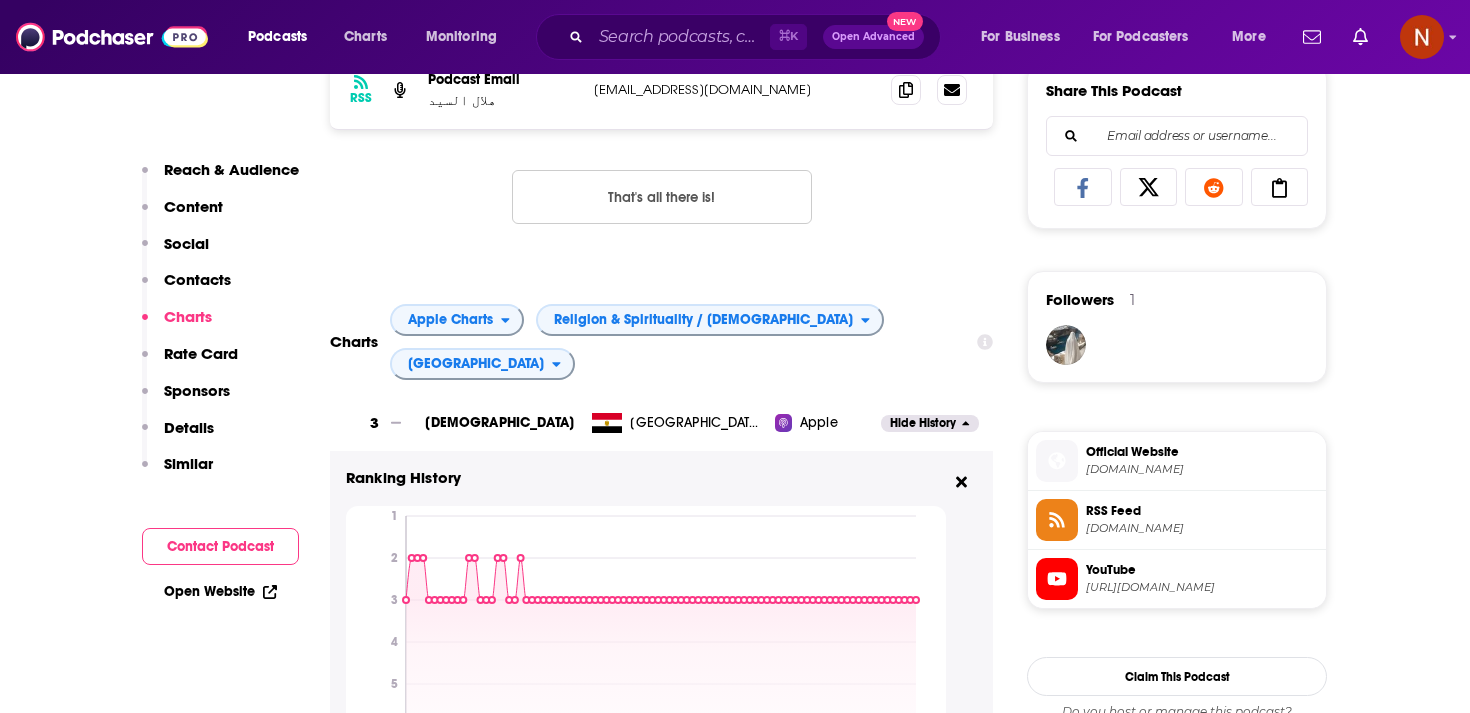 click on "Hide History" at bounding box center [923, 423] 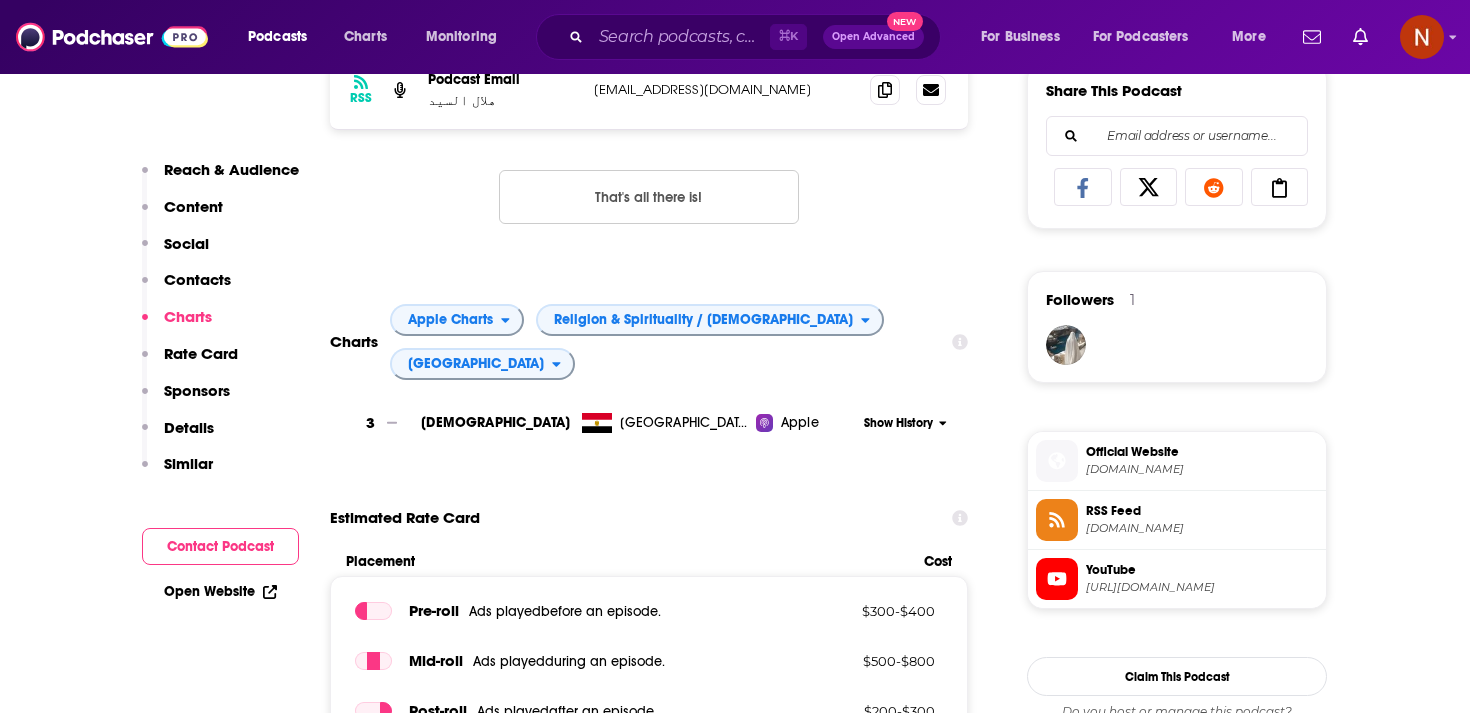 click on "Show History" at bounding box center (898, 423) 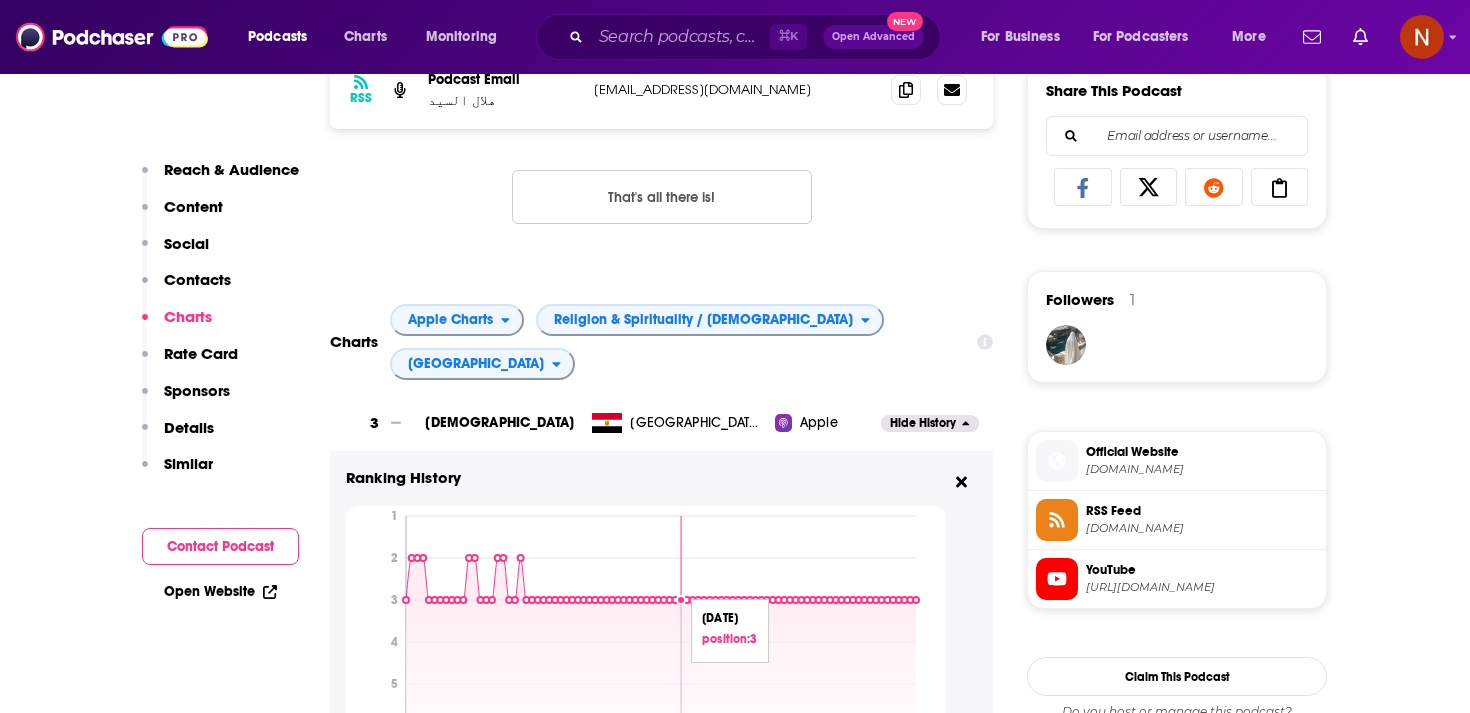 click on "[DATE] [DATE] [DATE] [DATE] 1 2 3 4 5 6" 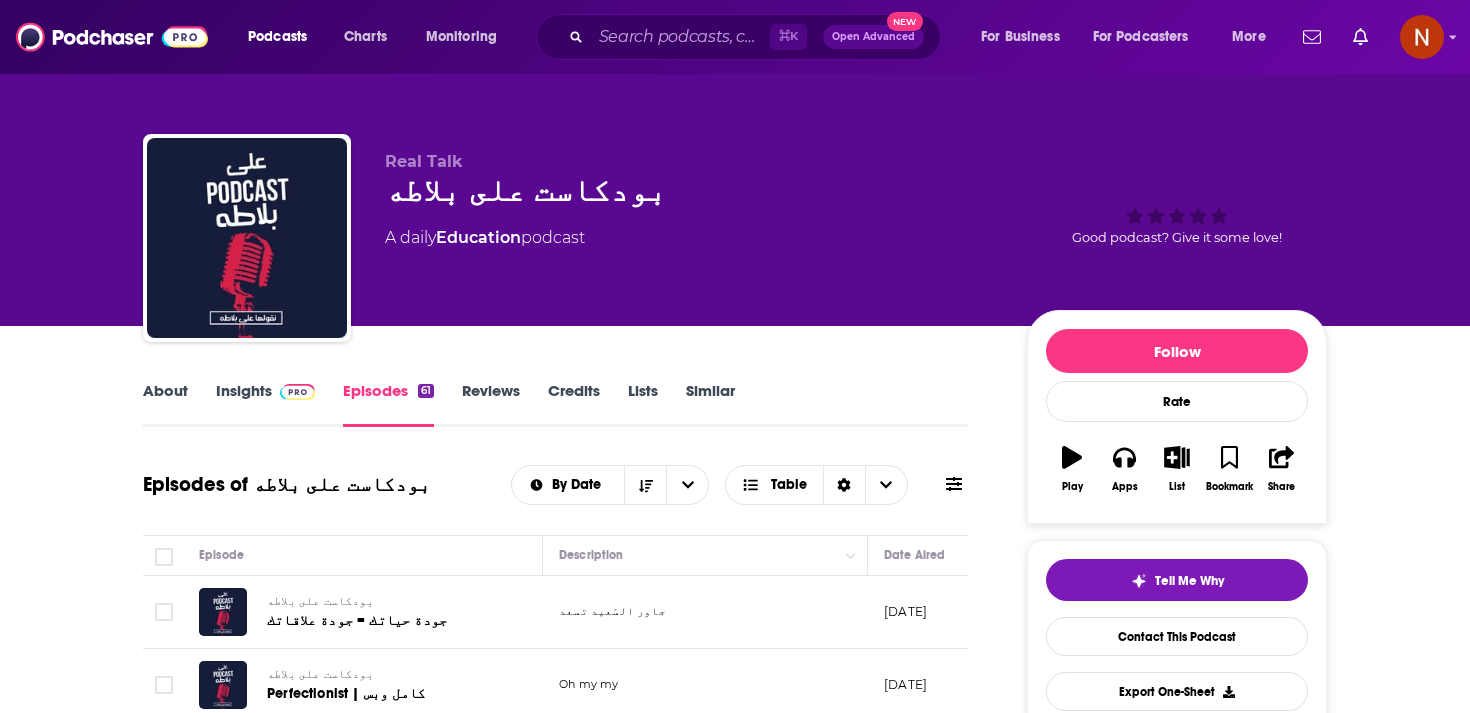 scroll, scrollTop: 0, scrollLeft: 0, axis: both 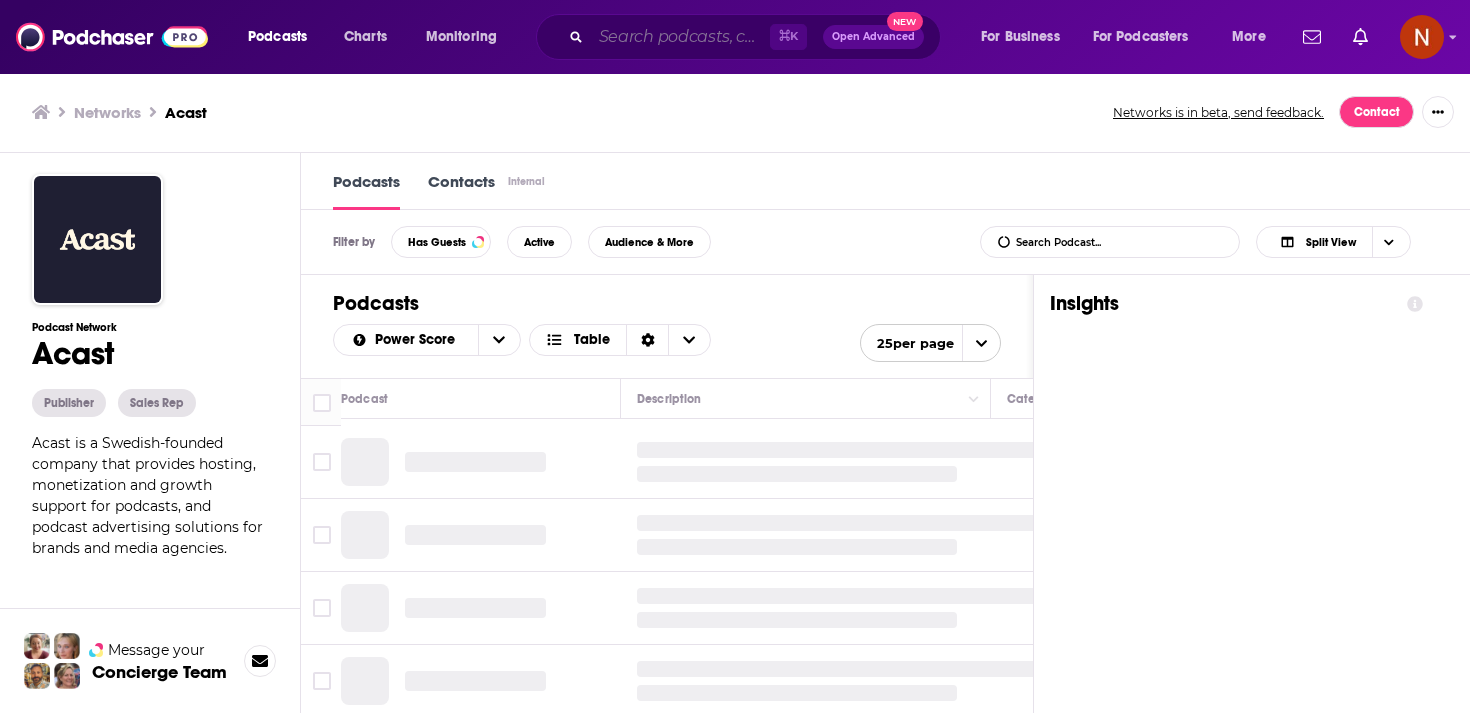 click at bounding box center (680, 37) 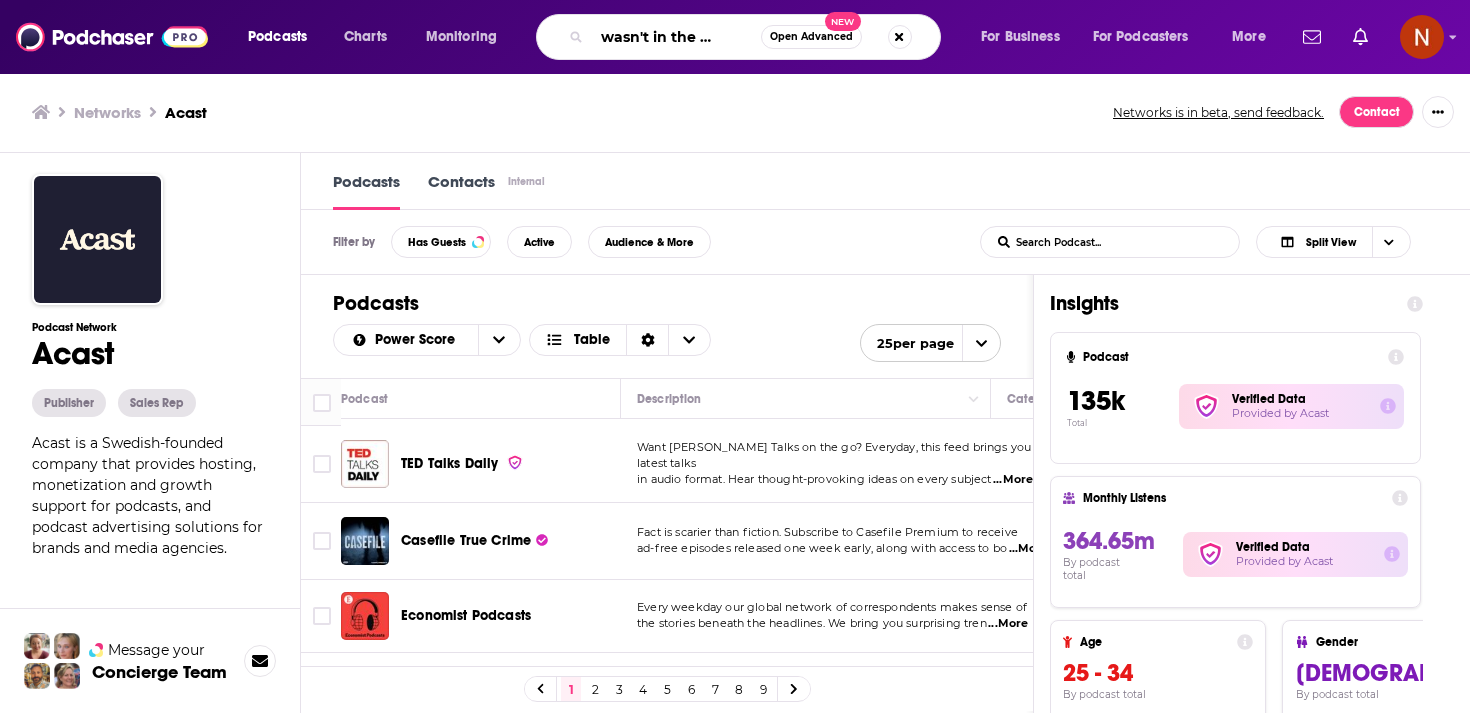 type on "this wasn't in the manual" 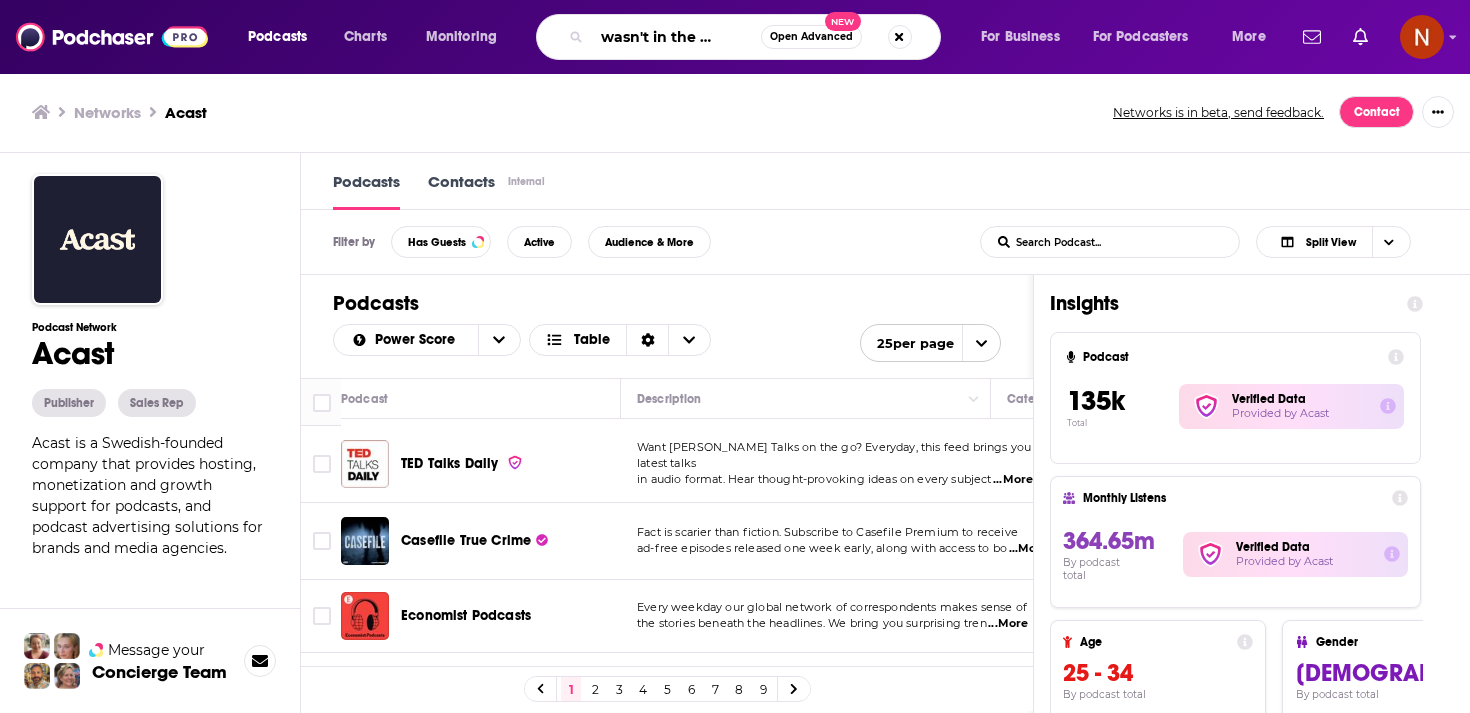 scroll, scrollTop: 0, scrollLeft: 33, axis: horizontal 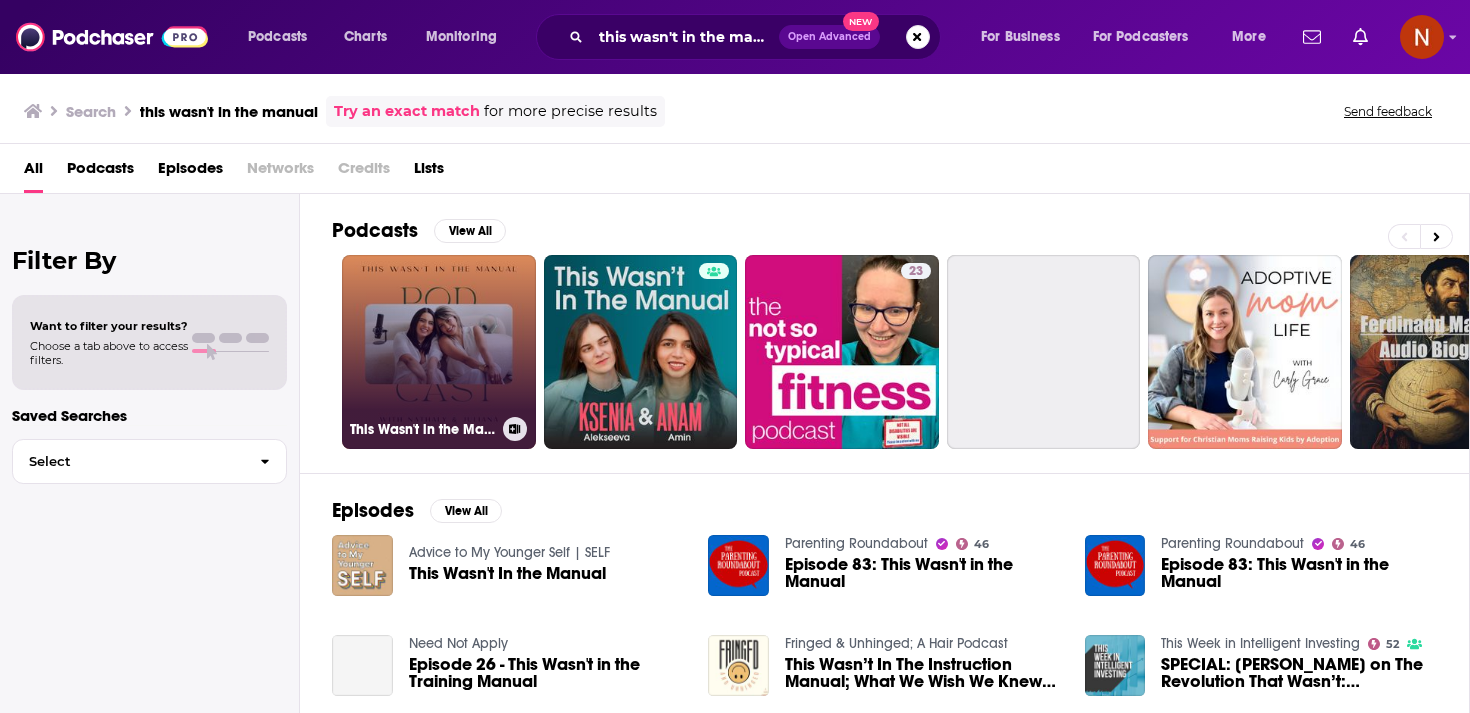 click on "This Wasn't in the Manual" at bounding box center (439, 352) 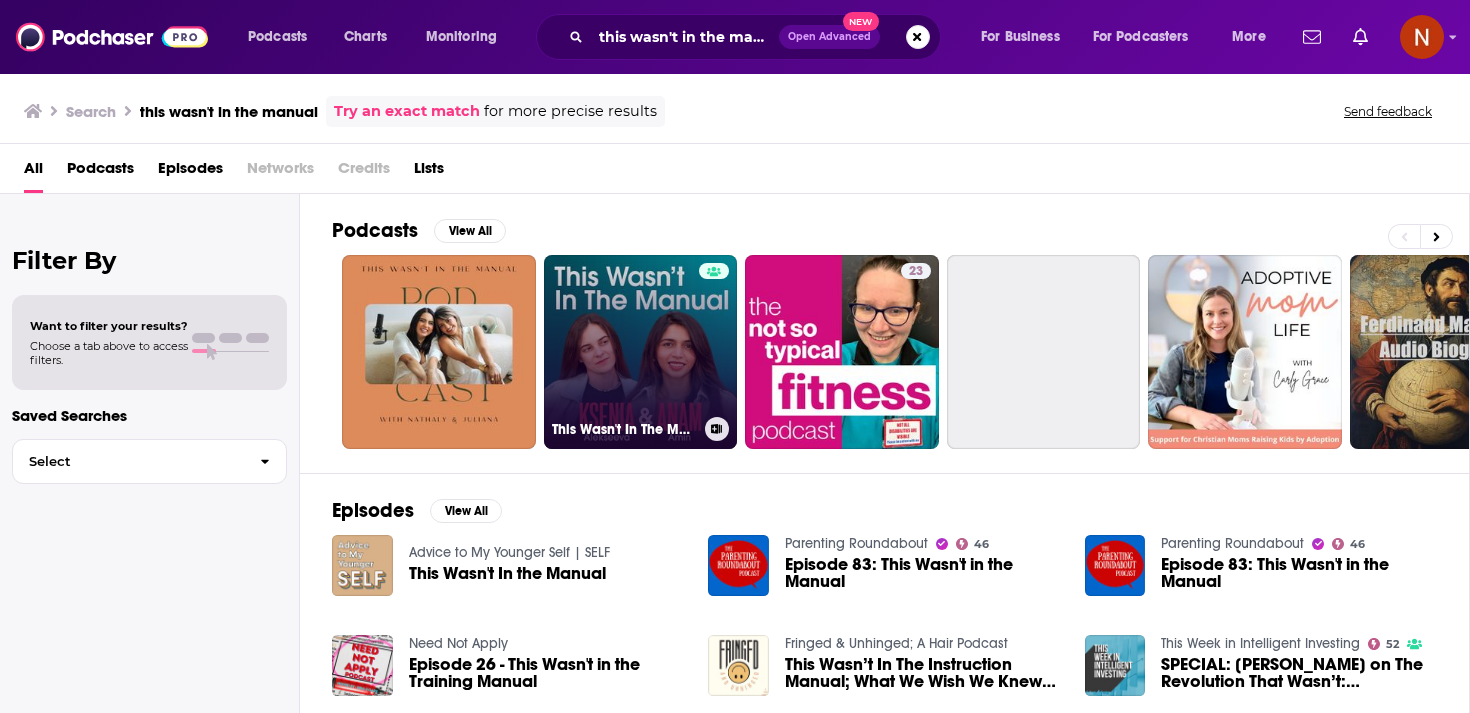 click on "This Wasn't In The Manual Co" at bounding box center (641, 352) 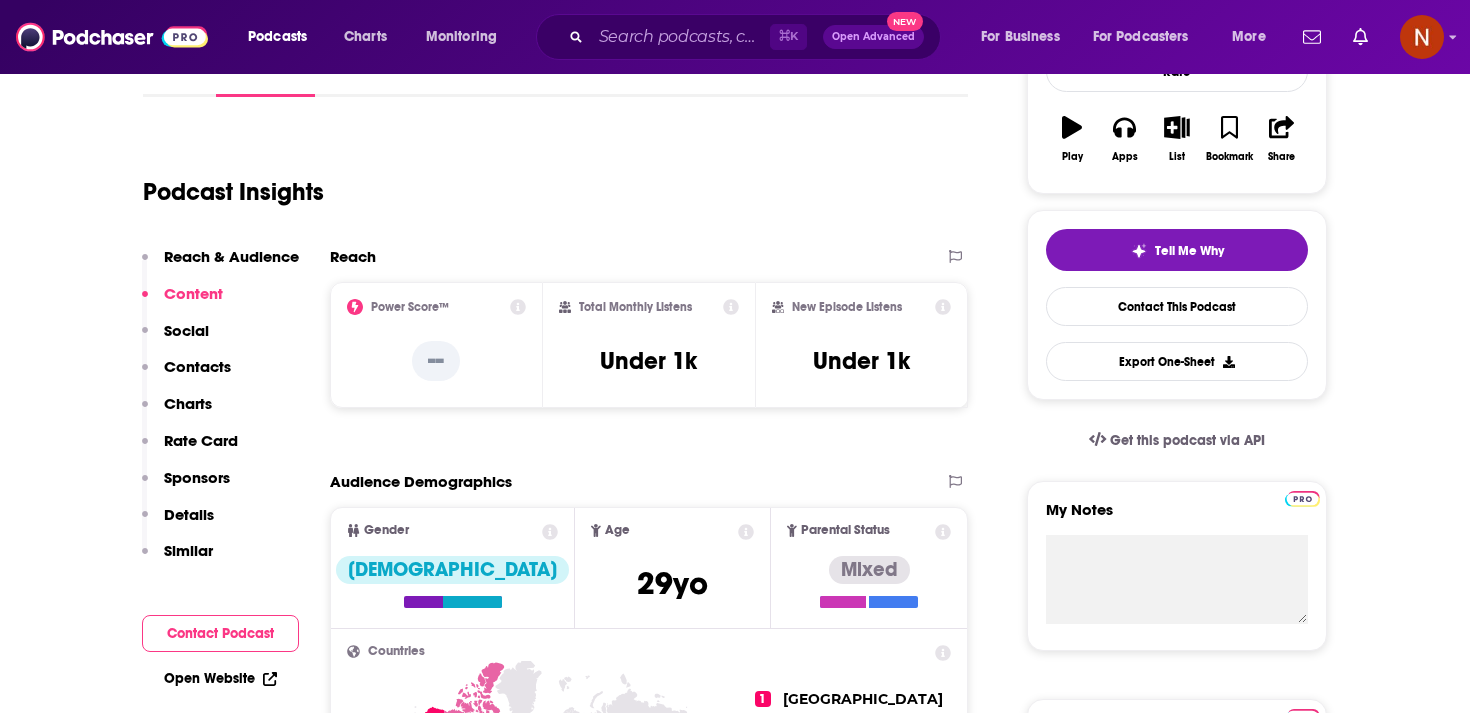 scroll, scrollTop: 0, scrollLeft: 0, axis: both 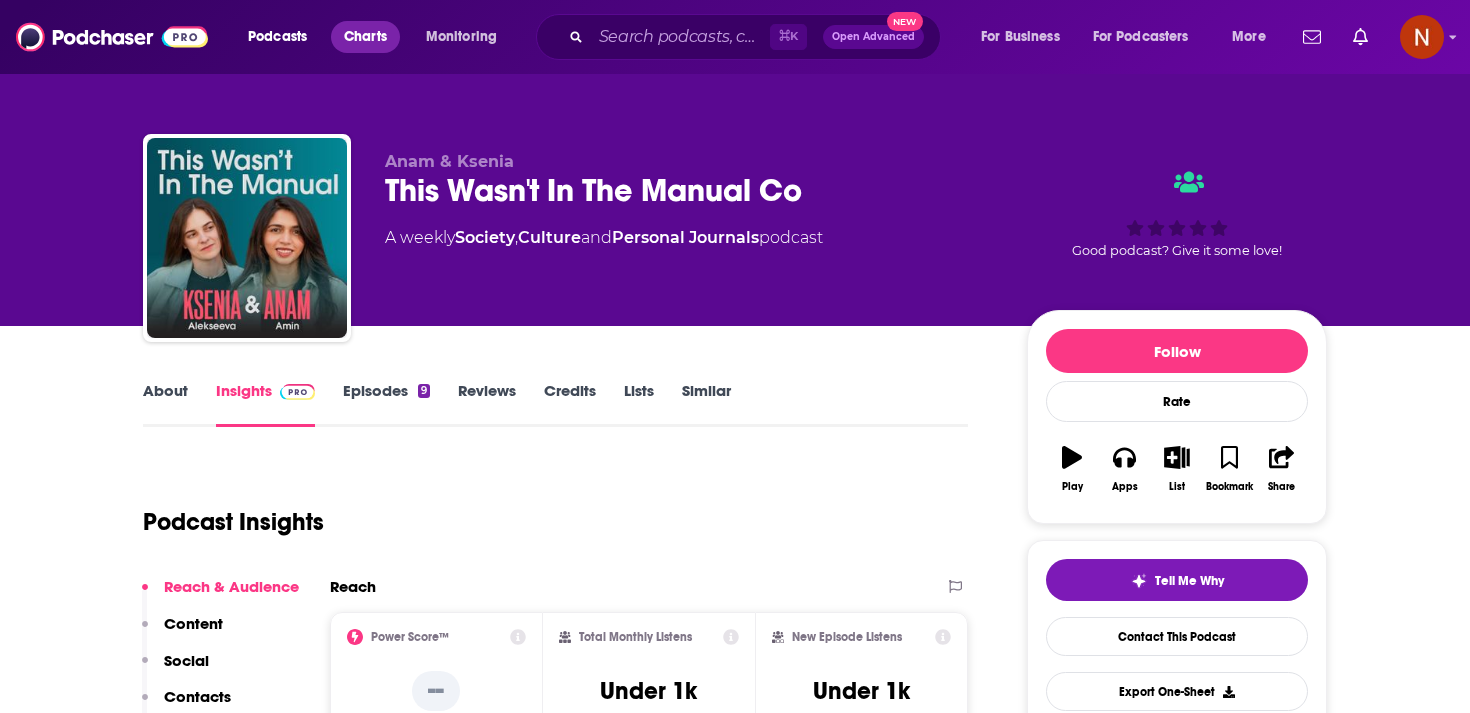 click on "Charts" at bounding box center (365, 37) 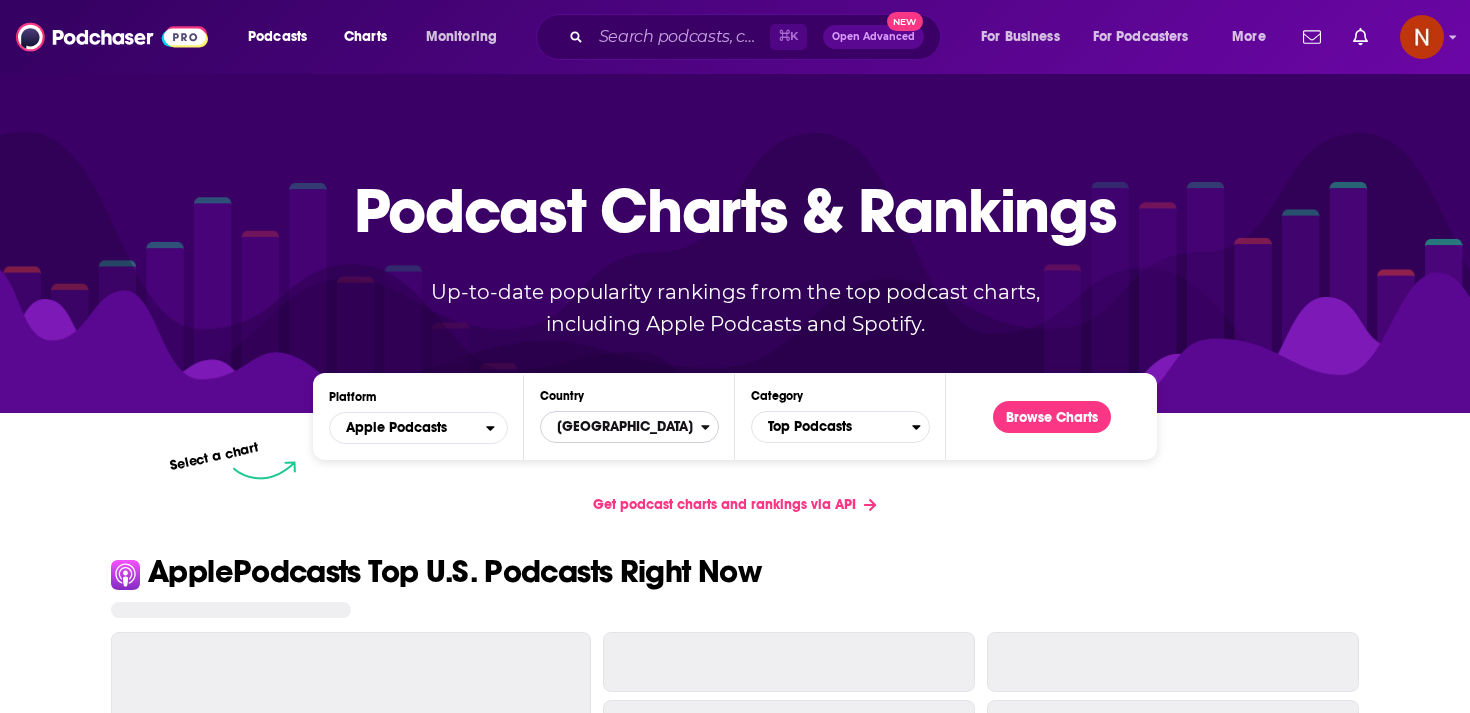 click on "United States" at bounding box center [621, 427] 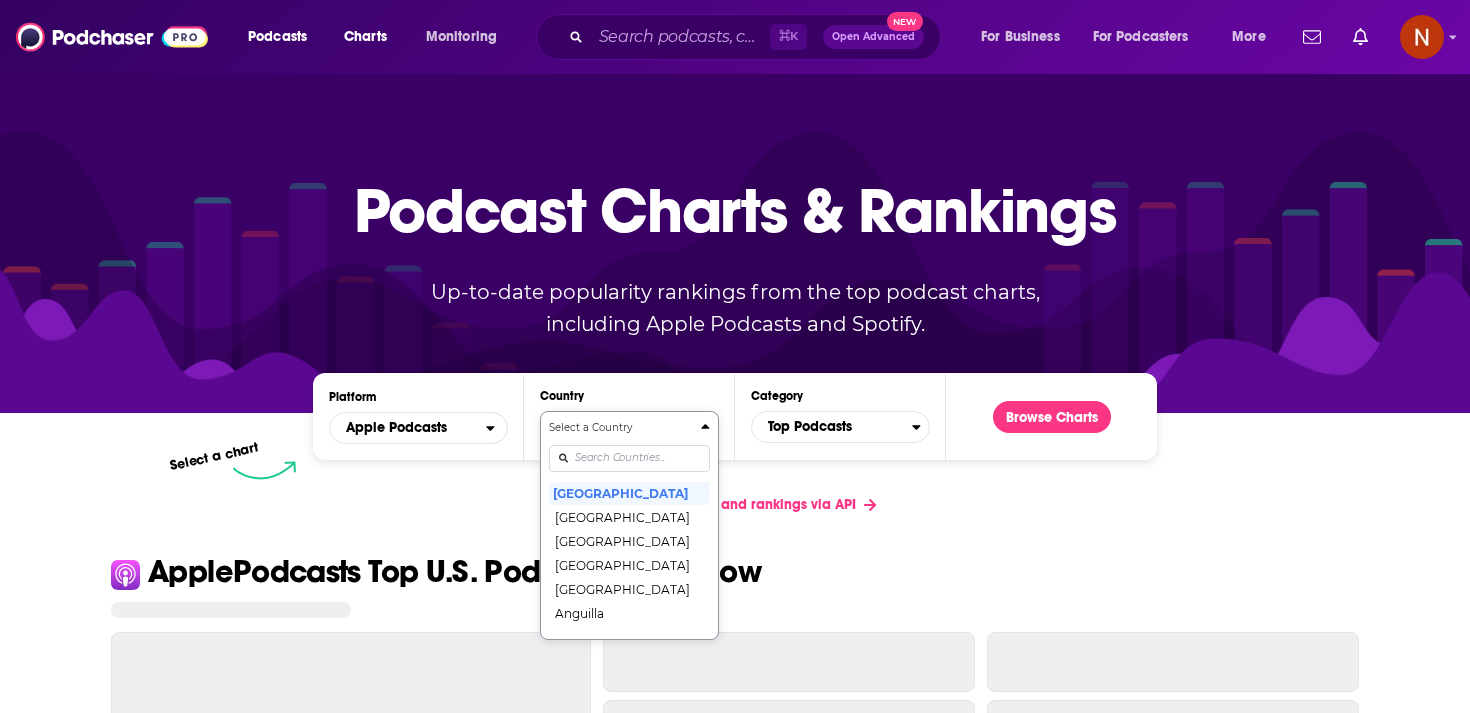 click on "Select a Country United States Afghanistan Albania Algeria Angola Anguilla Antigua and Barbuda Argentina Armenia Australia Austria Azerbaijan Bahamas Bahrain Barbados Belarus Belgium Belize Benin Bermuda Bhutan Bolivia Bosnia and Herzegovina Botswana Brazil British Virgin Islands Brunei Darussalam Bulgaria Burkina Faso Cambodia Cameroon Canada Cape Verde Cayman Islands Chad Chile China Colombia Congo Congo (Brazzaville) Costa Rica Côte dIvoire Croatia Cyprus Czech Republic Denmark Dominica Dominican Republic Ecuador Egypt El Salvador Estonia Fiji Finland France Gabon Gambia Georgia Germany Ghana Greece Grenada Guatemala Guinea-Bissau Guyana Honduras Hong Kong Hungary Iceland India Indonesia Iraq Ireland Israel Italy Jamaica Japan Jordan Kazakhstan Kenya Kosovo Kuwait Kyrgyzstan Lao PDR Latvia Lebanon Liberia Libya Lithuania Luxembourg Macao Macedonia, Republic of Madagascar Malawi Malaysia Maldives Mali Malta Mauritania Mauritius Mexico Micronesia, Federated States of Moldova Mongolia Montenegro Montserrat" at bounding box center [629, 525] 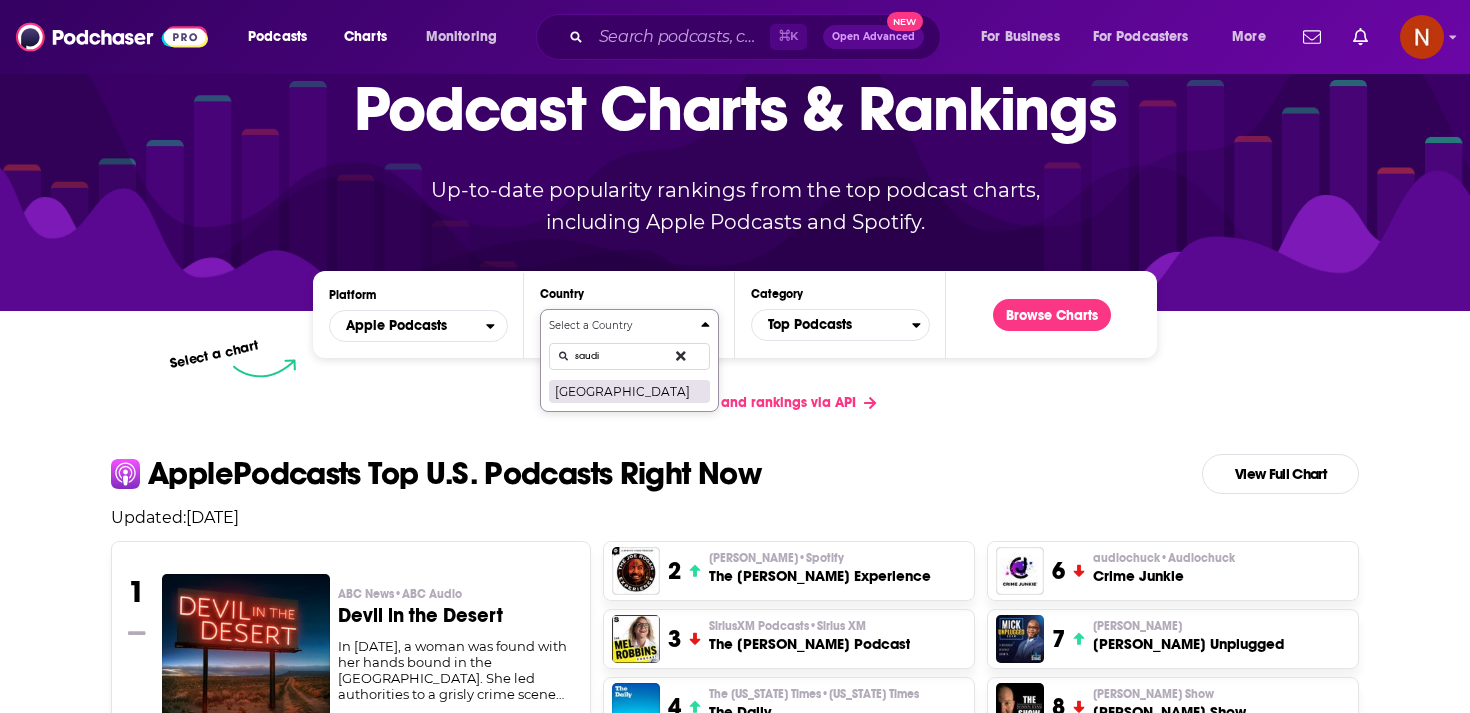 type on "saudi" 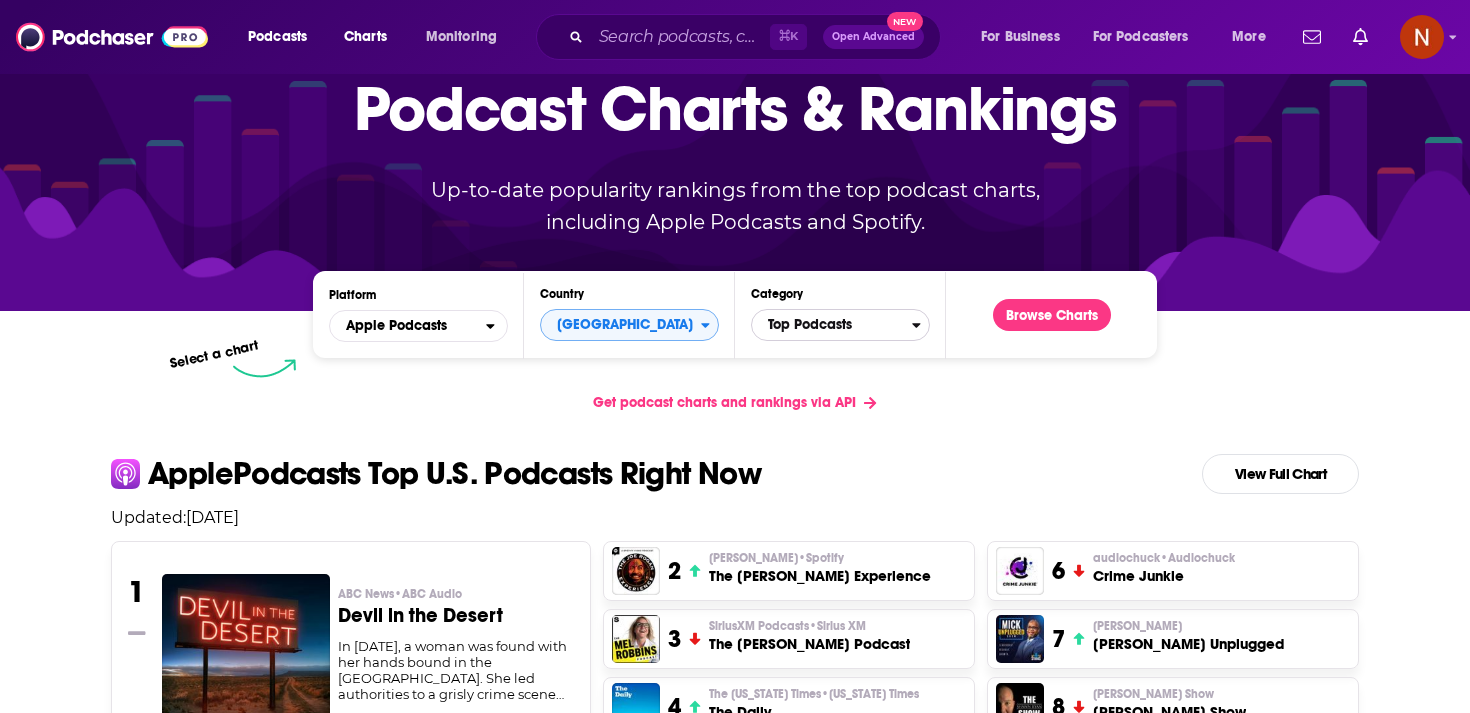click on "Top Podcasts" at bounding box center [832, 325] 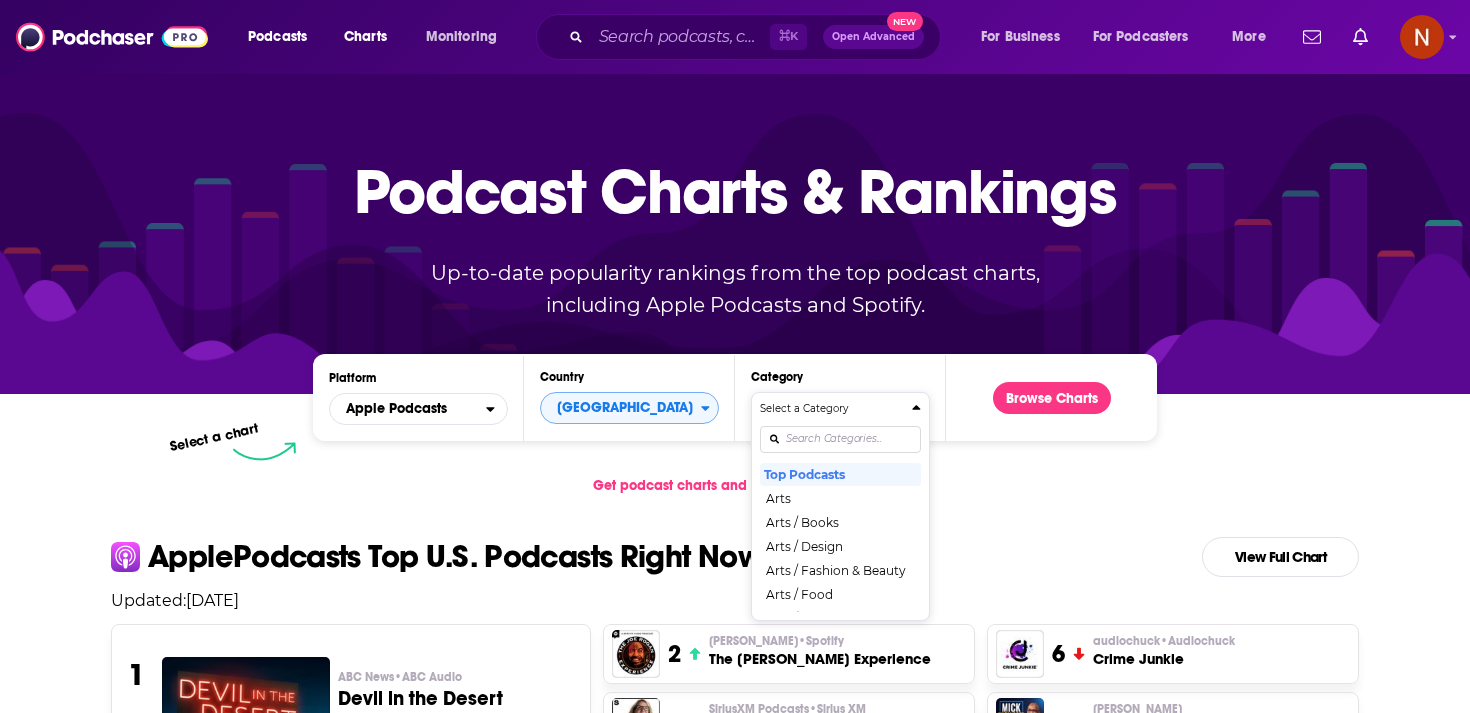 scroll, scrollTop: 0, scrollLeft: 0, axis: both 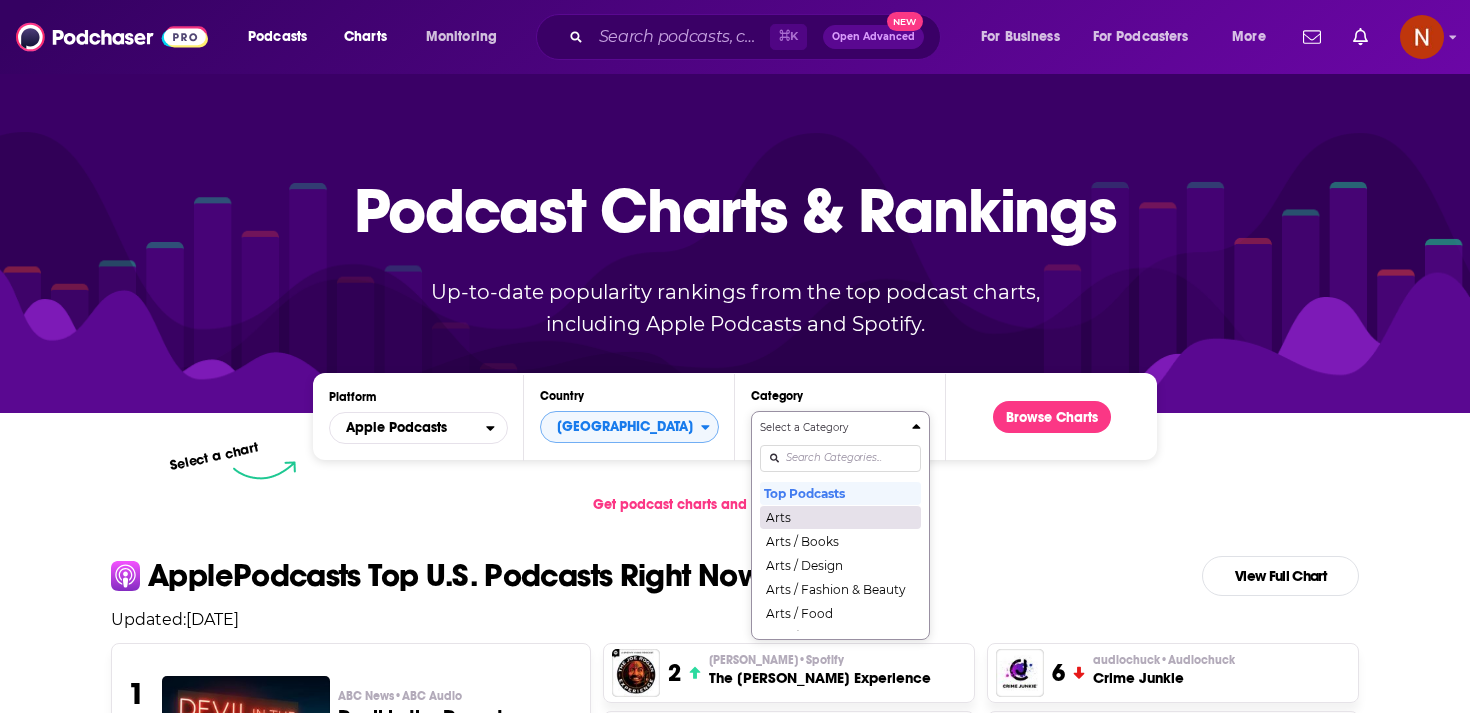 click on "Arts" at bounding box center (840, 517) 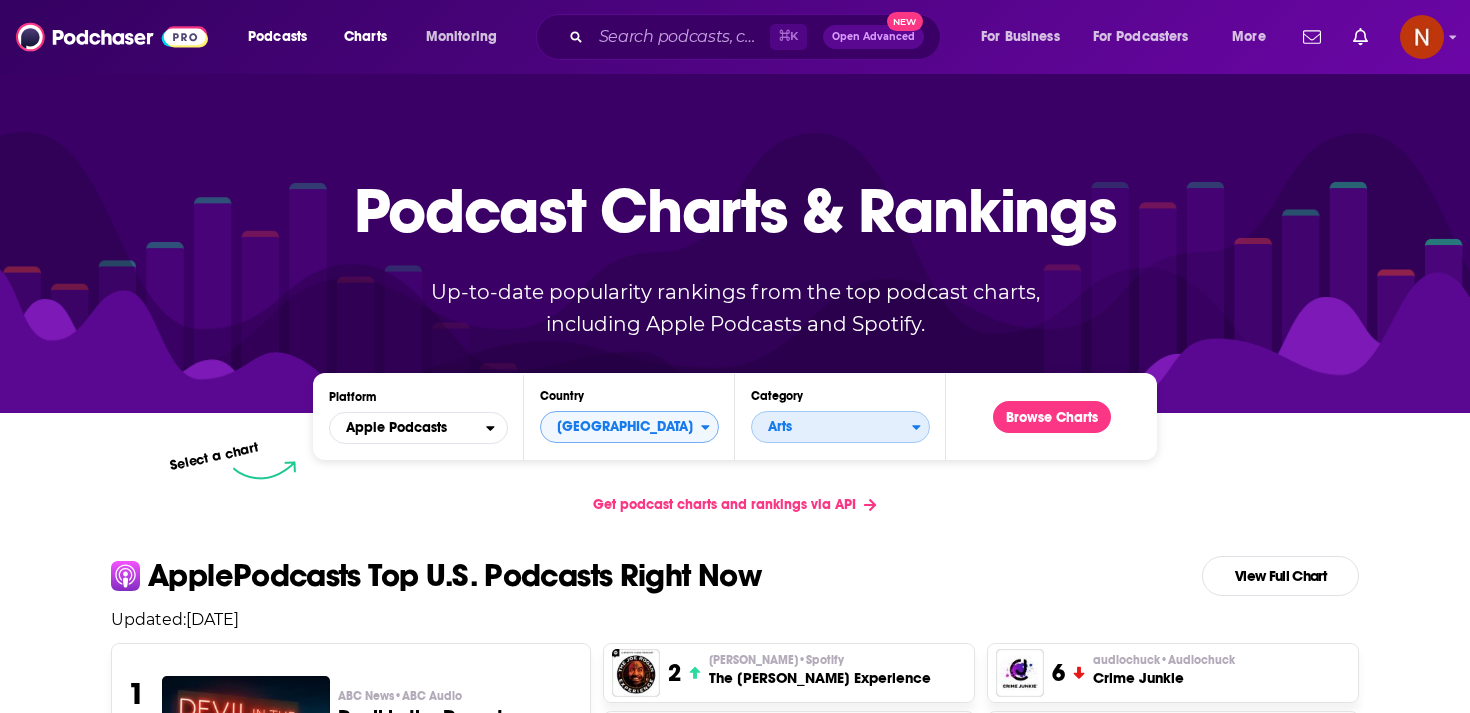 click on "Arts" at bounding box center [832, 427] 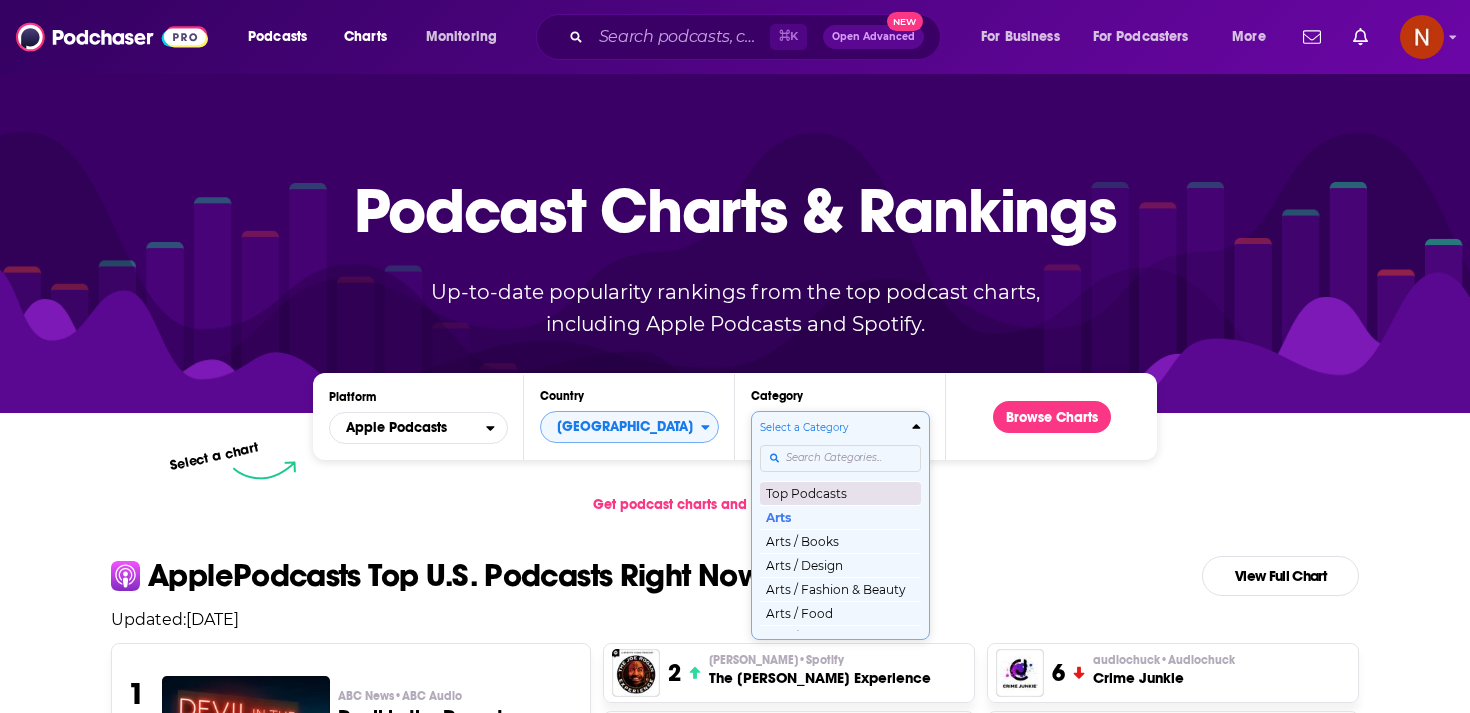 click on "Top Podcasts" at bounding box center [840, 493] 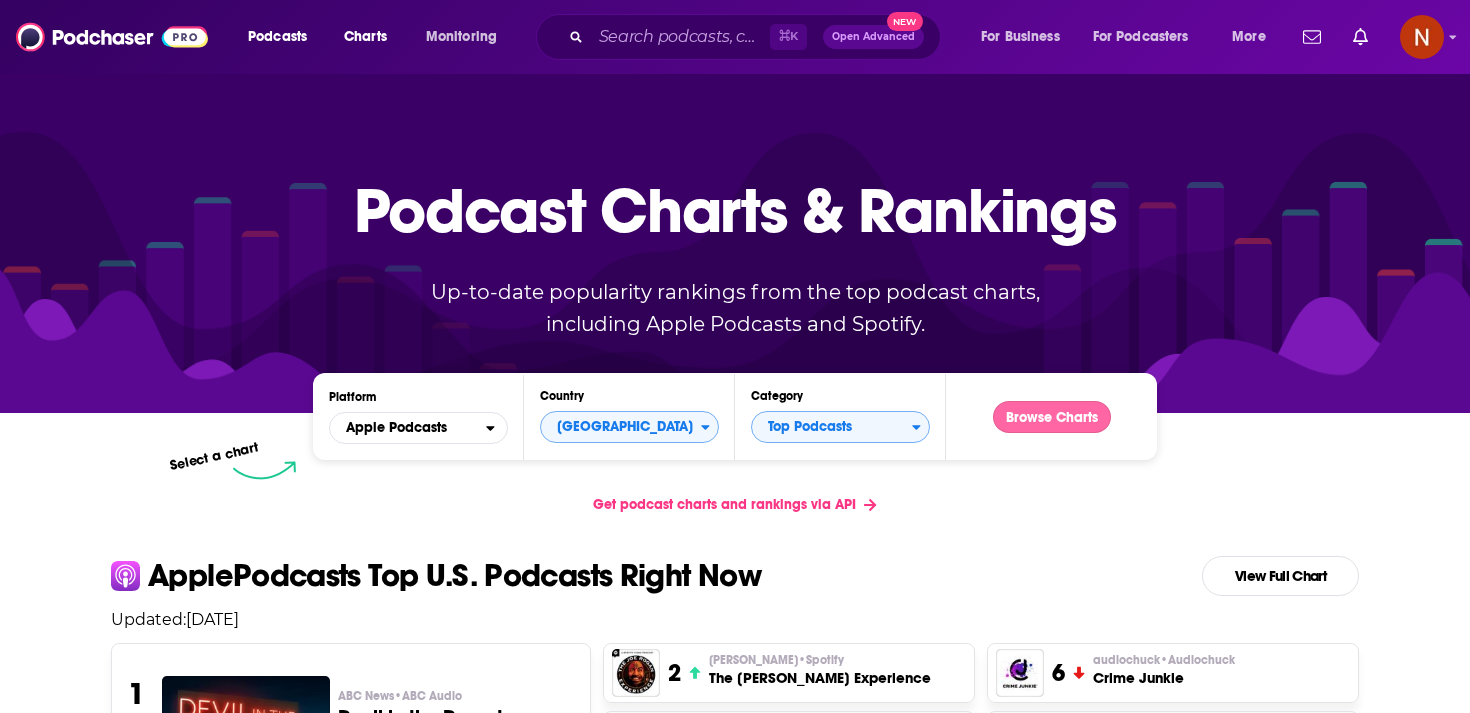 click on "Browse Charts" at bounding box center [1052, 417] 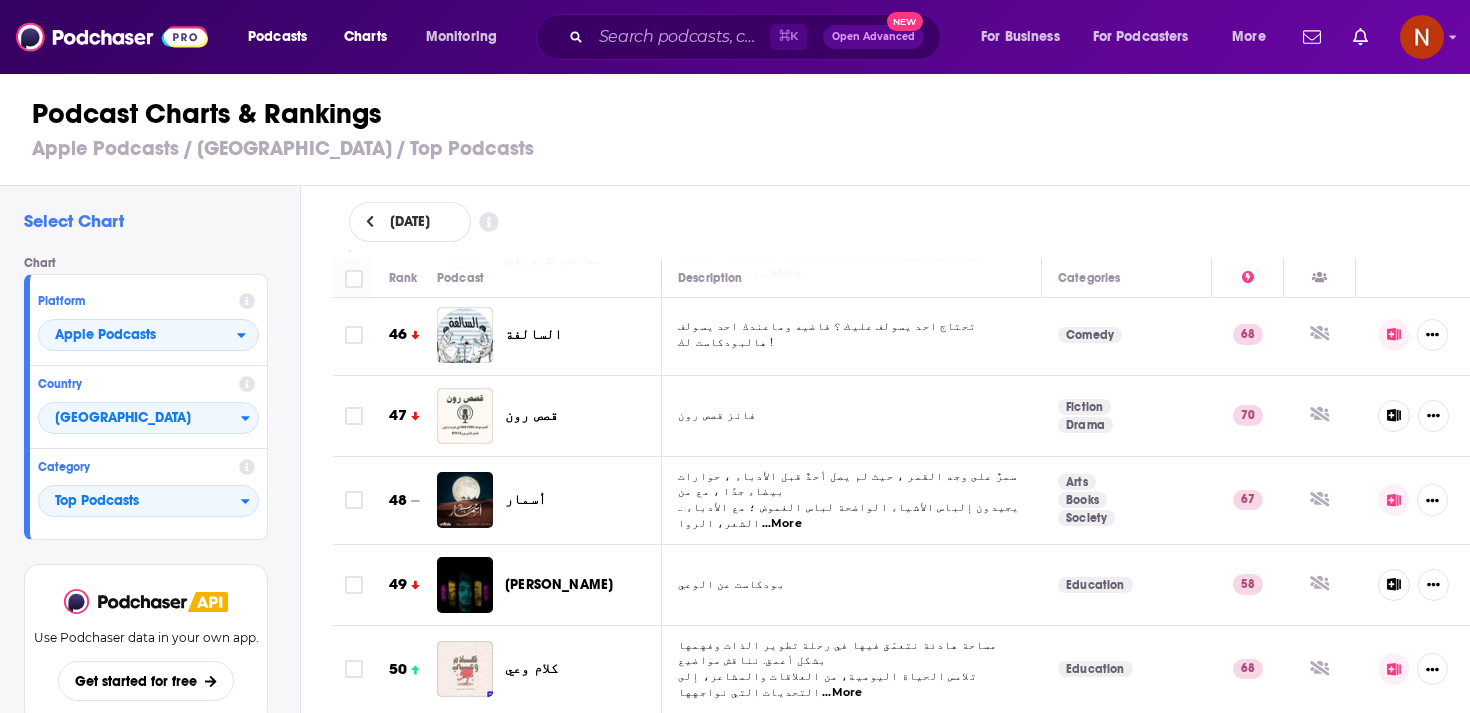 scroll, scrollTop: 3785, scrollLeft: 0, axis: vertical 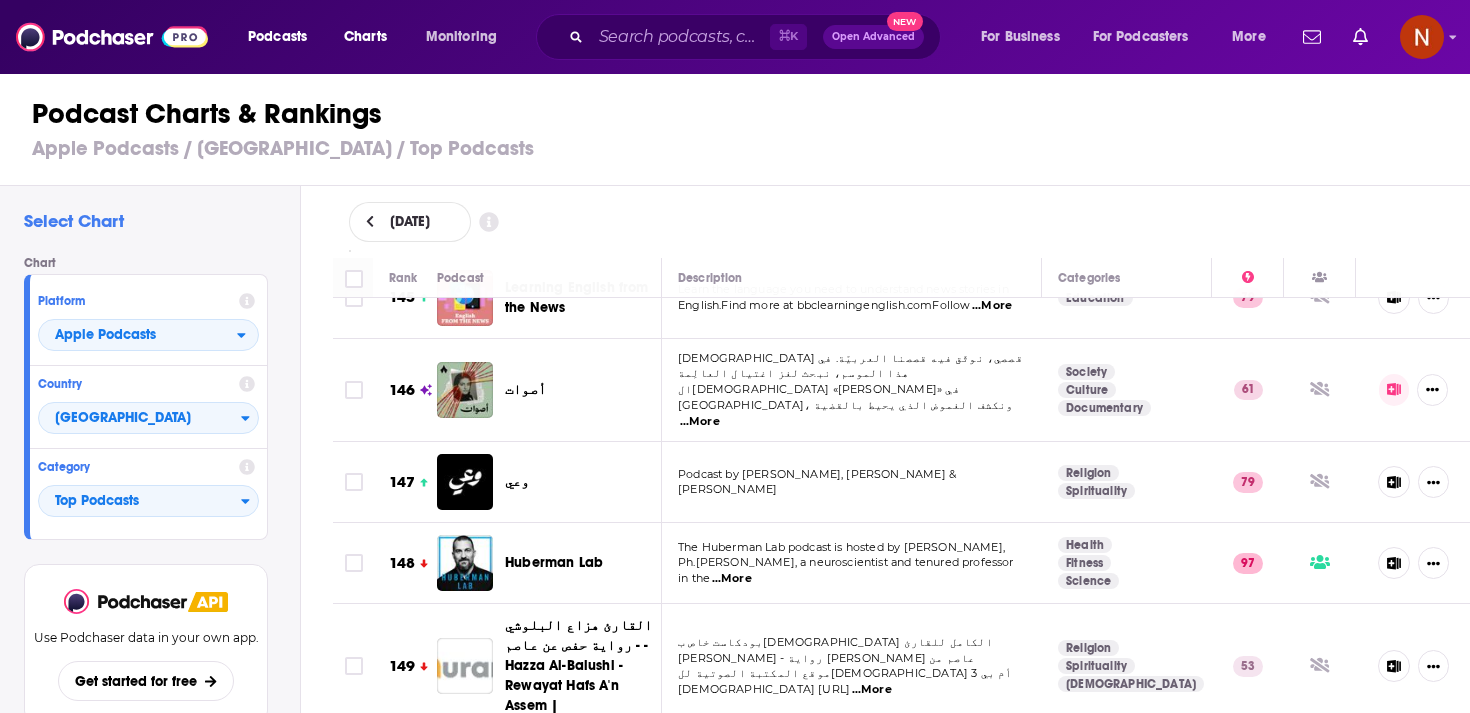 click on "بودكاست من زكاها يهتم بتطوير الذات وتنمية المهارات والصحة النفسية والإنتاجية وقوة" at bounding box center (843, 1175) 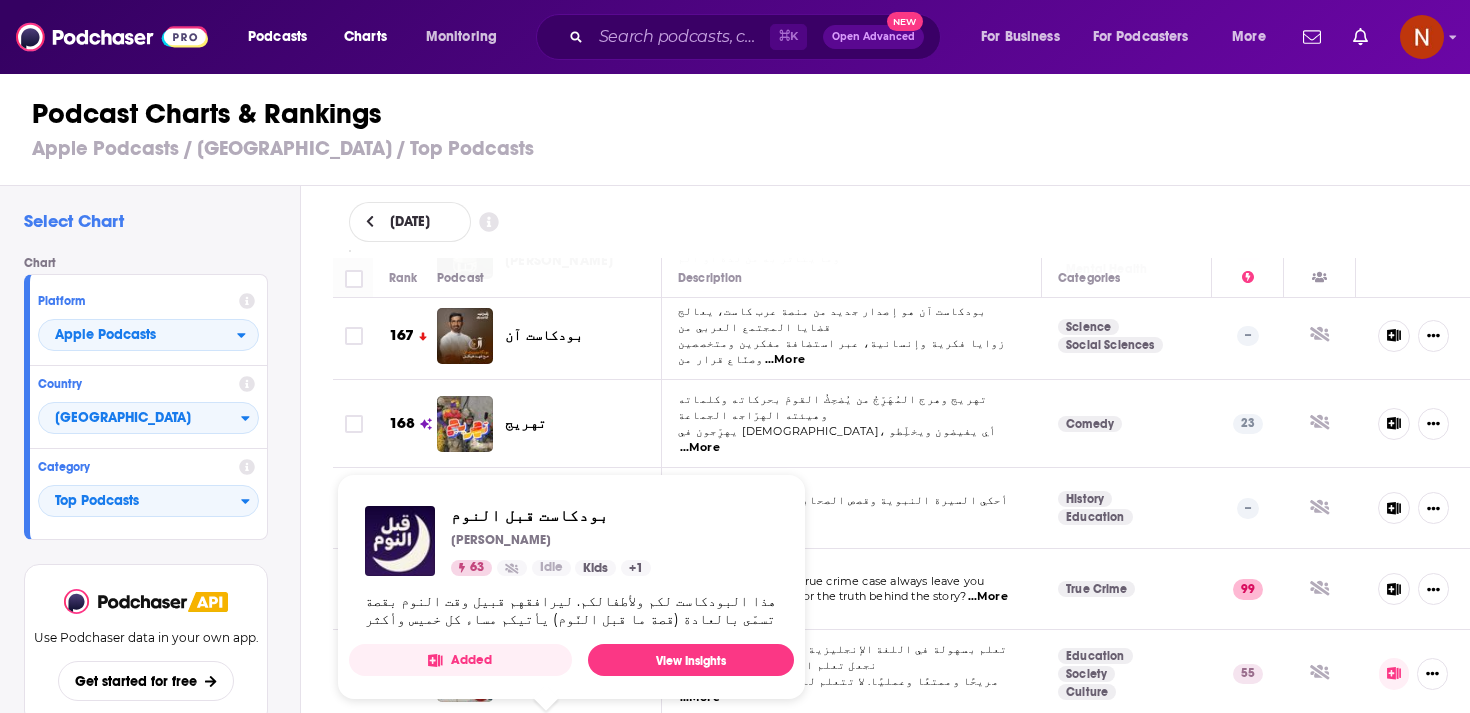 scroll, scrollTop: 14242, scrollLeft: 0, axis: vertical 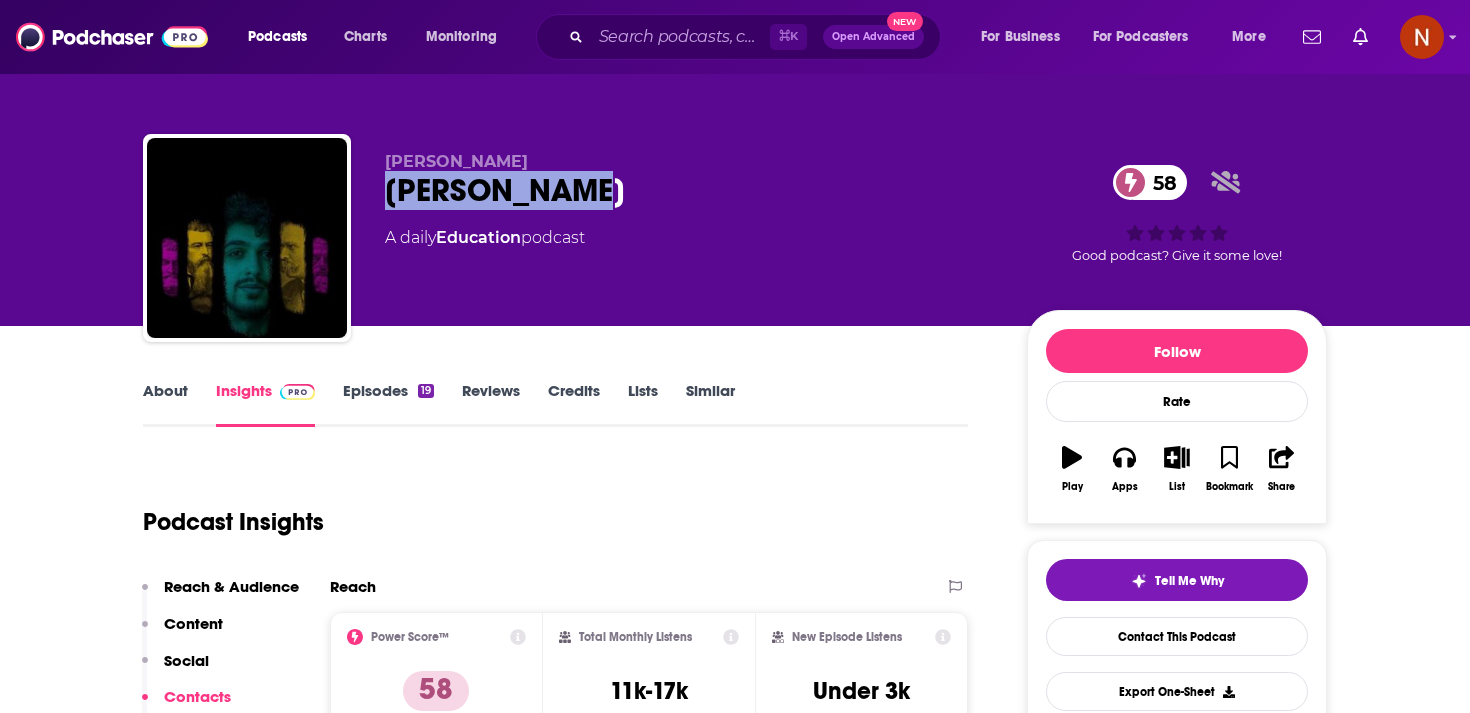 drag, startPoint x: 530, startPoint y: 204, endPoint x: 375, endPoint y: 186, distance: 156.04166 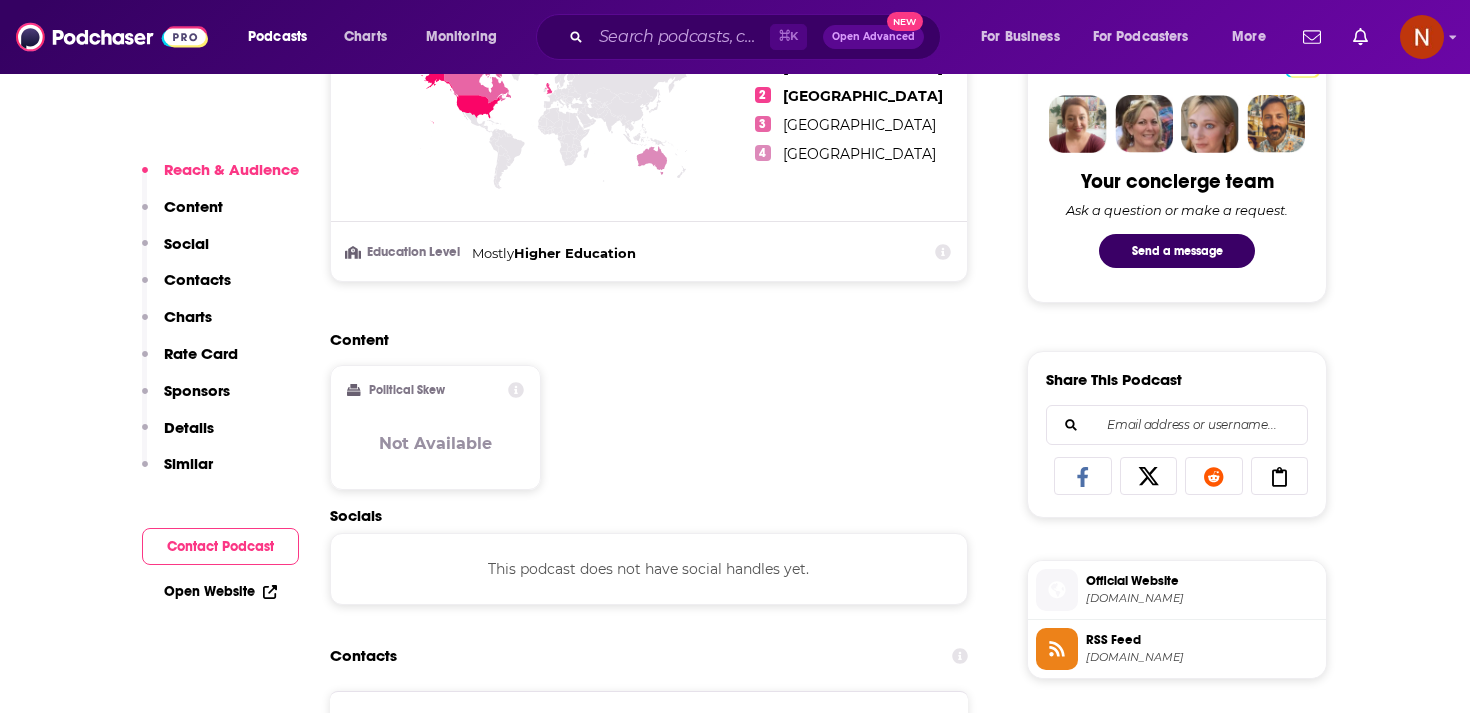 scroll, scrollTop: 1120, scrollLeft: 0, axis: vertical 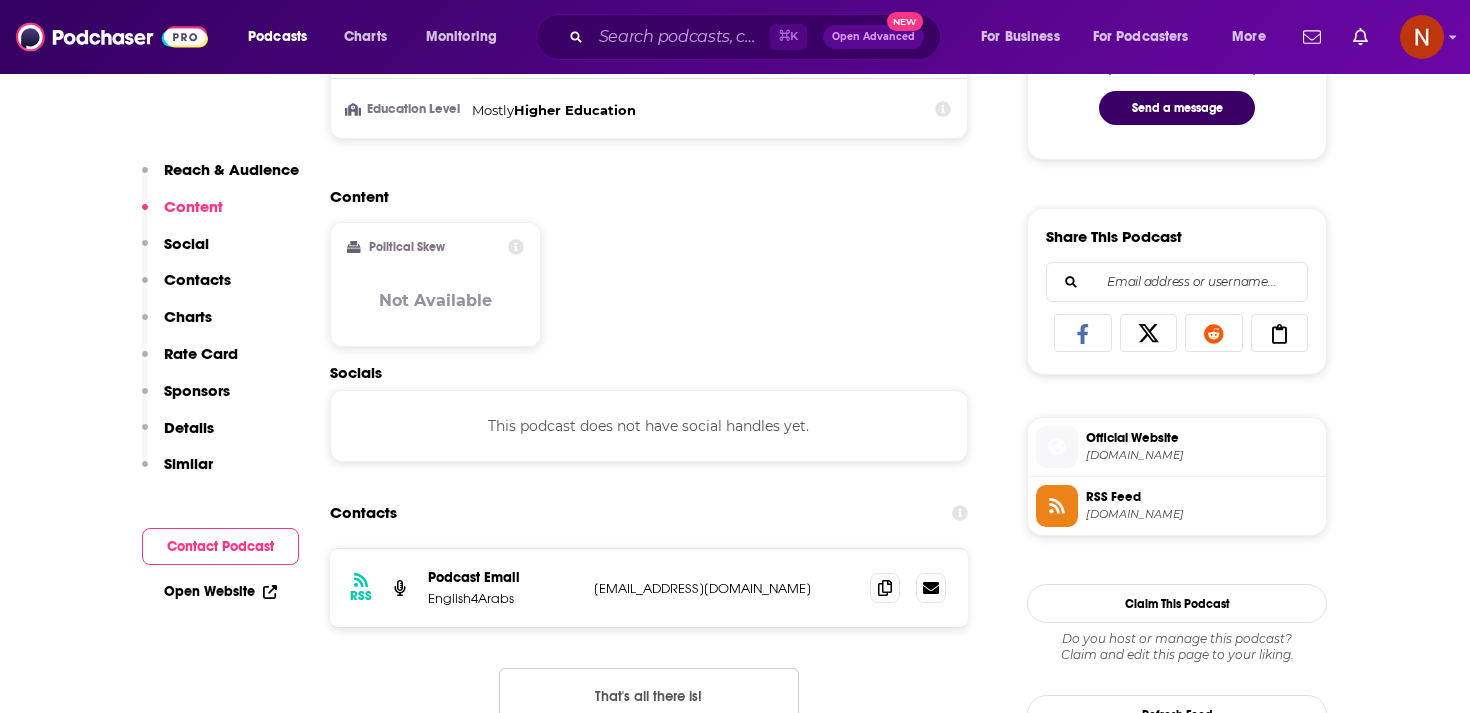 click on "[DOMAIN_NAME]" at bounding box center (1202, 514) 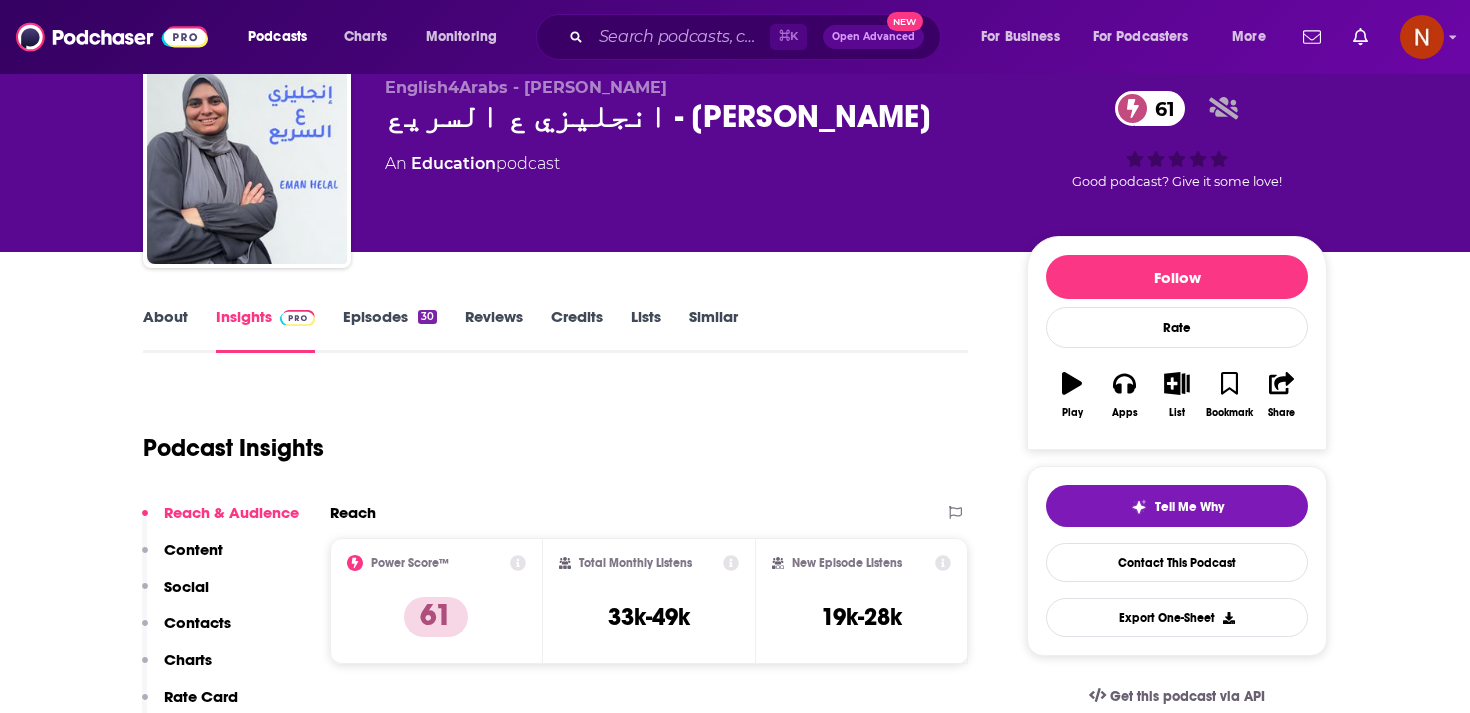 scroll, scrollTop: 0, scrollLeft: 0, axis: both 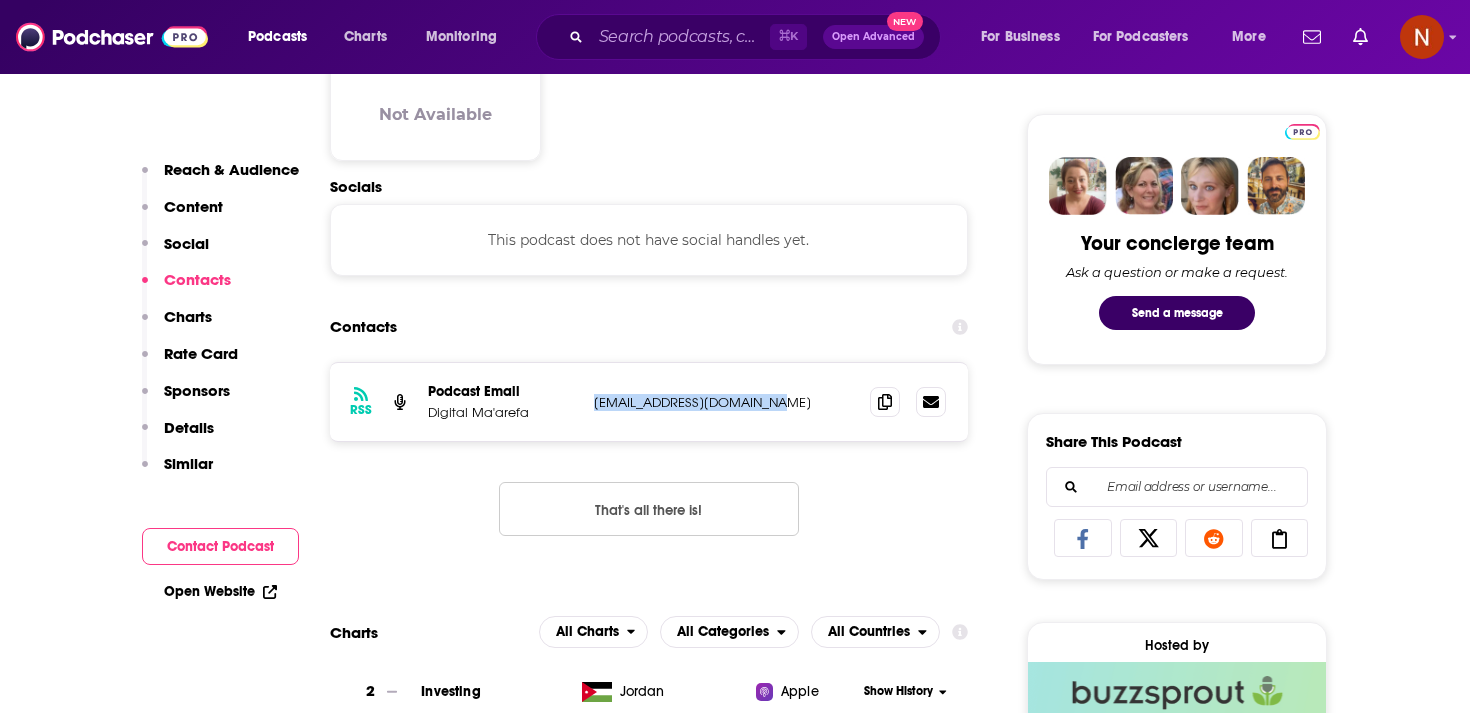 drag, startPoint x: 759, startPoint y: 403, endPoint x: 572, endPoint y: 412, distance: 187.21645 